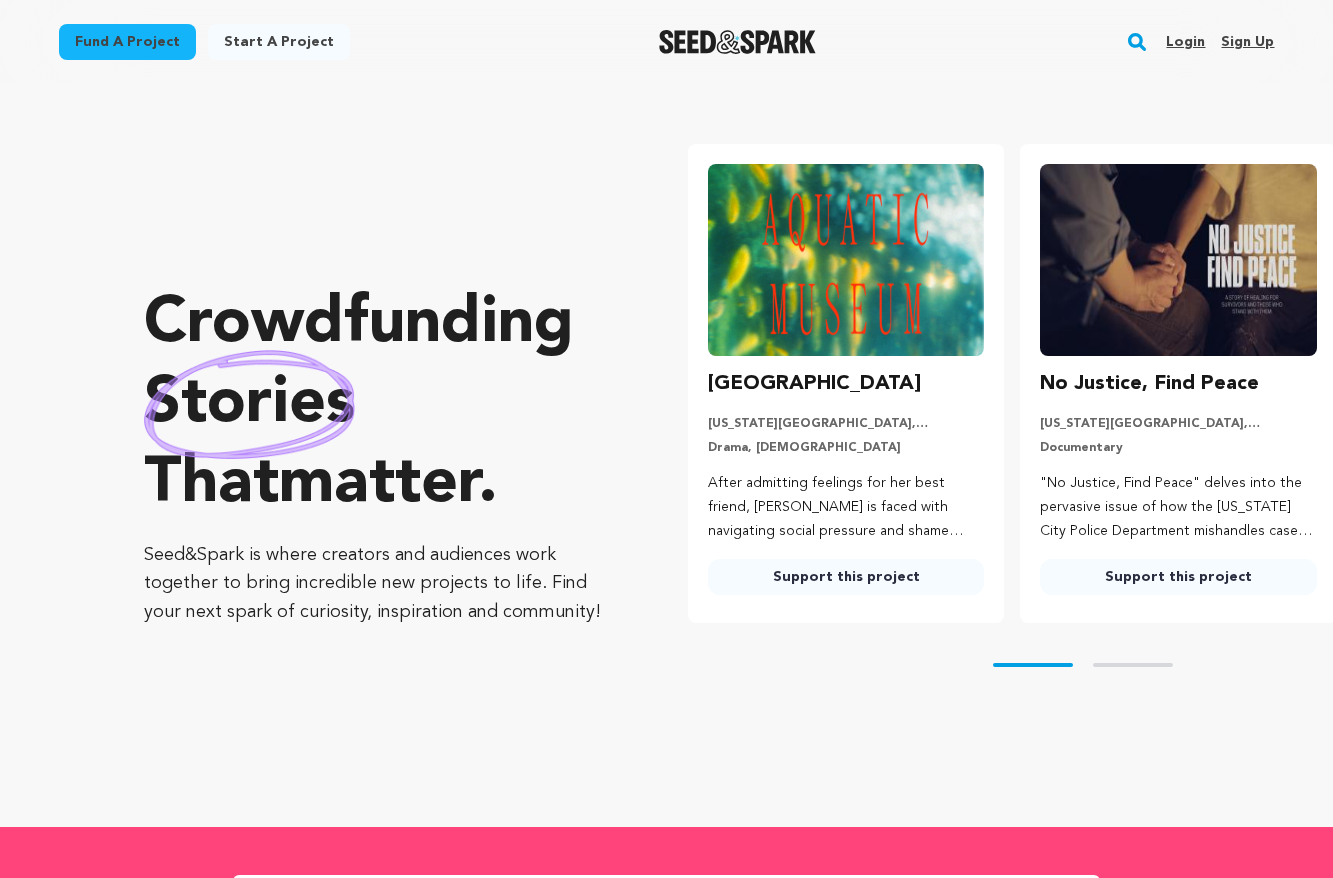 scroll, scrollTop: 0, scrollLeft: 0, axis: both 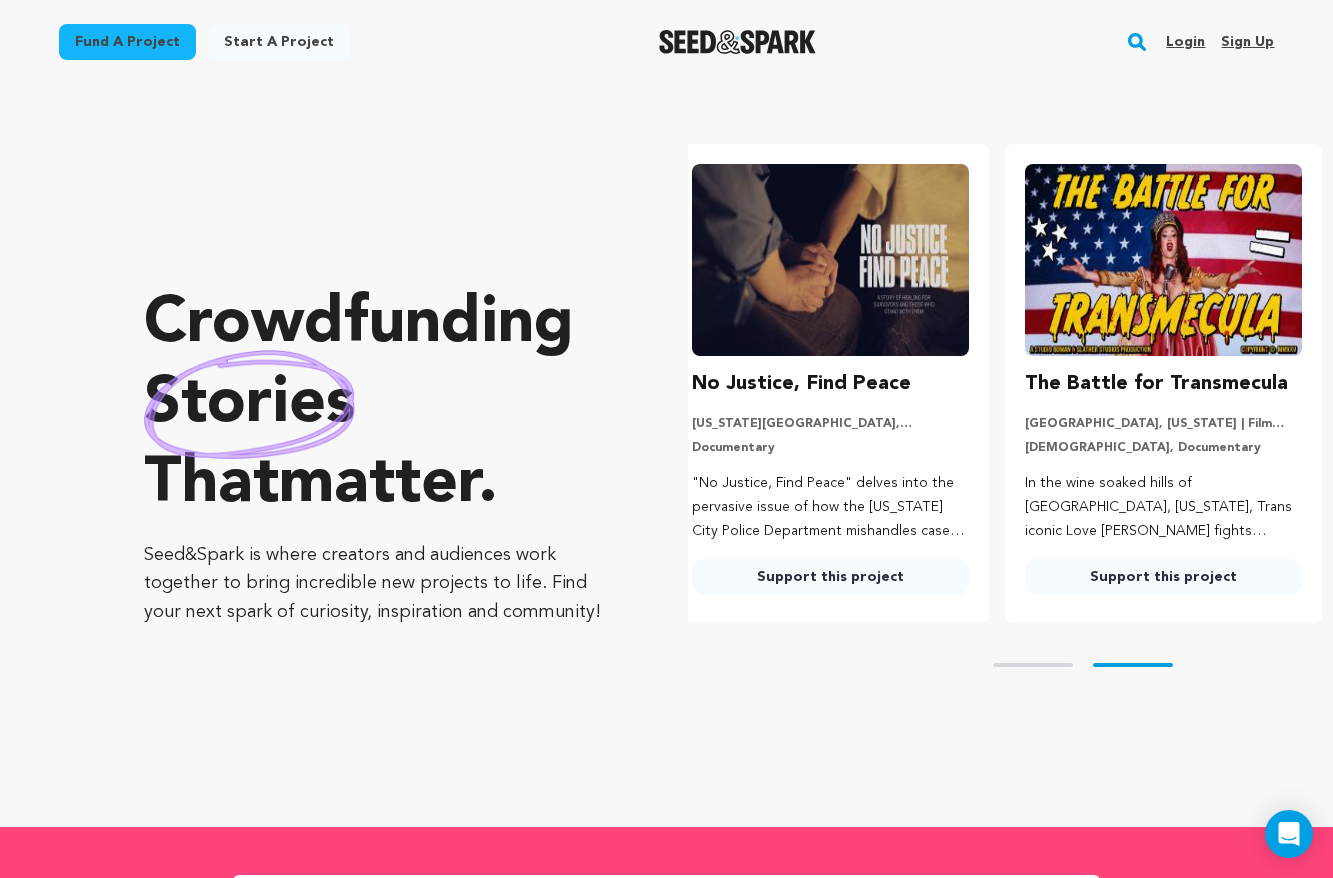 click on "Login" at bounding box center [1185, 42] 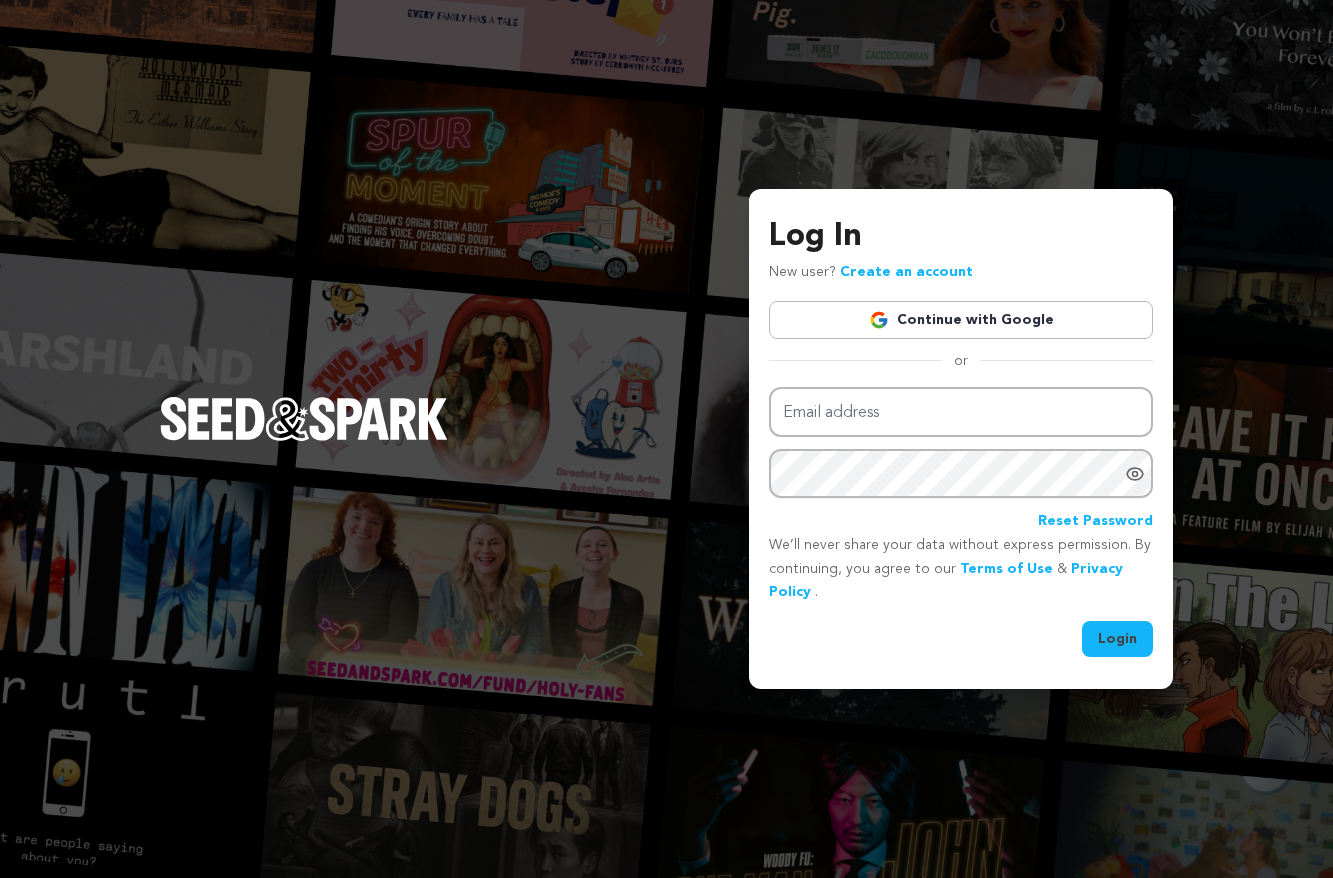 scroll, scrollTop: 0, scrollLeft: 0, axis: both 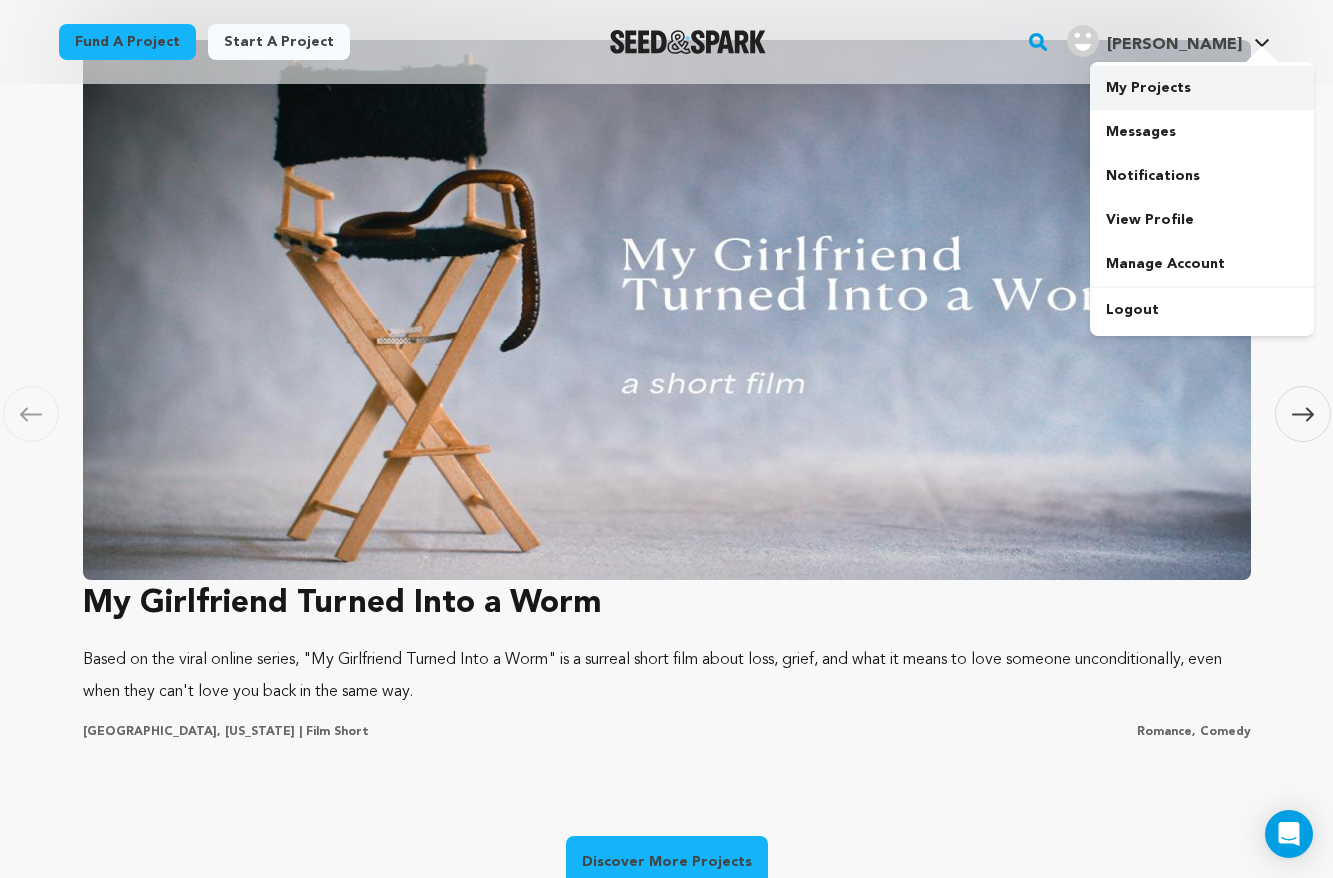 click on "My Projects" at bounding box center [1202, 88] 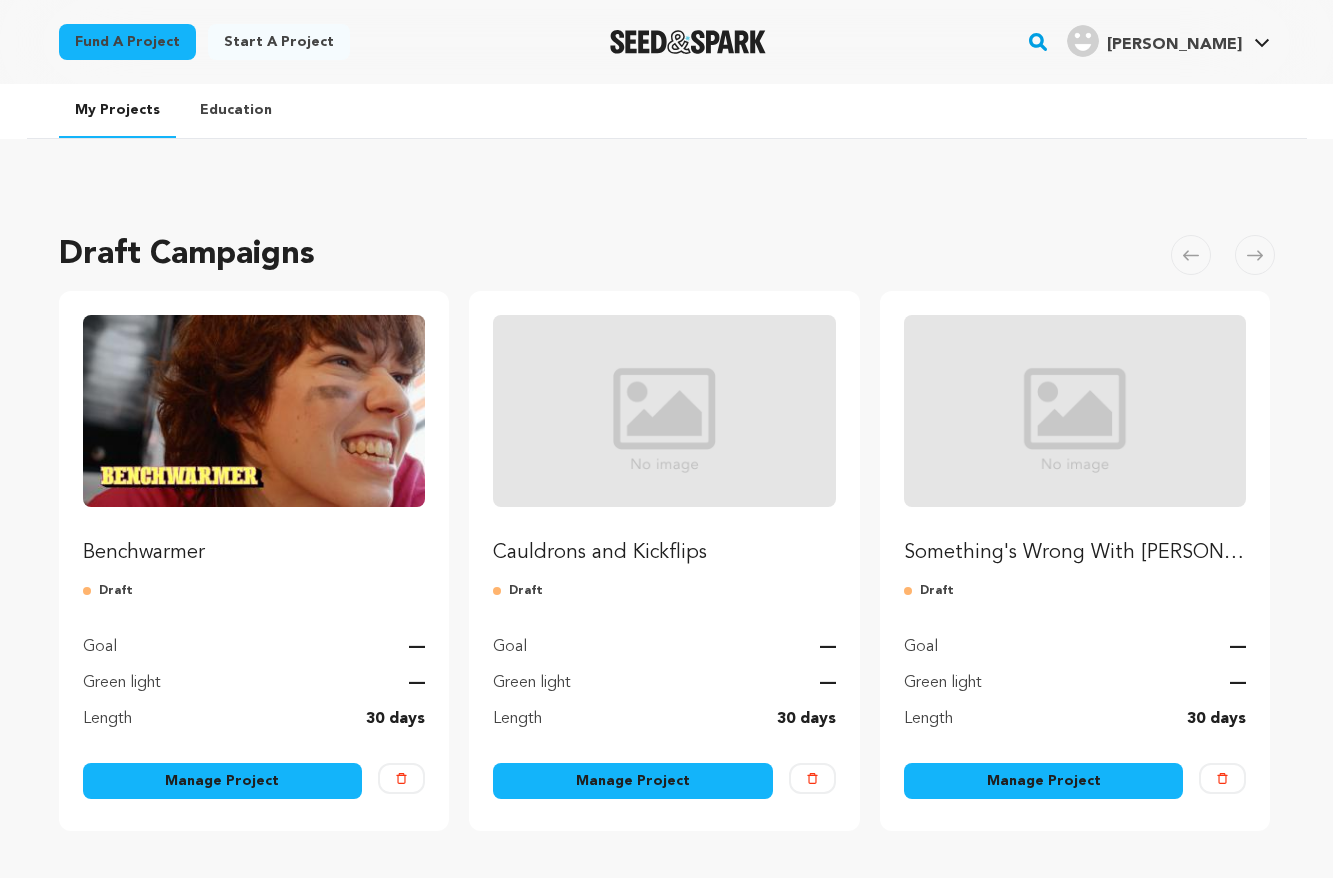 scroll, scrollTop: 0, scrollLeft: 0, axis: both 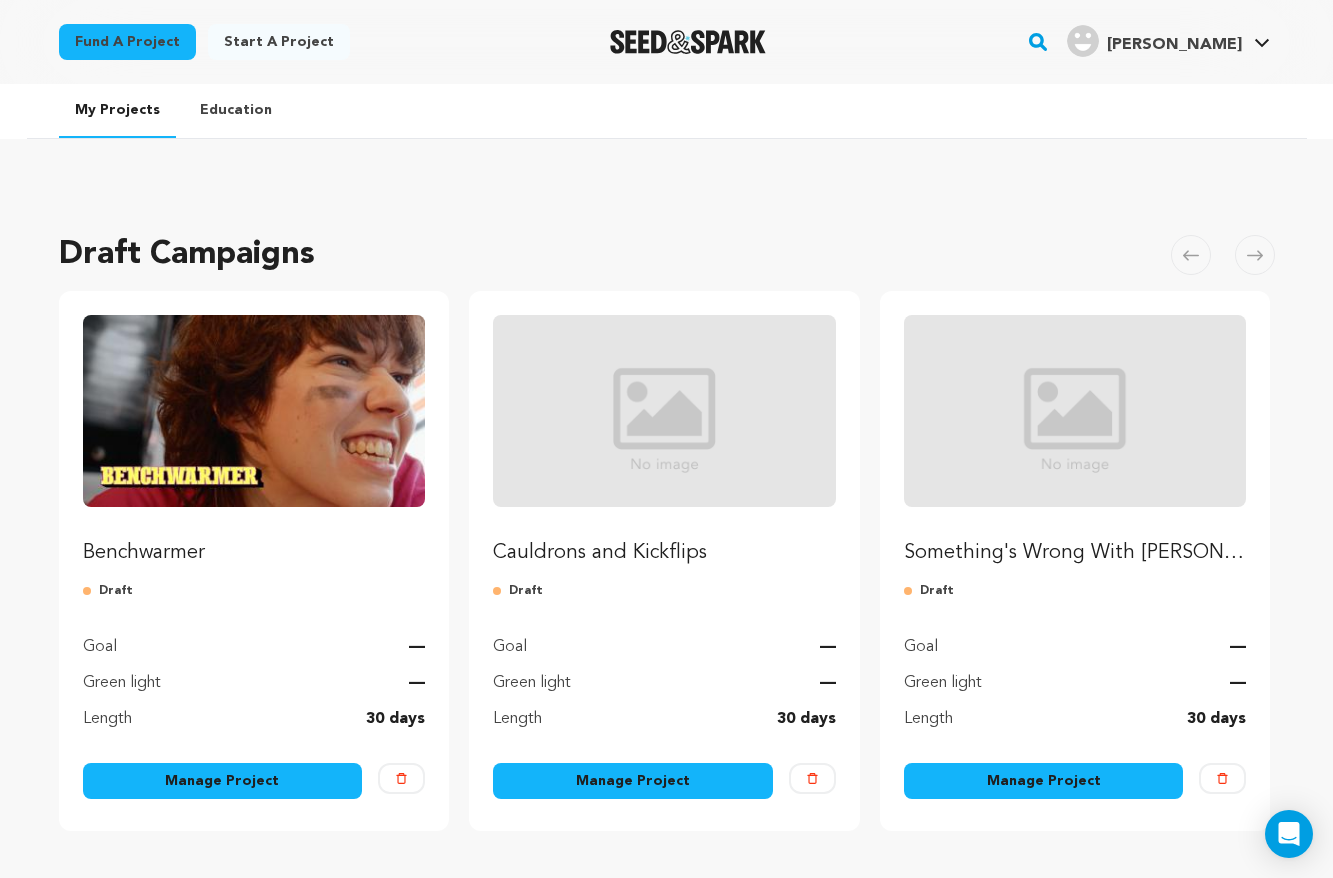 click on "Benchwarmer" at bounding box center (254, 553) 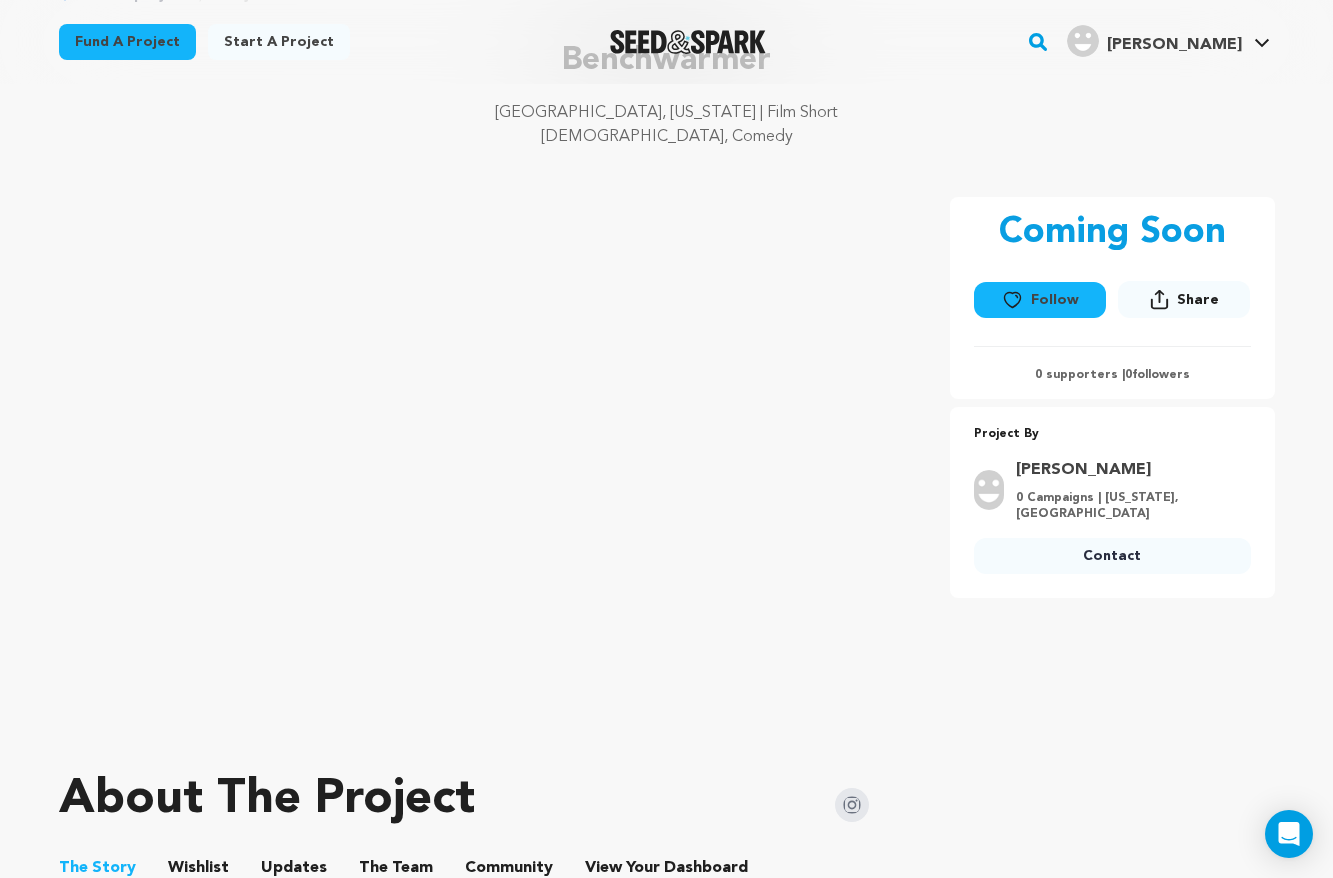 scroll, scrollTop: 0, scrollLeft: 0, axis: both 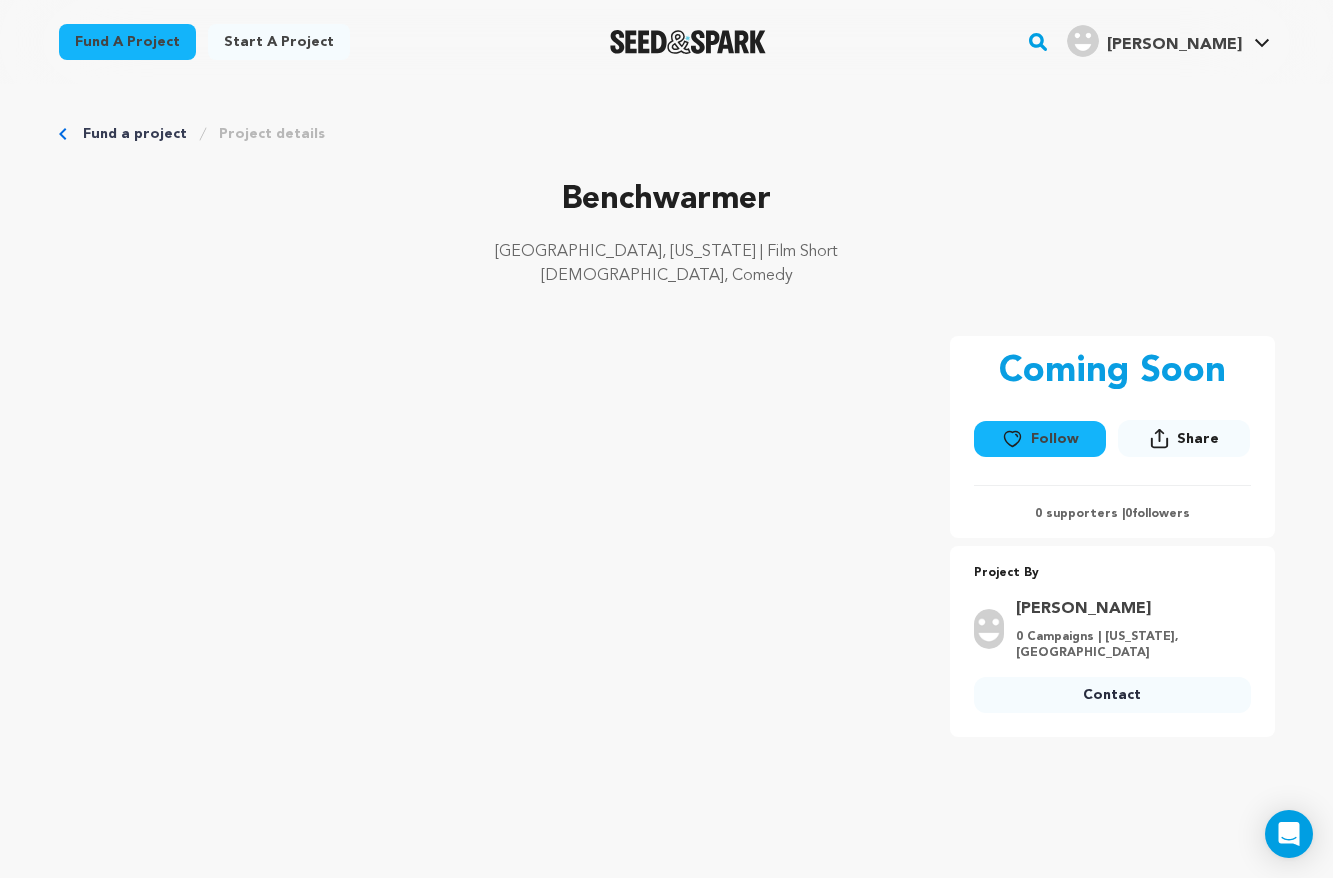 click on "Fund a project" at bounding box center [135, 134] 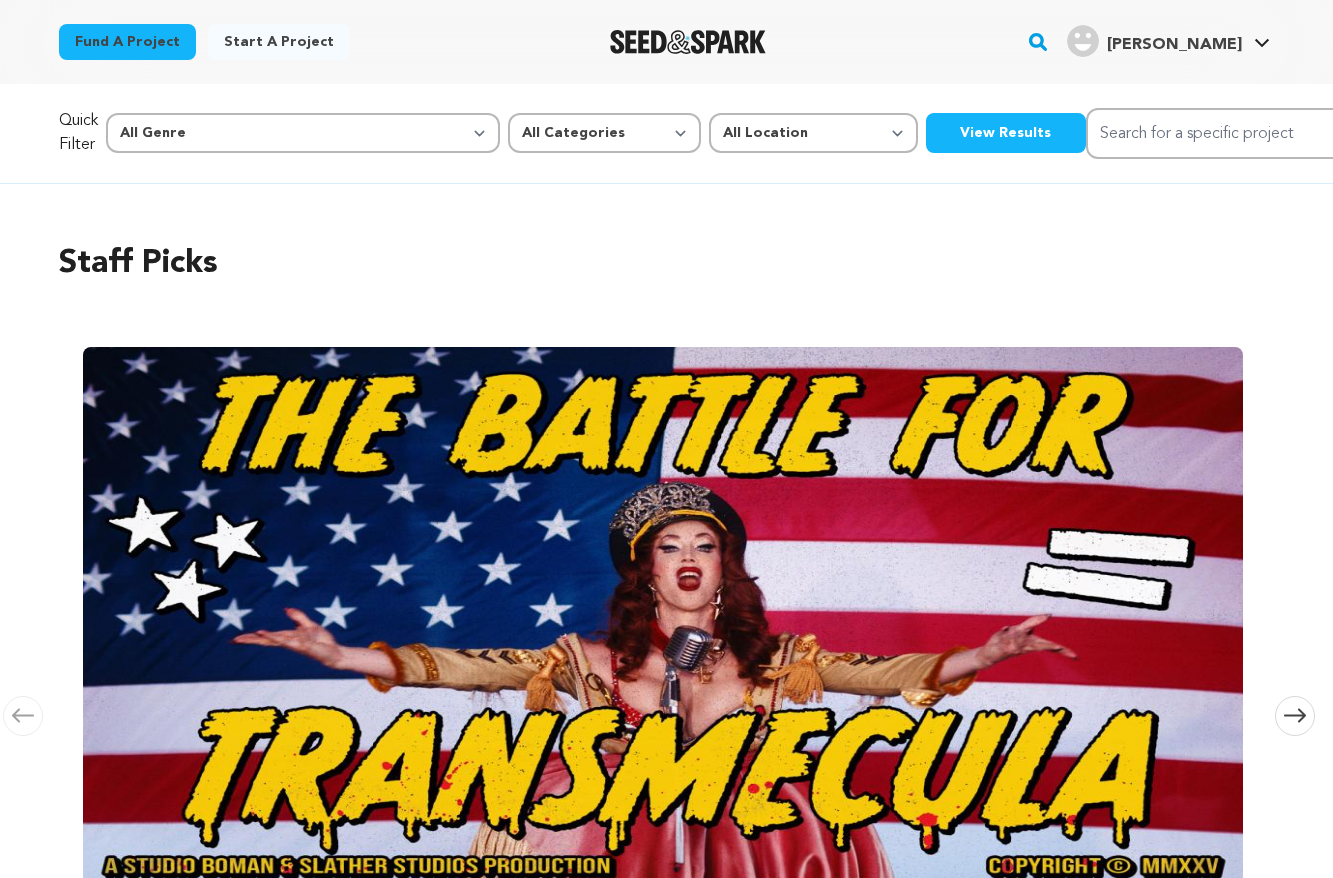 scroll, scrollTop: 0, scrollLeft: 0, axis: both 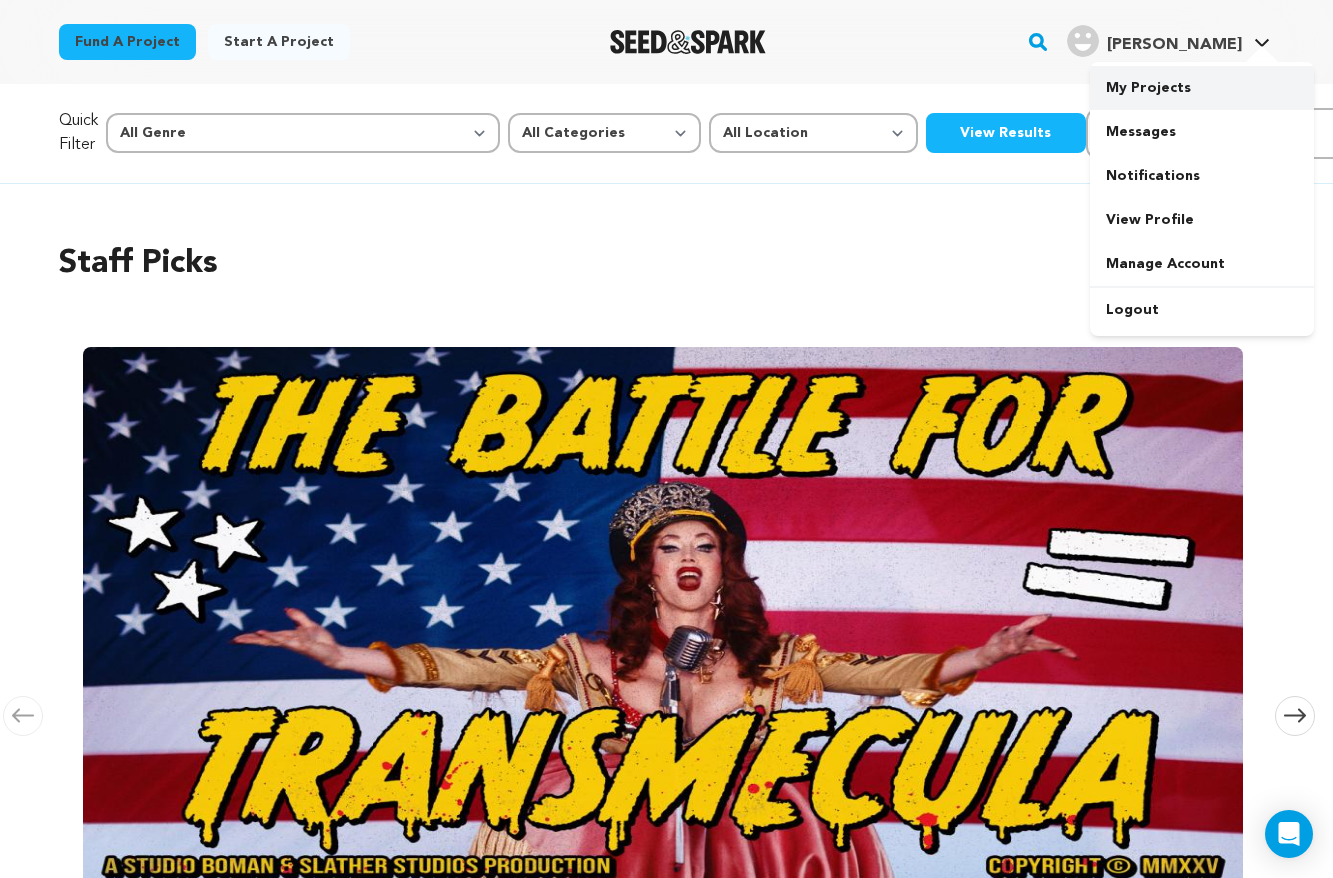 click on "My Projects" at bounding box center (1202, 88) 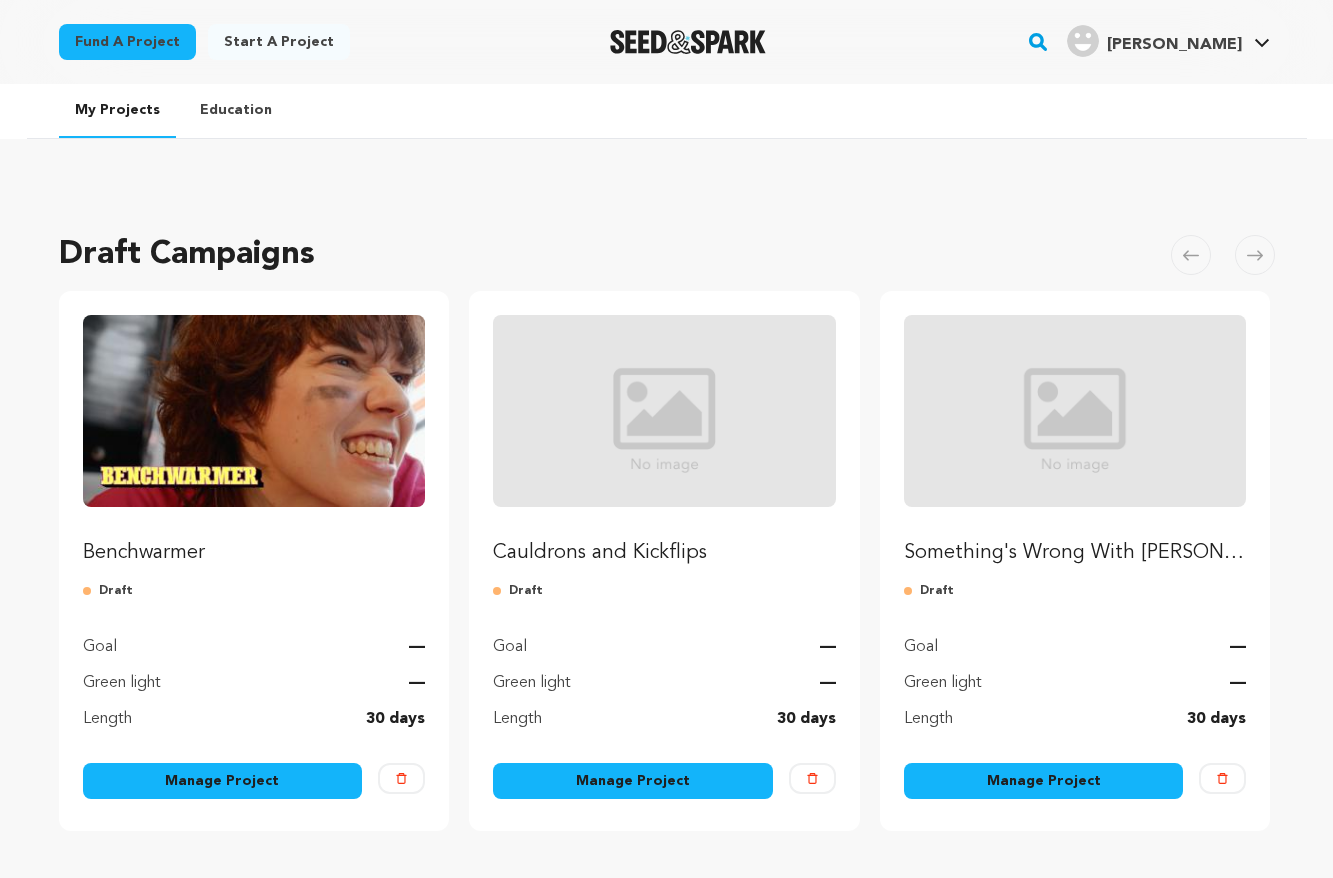 scroll, scrollTop: 0, scrollLeft: 0, axis: both 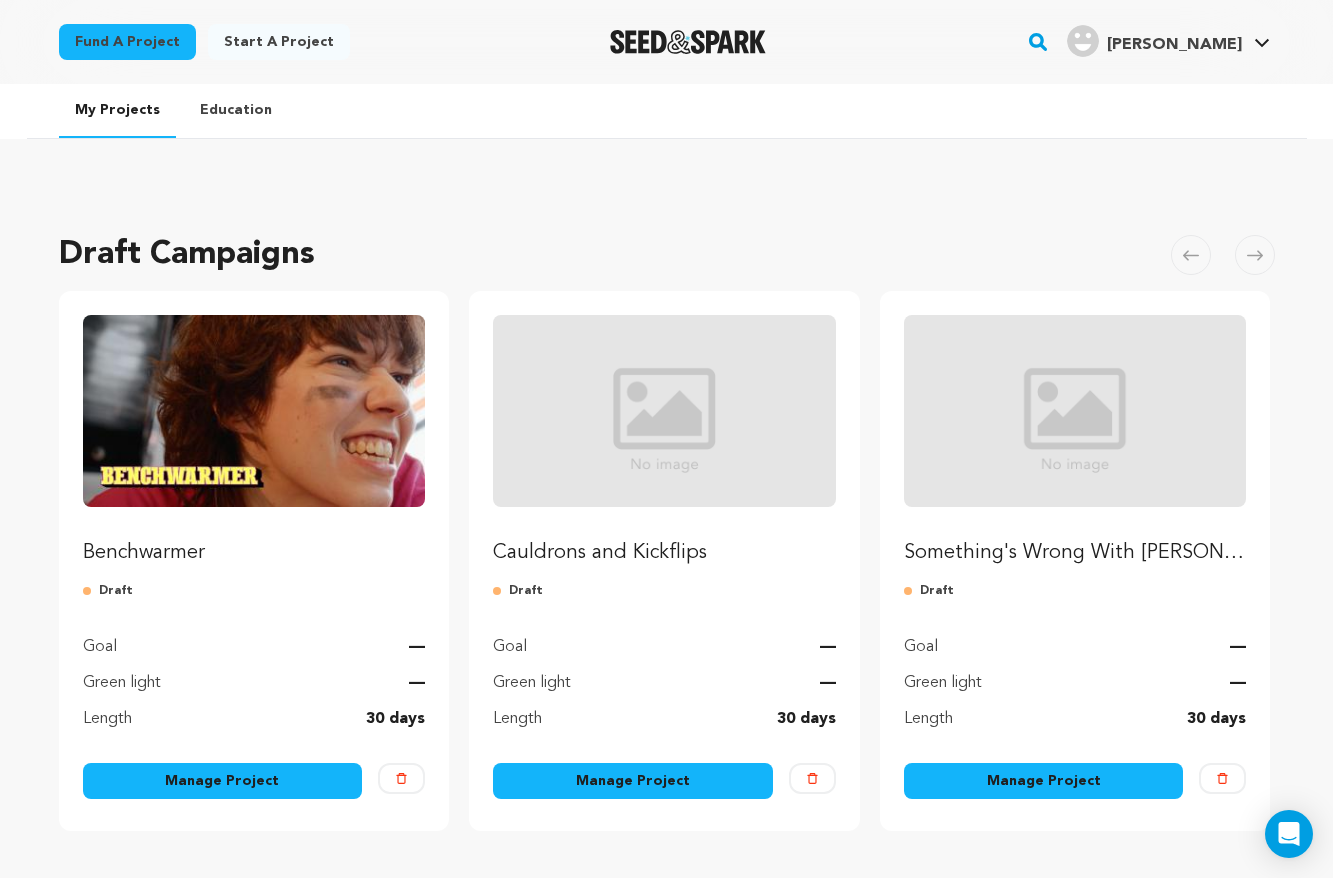 click on "Manage Project" at bounding box center [223, 781] 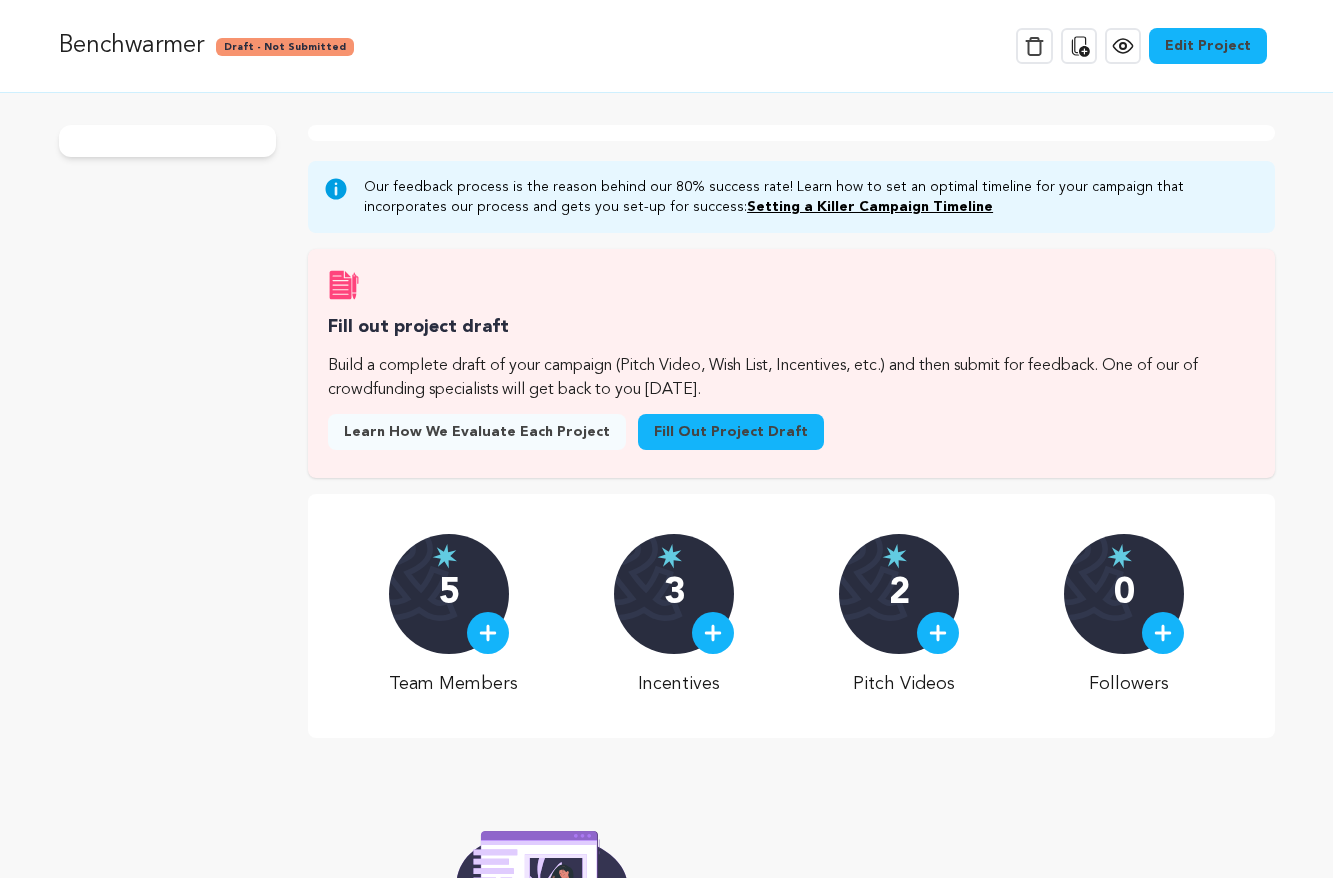 scroll, scrollTop: 0, scrollLeft: 0, axis: both 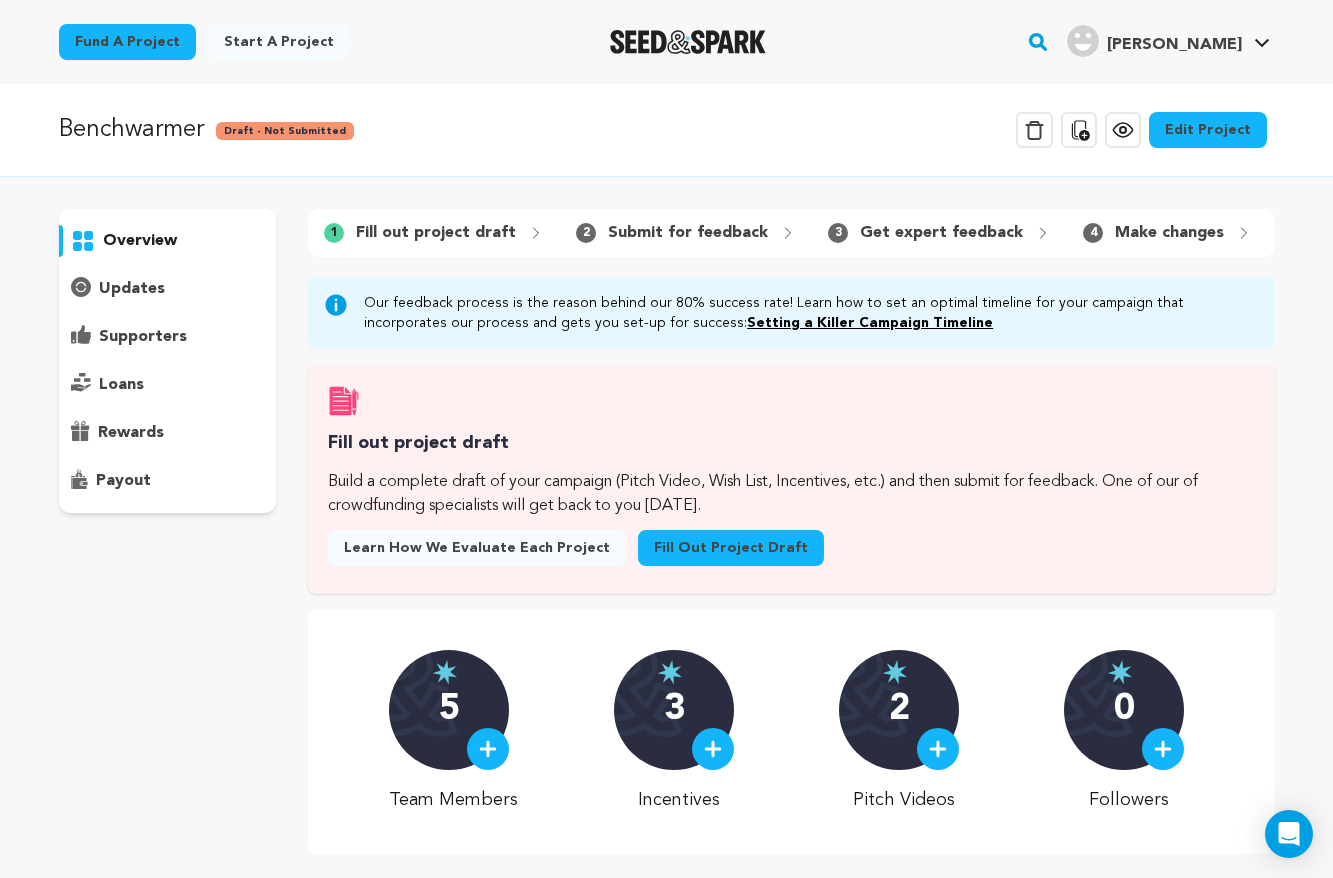 click on "Edit Project" at bounding box center (1208, 130) 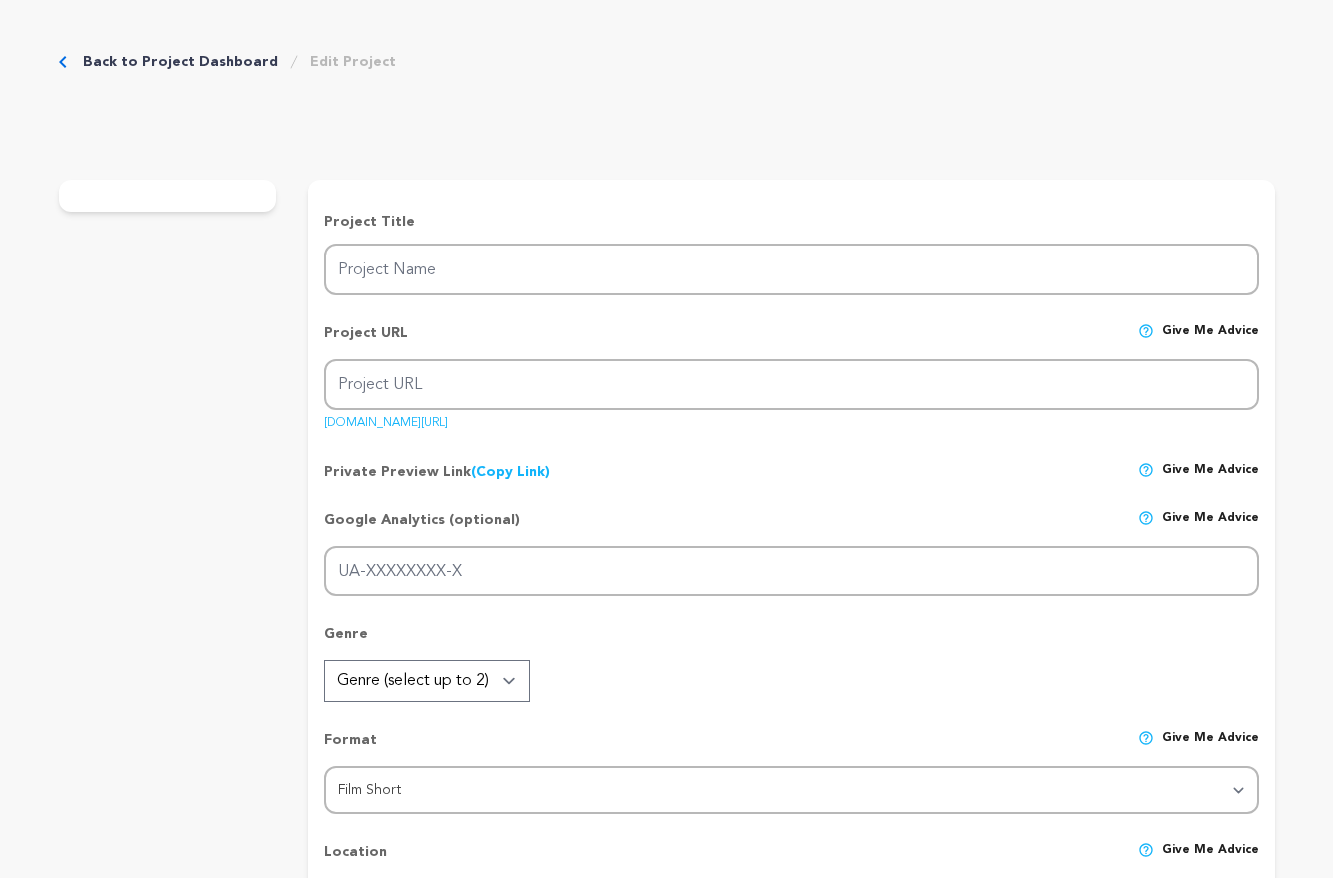 scroll, scrollTop: 0, scrollLeft: 0, axis: both 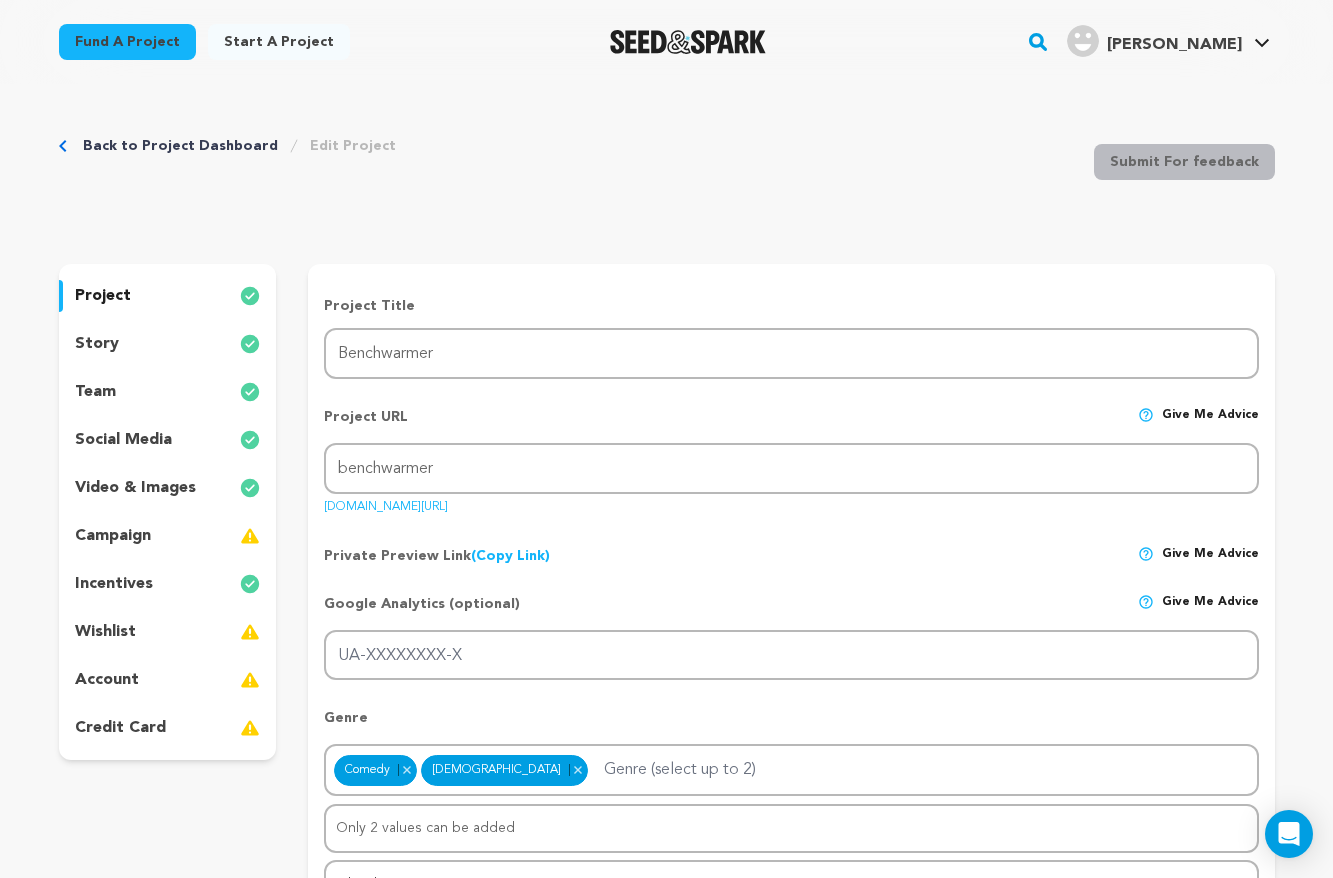 click on "incentives" at bounding box center (114, 584) 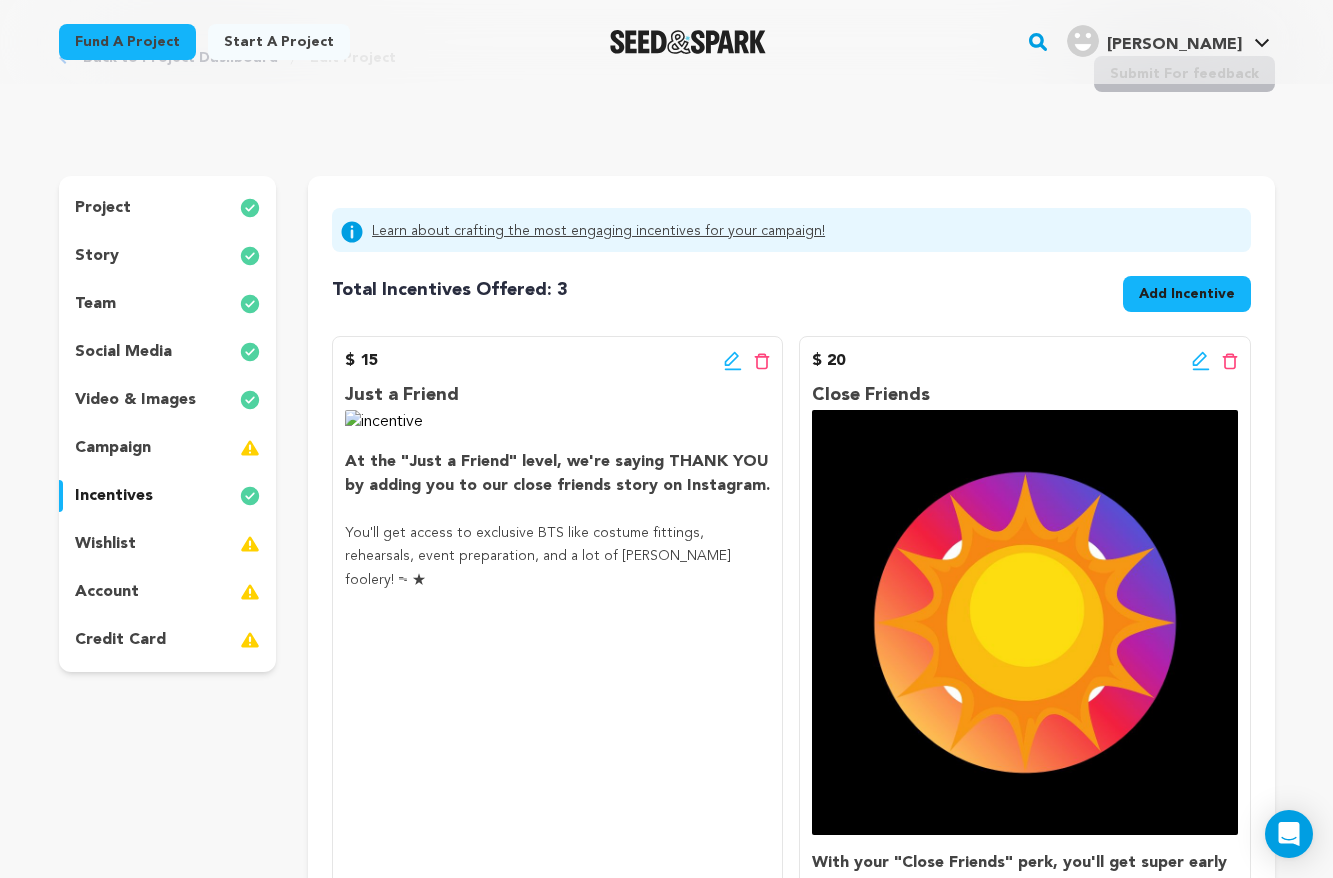 scroll, scrollTop: 241, scrollLeft: 0, axis: vertical 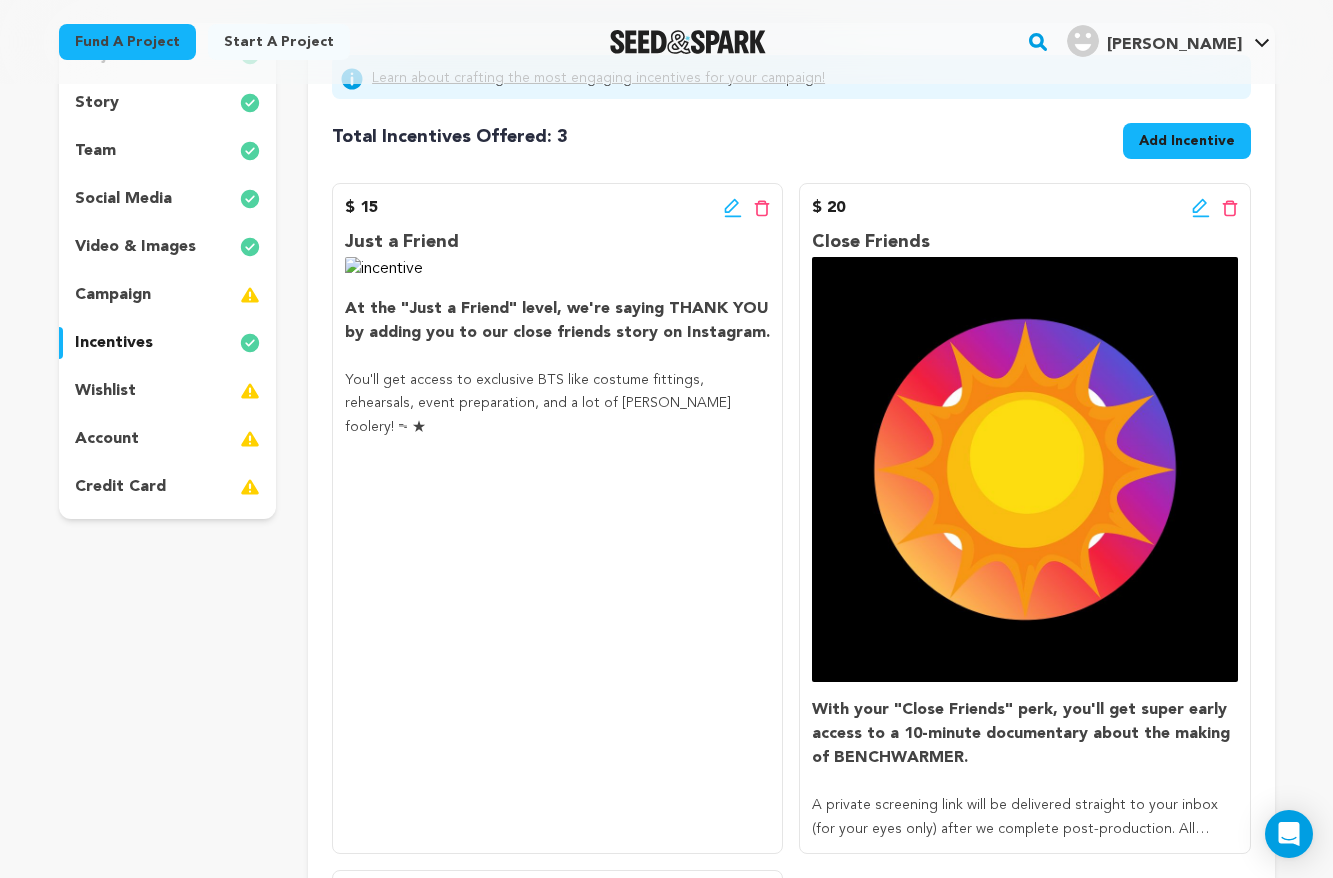 click 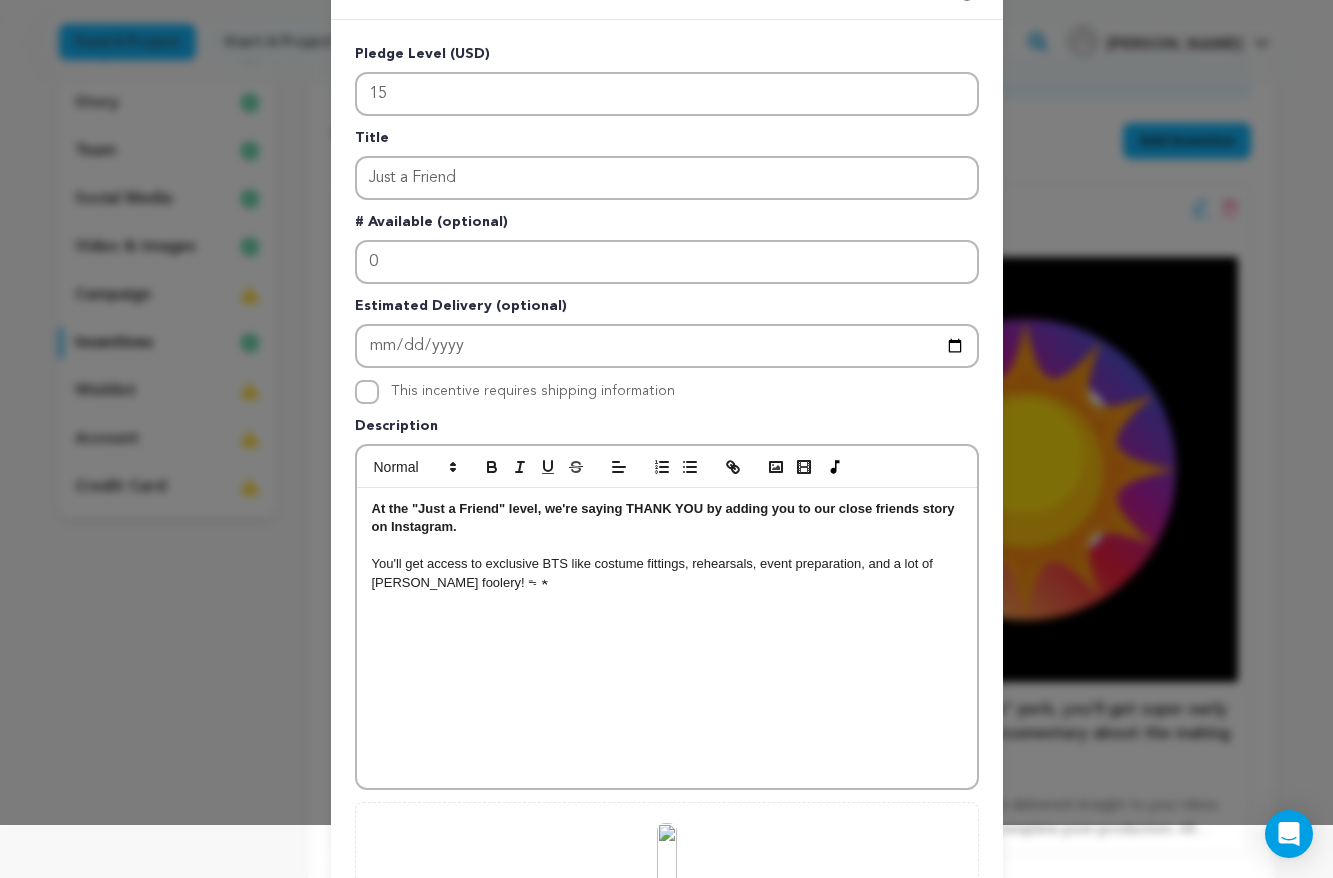 scroll, scrollTop: 56, scrollLeft: 0, axis: vertical 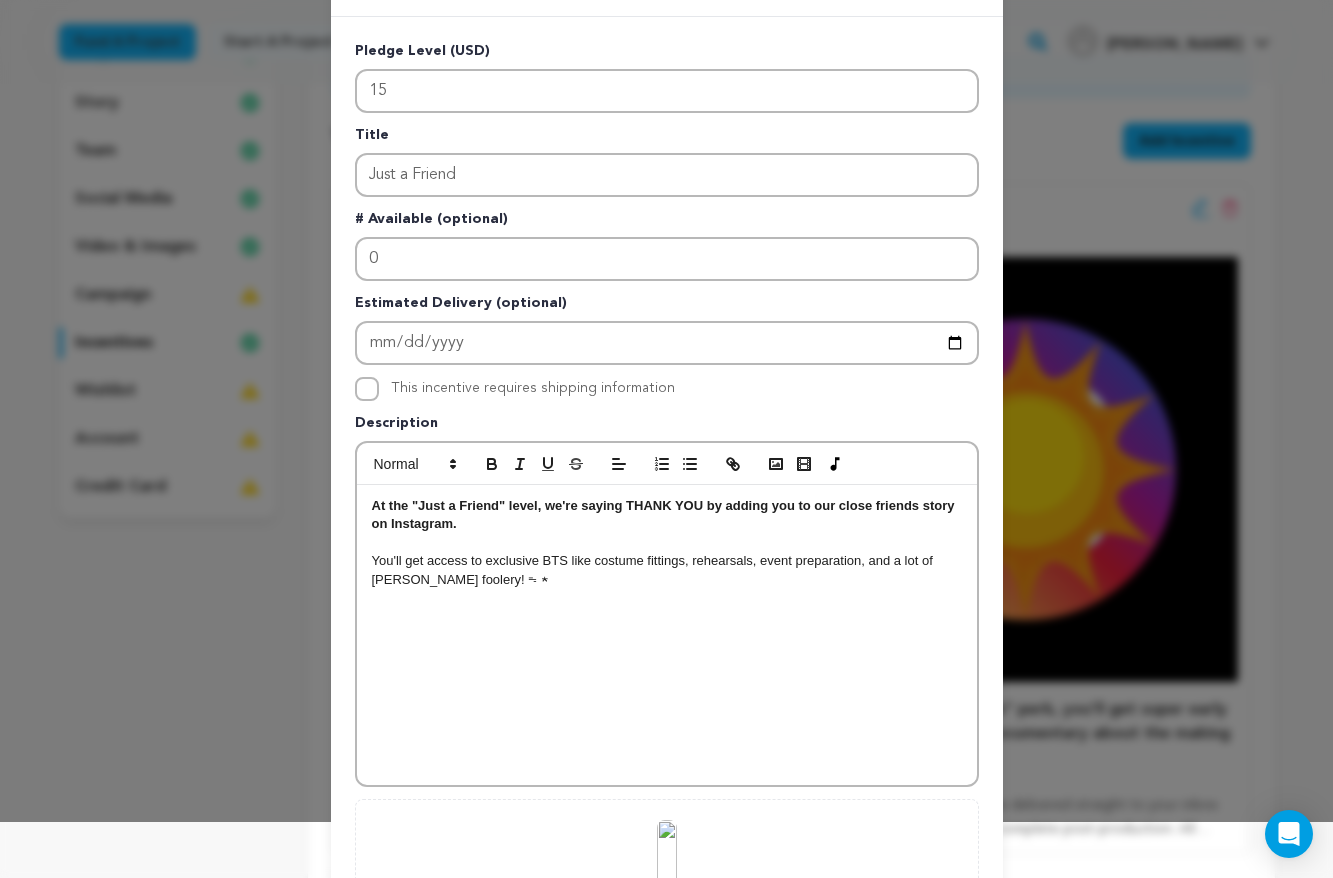 click on "At the "Just a Friend" level, we're saying THANK YOU by adding you to our close friends story on Instagram." at bounding box center (667, 515) 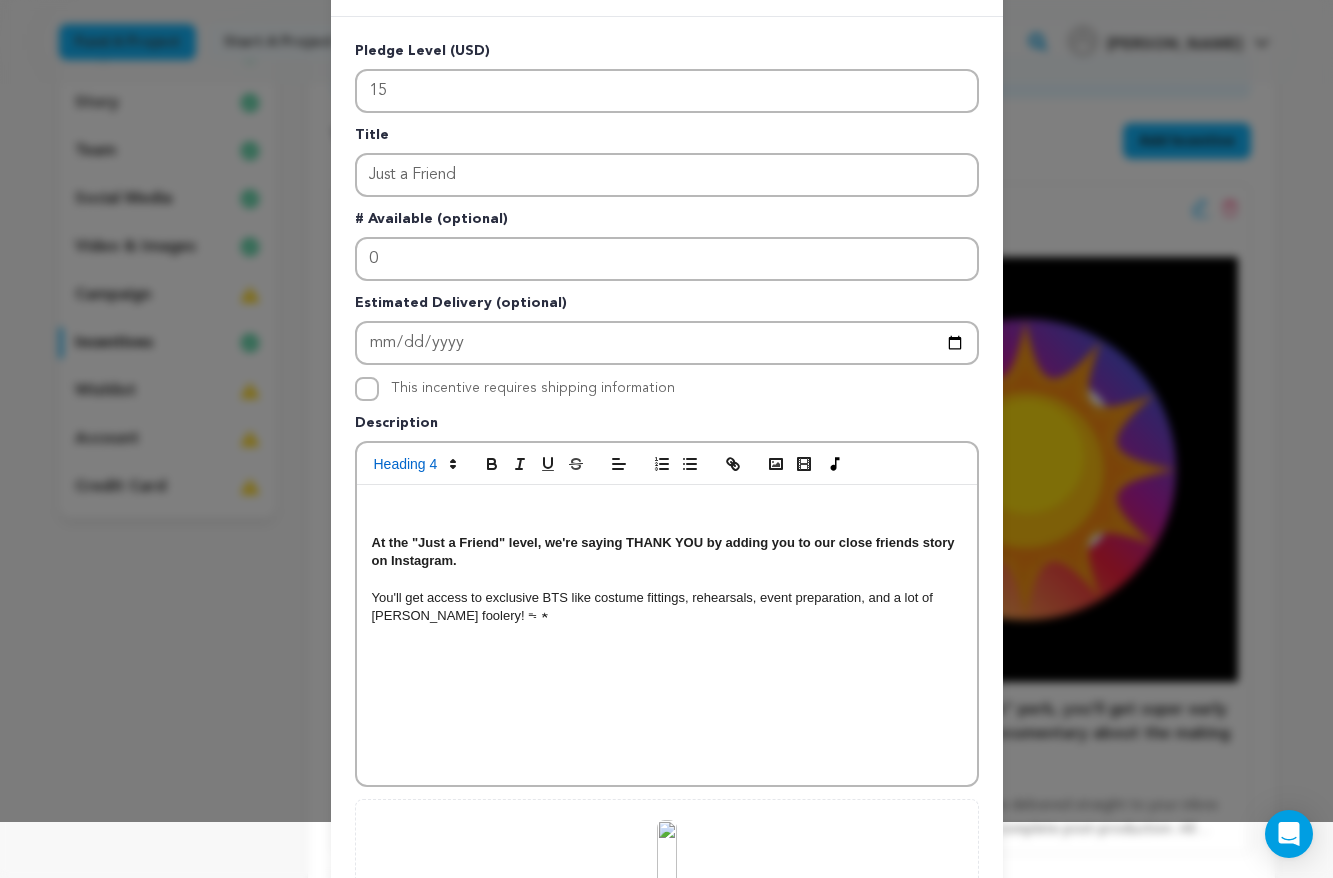 click at bounding box center (667, 506) 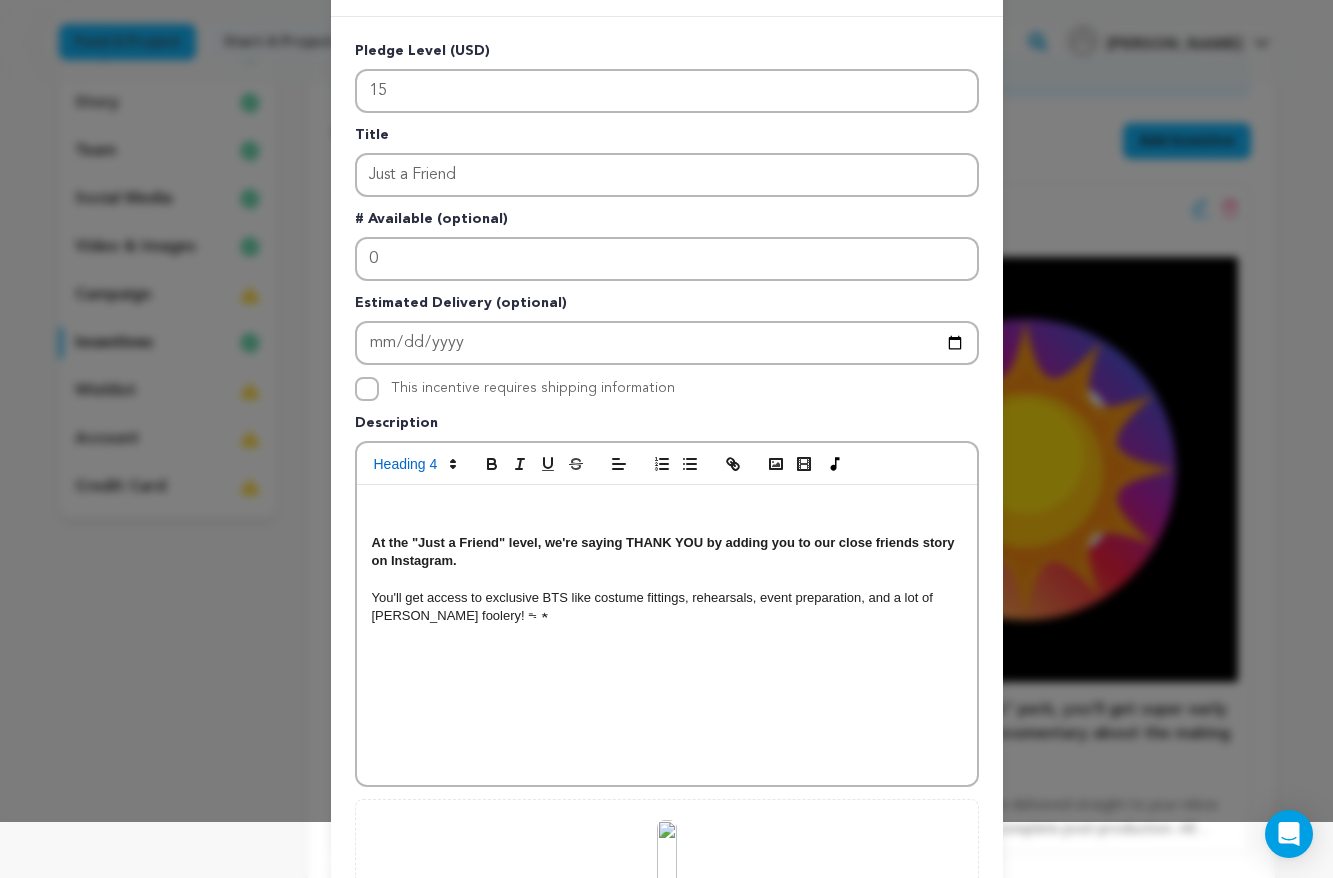 type 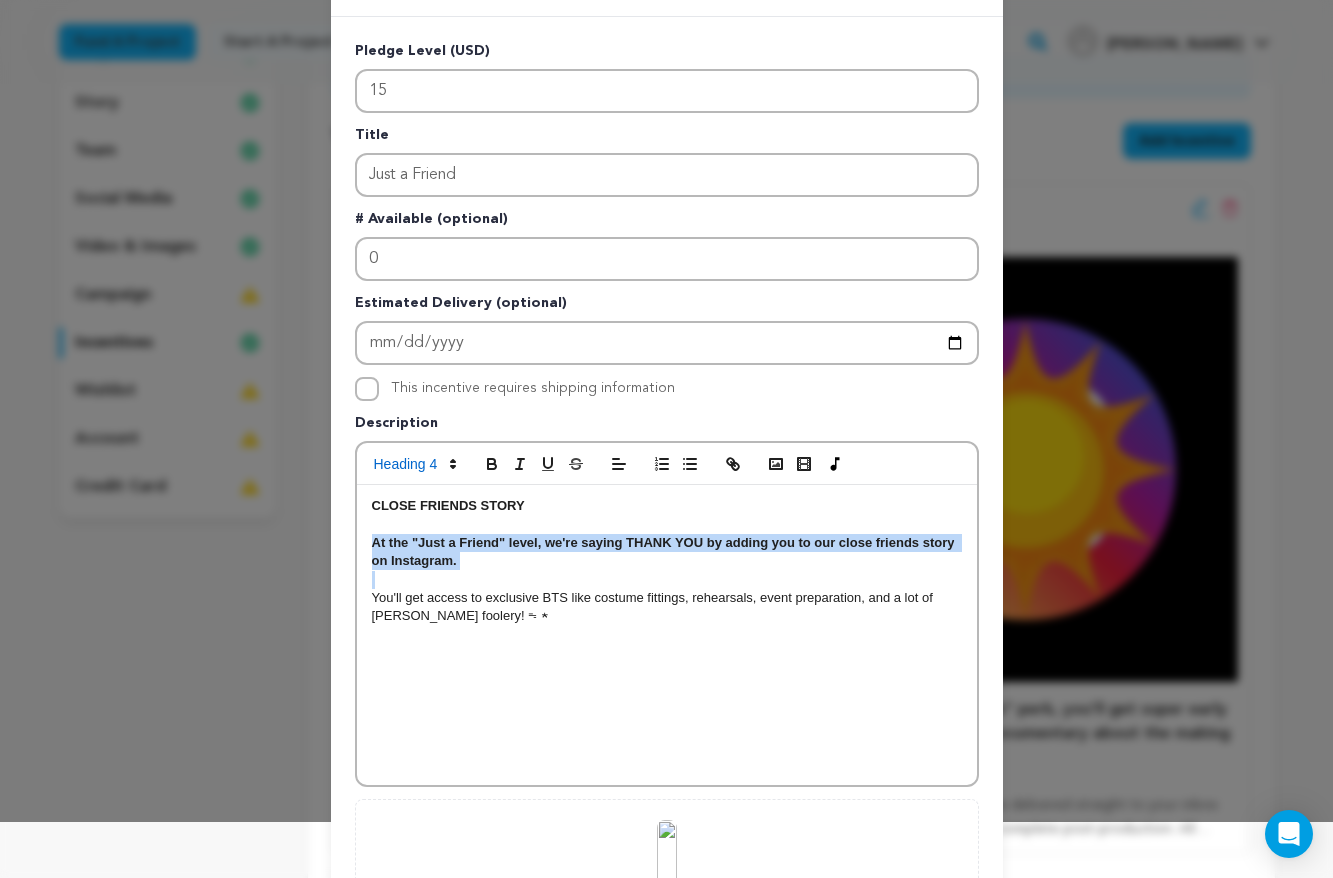 drag, startPoint x: 513, startPoint y: 571, endPoint x: 364, endPoint y: 546, distance: 151.08276 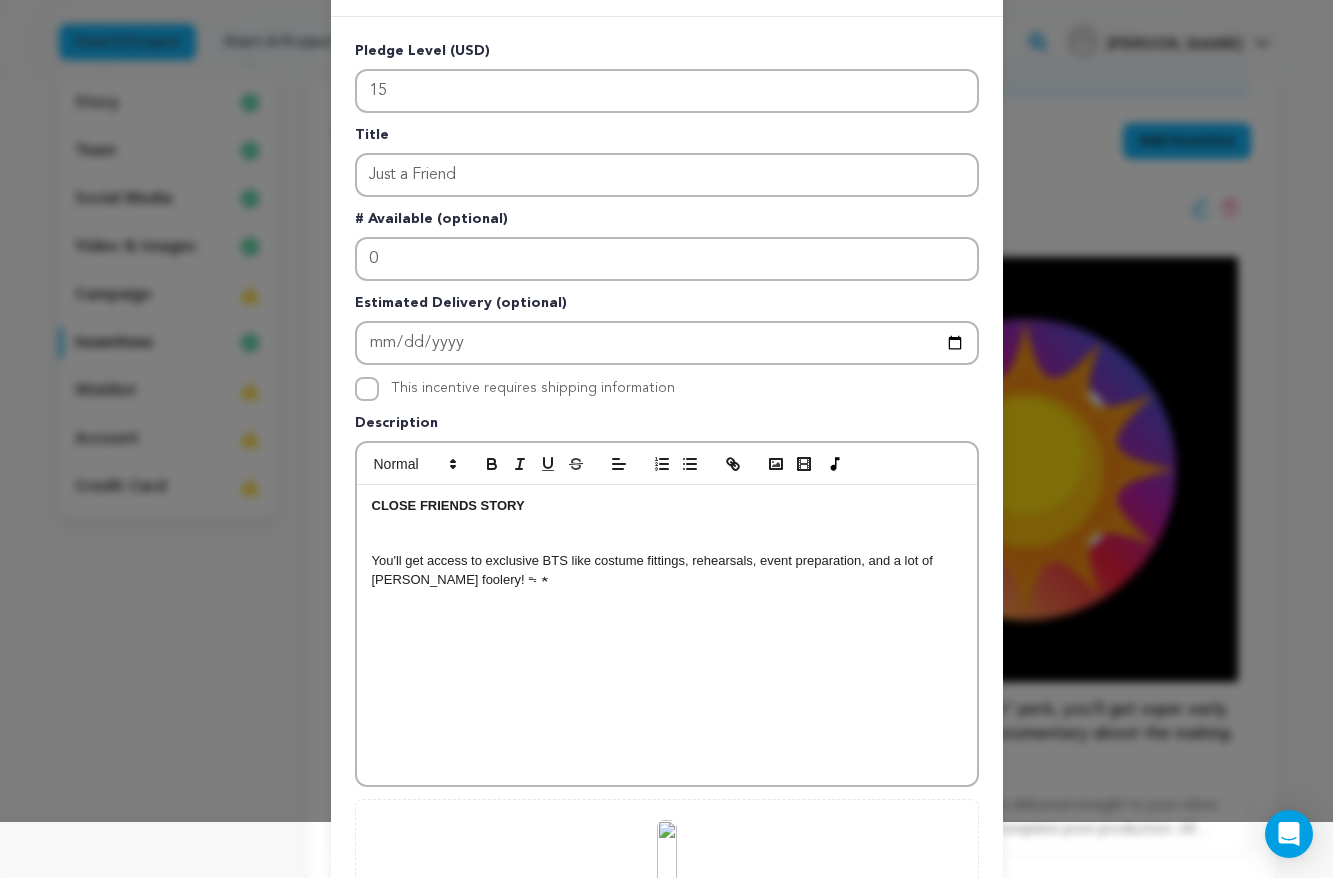 click on "CLOSE FRIENDS STORY You'll get access to exclusive BTS like costume fittings, rehearsals, event preparation, and a lot of tom foolery! ᯓ★" at bounding box center (667, 635) 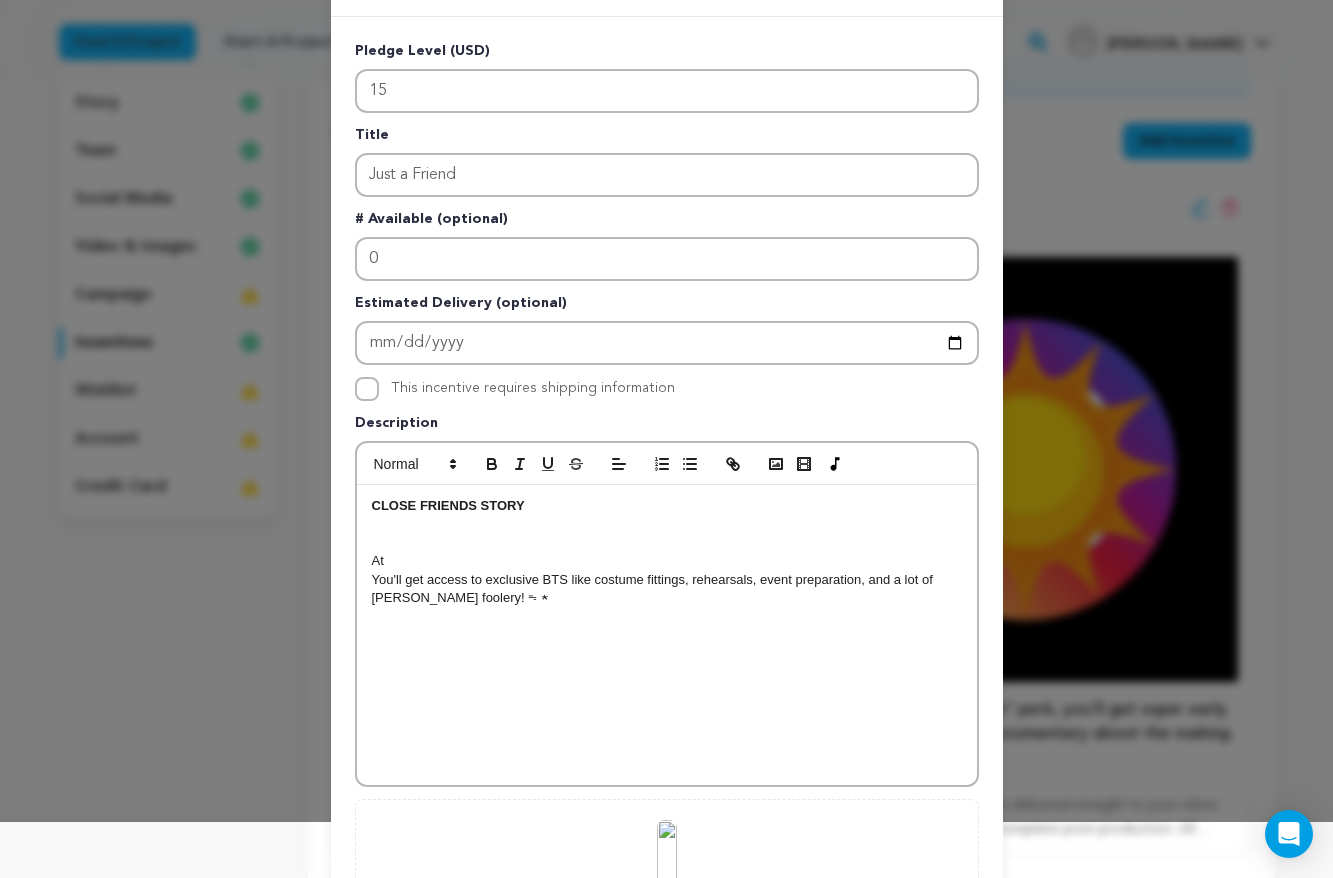 click at bounding box center [667, 543] 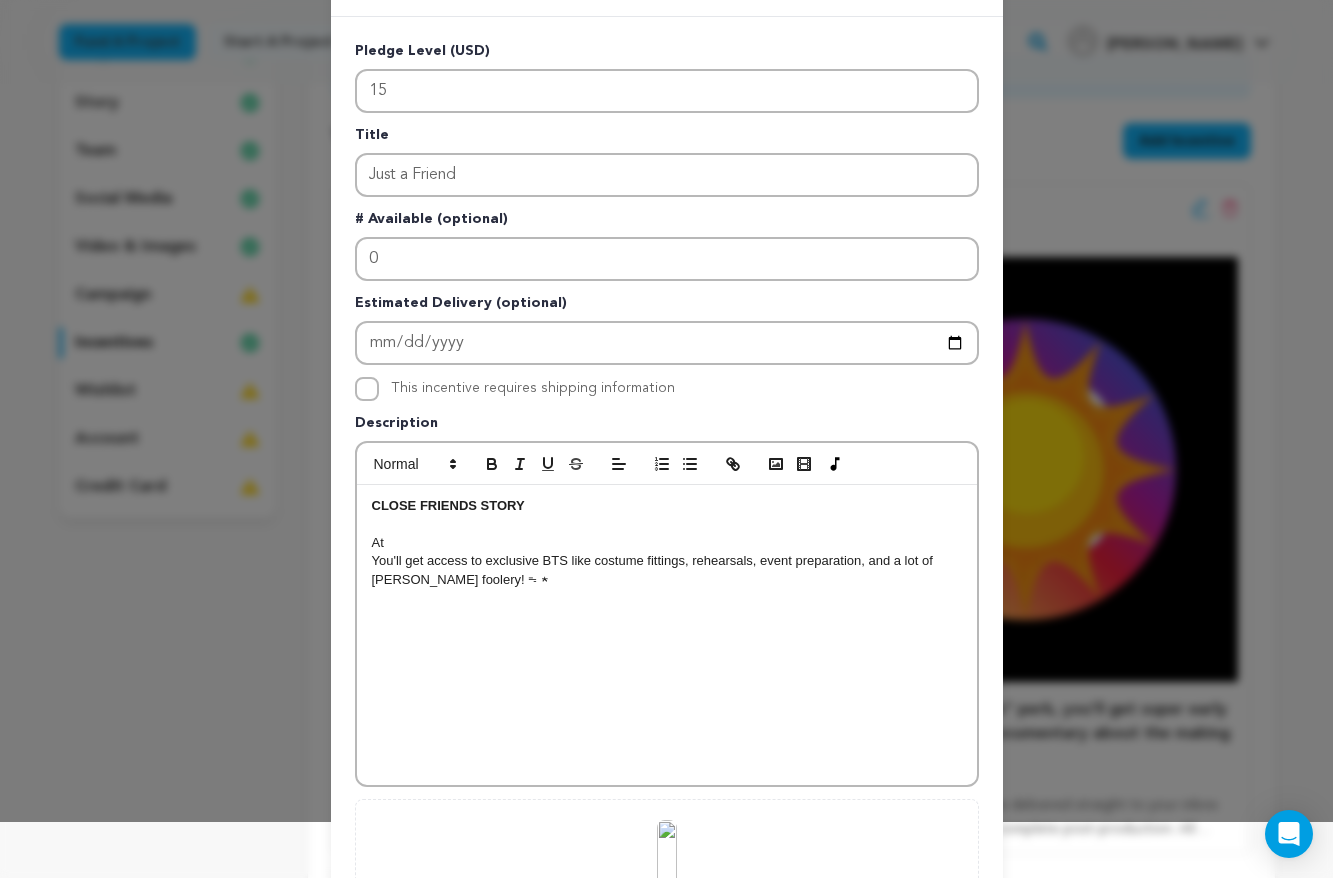 click on "At" at bounding box center (667, 543) 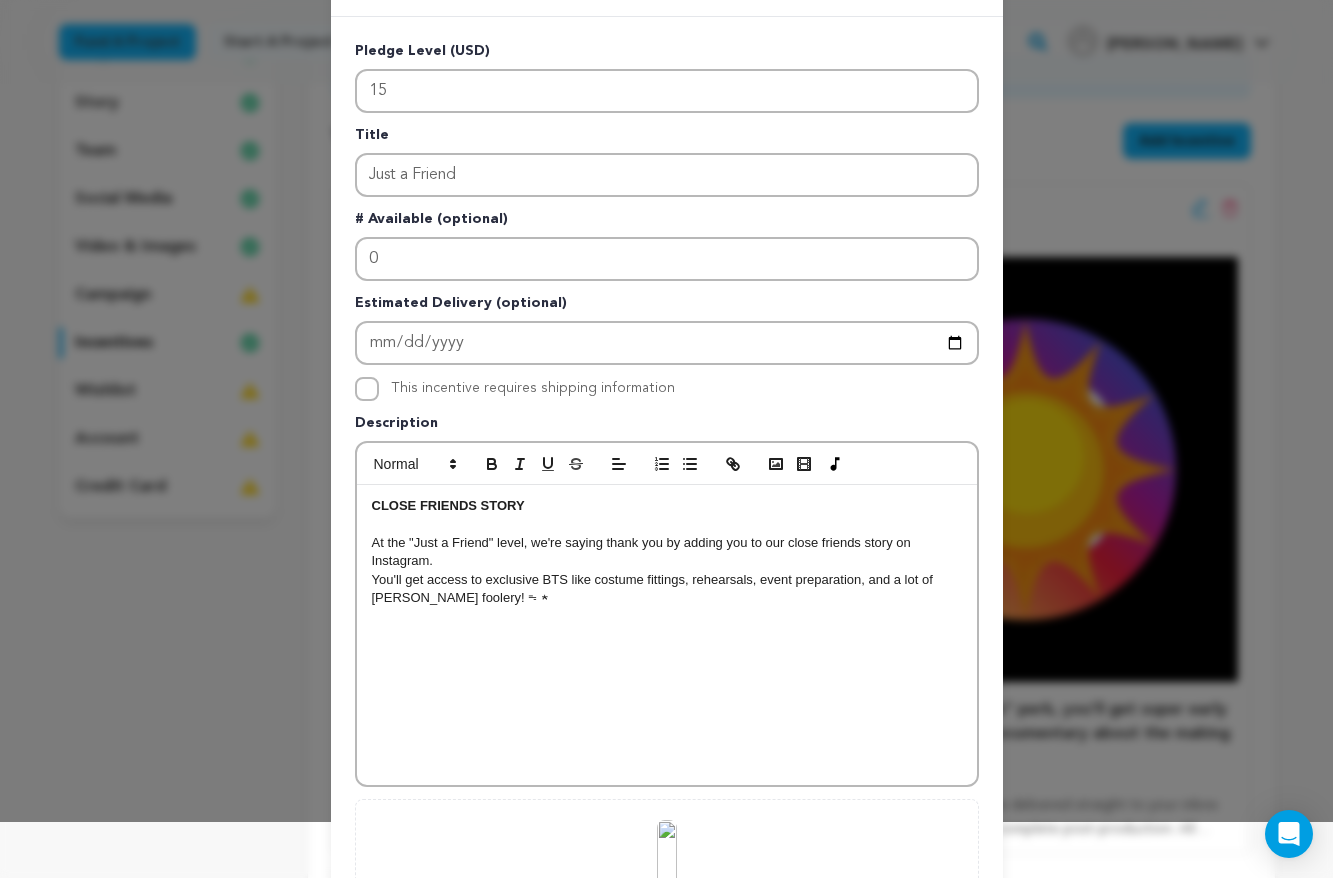 click on "CLOSE FRIENDS STORY At the "Just a Friend" level, we're saying thank you by adding you to our close friends story on Instagram.  You'll get access to exclusive BTS like costume fittings, rehearsals, event preparation, and a lot of tom foolery! ᯓ★" at bounding box center (667, 635) 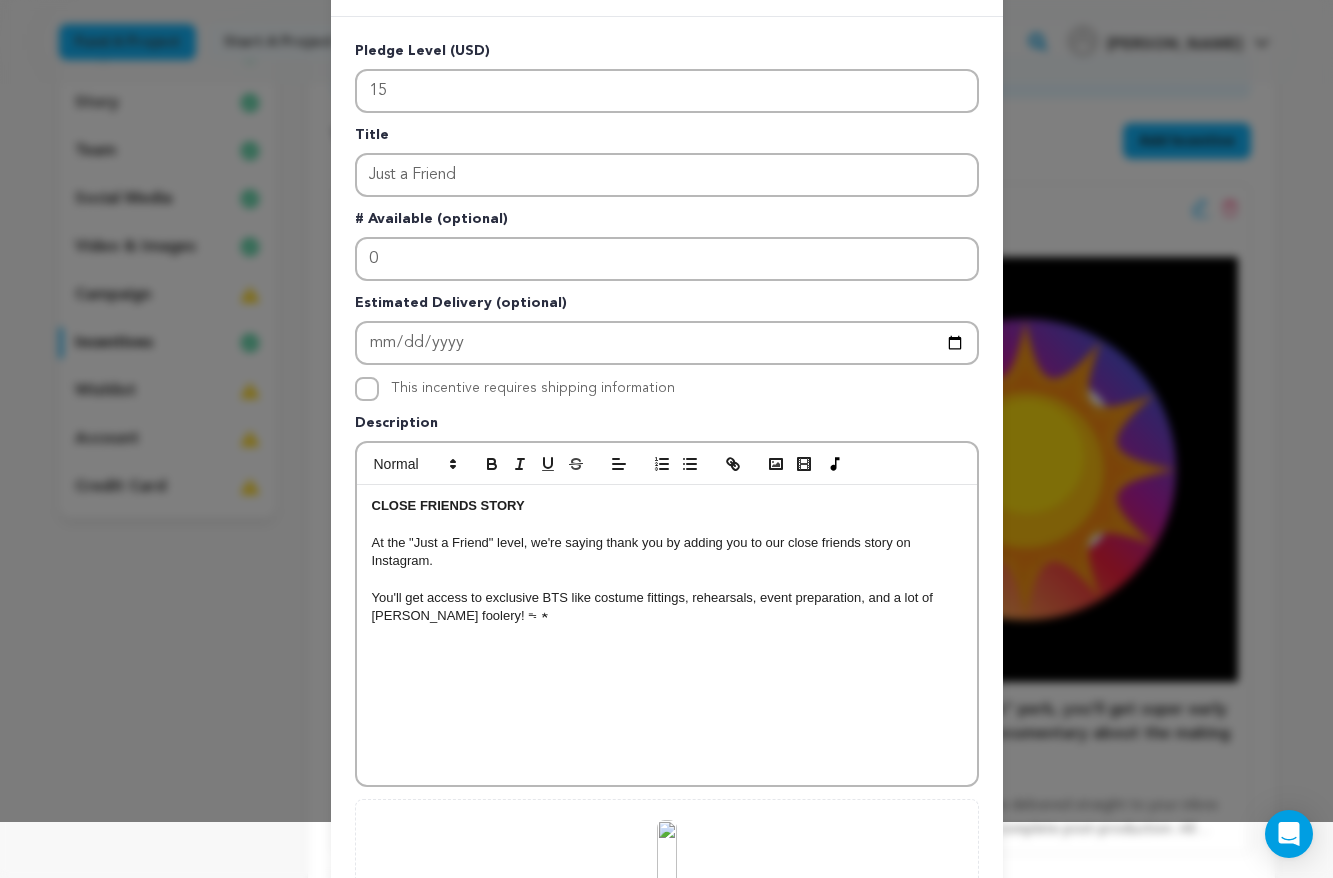 click on "At the "Just a Friend" level, we're saying thank you by adding you to our close friends story on Instagram." at bounding box center (667, 552) 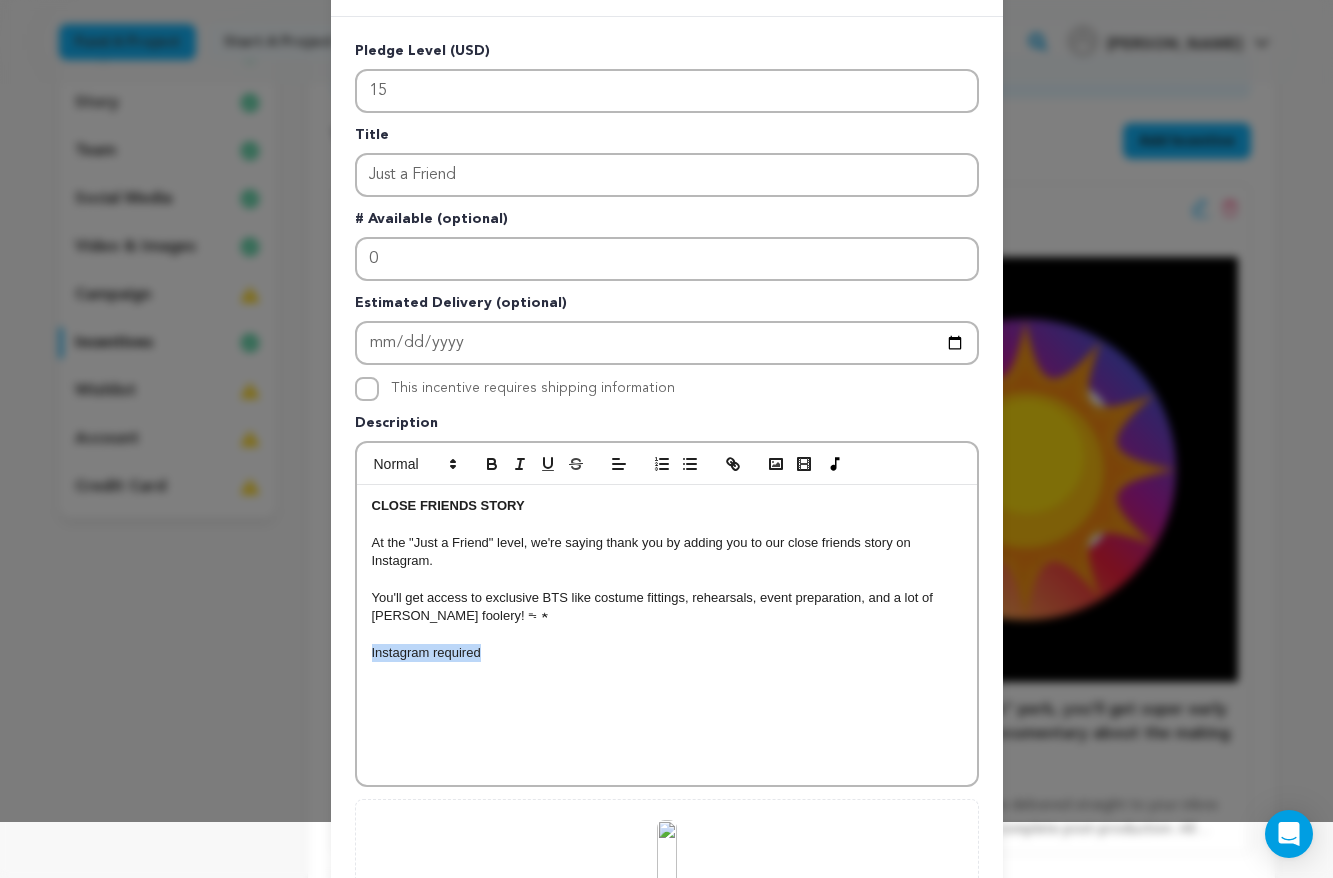 drag, startPoint x: 503, startPoint y: 653, endPoint x: 367, endPoint y: 654, distance: 136.00368 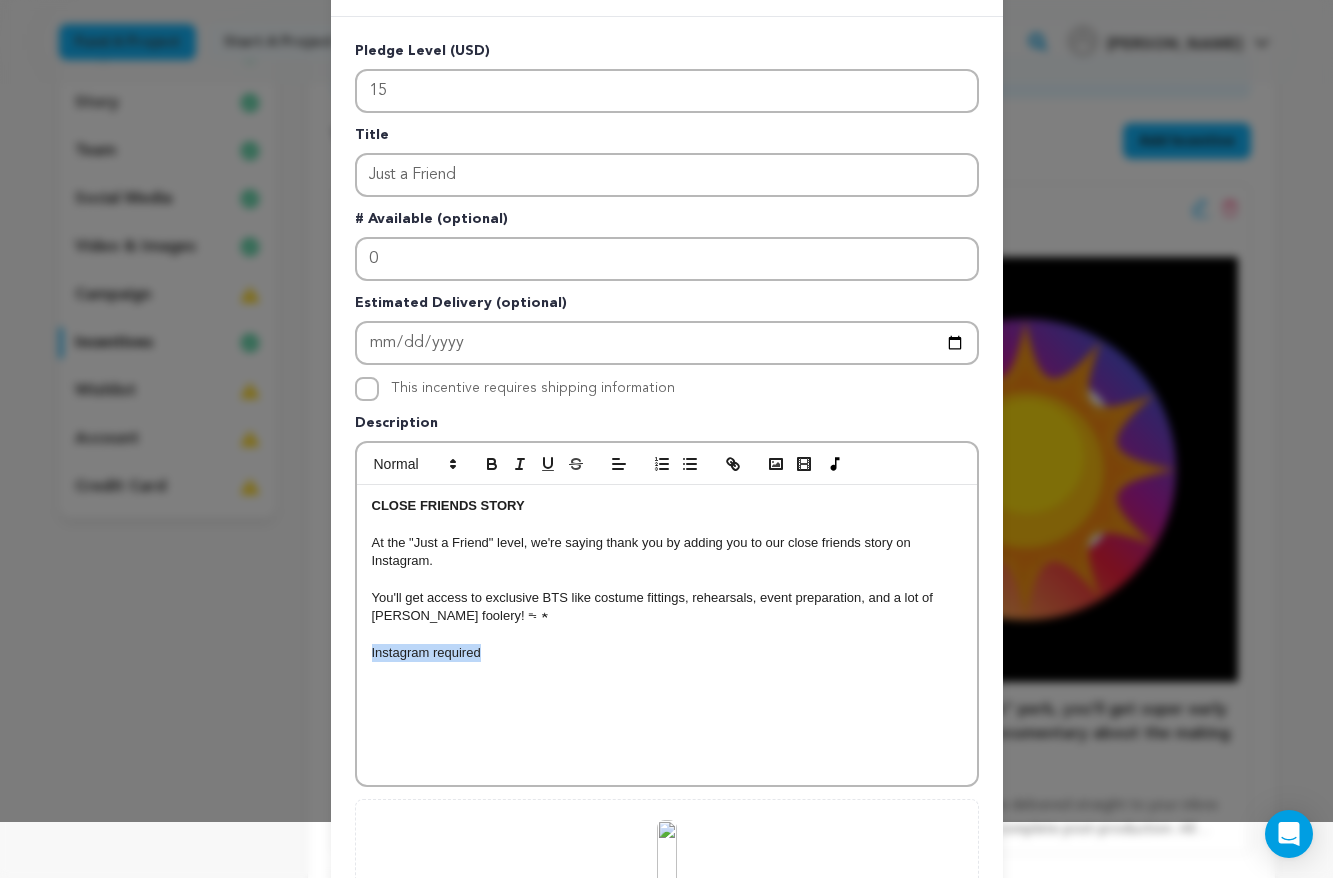 click on "CLOSE FRIENDS STORY At the "Just a Friend" level, we're saying thank you by adding you to our close friends story on Instagram.  You'll get access to exclusive BTS like costume fittings, rehearsals, event preparation, and a lot of tom foolery! ᯓ★ Instagram required" at bounding box center [667, 635] 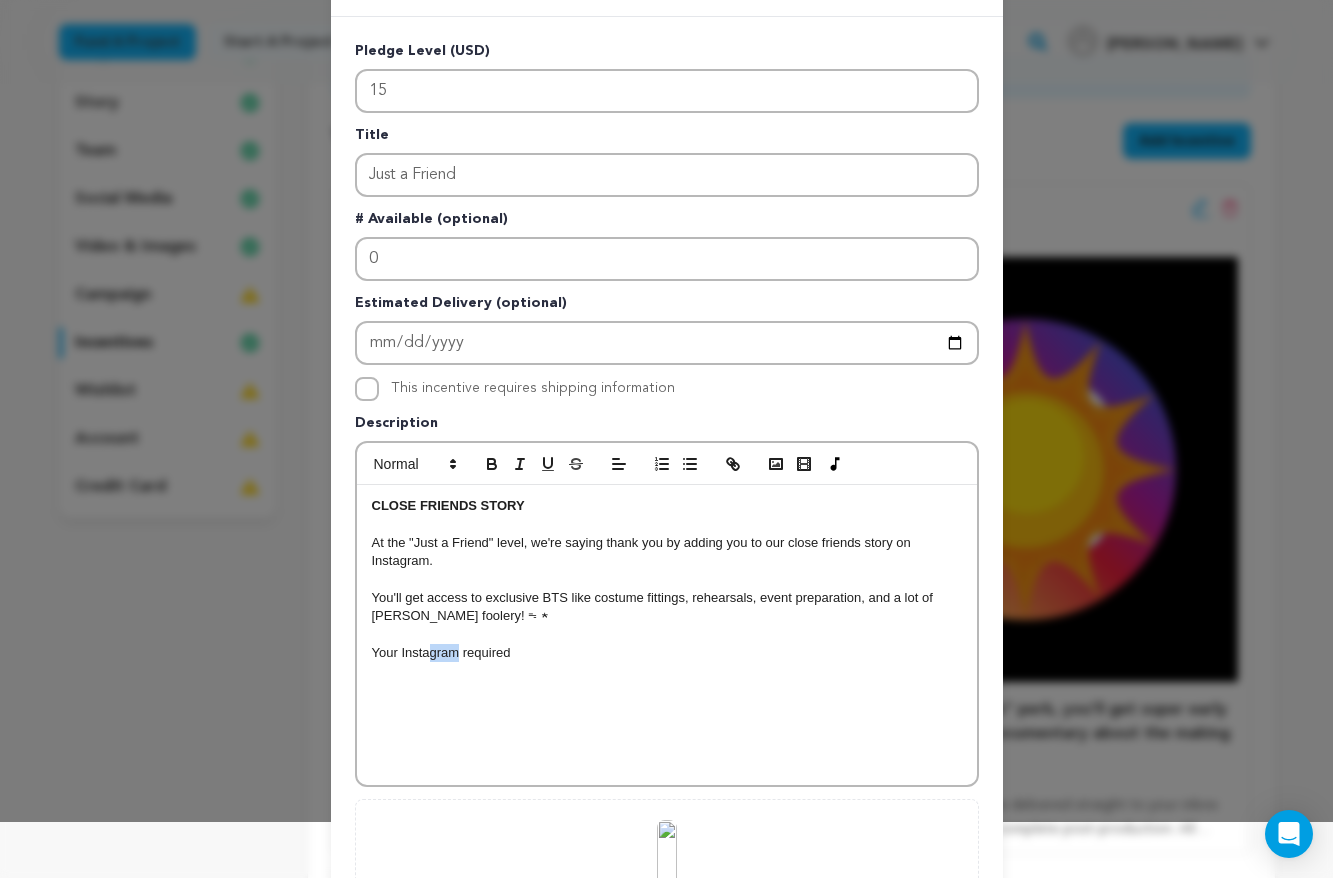 drag, startPoint x: 459, startPoint y: 656, endPoint x: 430, endPoint y: 658, distance: 29.068884 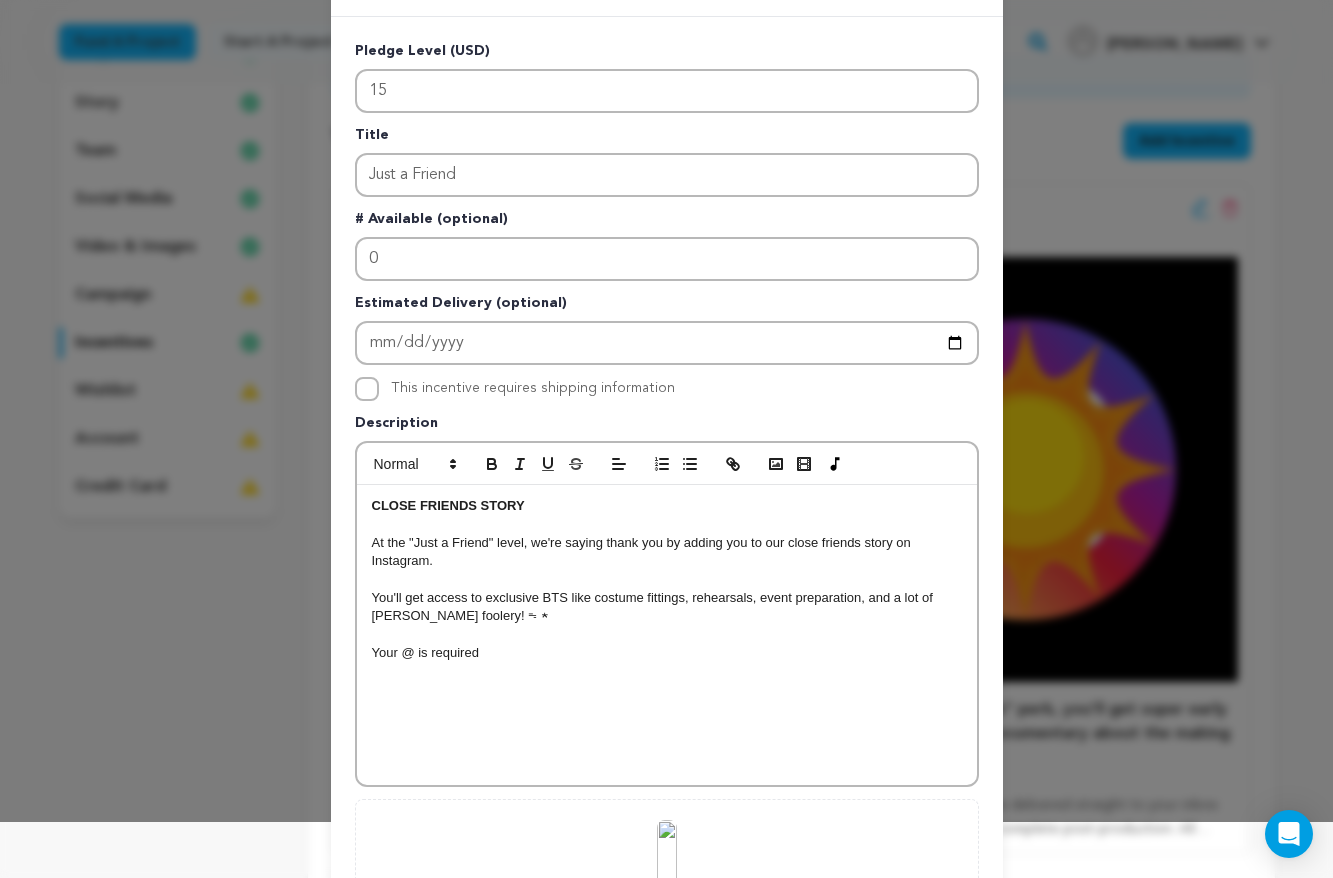 click on "Your @ is required" at bounding box center (667, 653) 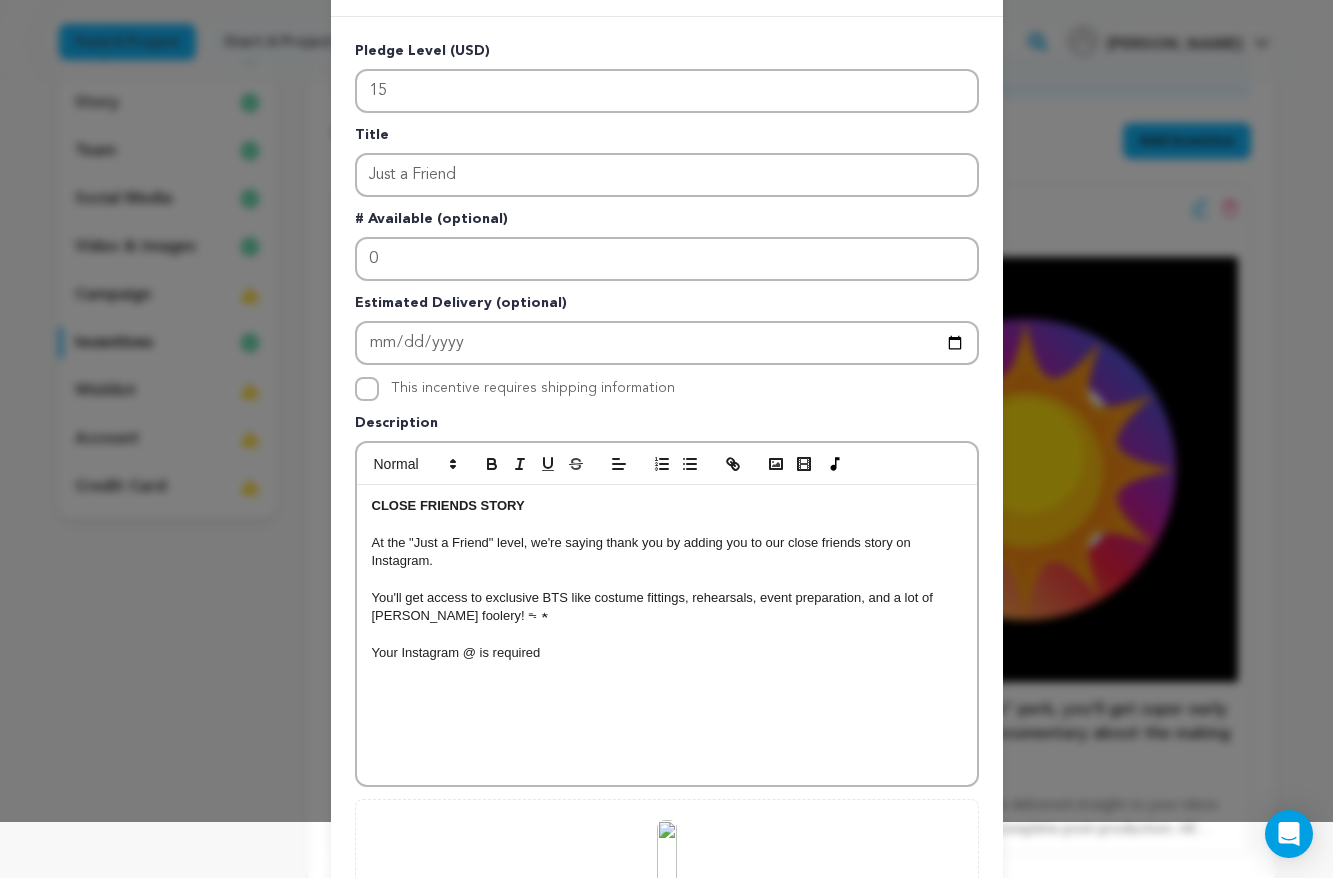 click on "Your Instagram @ is required" at bounding box center [667, 653] 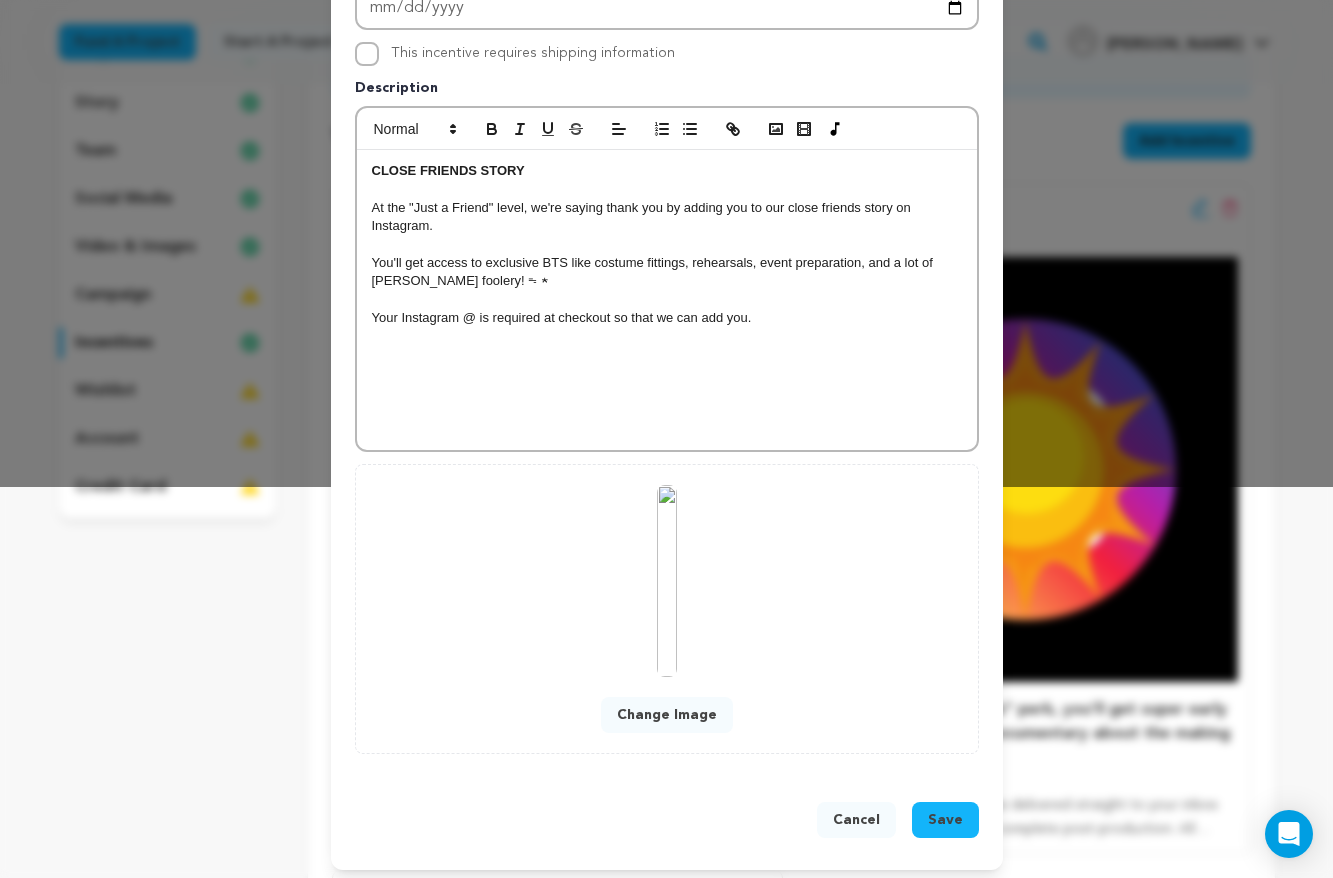 scroll, scrollTop: 394, scrollLeft: 0, axis: vertical 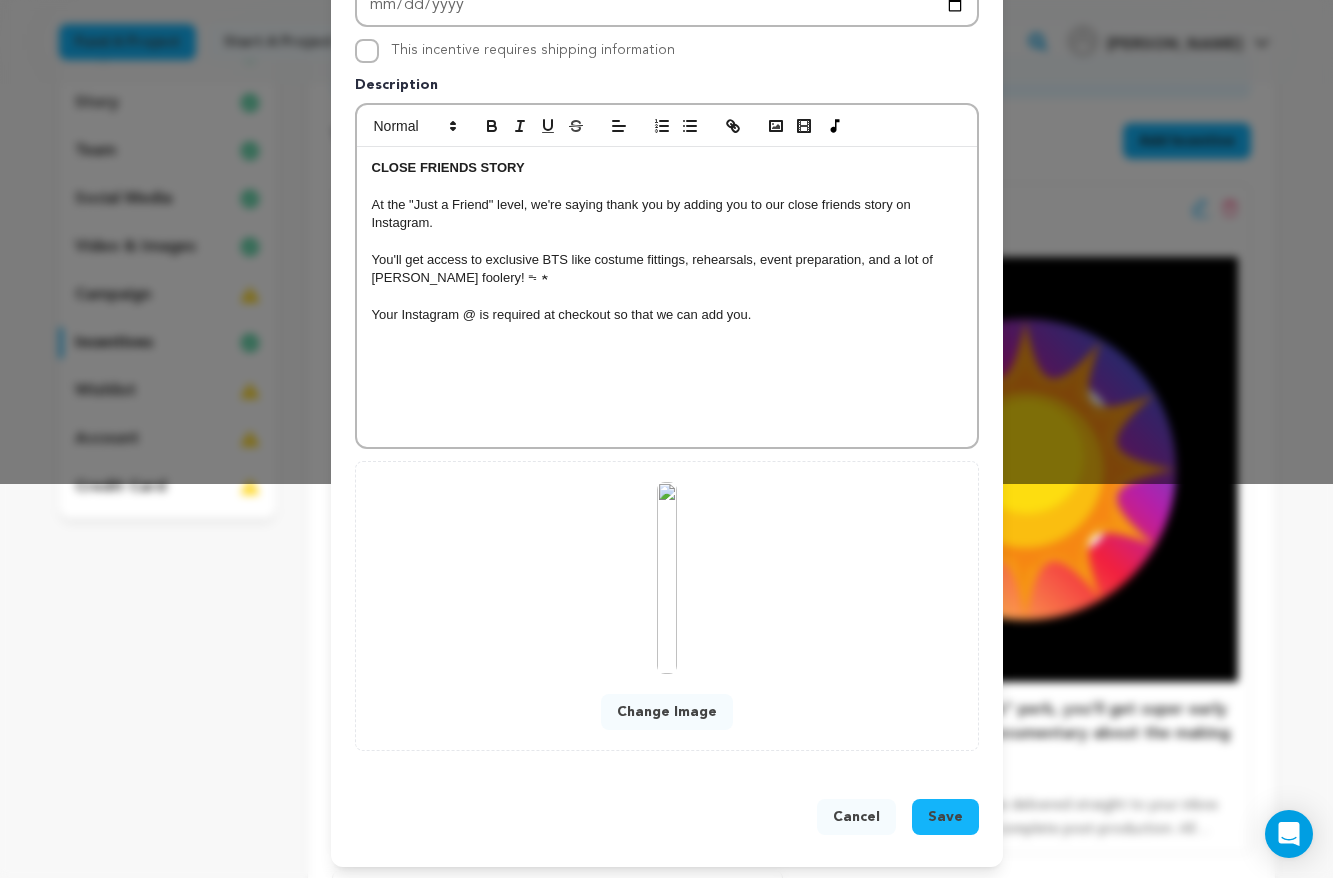 click on "Change Image" at bounding box center (667, 712) 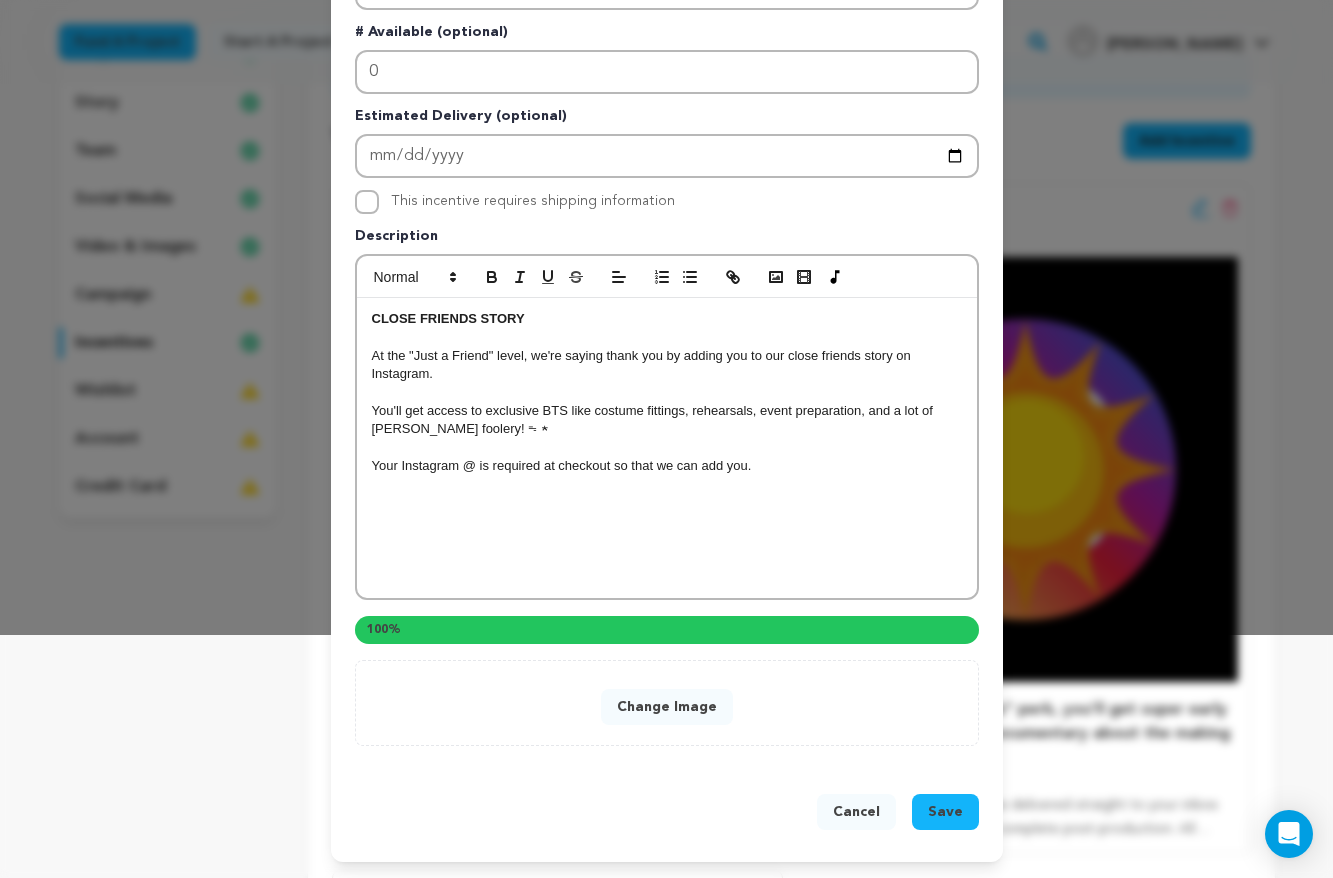 scroll, scrollTop: 357, scrollLeft: 0, axis: vertical 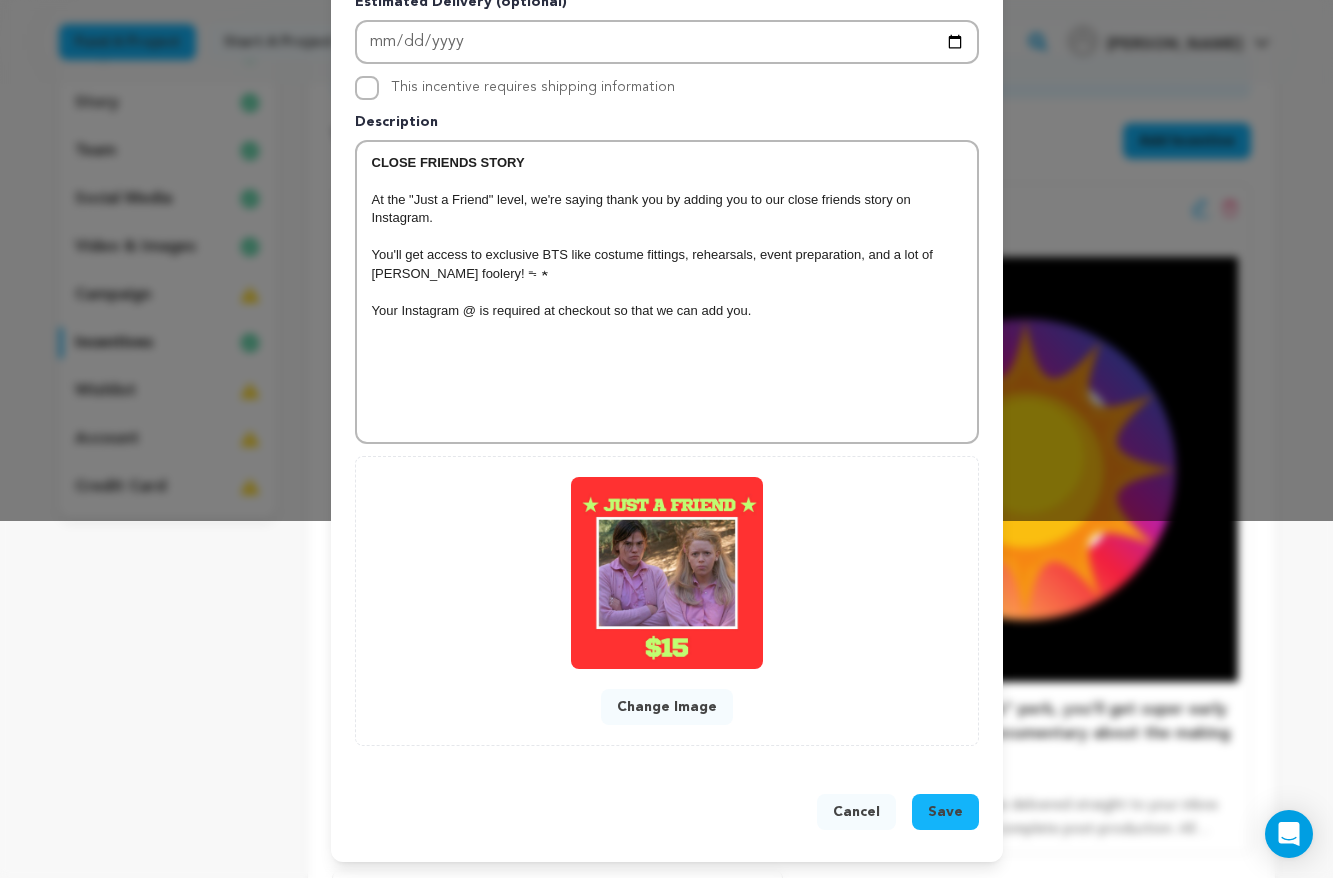click on "Save" at bounding box center [945, 812] 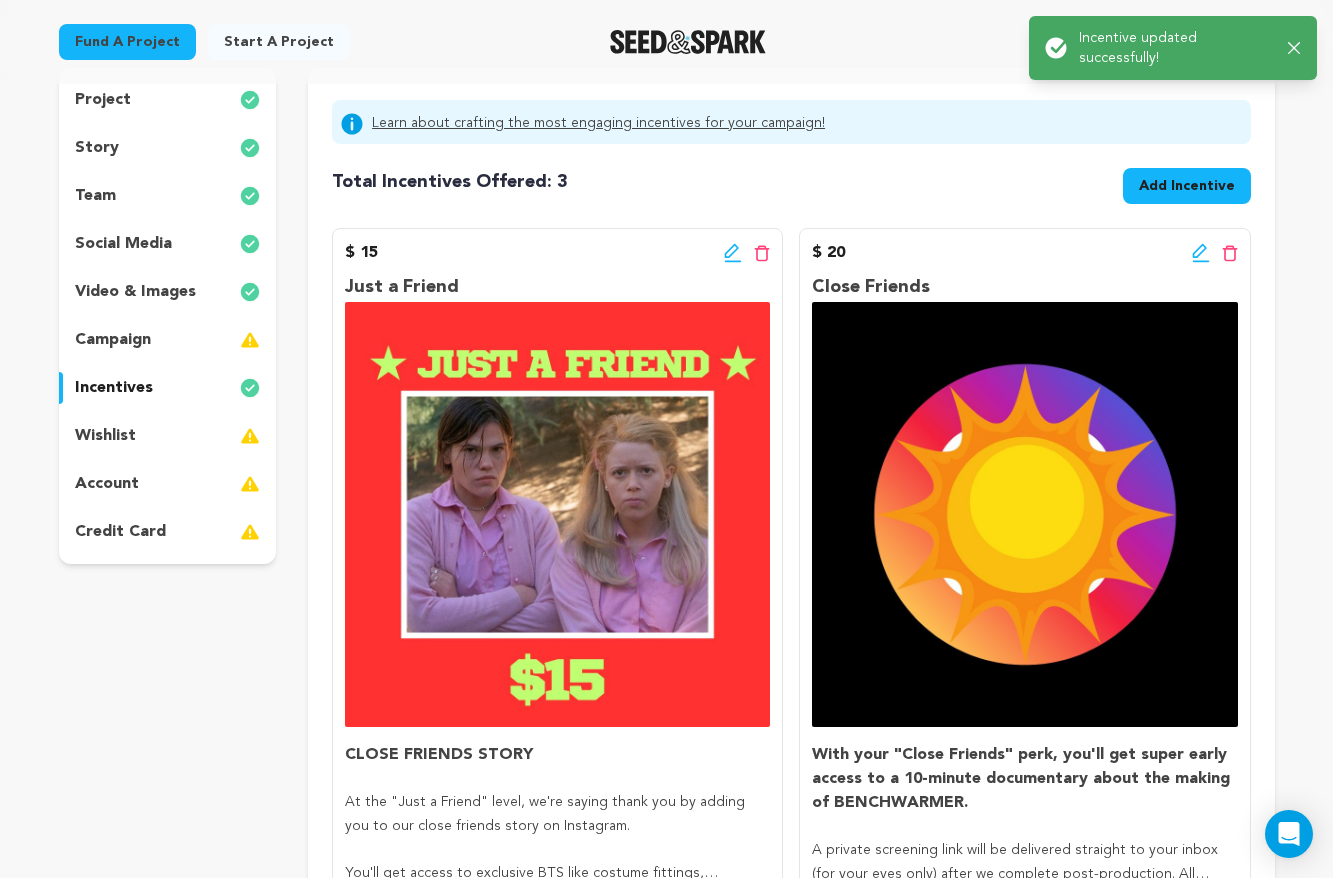 scroll, scrollTop: 266, scrollLeft: 0, axis: vertical 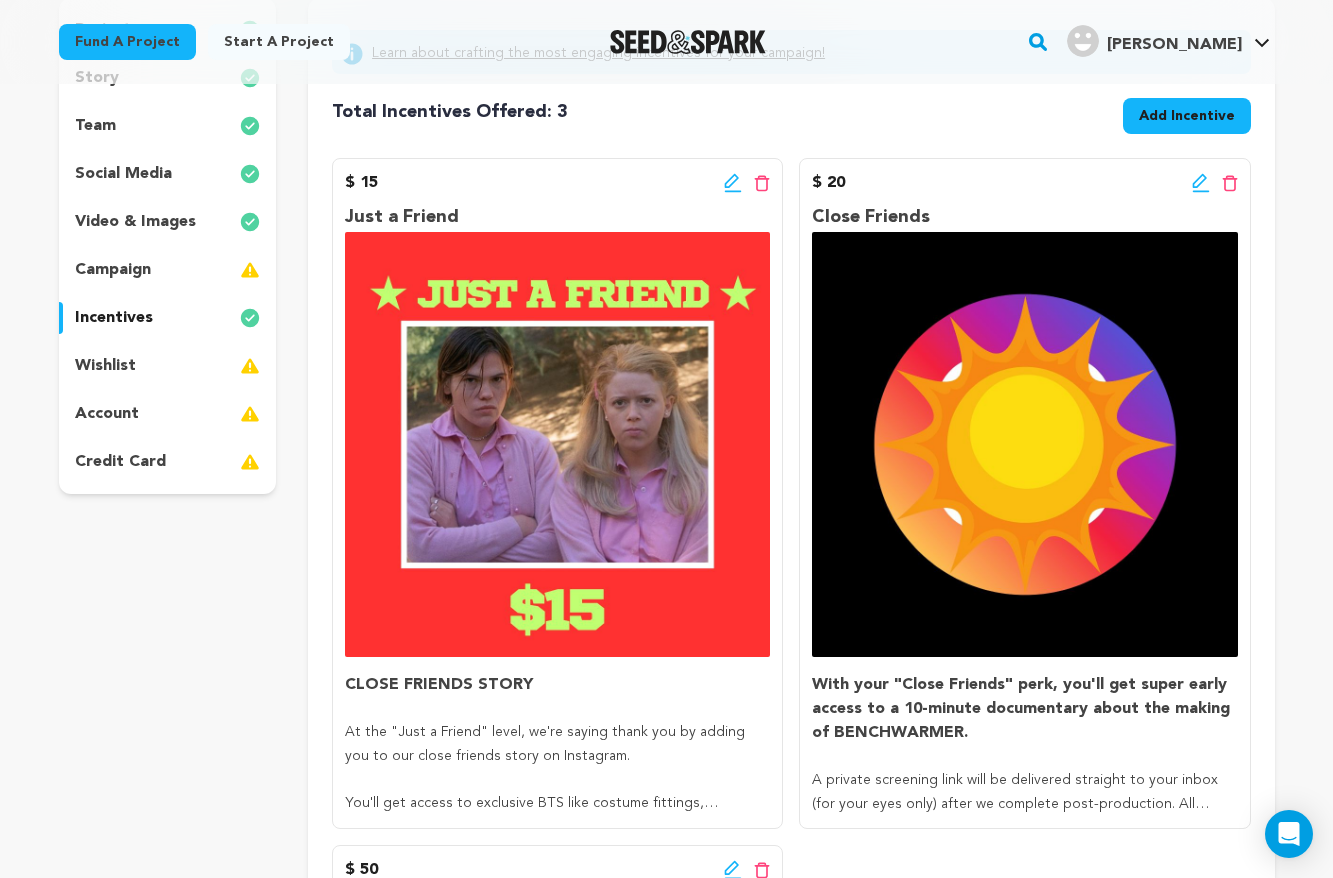 click 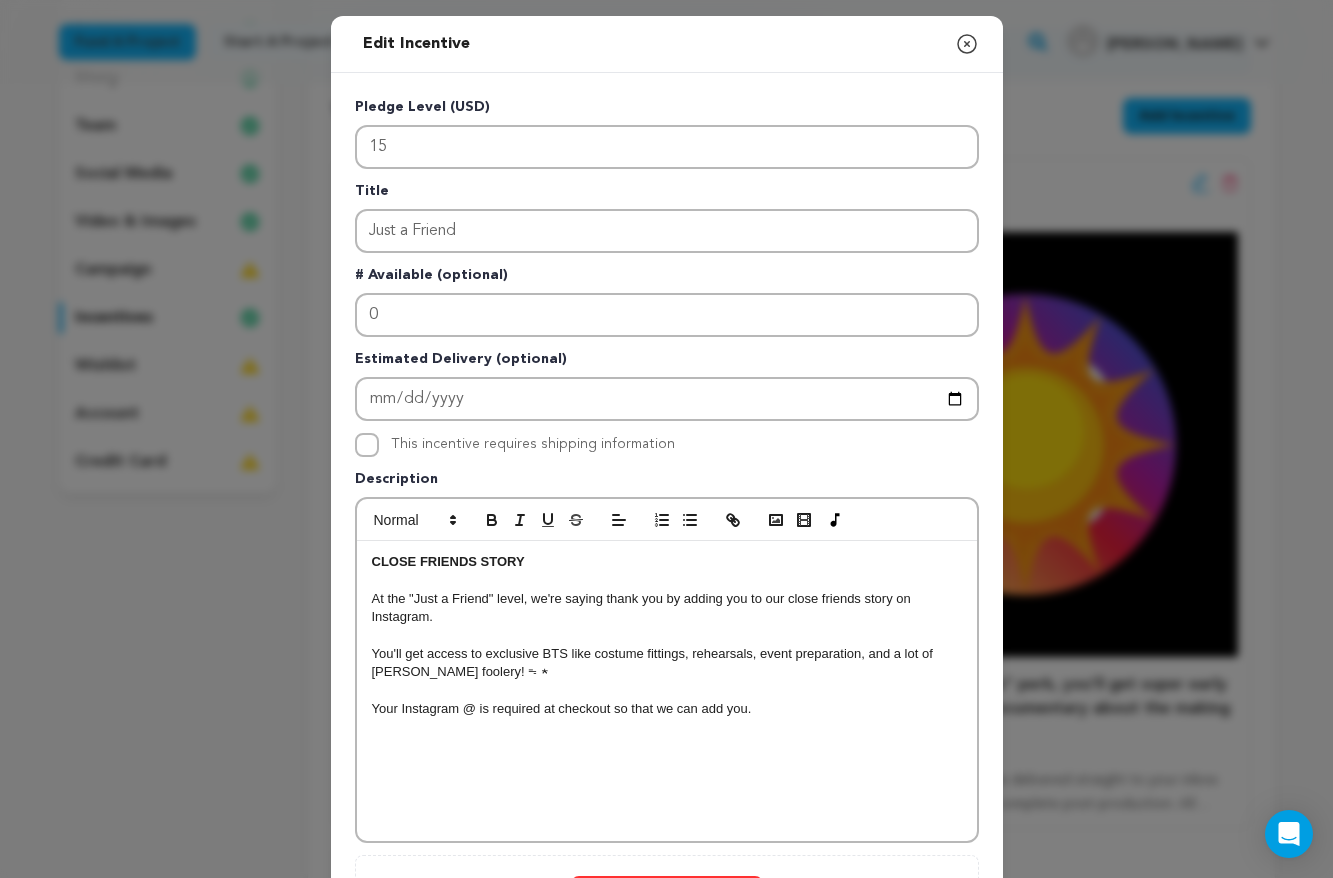 click 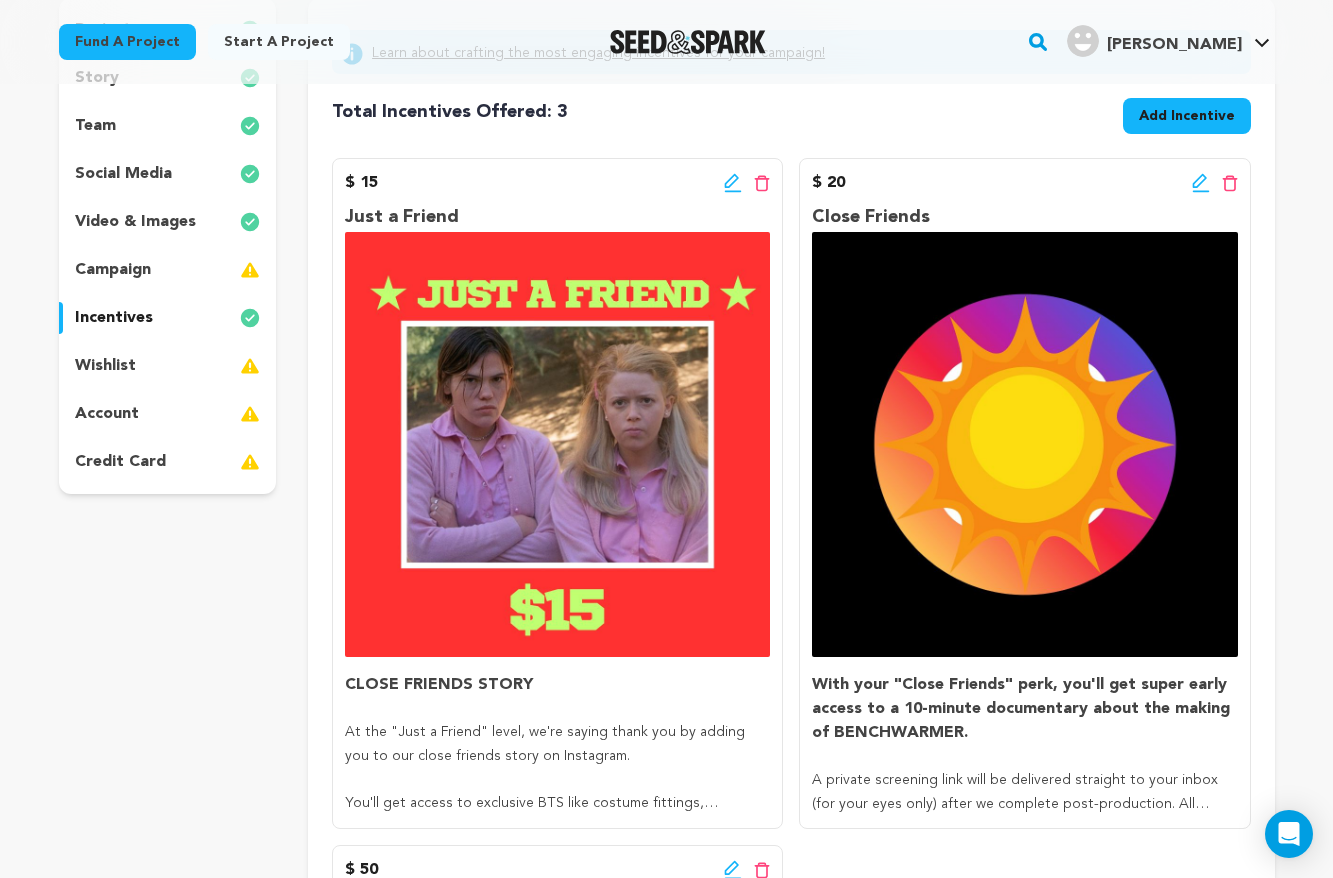 click 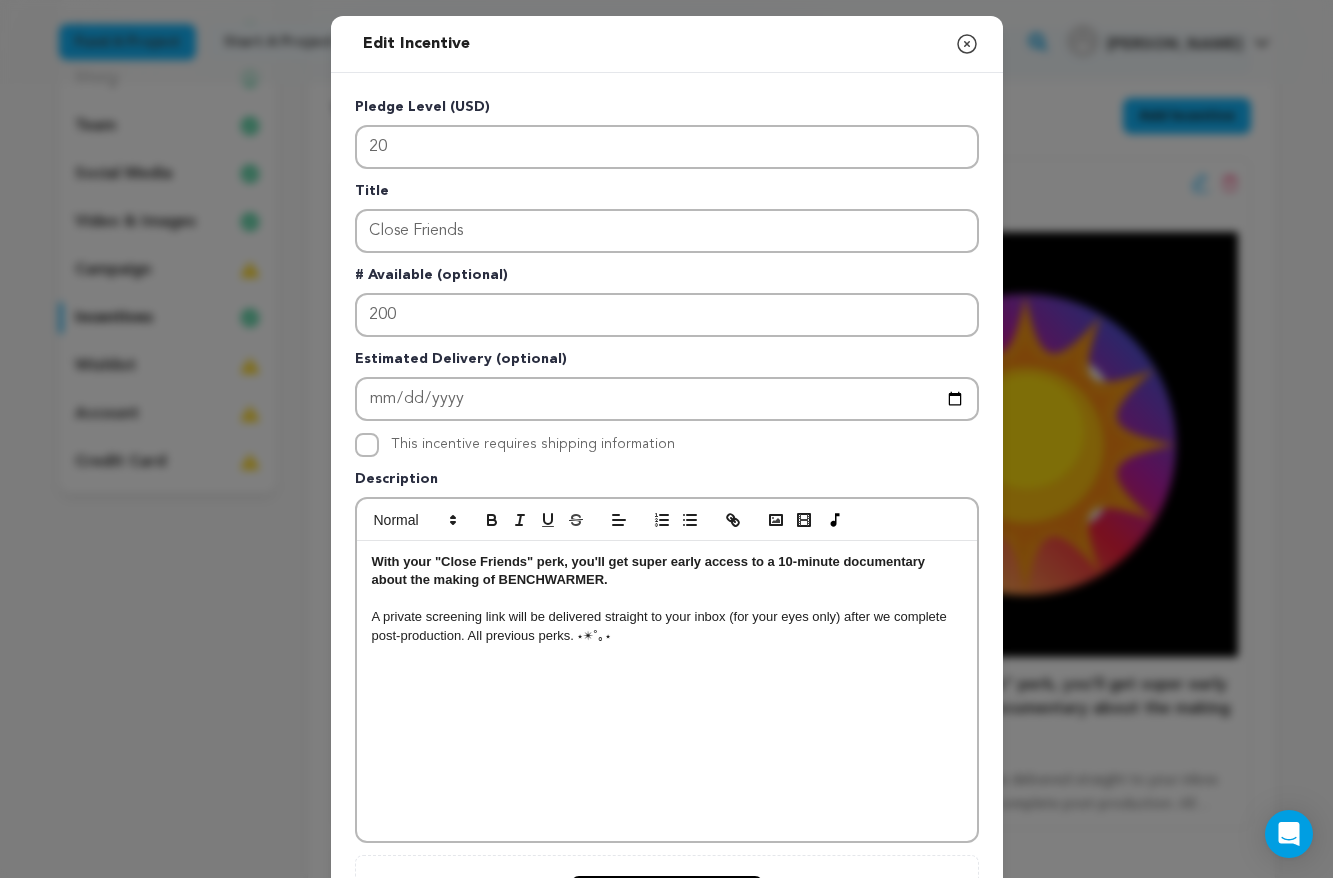 click on "With your "Close Friends" perk, you'll get super early access to a 10-minute documentary about the making of BENCHWARMER." at bounding box center (667, 571) 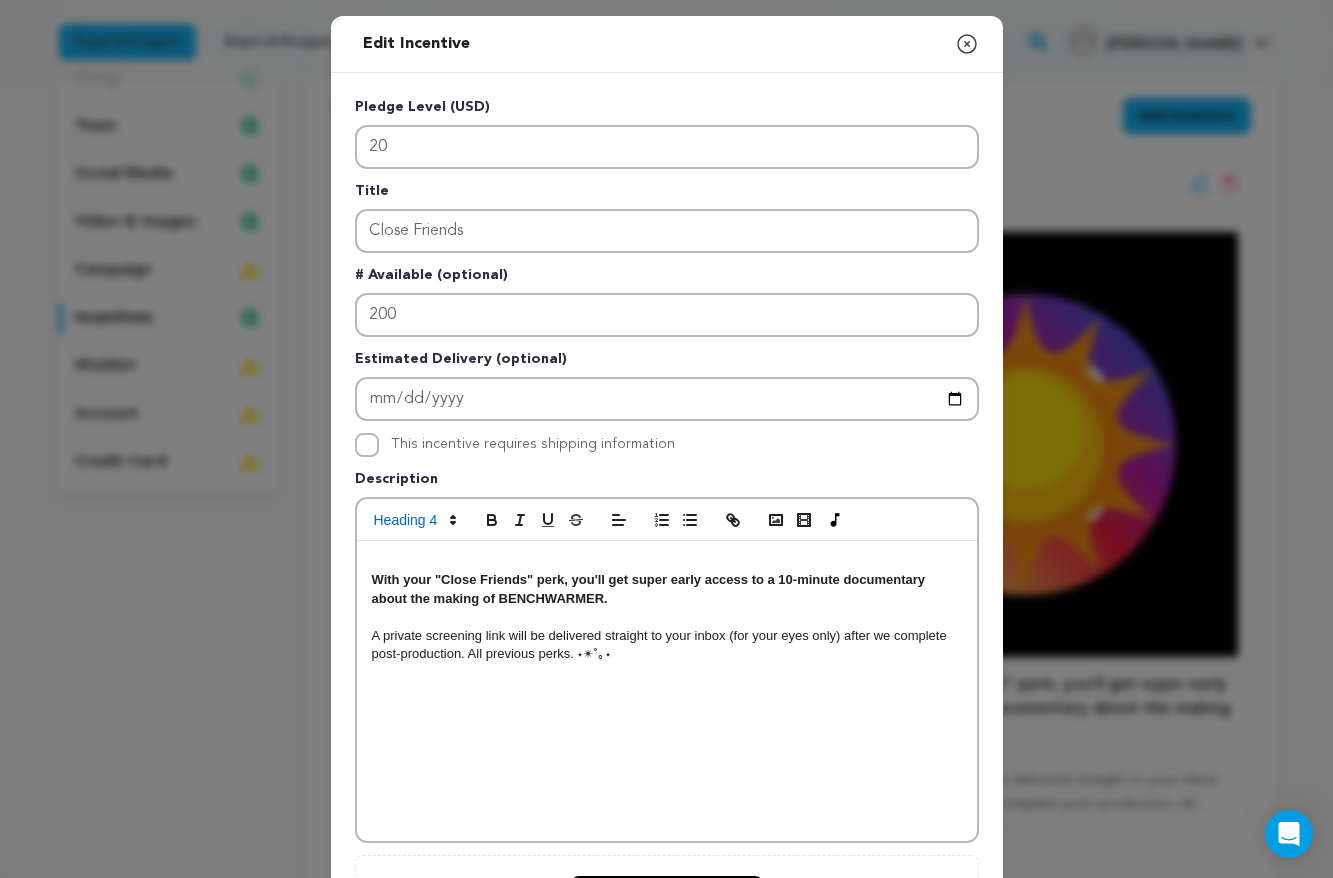 click at bounding box center [667, 562] 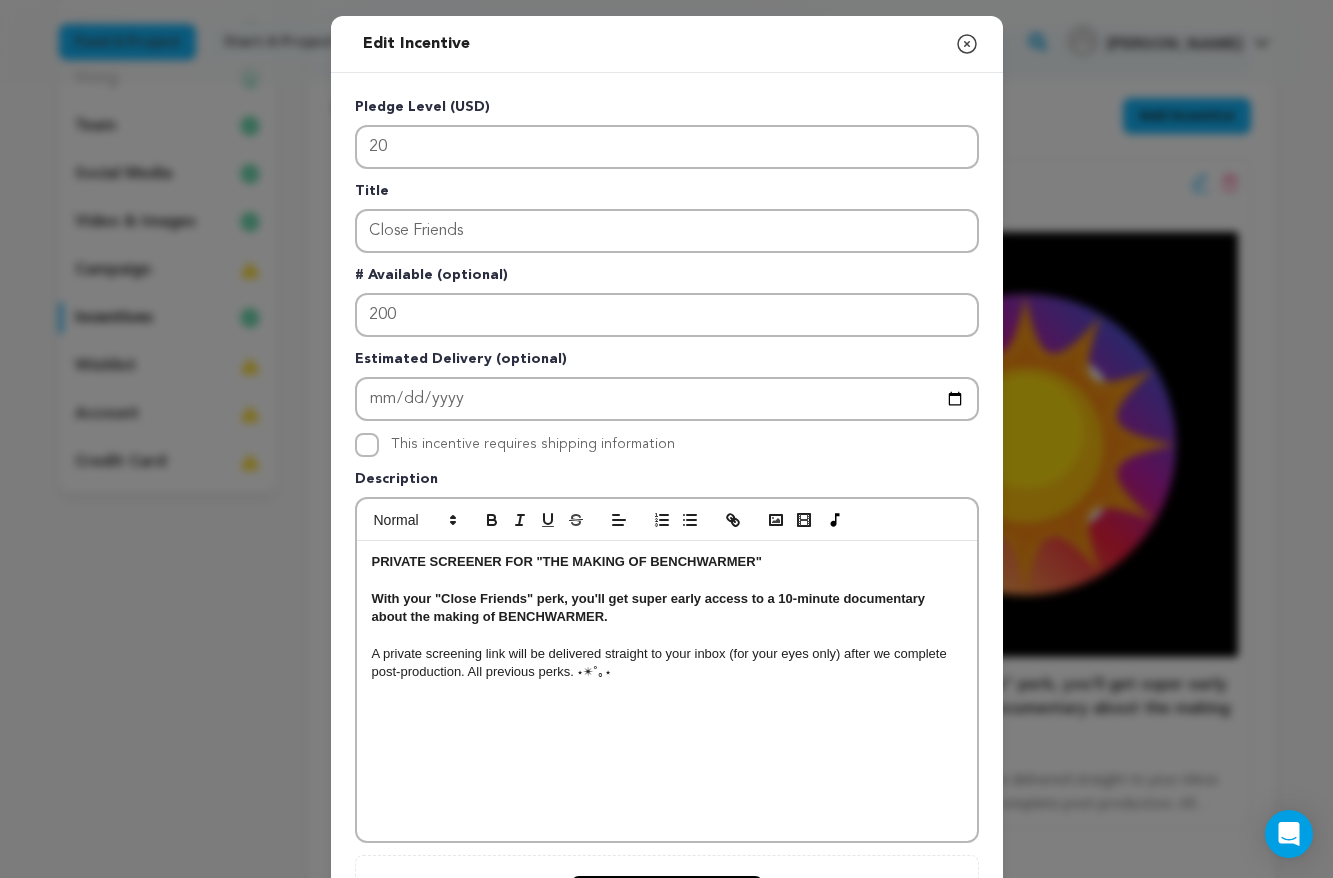 drag, startPoint x: 629, startPoint y: 618, endPoint x: 367, endPoint y: 599, distance: 262.68802 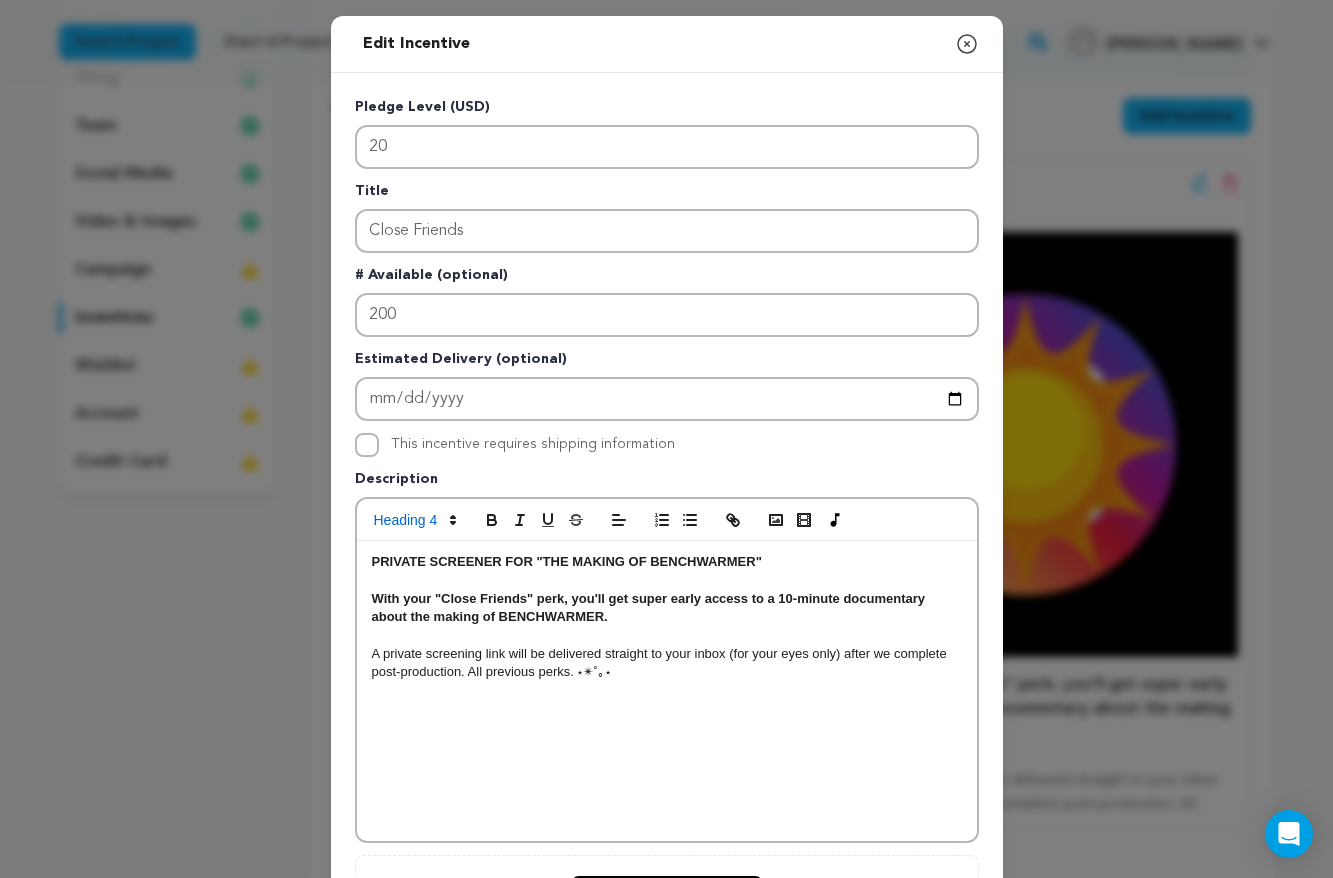 copy on "With your "Close Friends" perk, you'll get super early access to a 10-minute documentary about the making of BENCHWARMER." 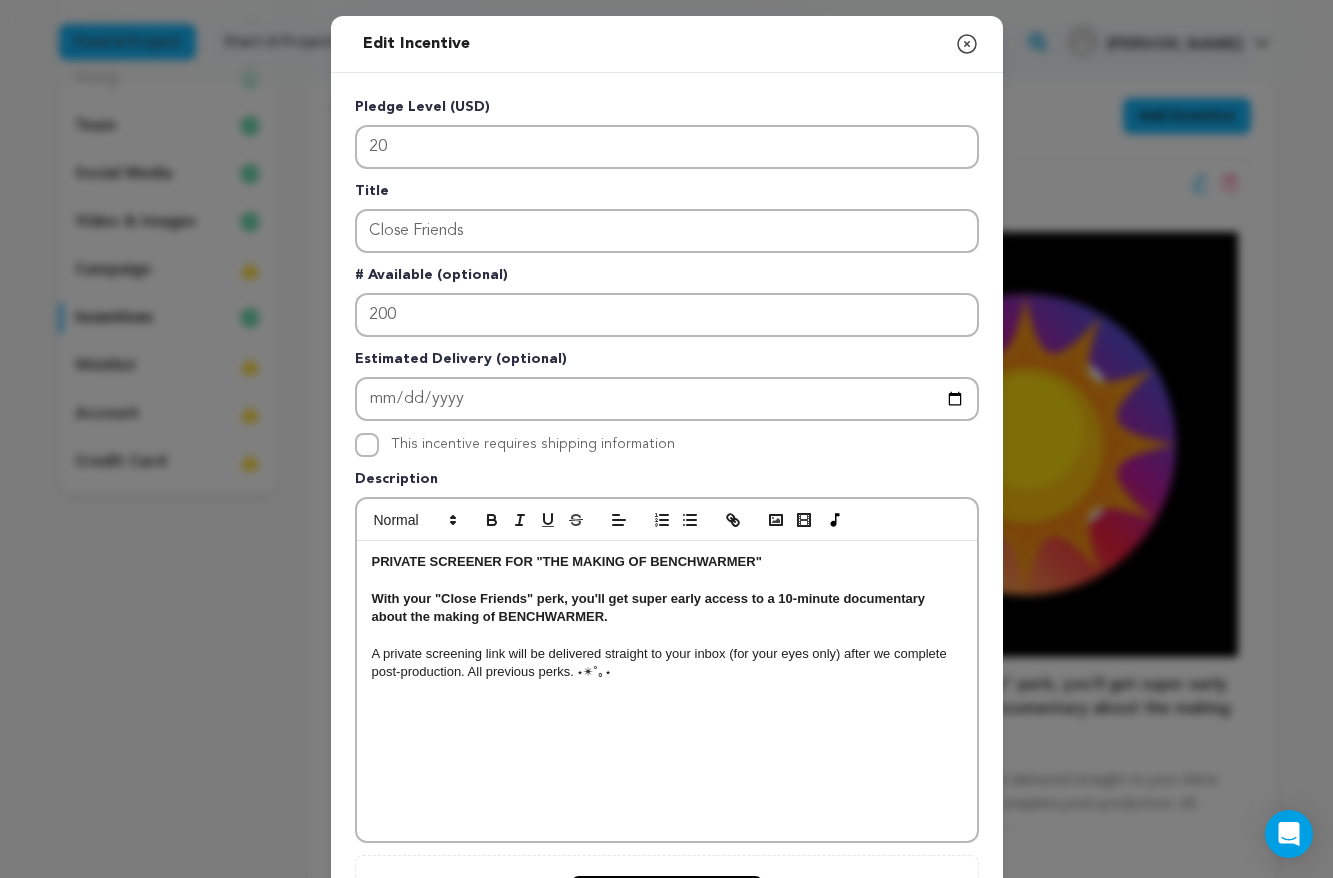 scroll, scrollTop: 0, scrollLeft: 0, axis: both 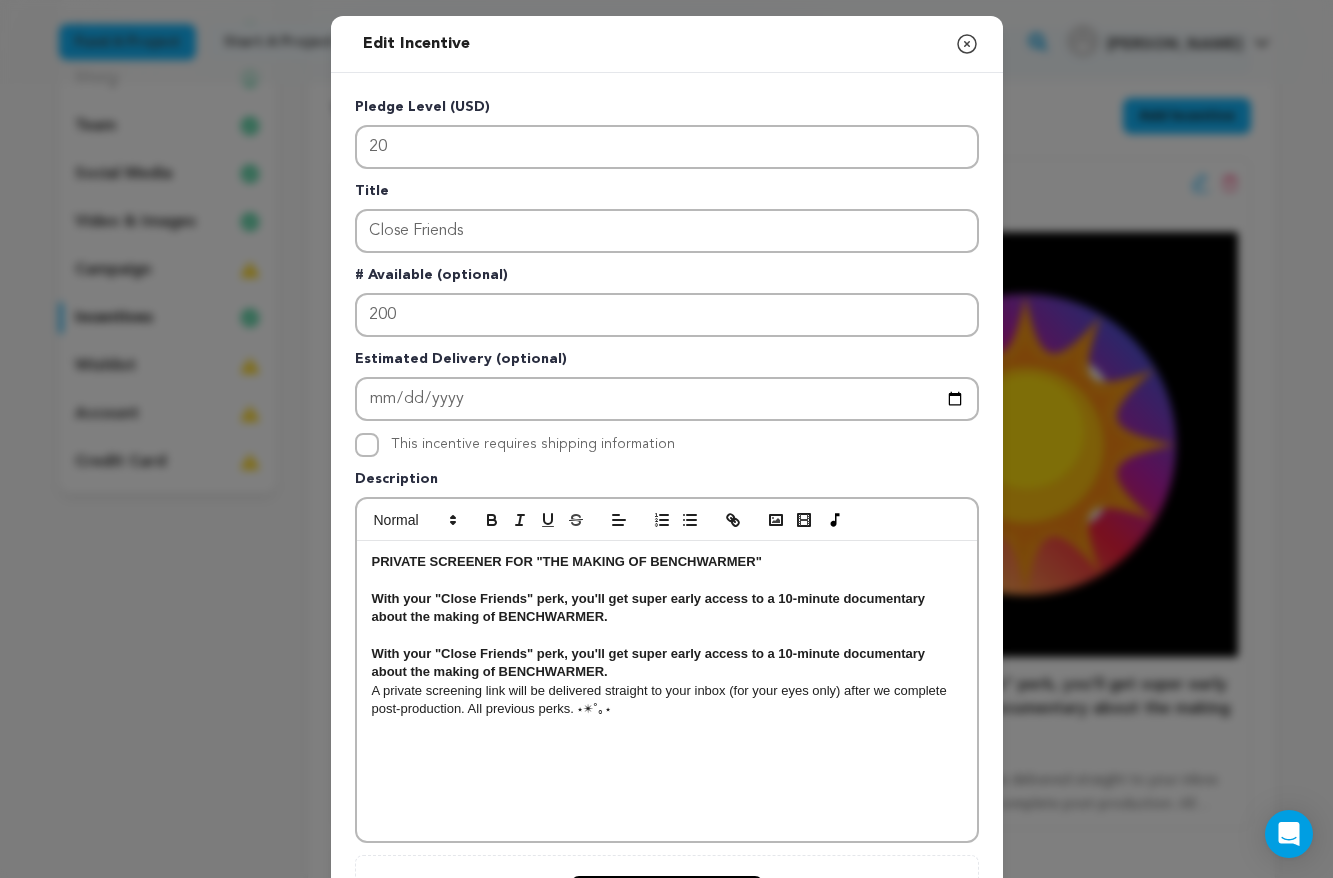 drag, startPoint x: 628, startPoint y: 677, endPoint x: 362, endPoint y: 635, distance: 269.29538 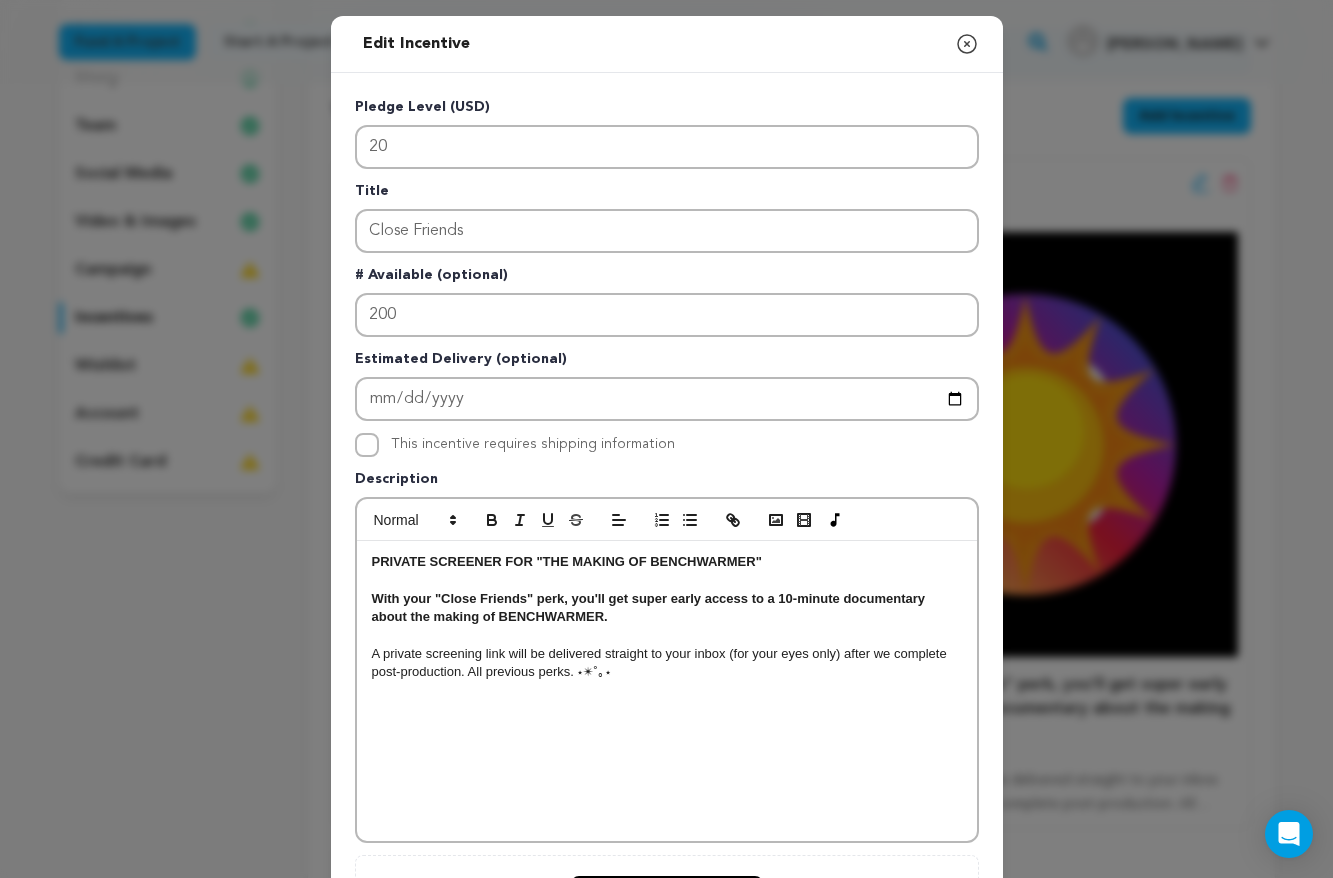 click on "A private screening link will be delivered straight to your inbox (for your eyes only) after we complete post-production. All previous perks. ⋆✴︎˚｡⋆" at bounding box center (667, 663) 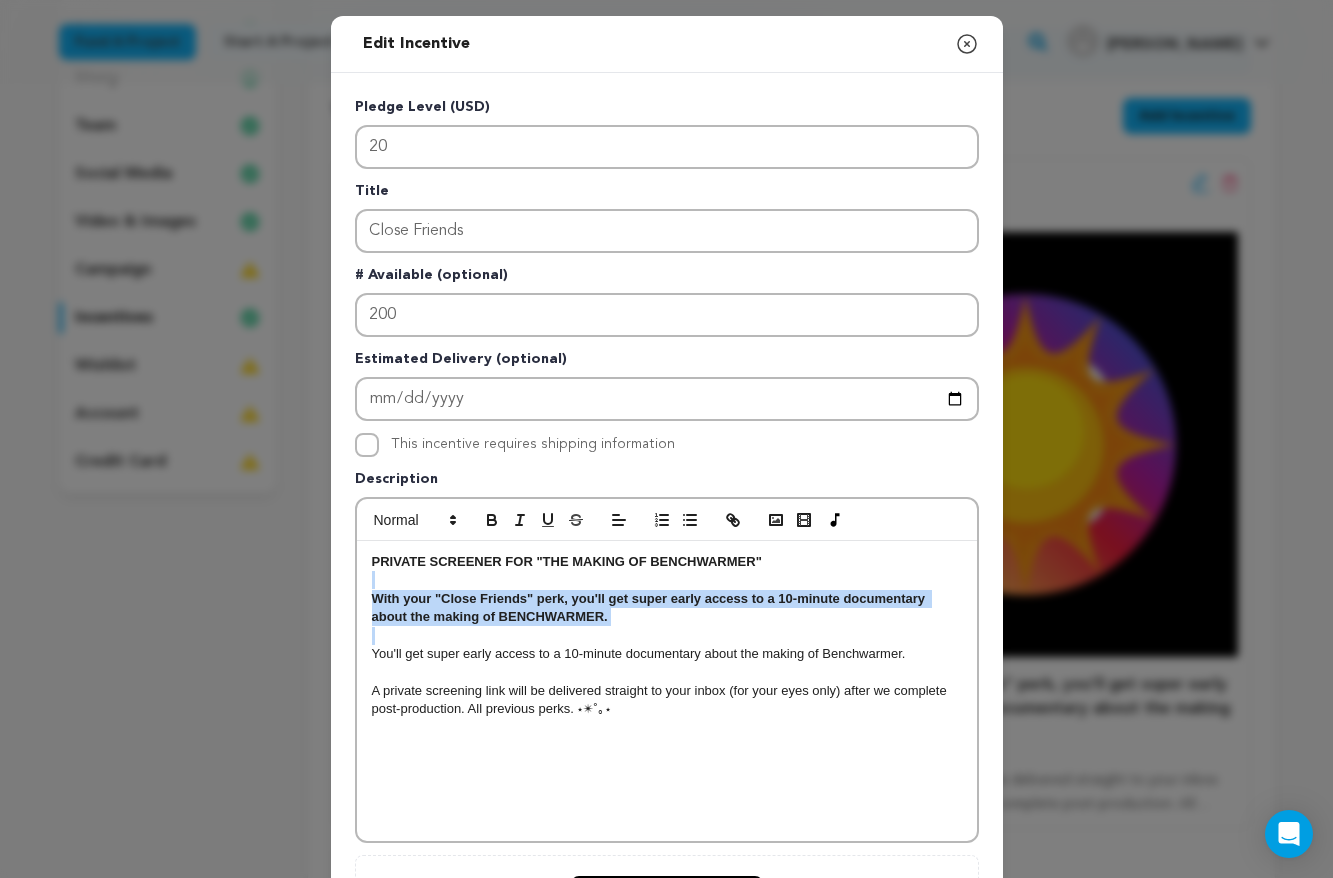drag, startPoint x: 661, startPoint y: 630, endPoint x: 342, endPoint y: 583, distance: 322.4438 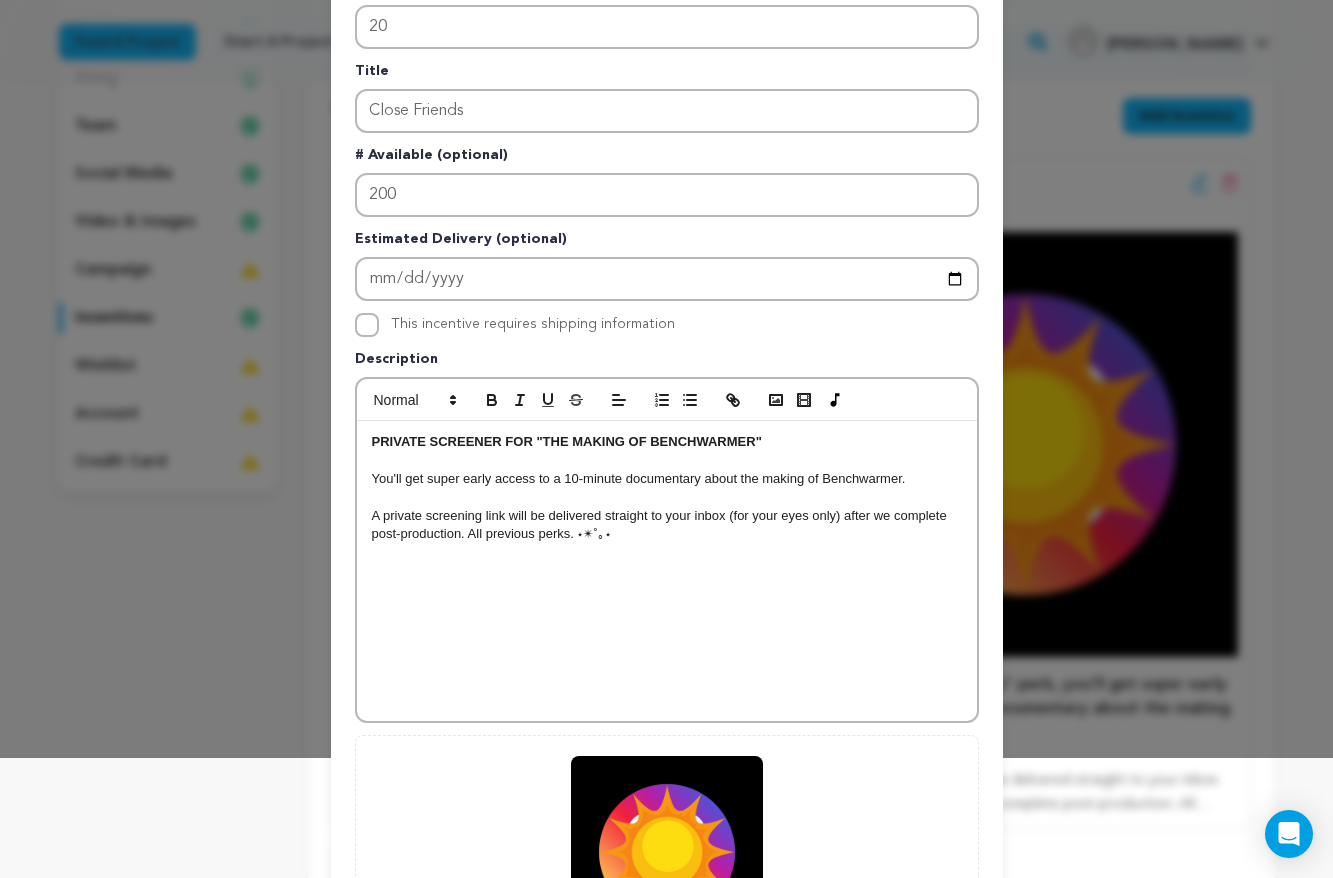 scroll, scrollTop: 122, scrollLeft: 0, axis: vertical 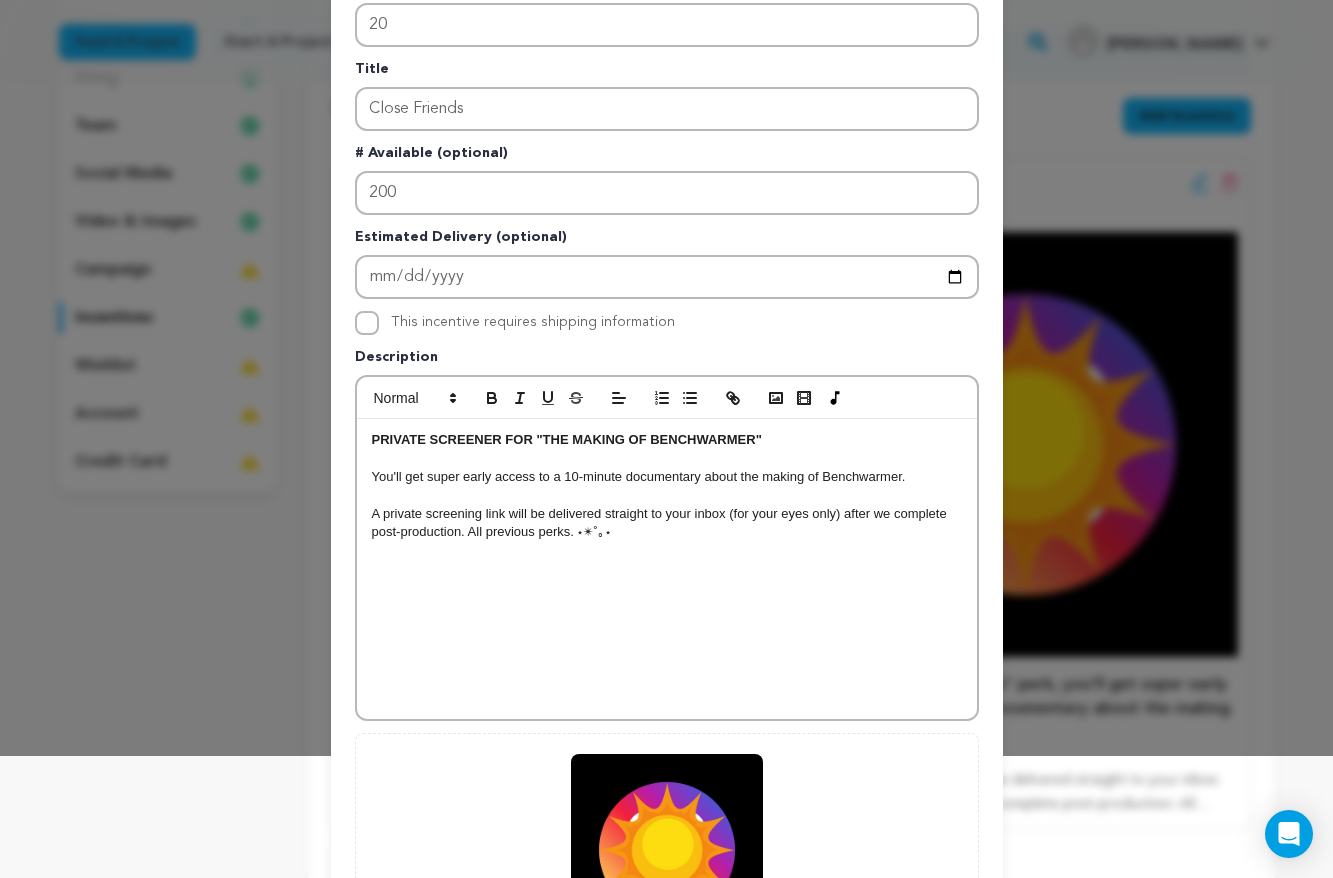 click on "PRIVATE SCREENER FOR "THE MAKING OF BENCHWARMER" You'll get super early access to a 10-minute documentary about the making of Benchwarmer. A private screening link will be delivered straight to your inbox (for your eyes only) after we complete post-production. All previous perks. ⋆✴︎˚｡⋆" at bounding box center (667, 569) 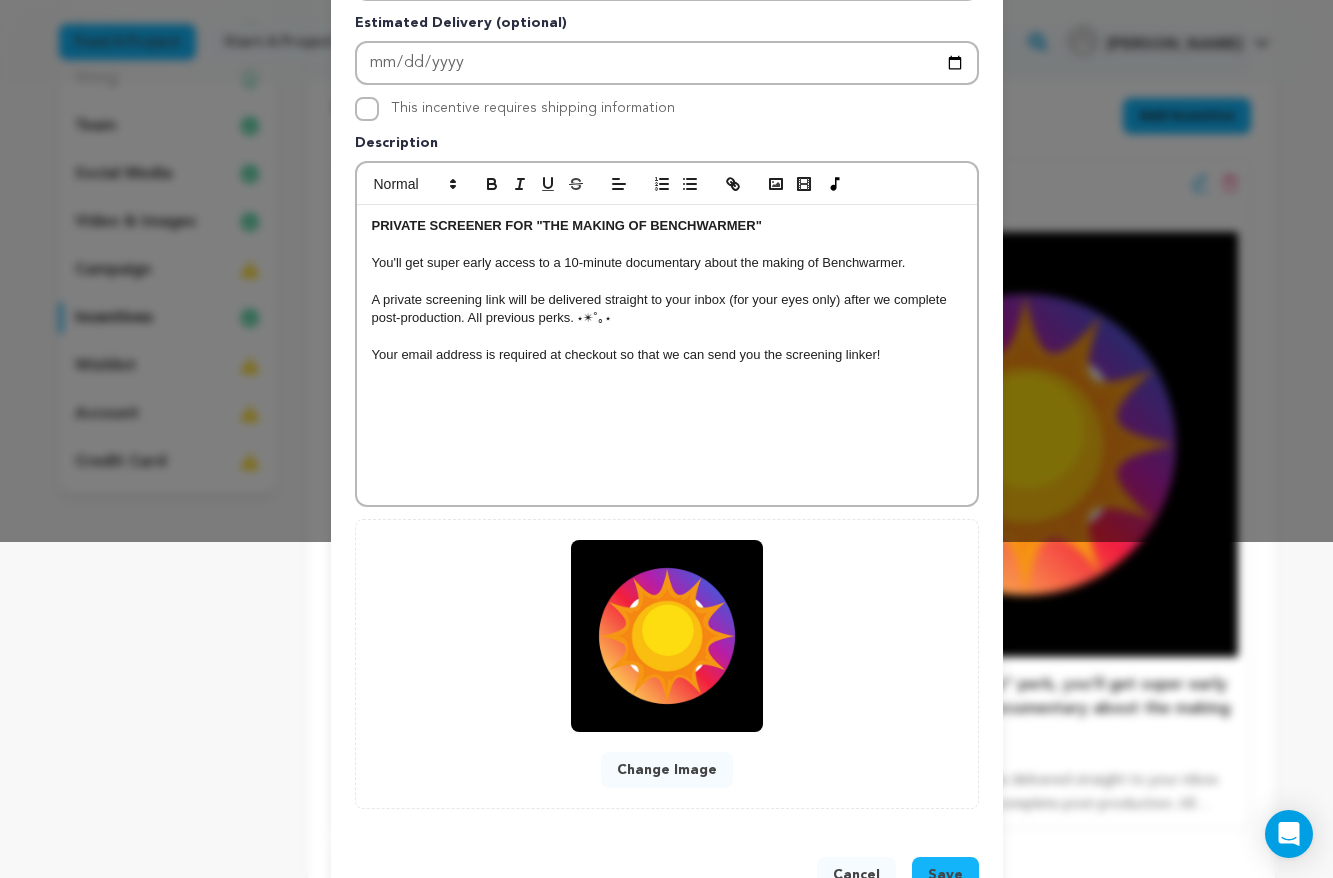scroll, scrollTop: 399, scrollLeft: 0, axis: vertical 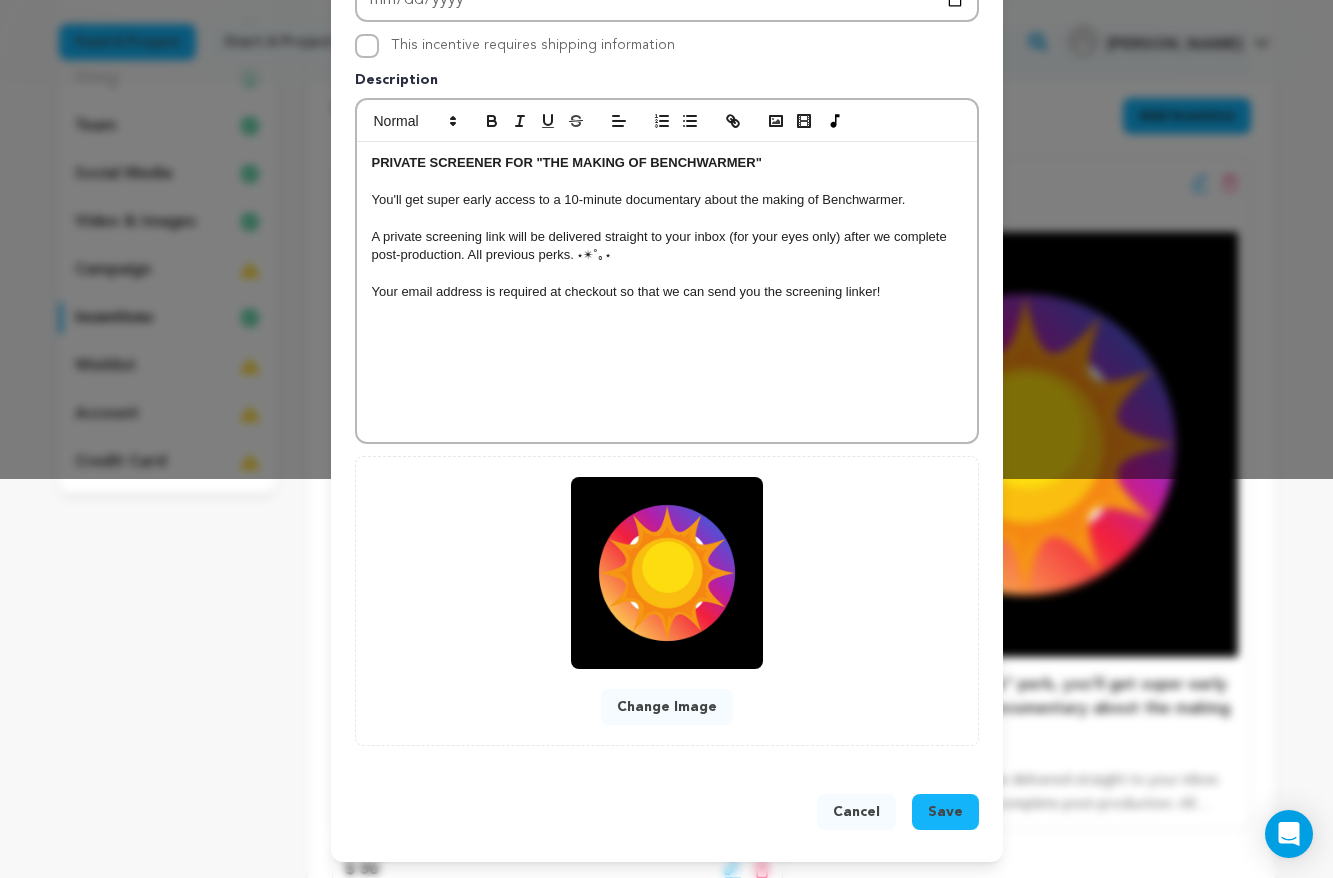 click on "Change Image" at bounding box center [667, 707] 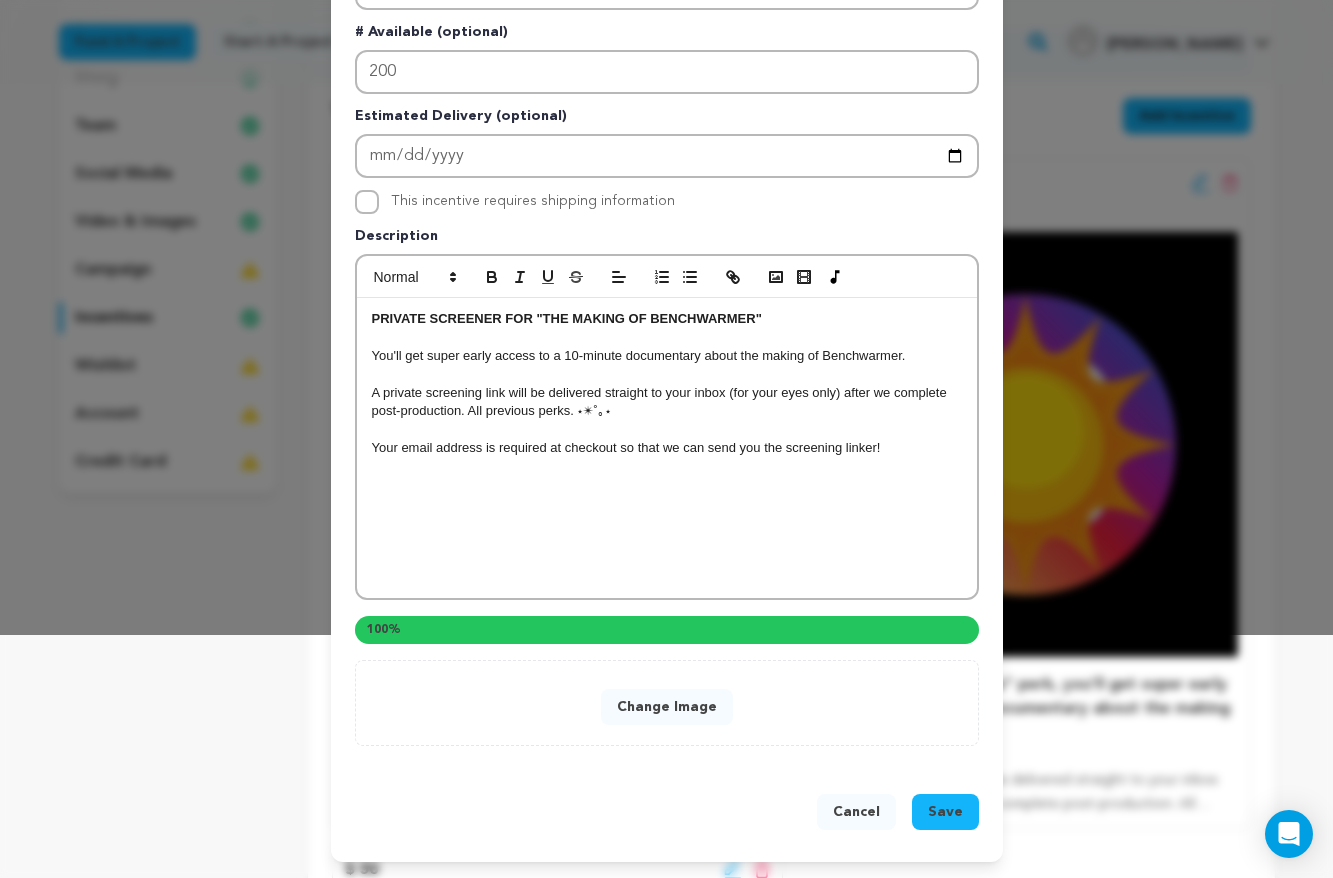 scroll, scrollTop: 357, scrollLeft: 0, axis: vertical 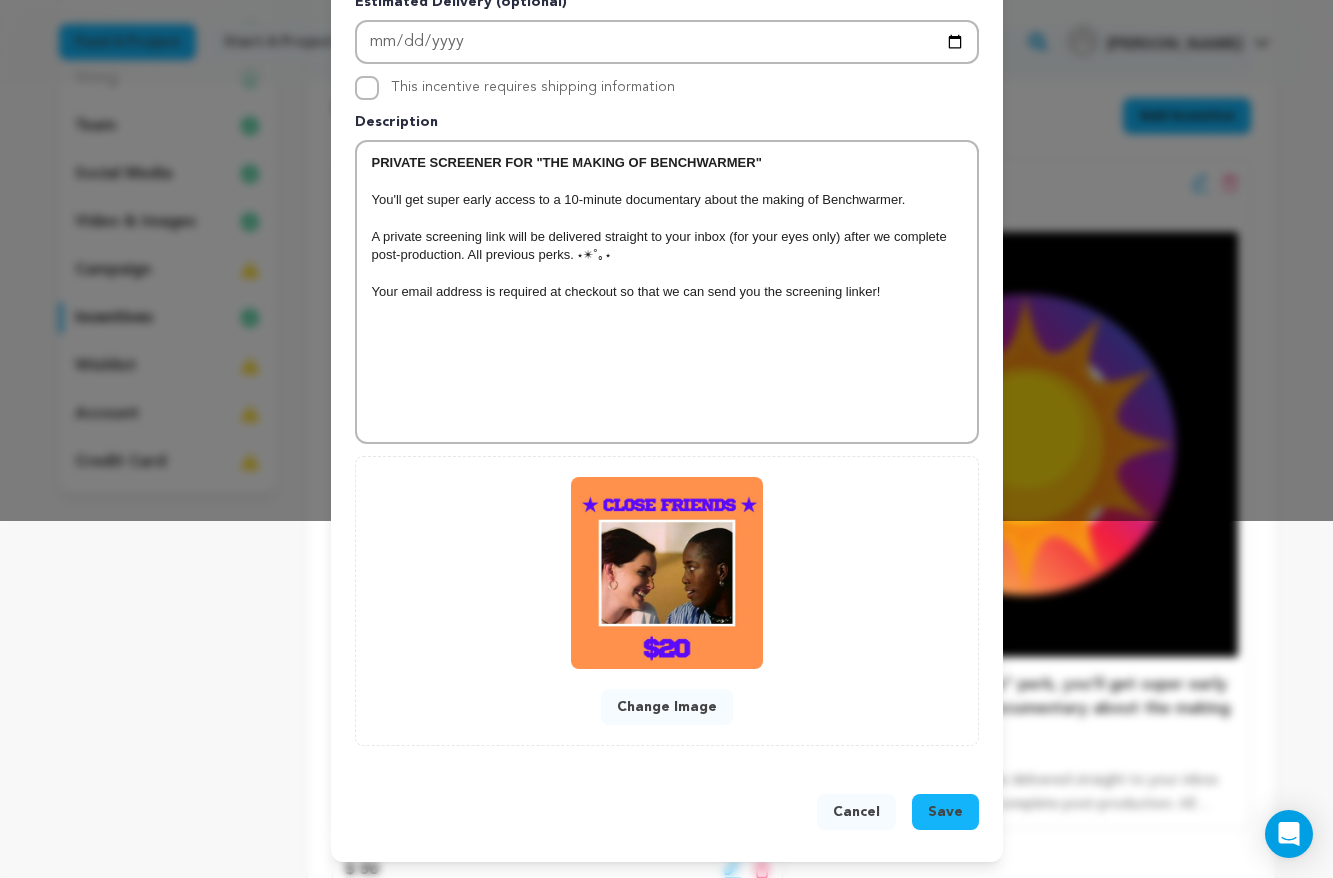 click on "Save" at bounding box center (945, 812) 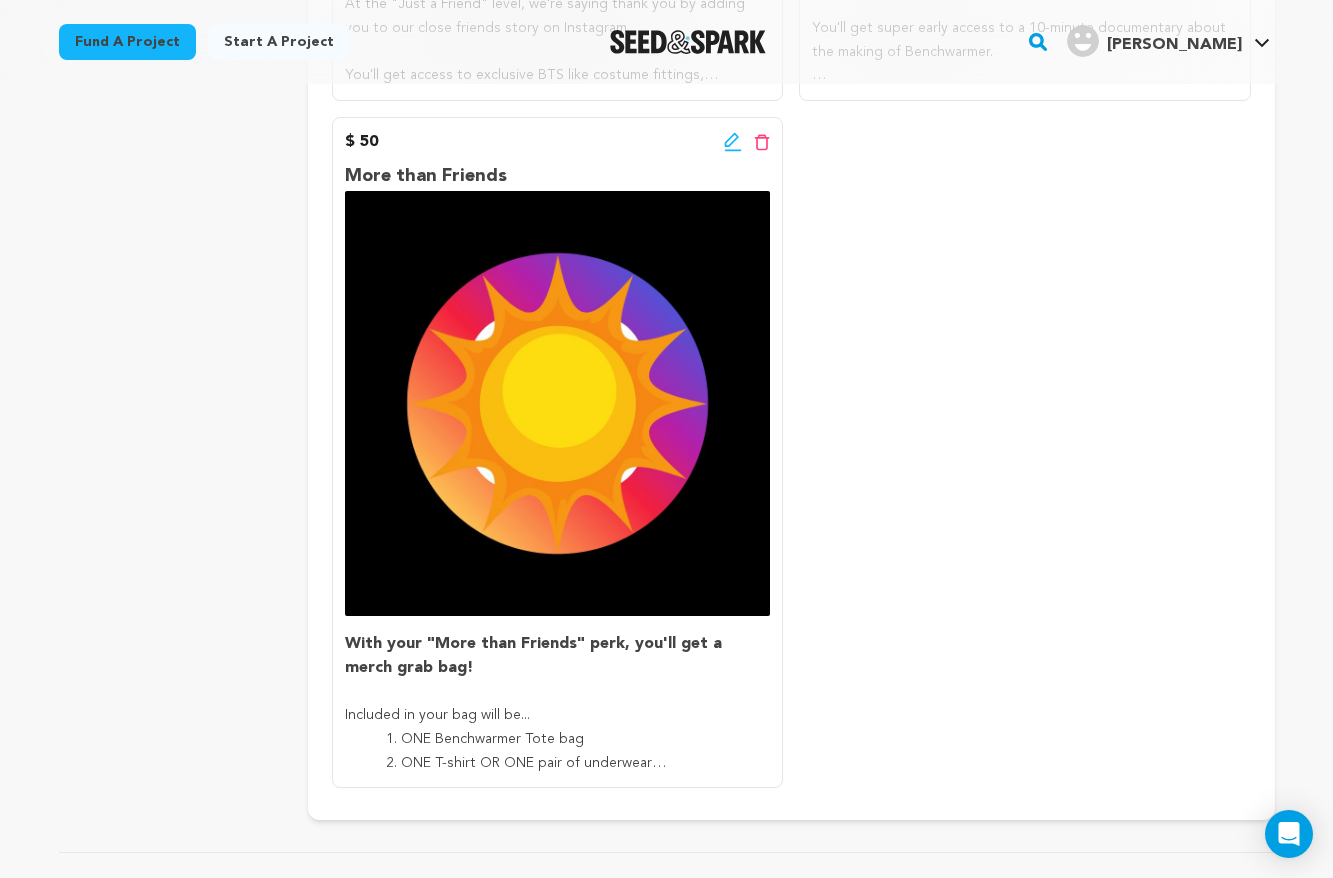 scroll, scrollTop: 996, scrollLeft: 0, axis: vertical 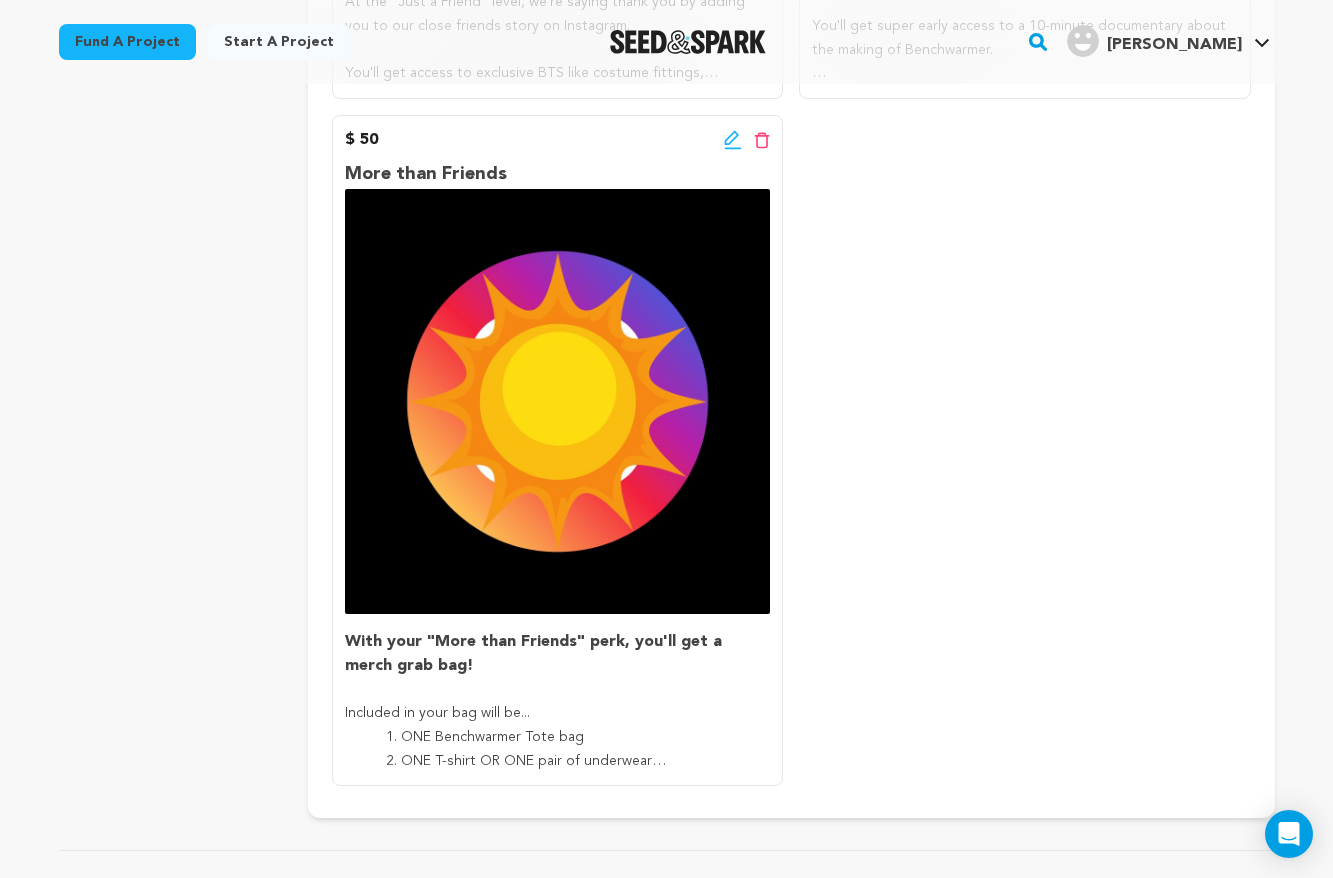 click 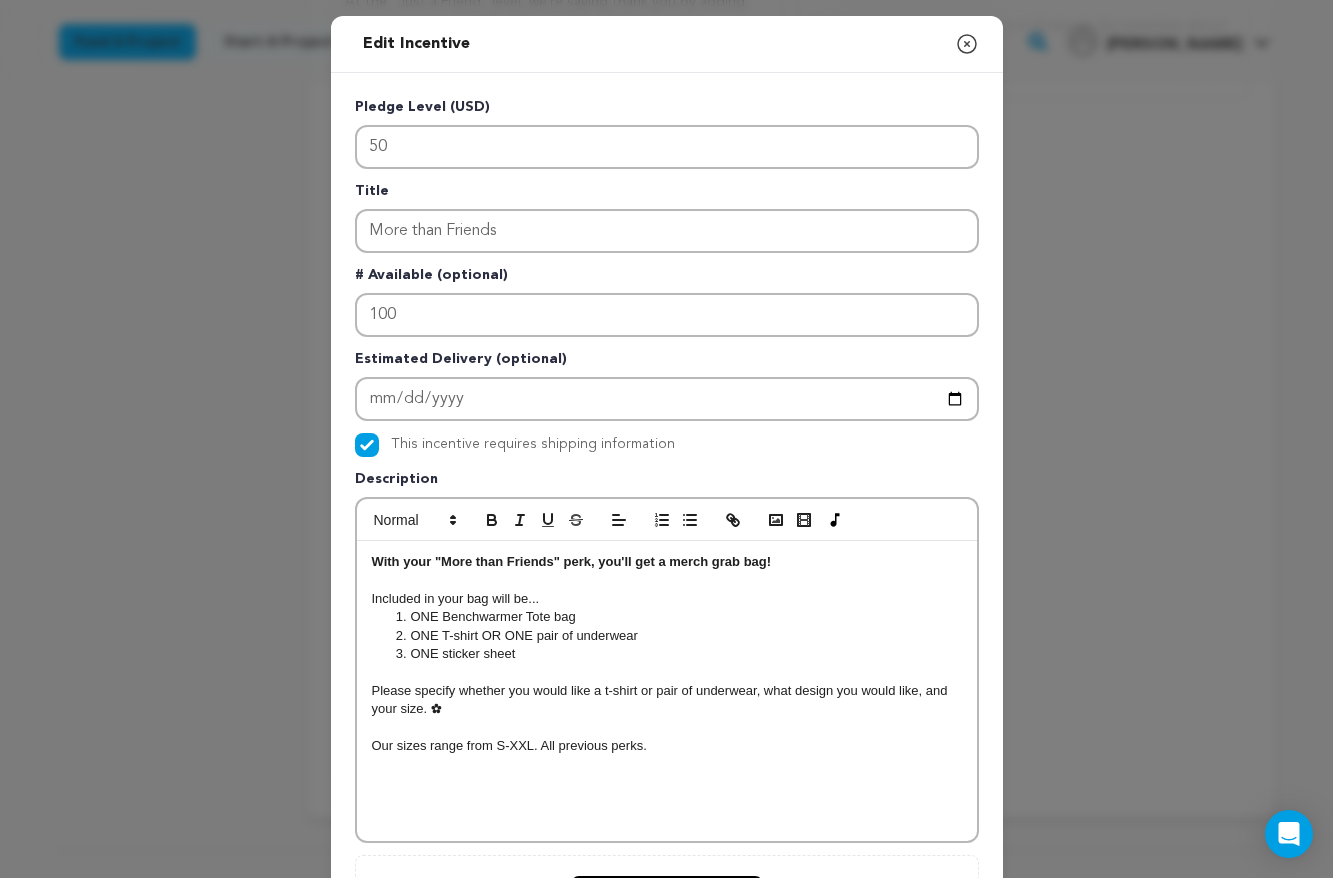 click on "With your "More than Friends" perk, you'll get a merch grab bag!" at bounding box center (667, 562) 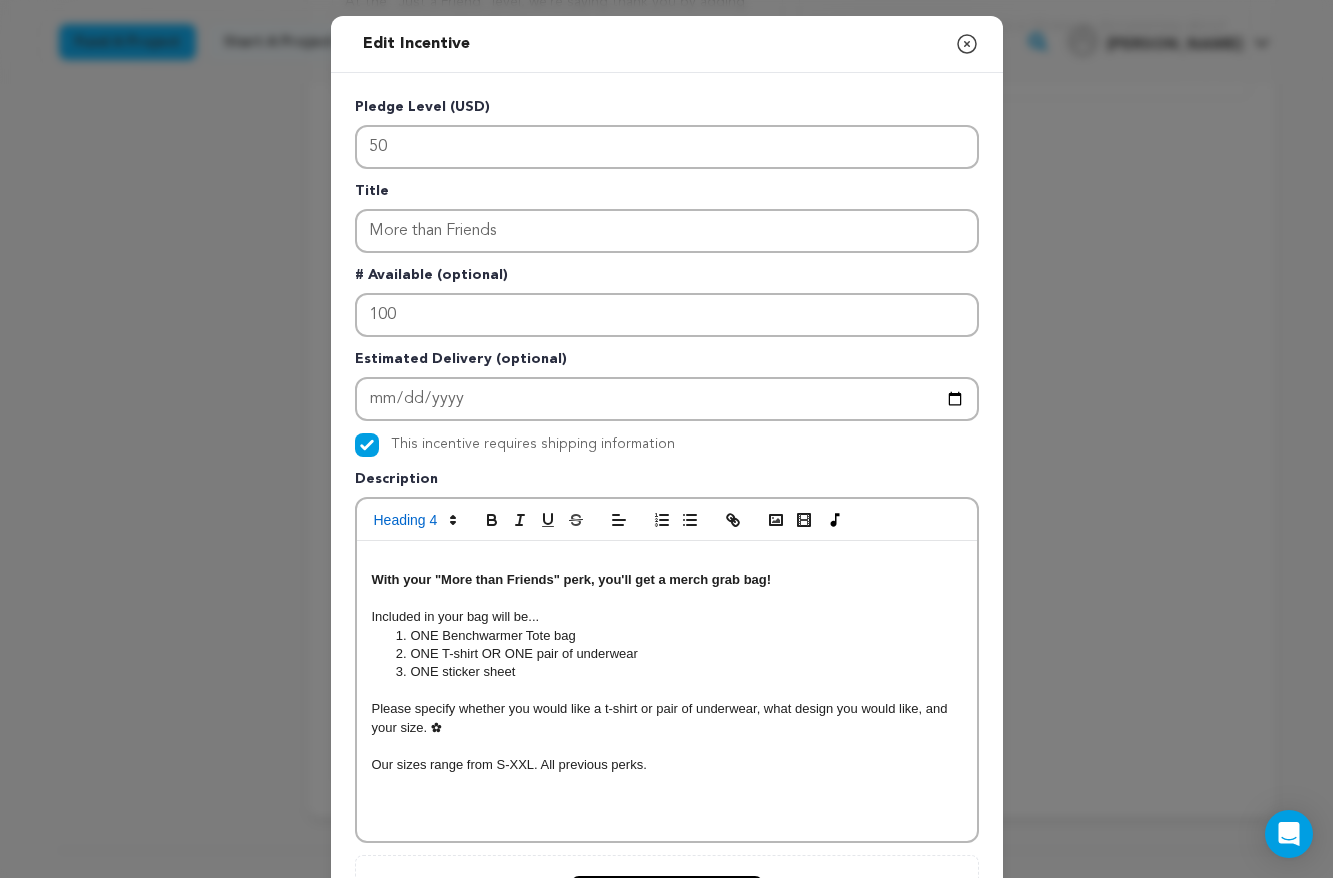 click at bounding box center (667, 562) 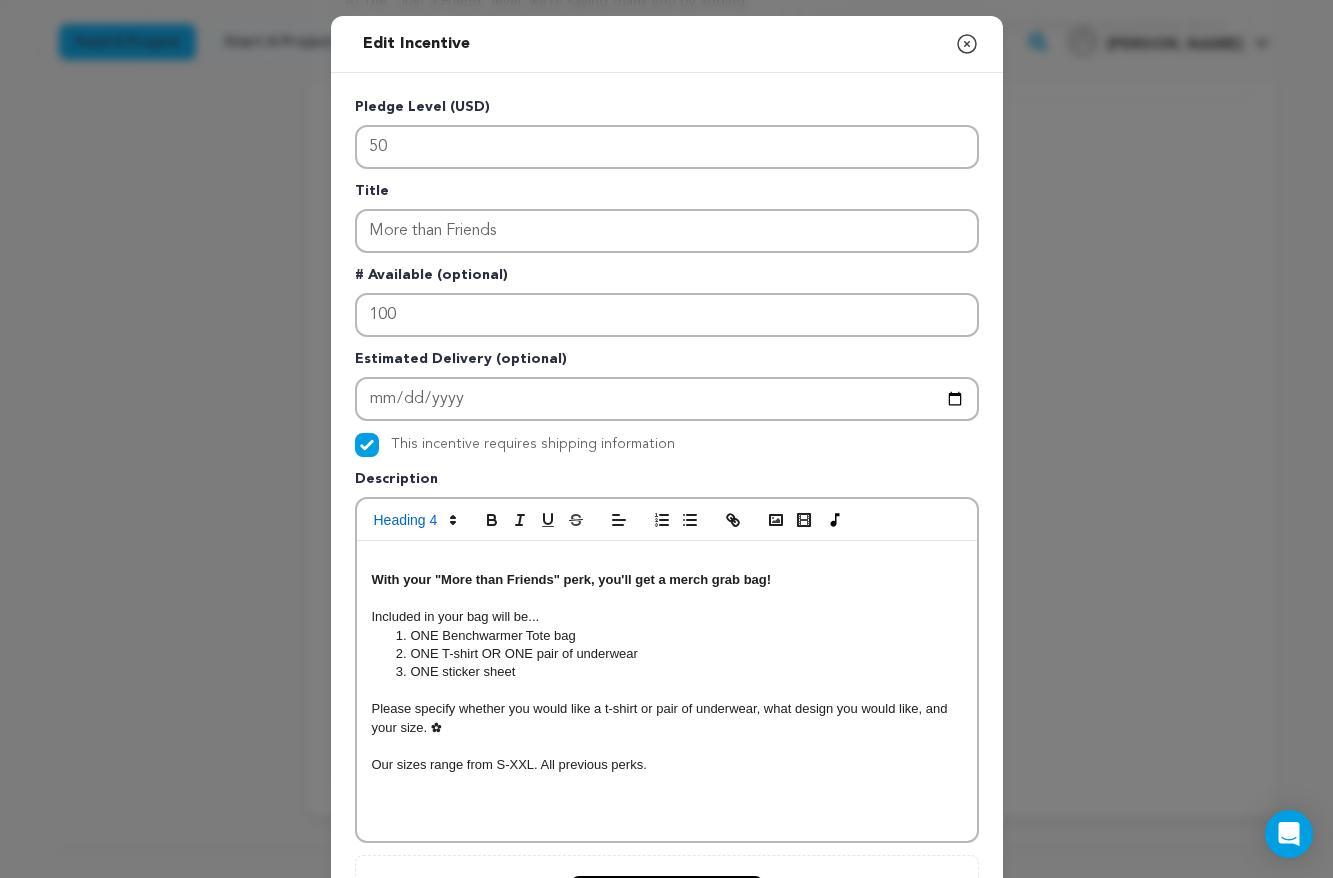 type 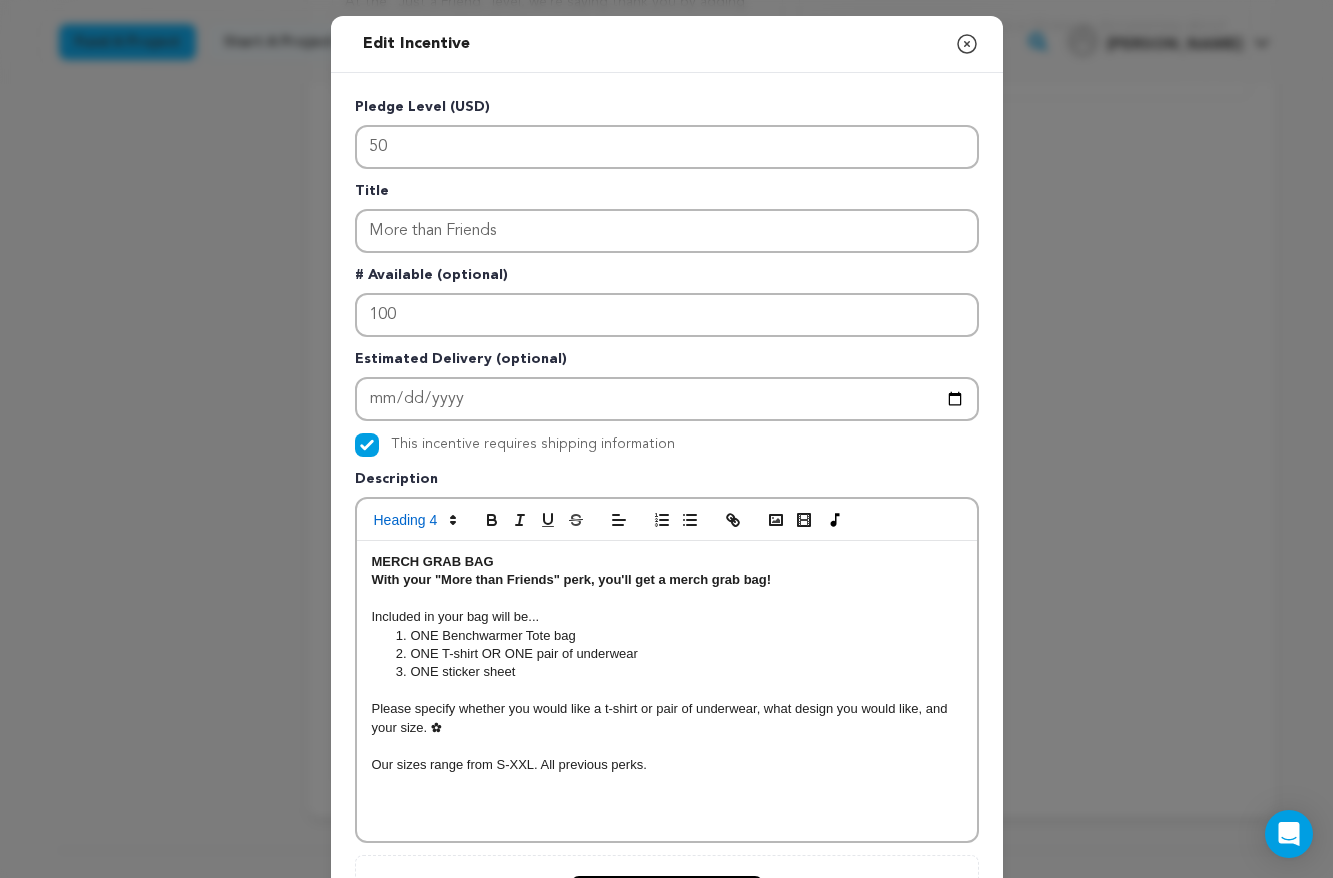 drag, startPoint x: 802, startPoint y: 584, endPoint x: 361, endPoint y: 585, distance: 441.00113 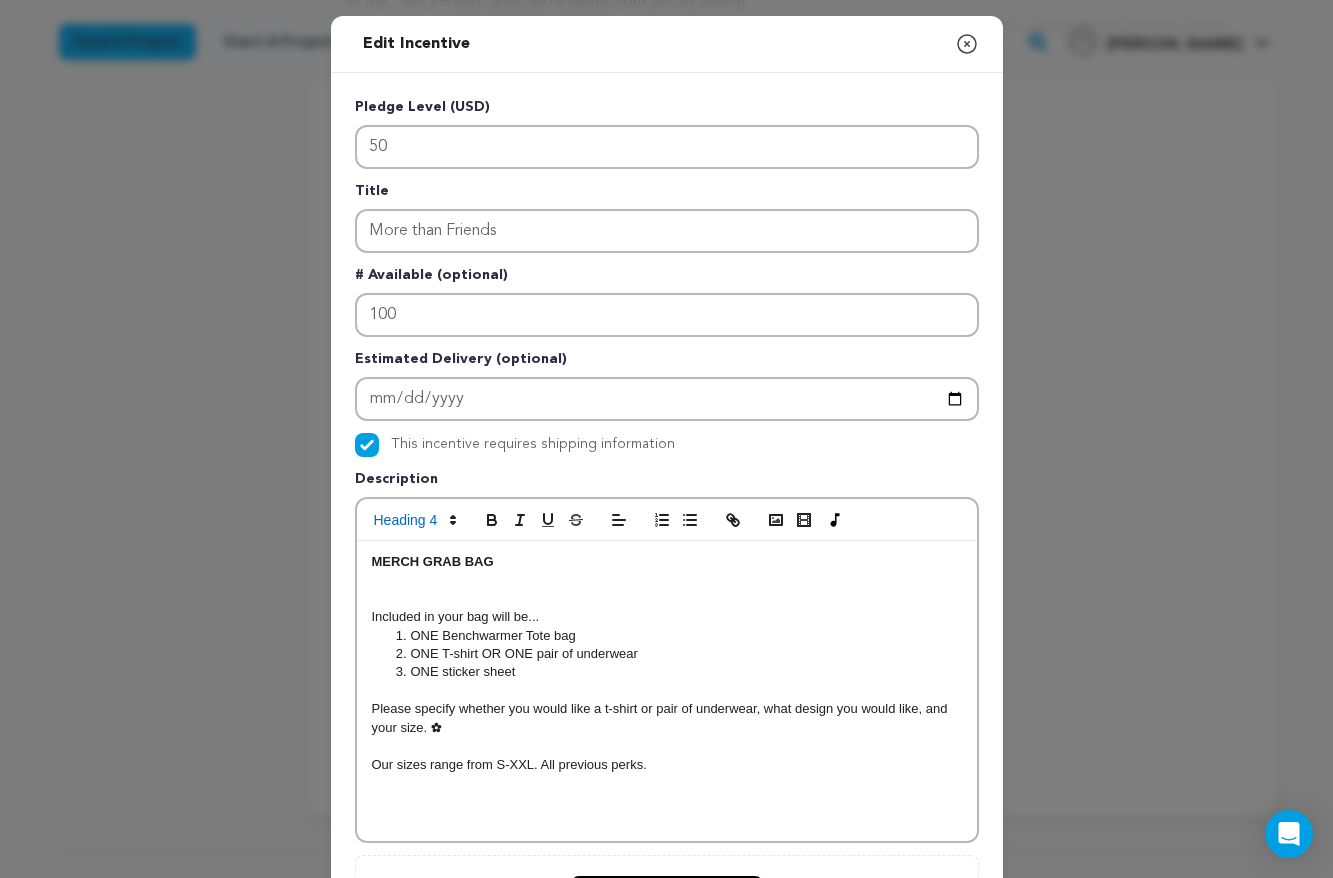 click on "MERCH GRAB BAG Included in your bag will be... ONE Benchwarmer Tote bag ONE T-shirt OR ONE pair of underwear ONE sticker sheet Please specify whether you would like a t-shirt or pair of underwear, what design you would like, and your size. ✿ Our sizes range from S-XXL. All previous perks." at bounding box center [667, 691] 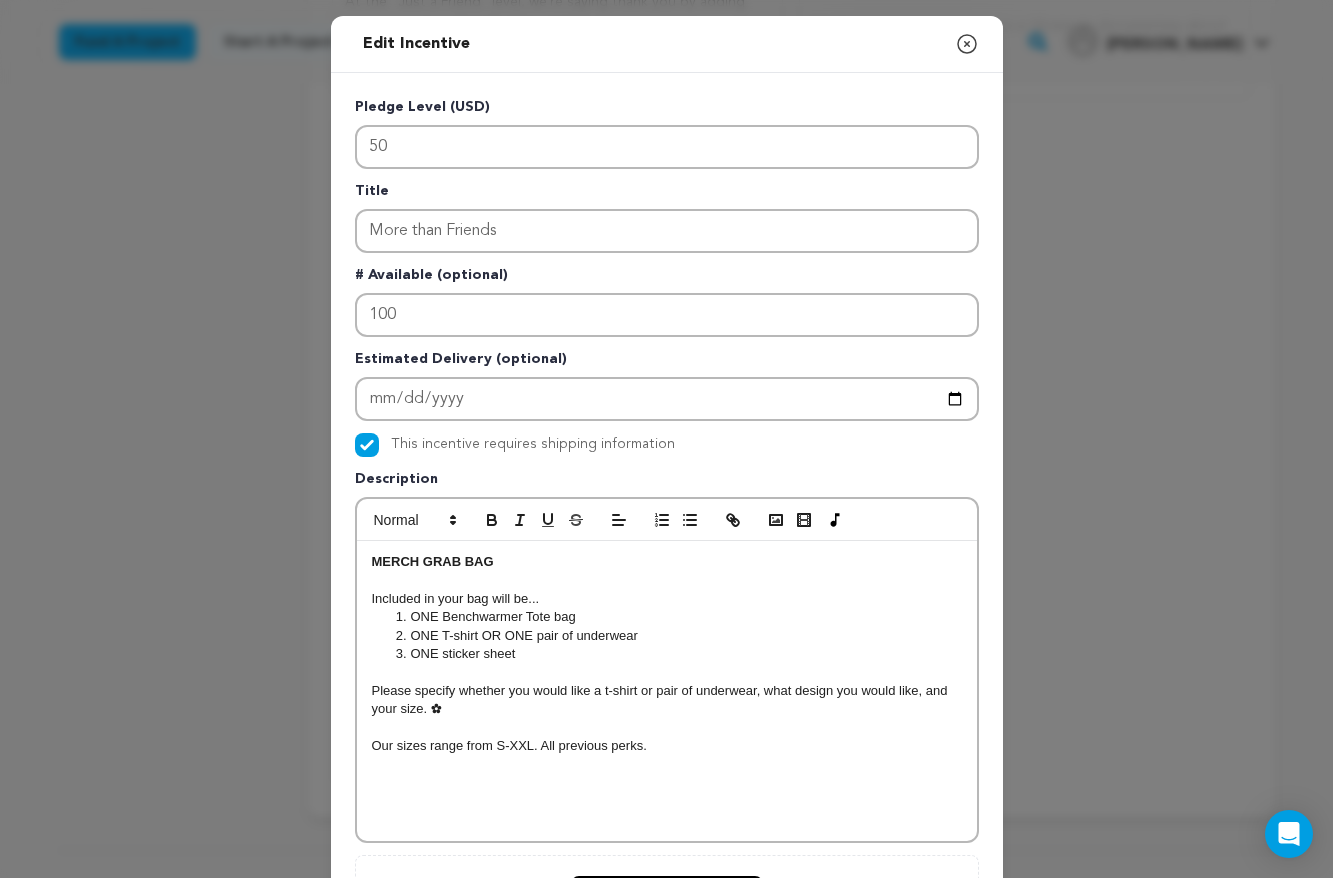 click on "Please specify whether you would like a t-shirt or pair of underwear, what design you would like, and your size. ✿" at bounding box center (667, 700) 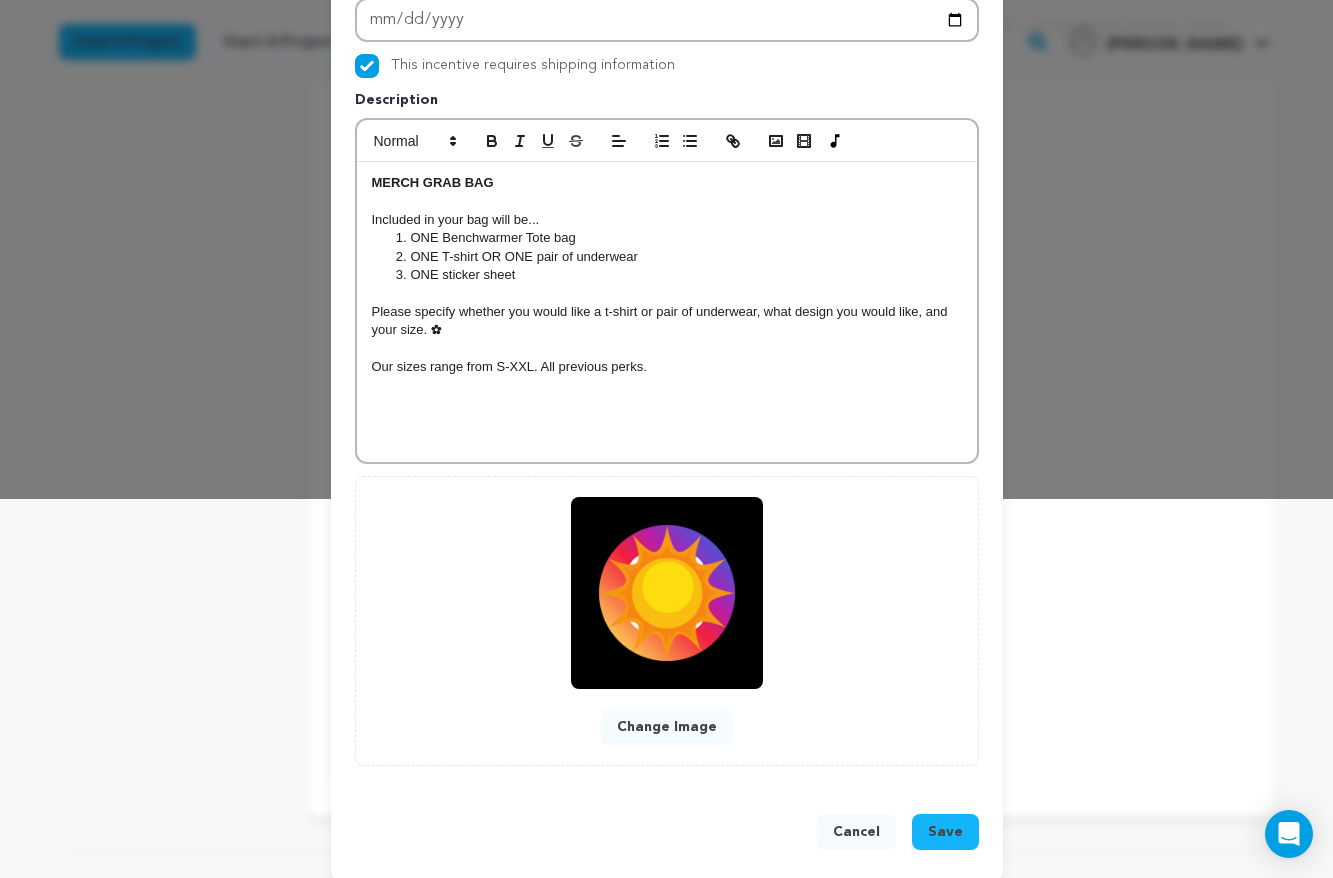 scroll, scrollTop: 399, scrollLeft: 0, axis: vertical 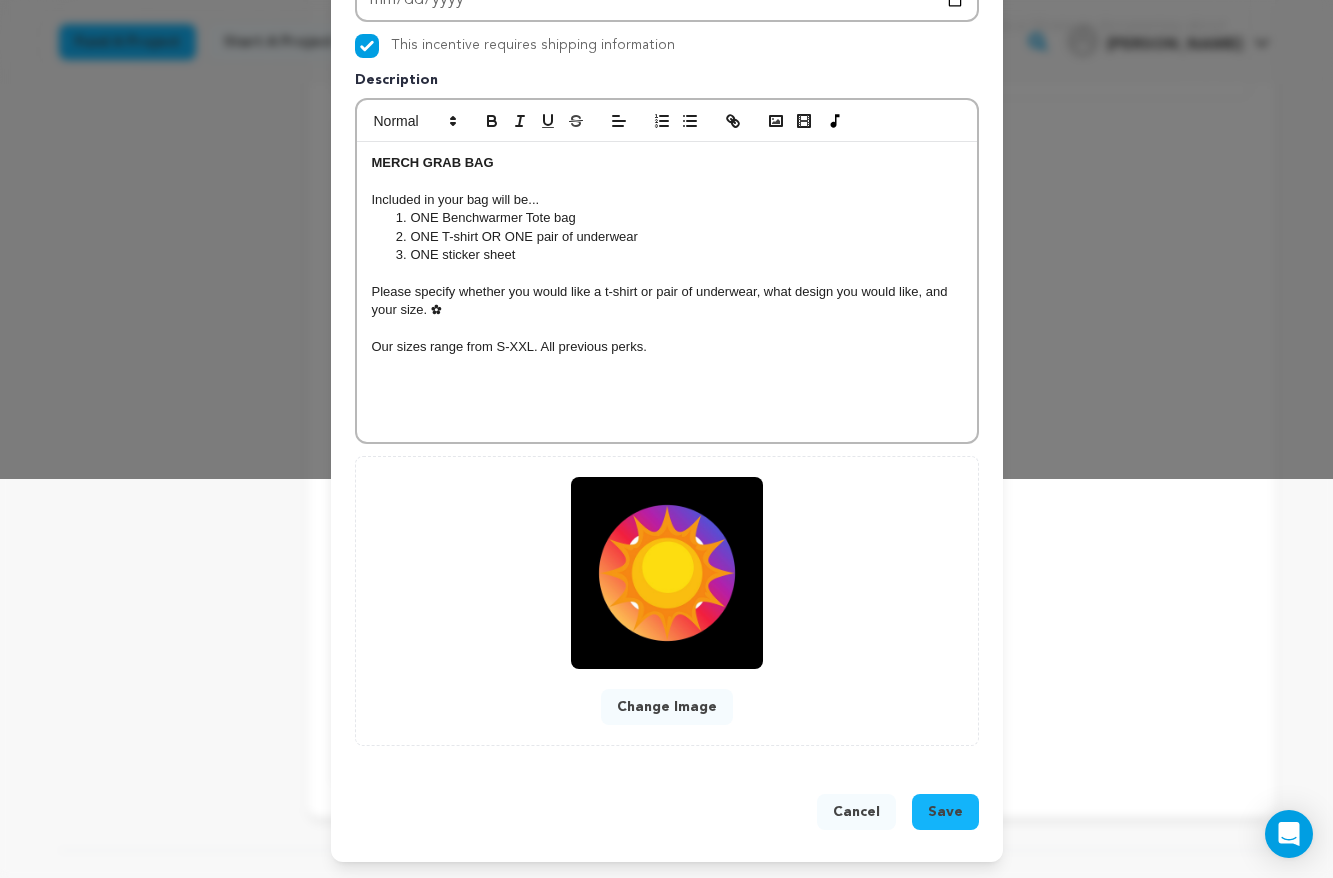click on "Please specify whether you would like a t-shirt or pair of underwear, what design you would like, and your size. ✿" at bounding box center (667, 301) 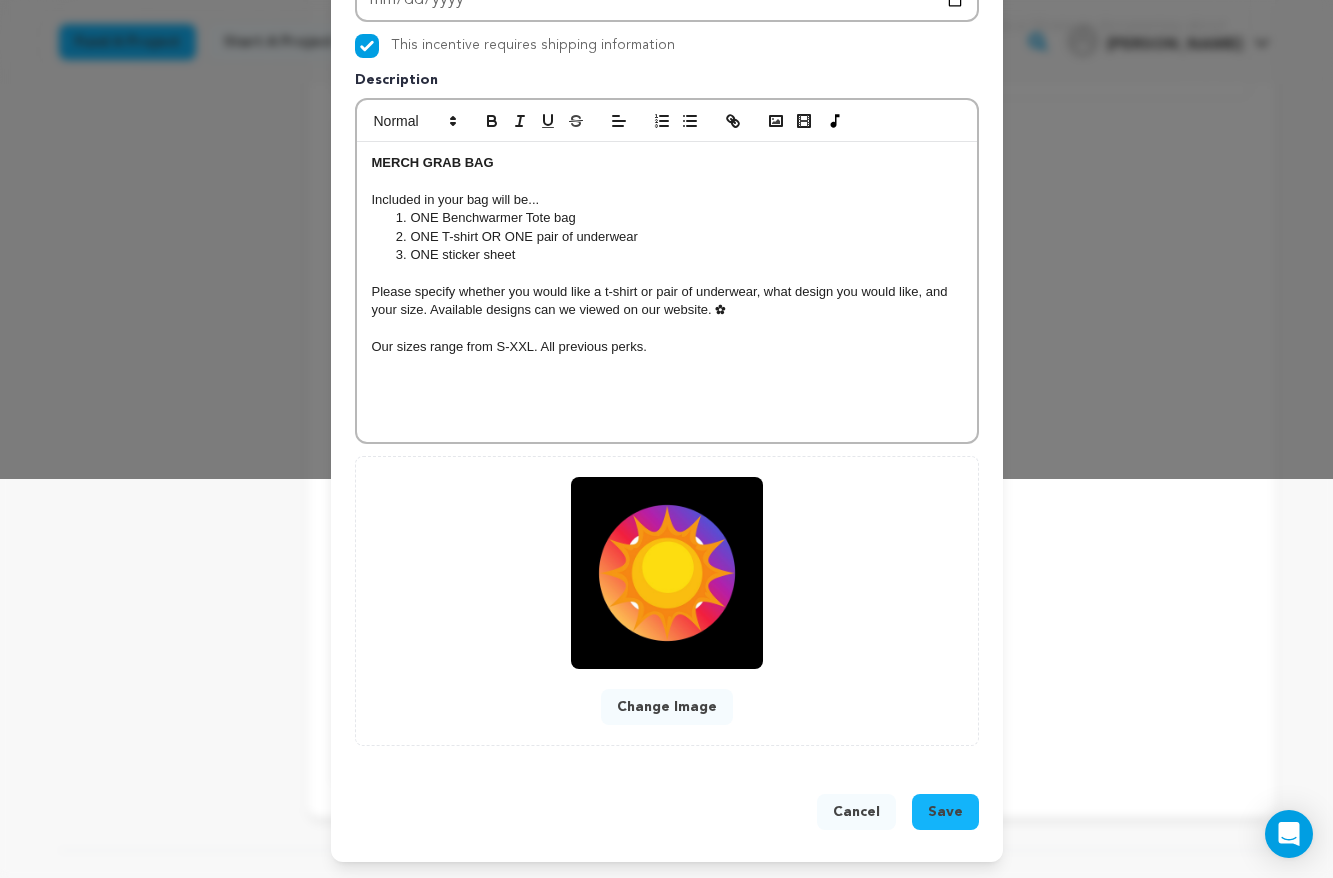 click on "Change Image" at bounding box center [667, 707] 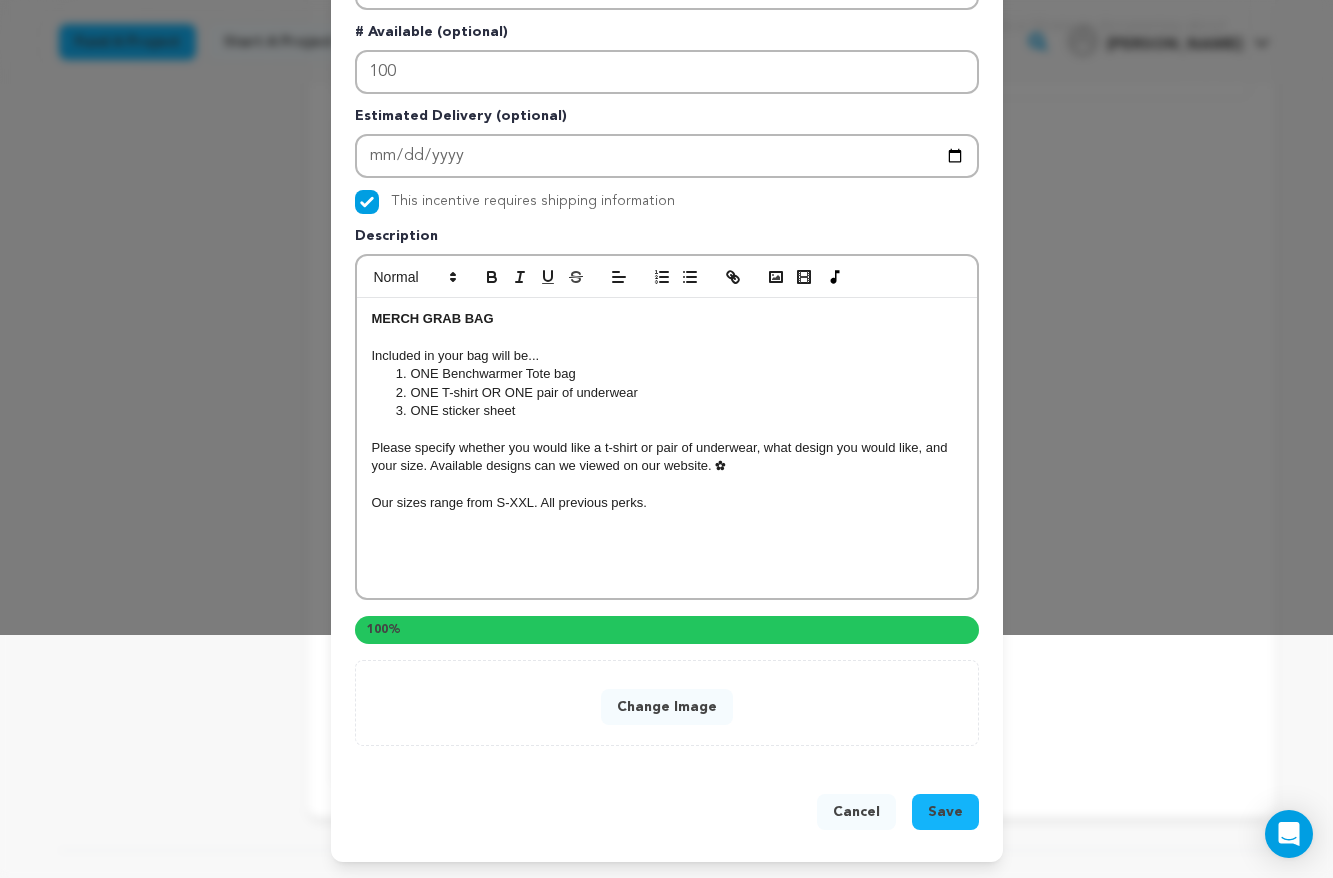 scroll, scrollTop: 357, scrollLeft: 0, axis: vertical 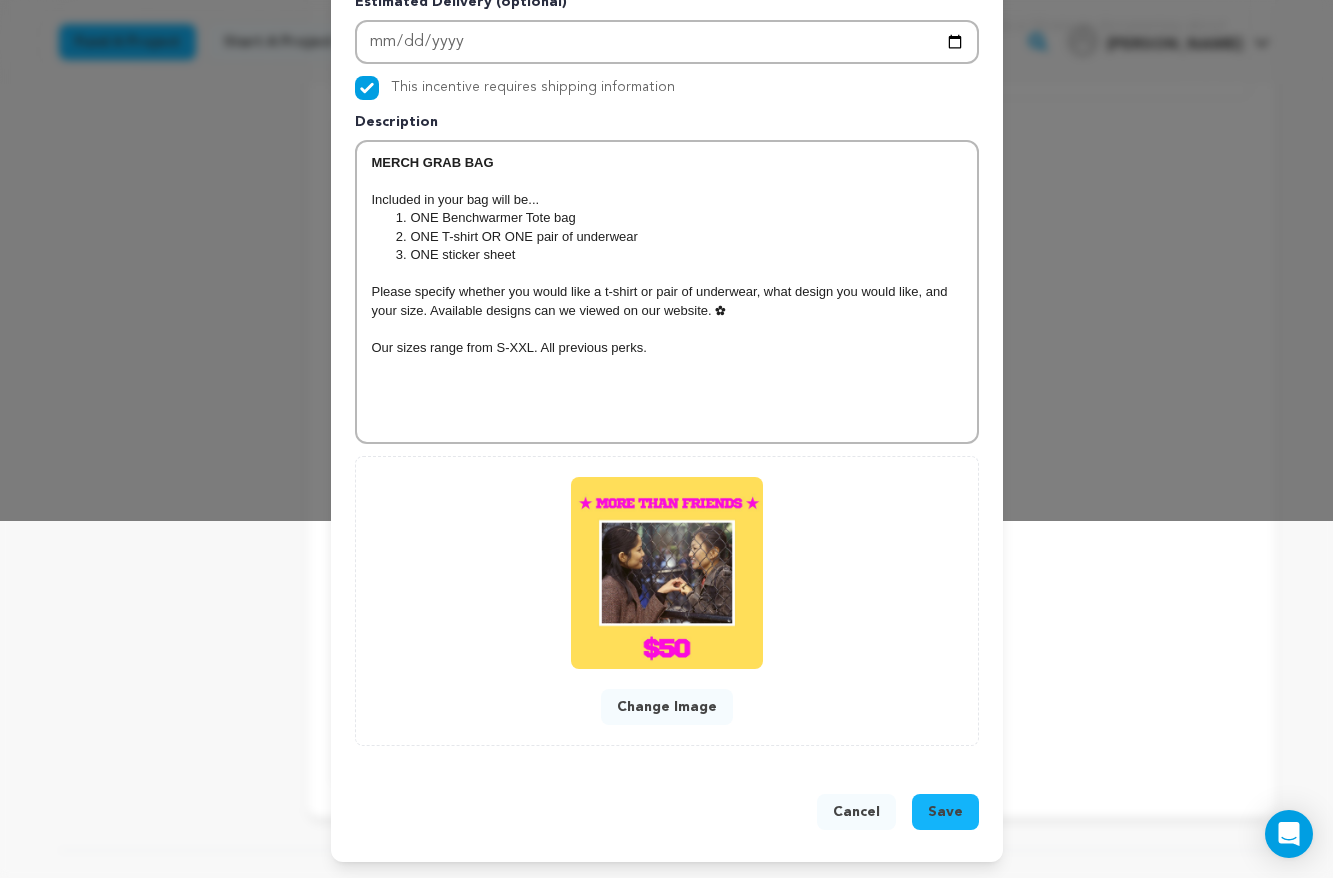 click on "Save" at bounding box center [945, 812] 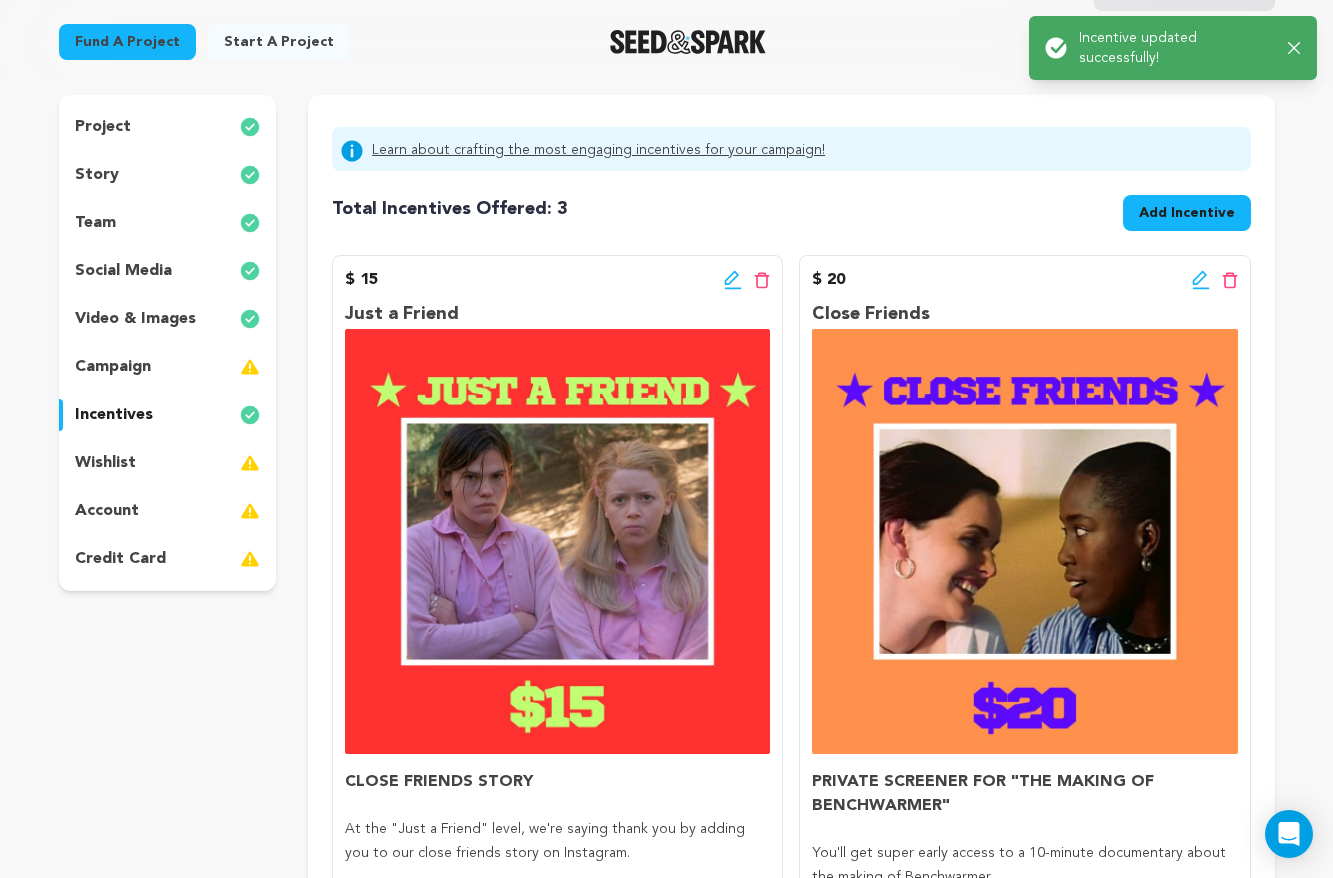 scroll, scrollTop: 0, scrollLeft: 0, axis: both 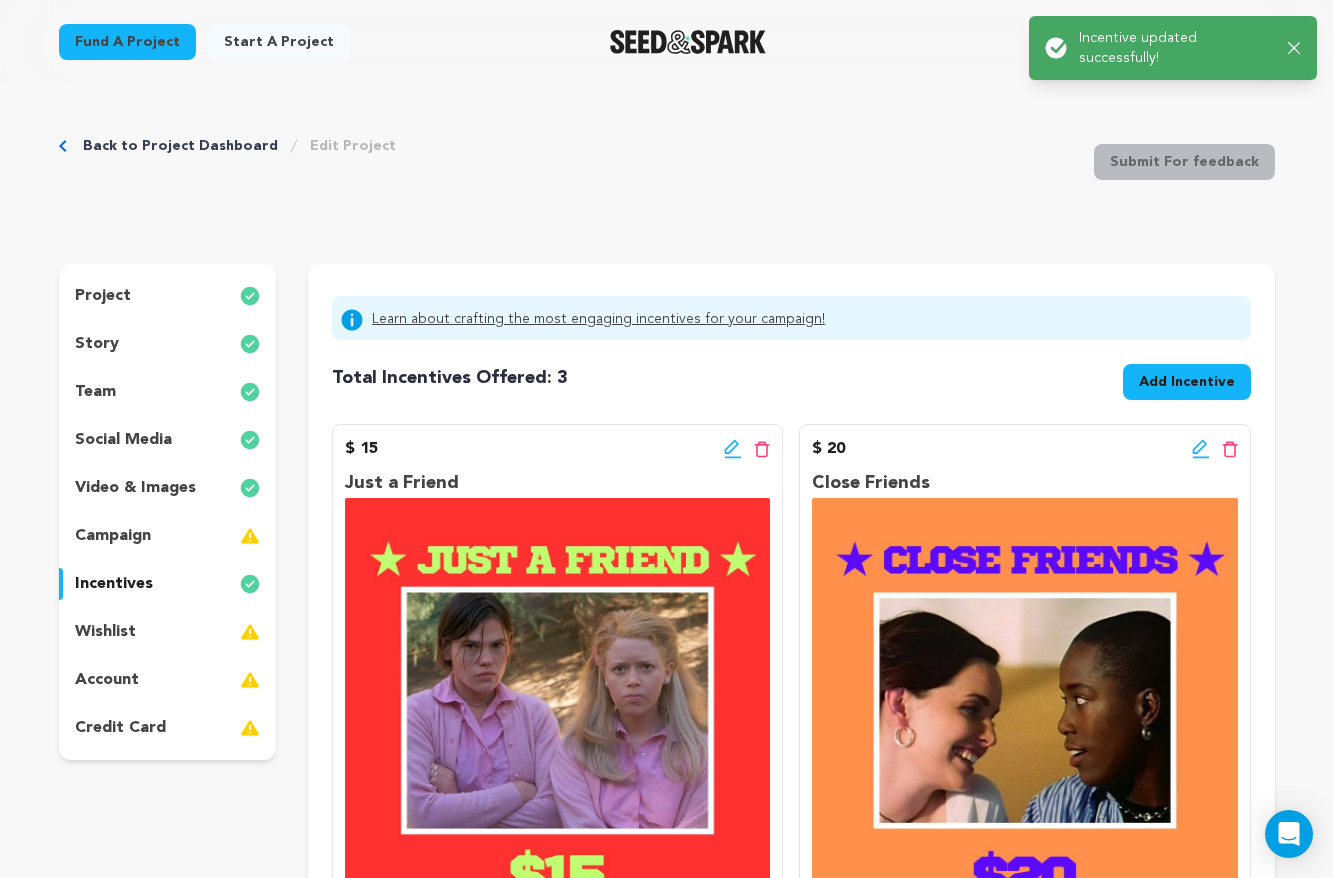click on "Add Incentive" at bounding box center (1187, 382) 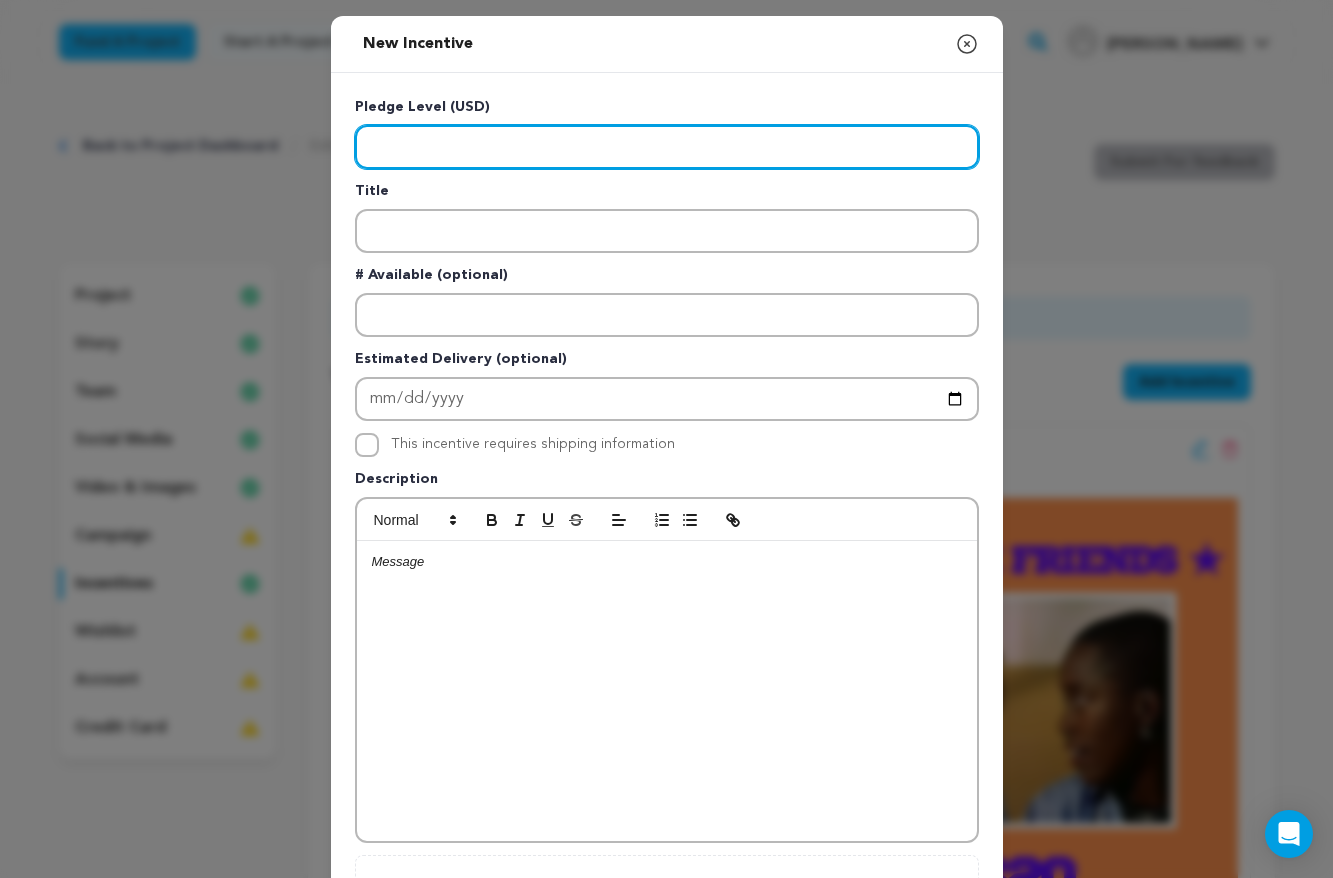 click at bounding box center [667, 147] 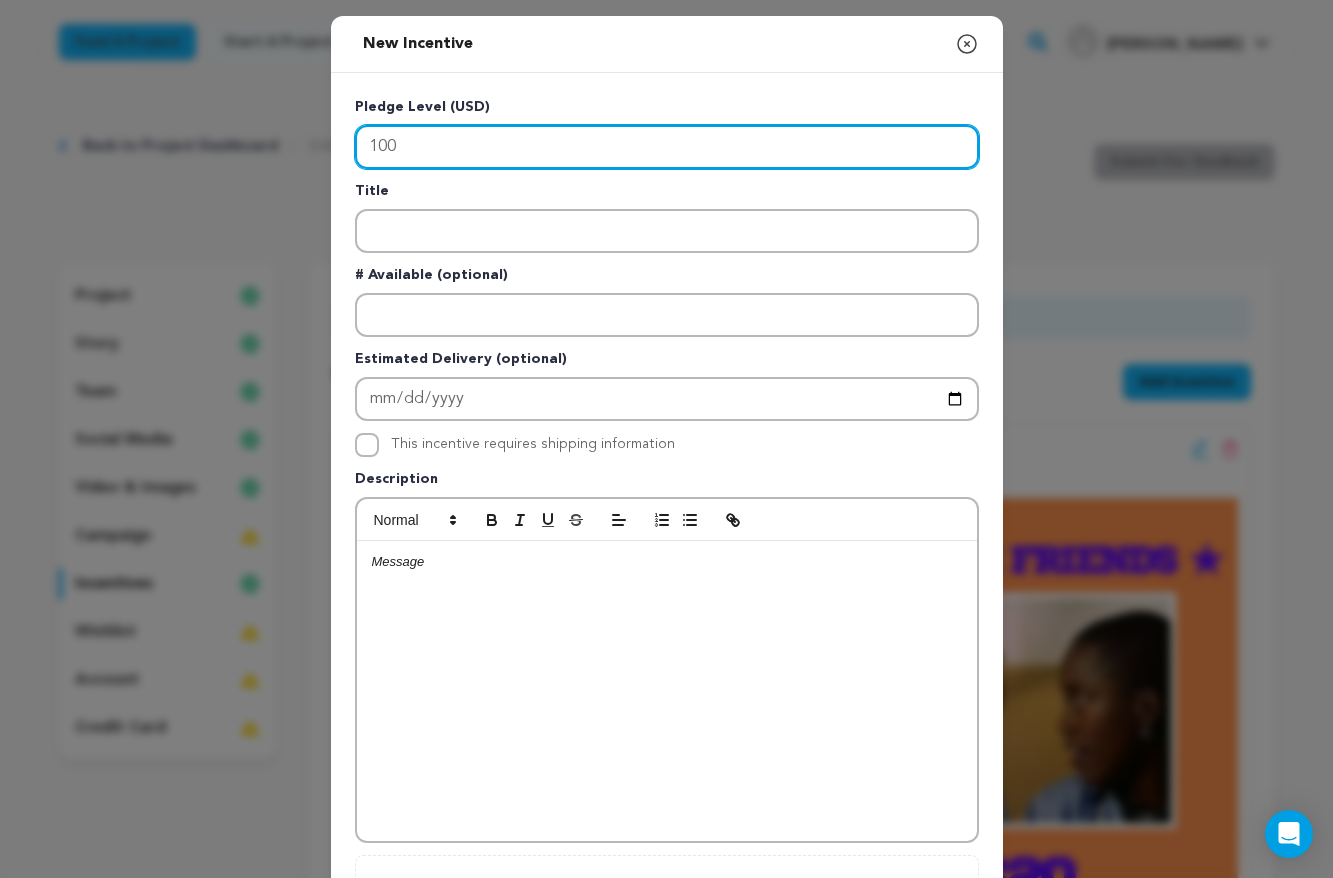type on "100" 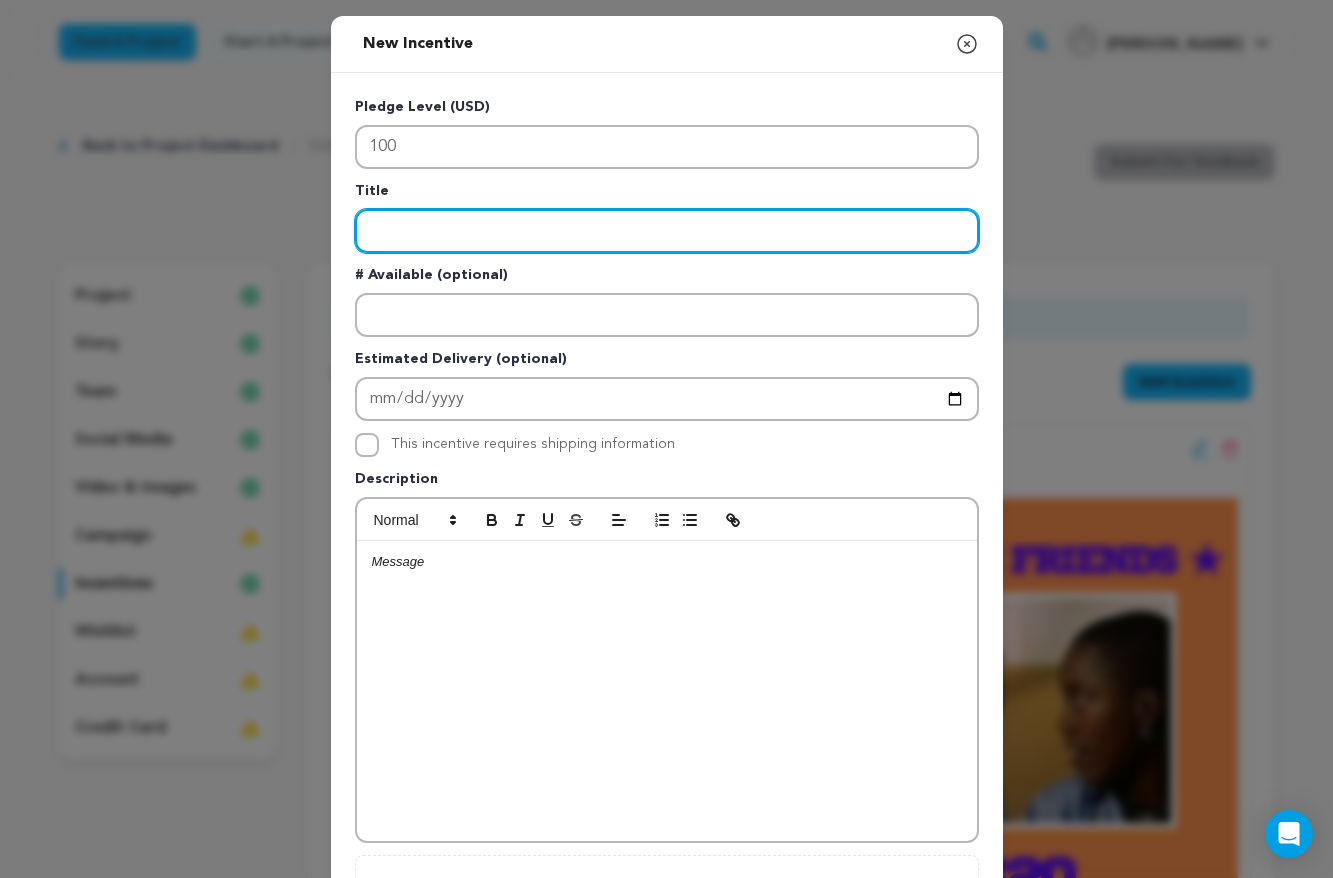 click at bounding box center [667, 231] 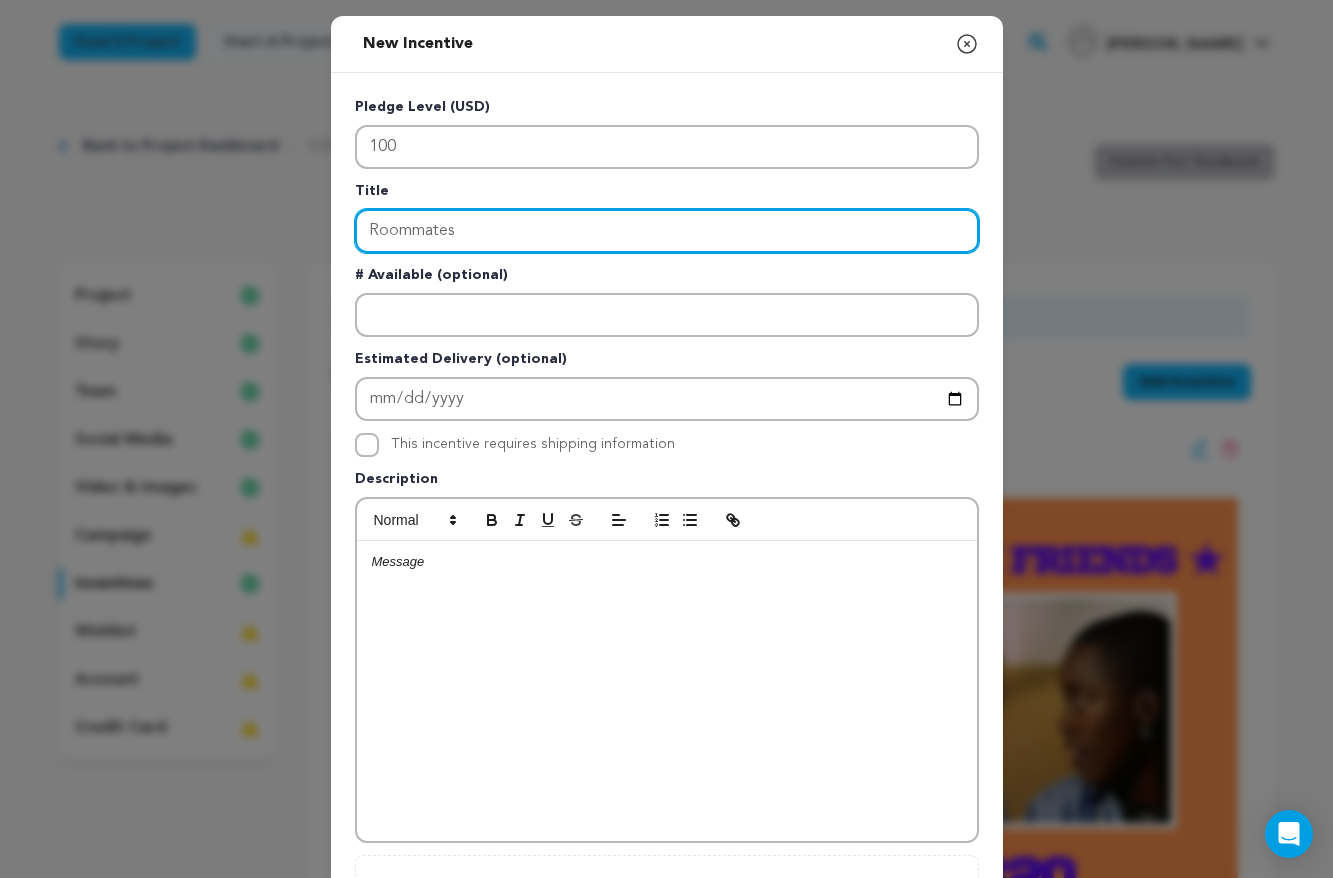 type on "Roommates" 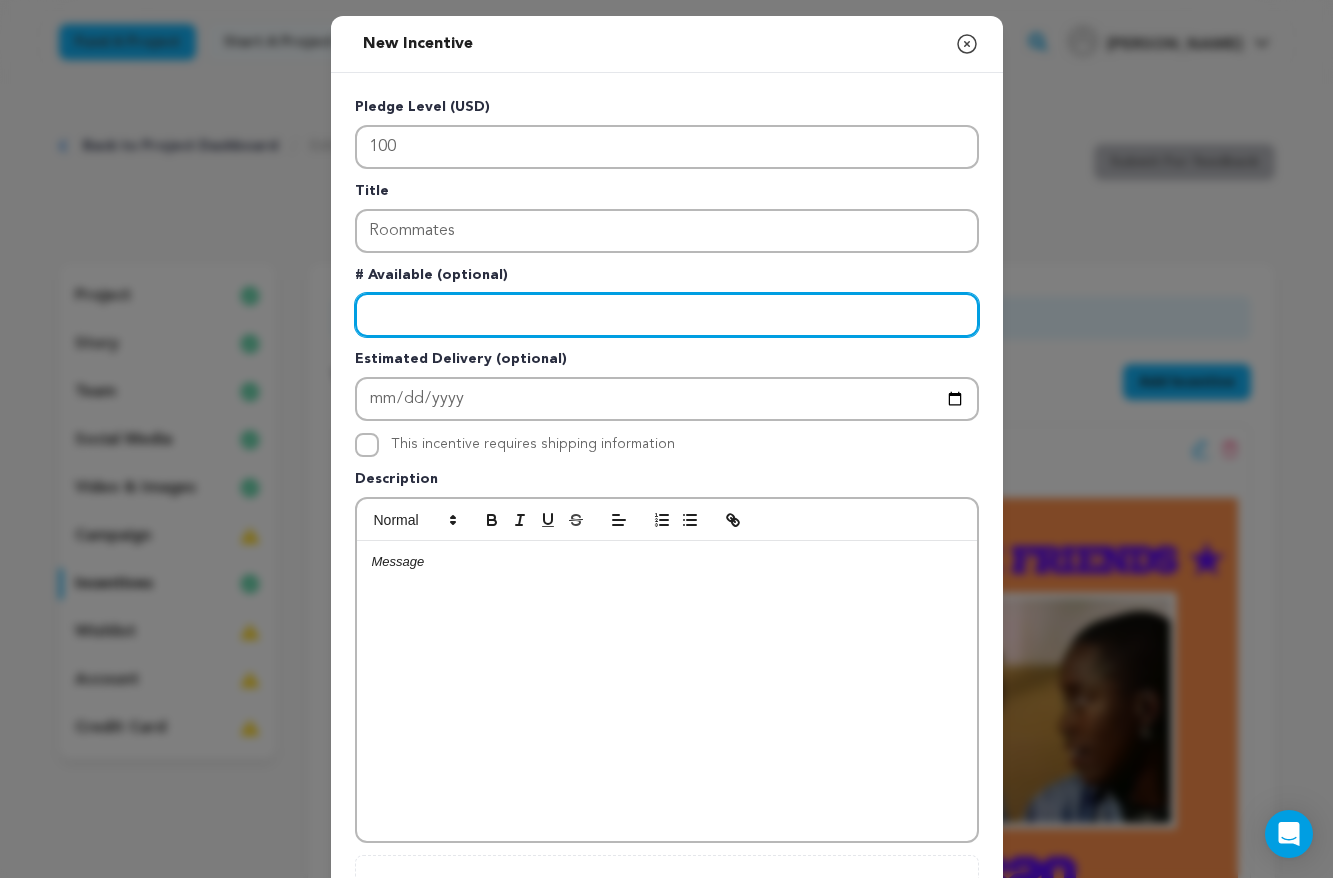 click at bounding box center (667, 315) 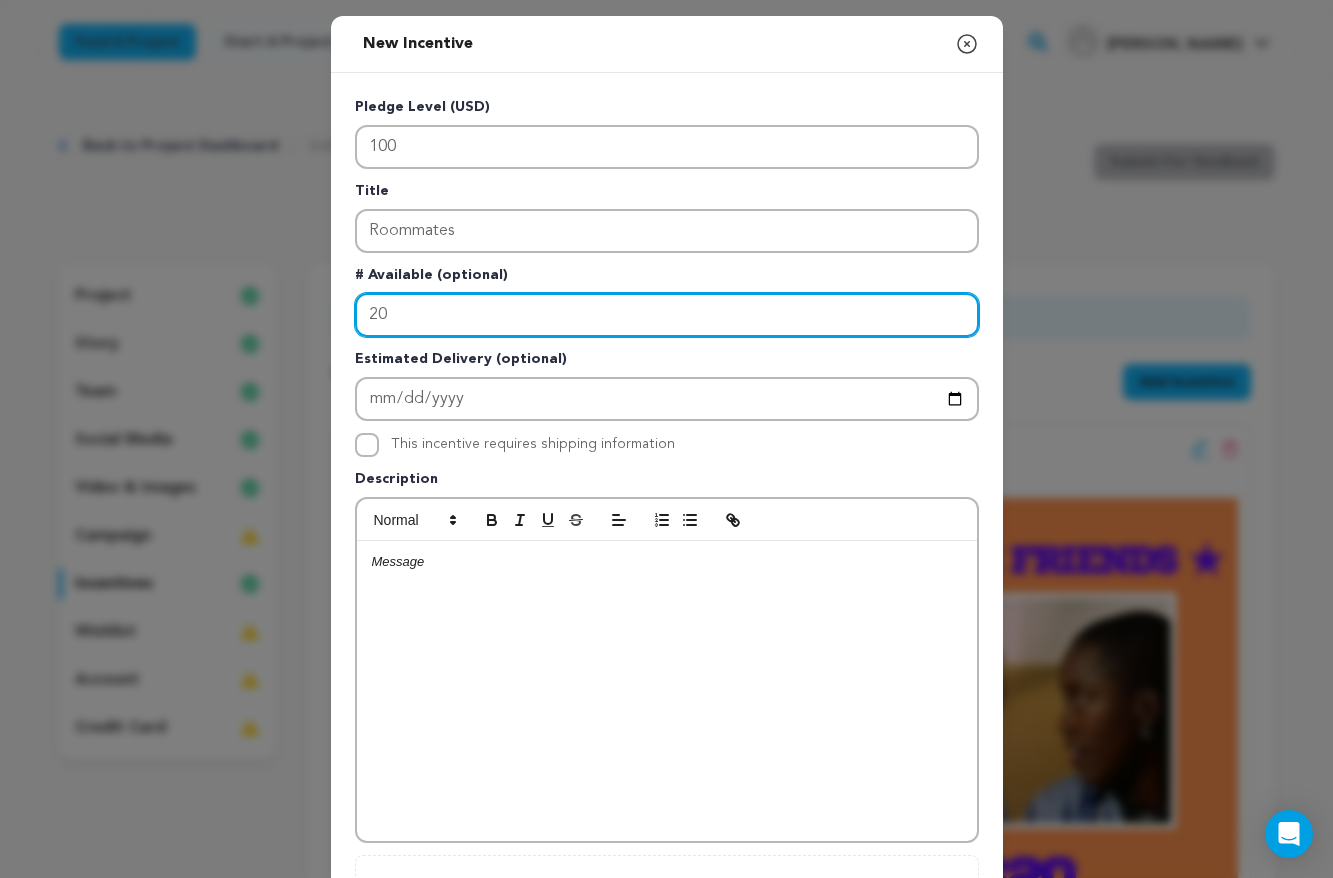 type on "2" 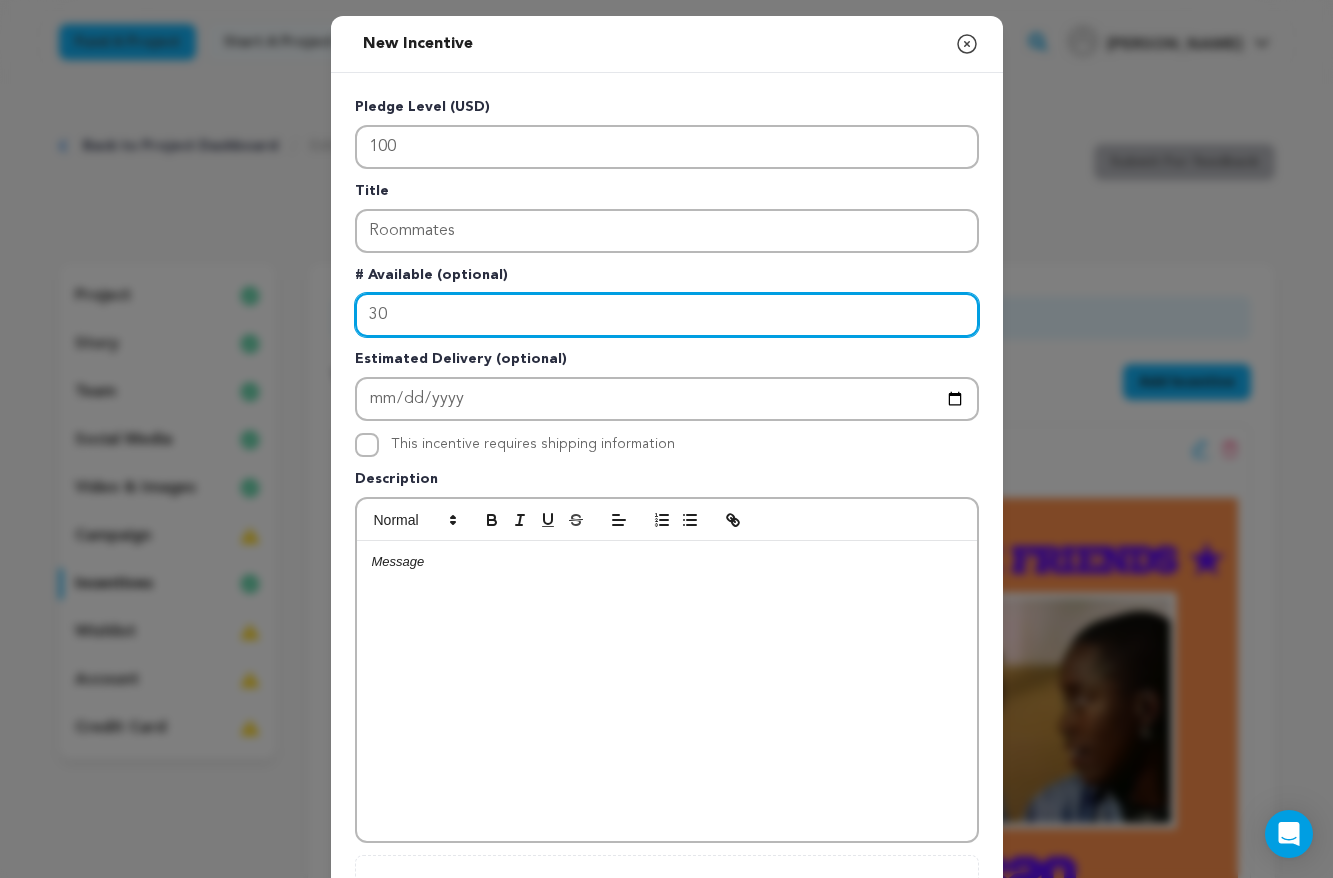 type on "3" 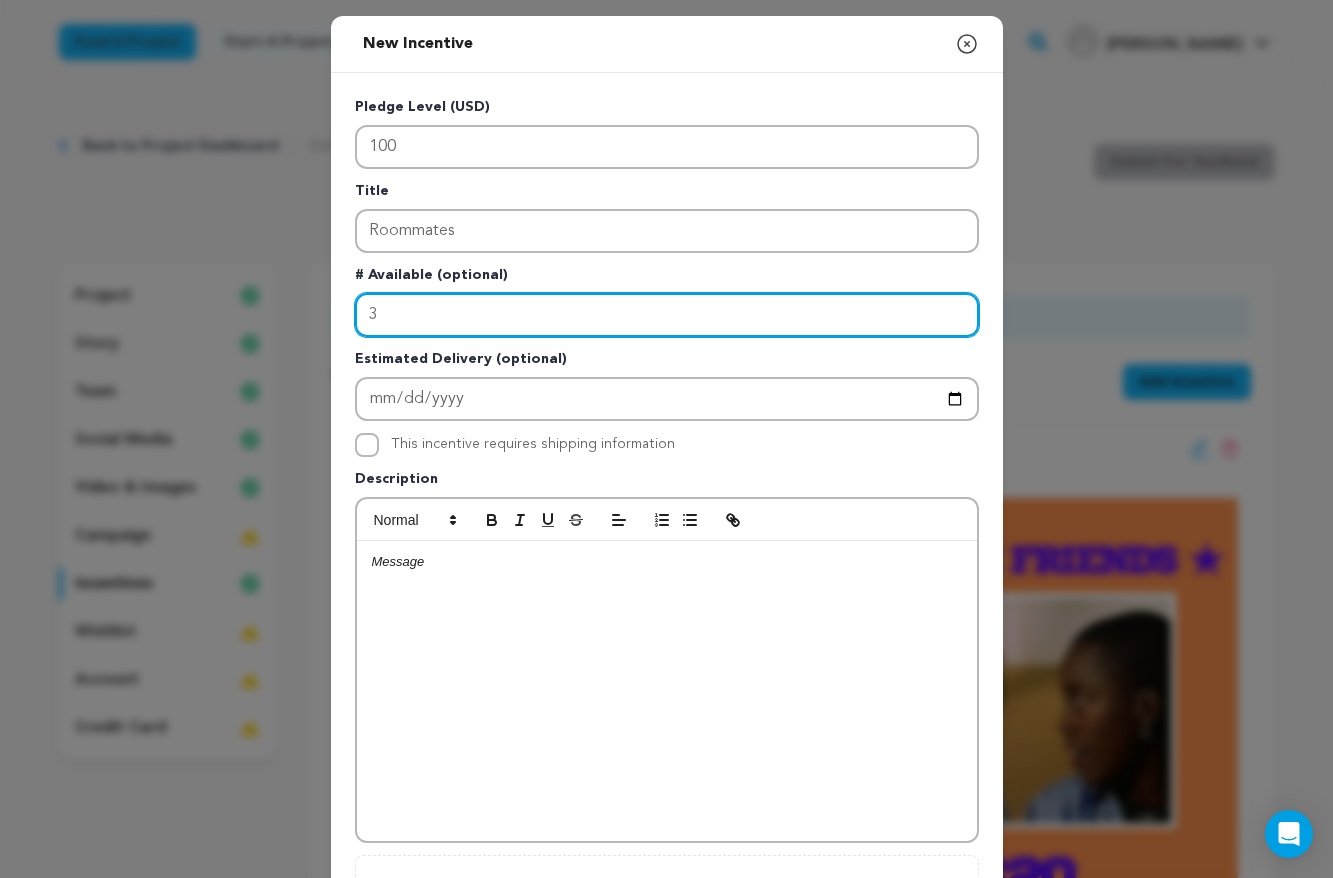 type 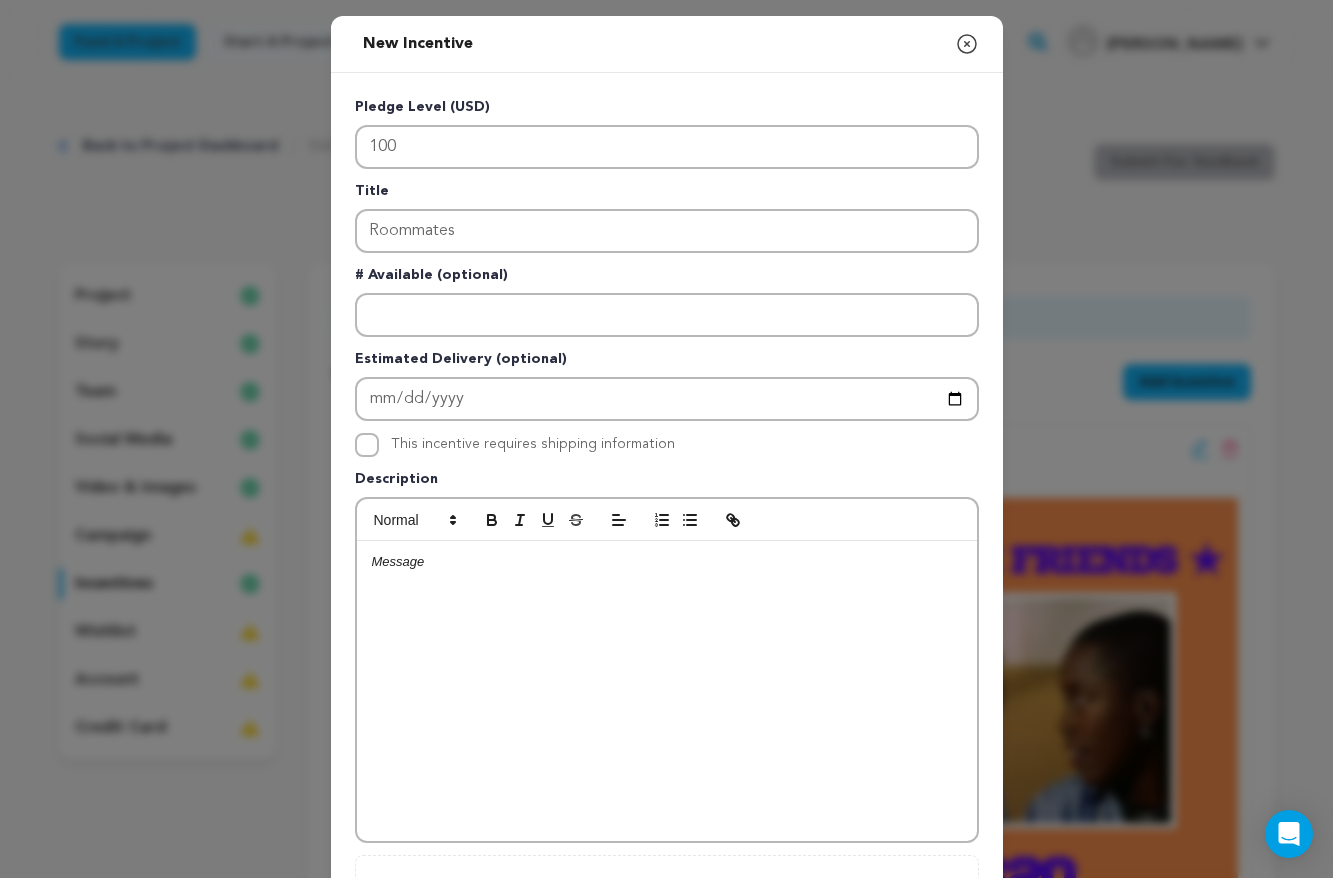 click at bounding box center [667, 691] 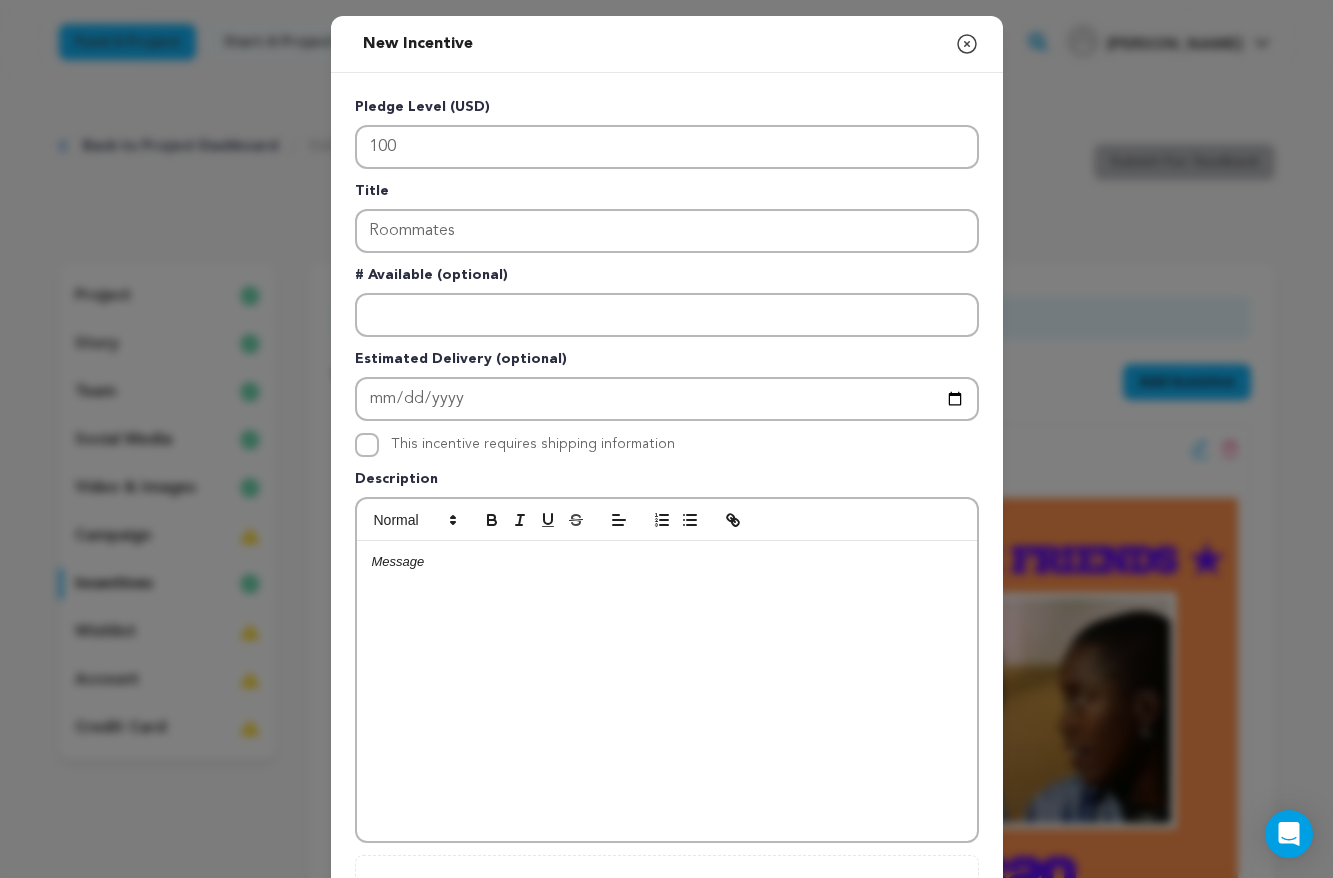 scroll, scrollTop: 195, scrollLeft: 0, axis: vertical 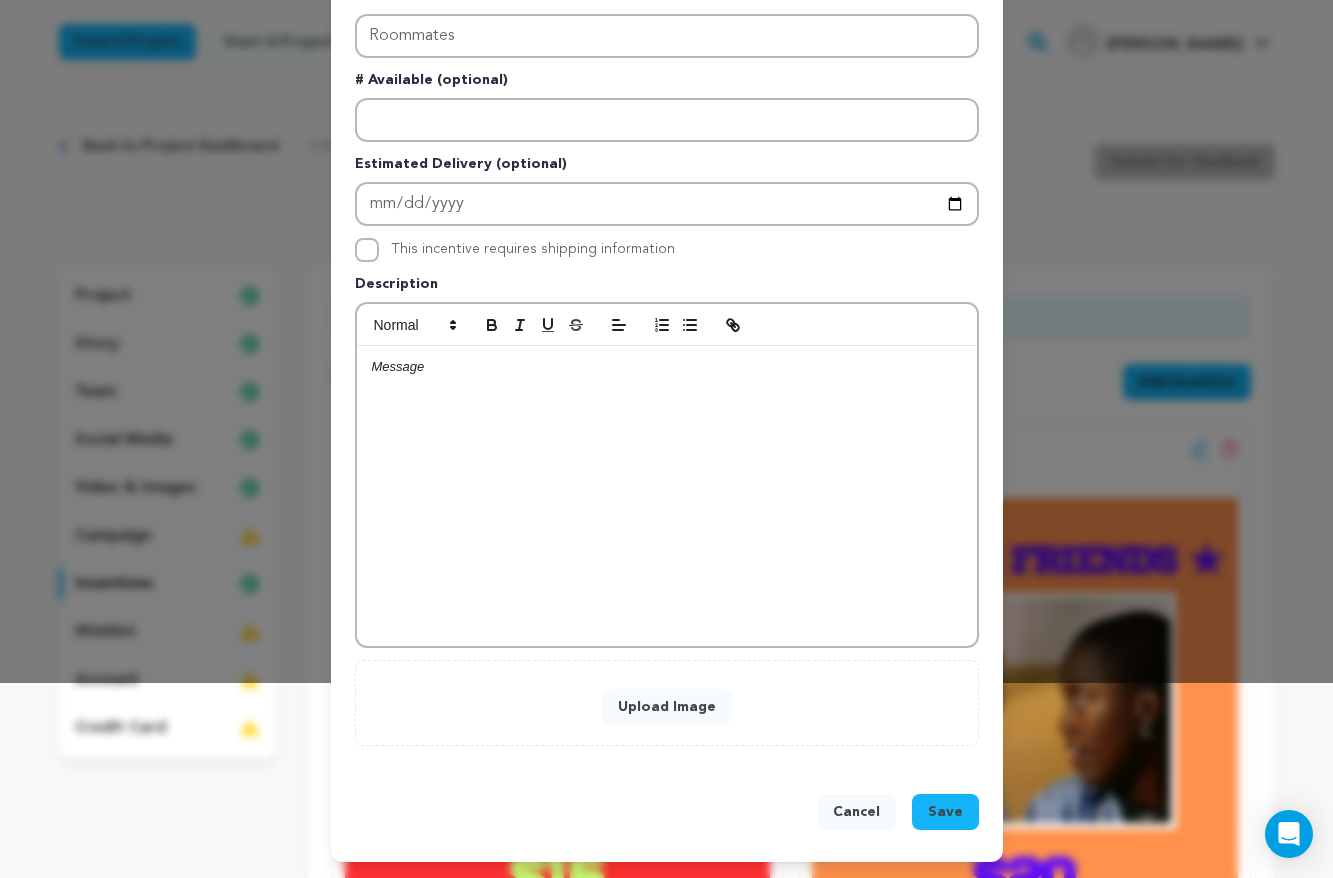 click on "Upload Image" at bounding box center [667, 707] 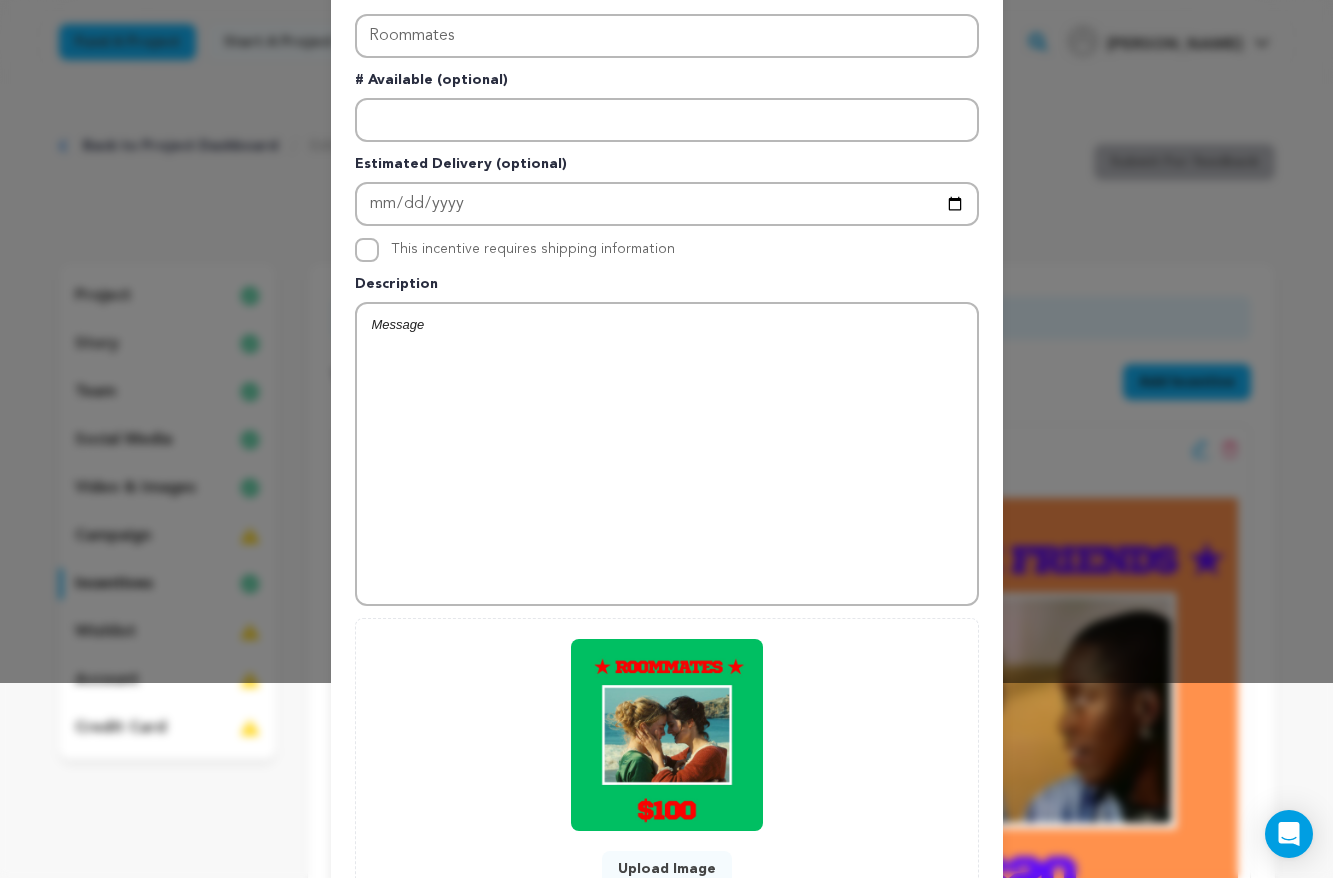 scroll, scrollTop: 357, scrollLeft: 0, axis: vertical 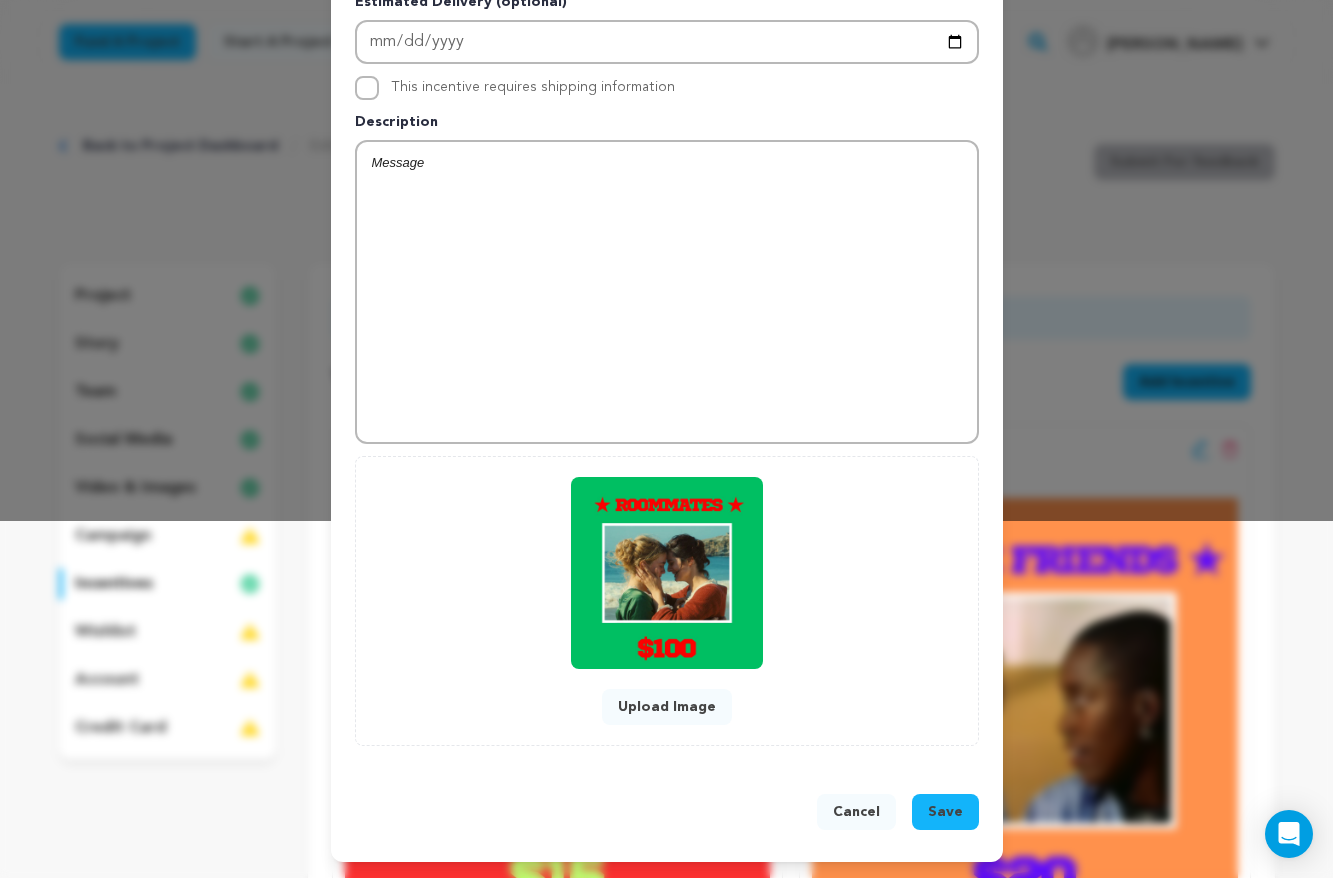 click on "Save" at bounding box center [945, 812] 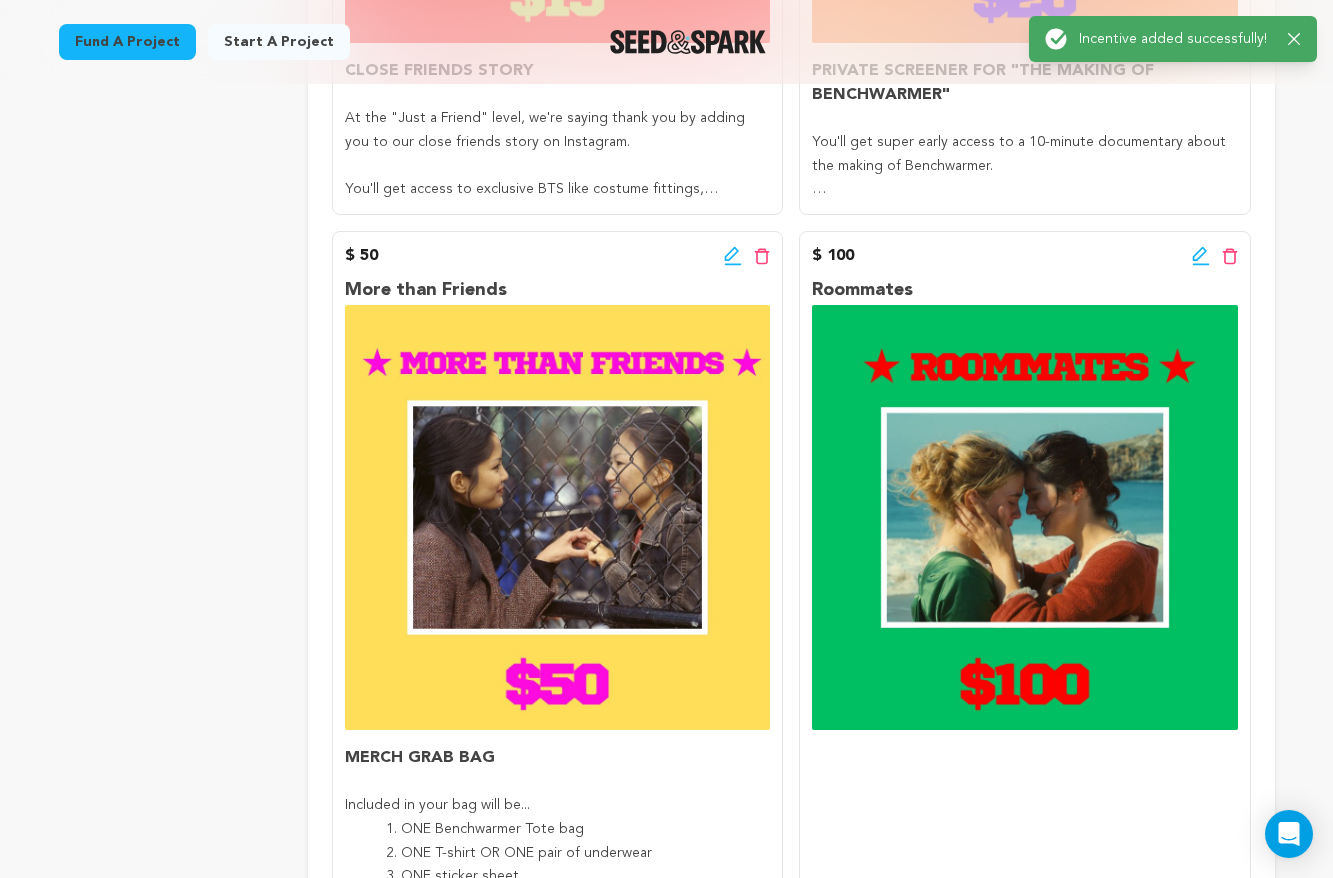 scroll, scrollTop: 881, scrollLeft: 0, axis: vertical 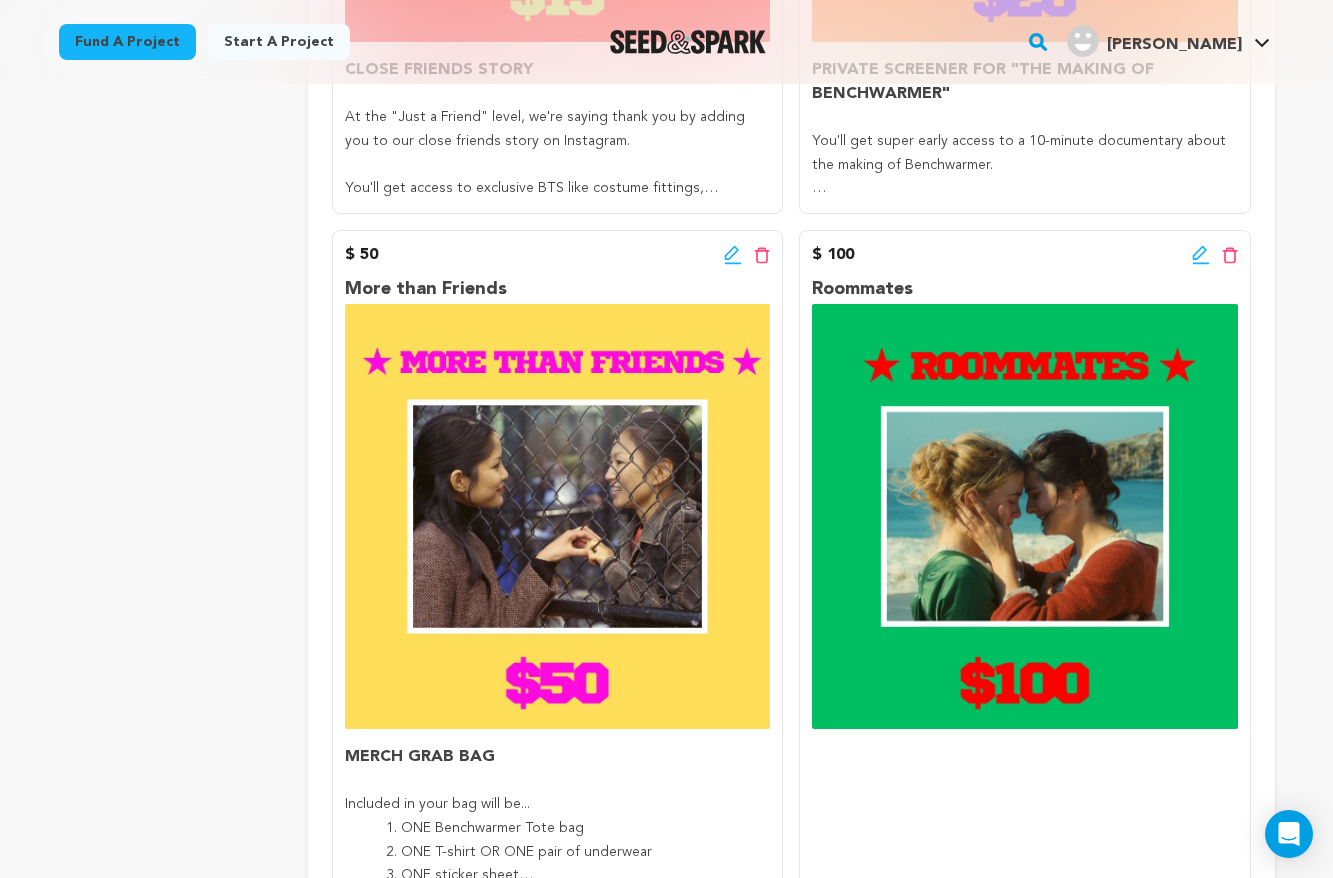 click 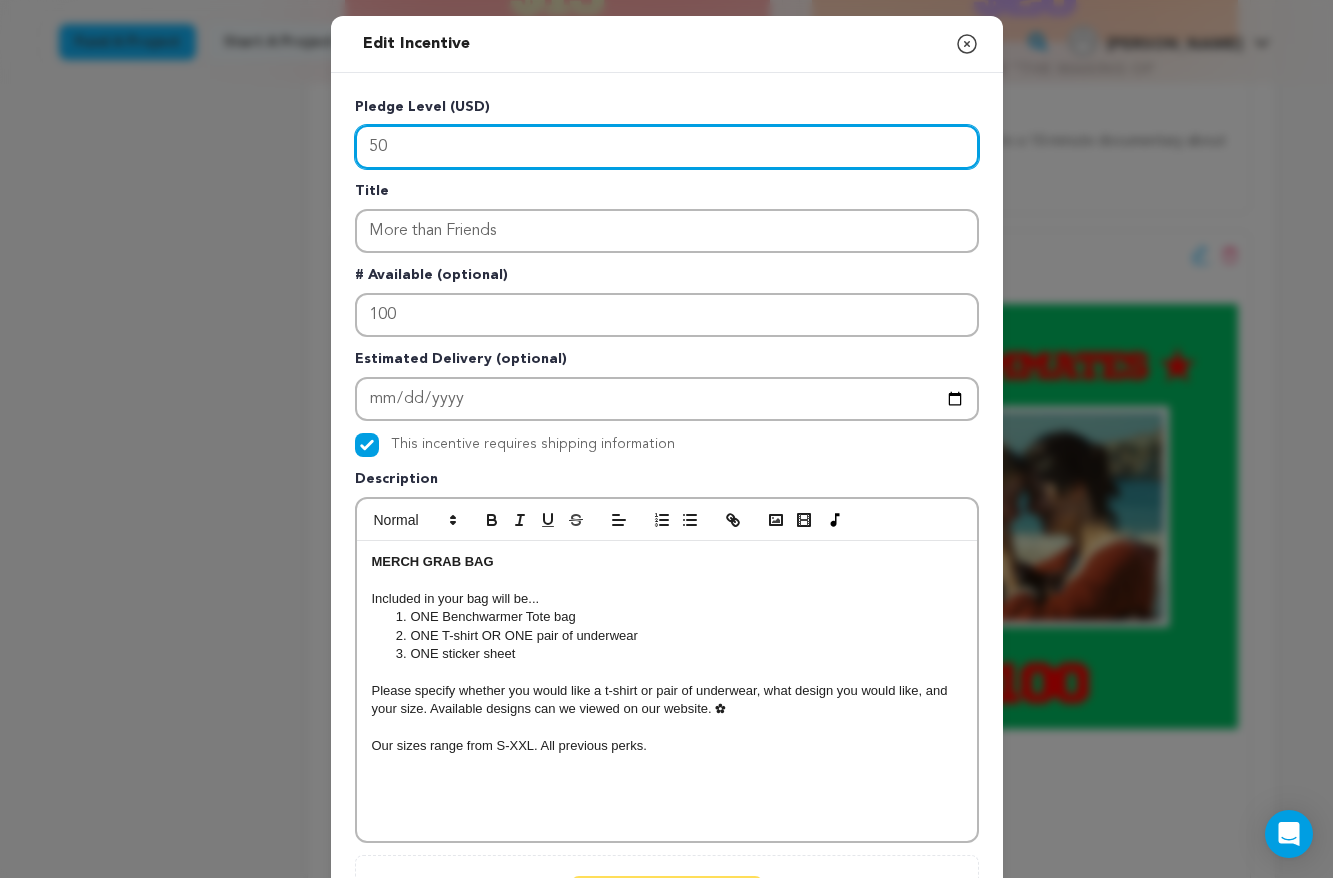 click on "50" at bounding box center [667, 147] 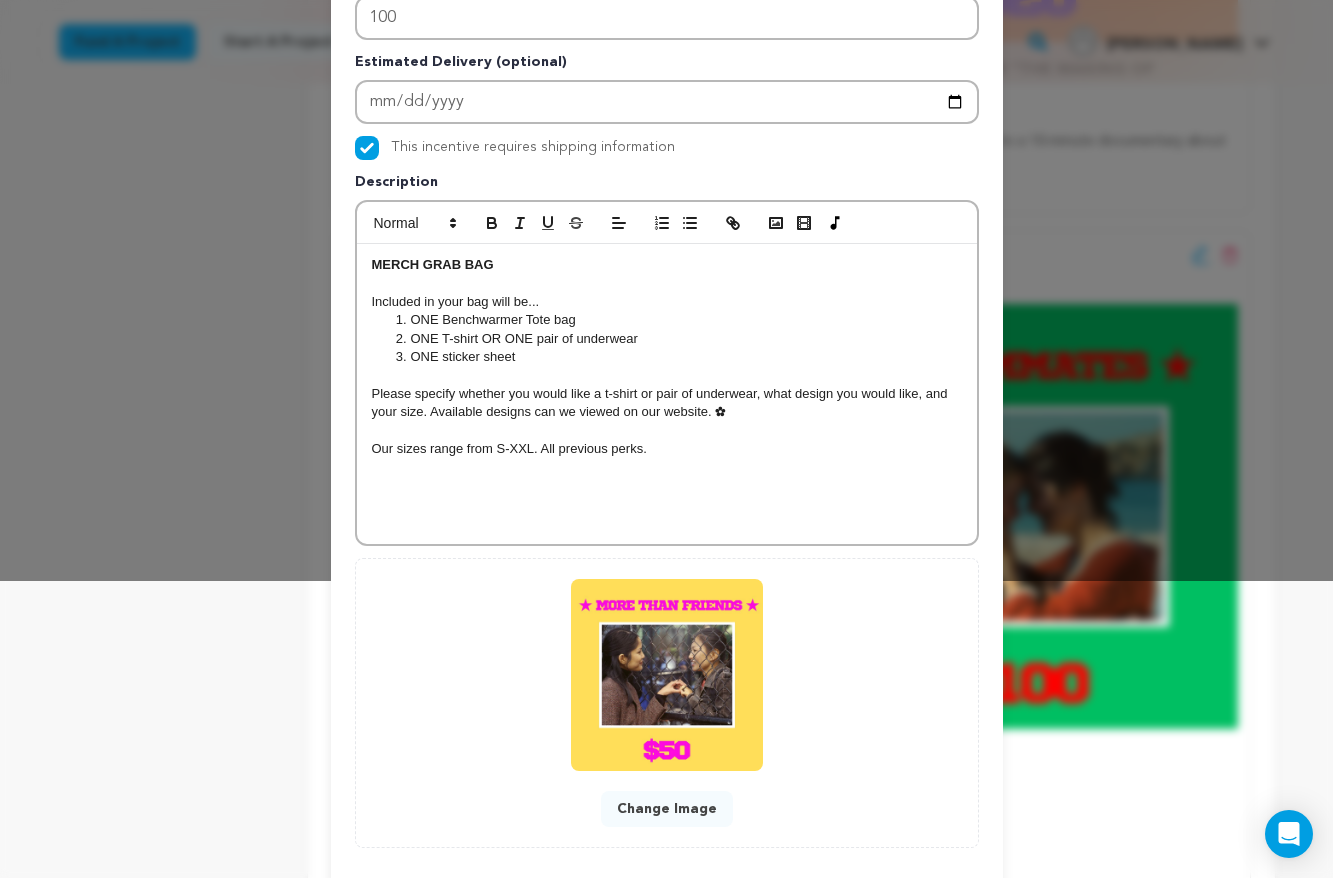 scroll, scrollTop: 399, scrollLeft: 0, axis: vertical 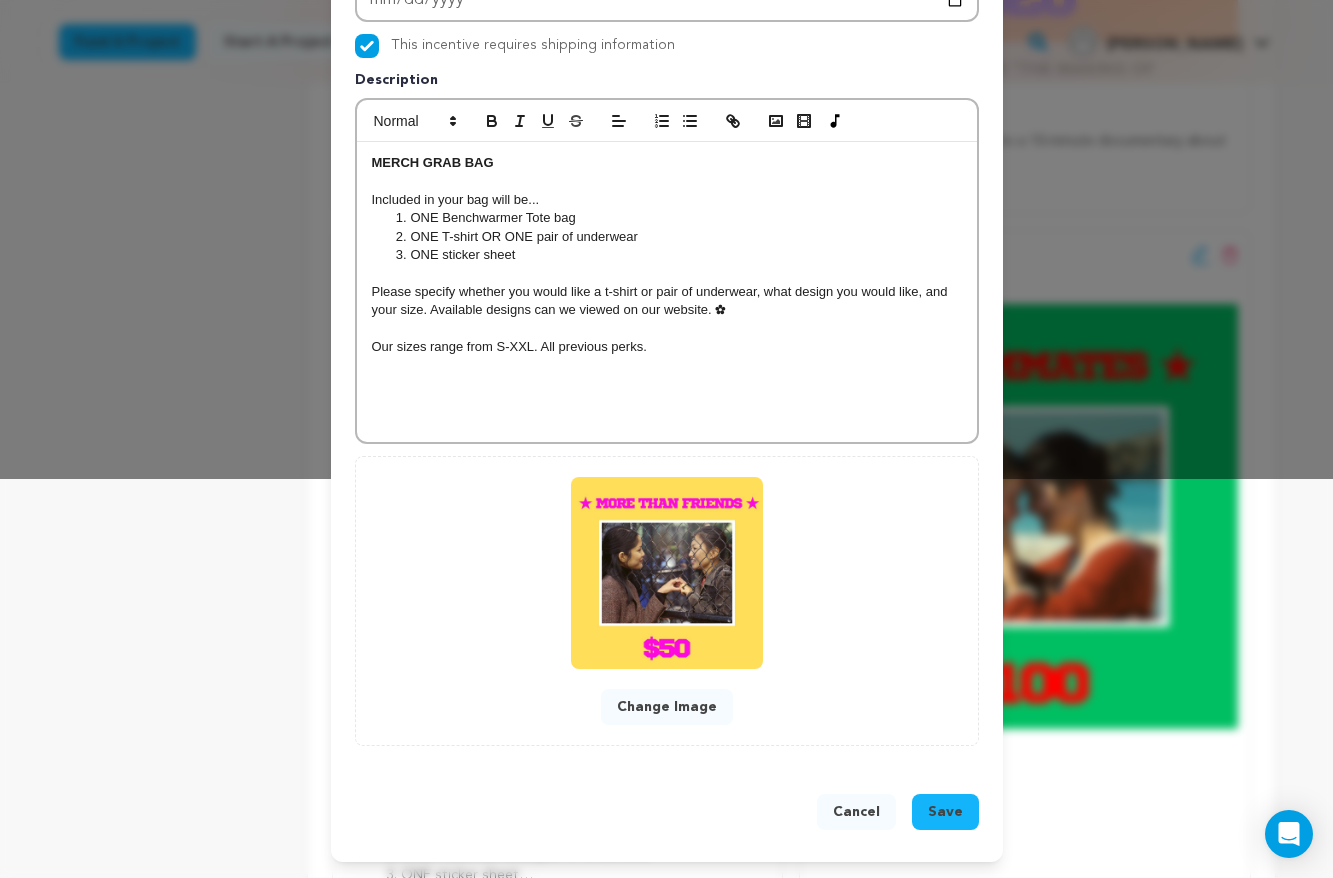 type on "55" 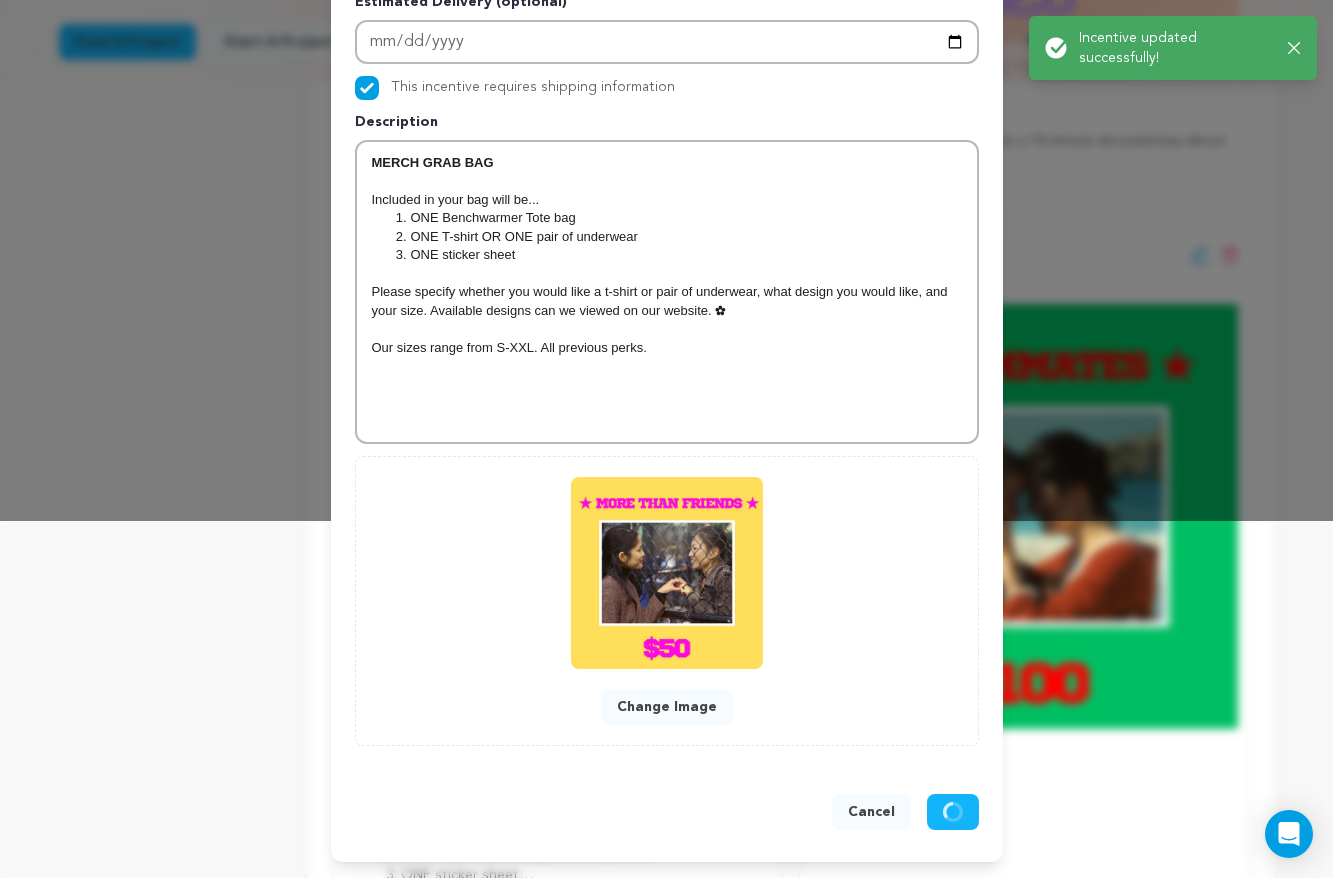 scroll, scrollTop: 357, scrollLeft: 0, axis: vertical 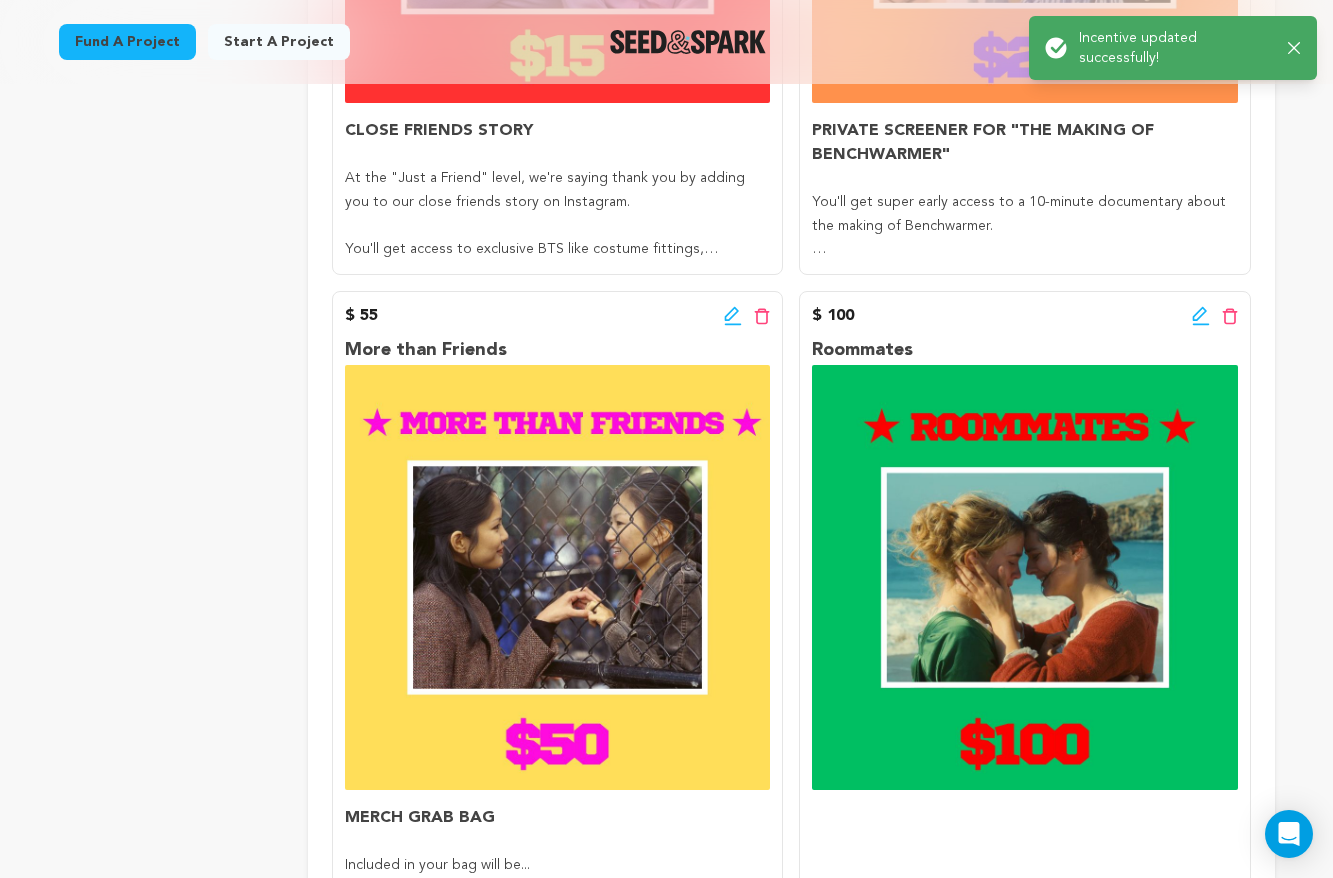 click 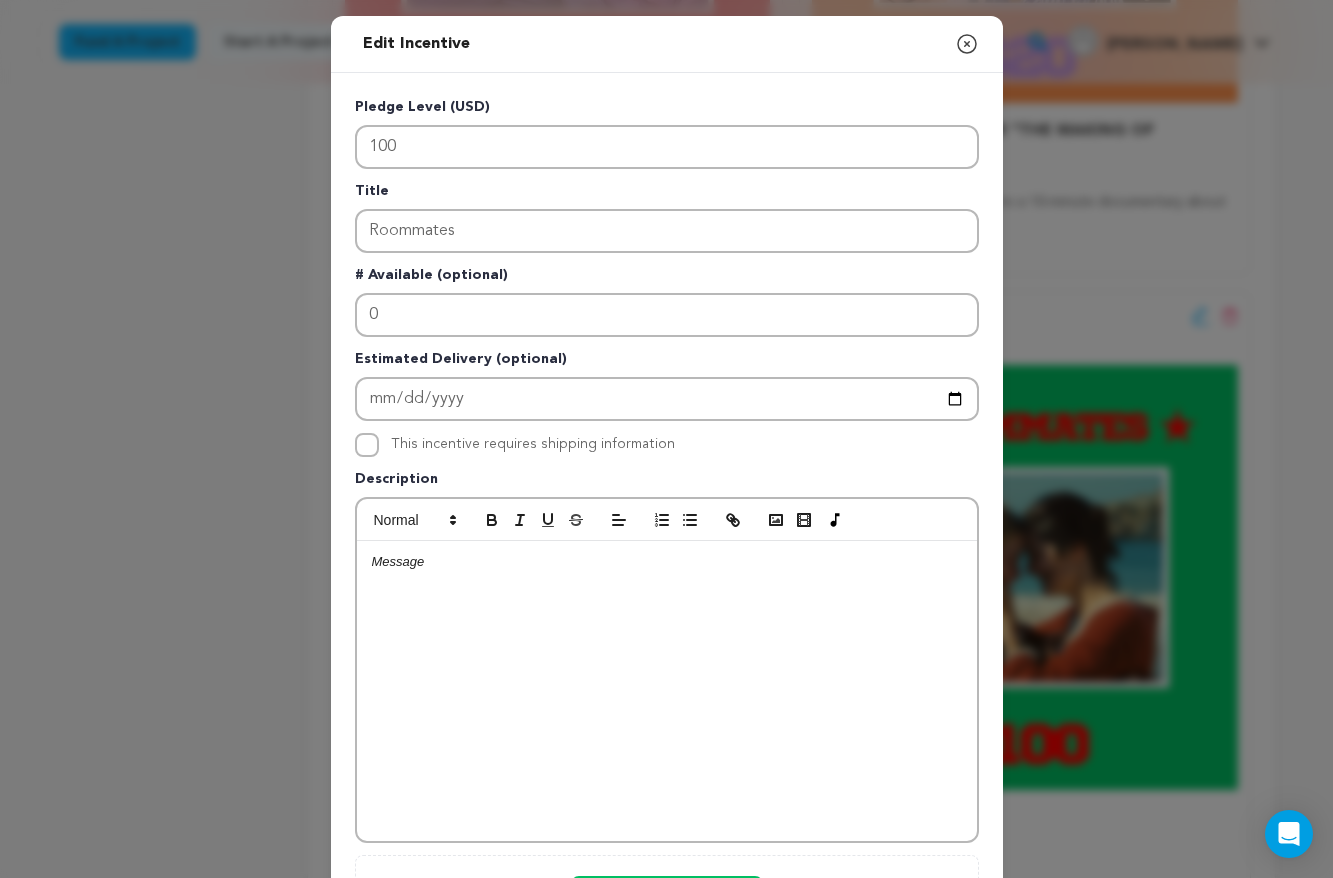 click at bounding box center [667, 691] 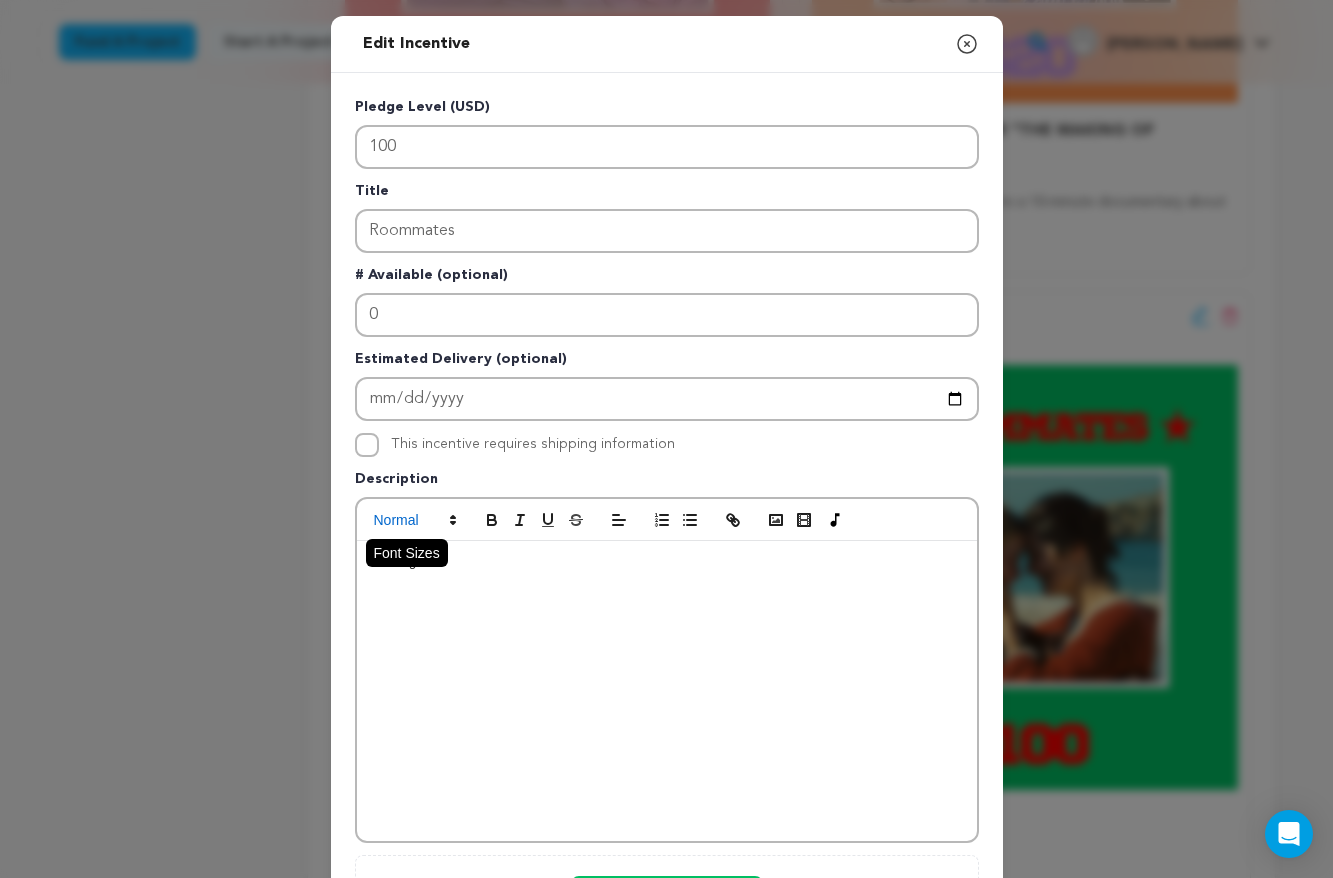 click at bounding box center [414, 520] 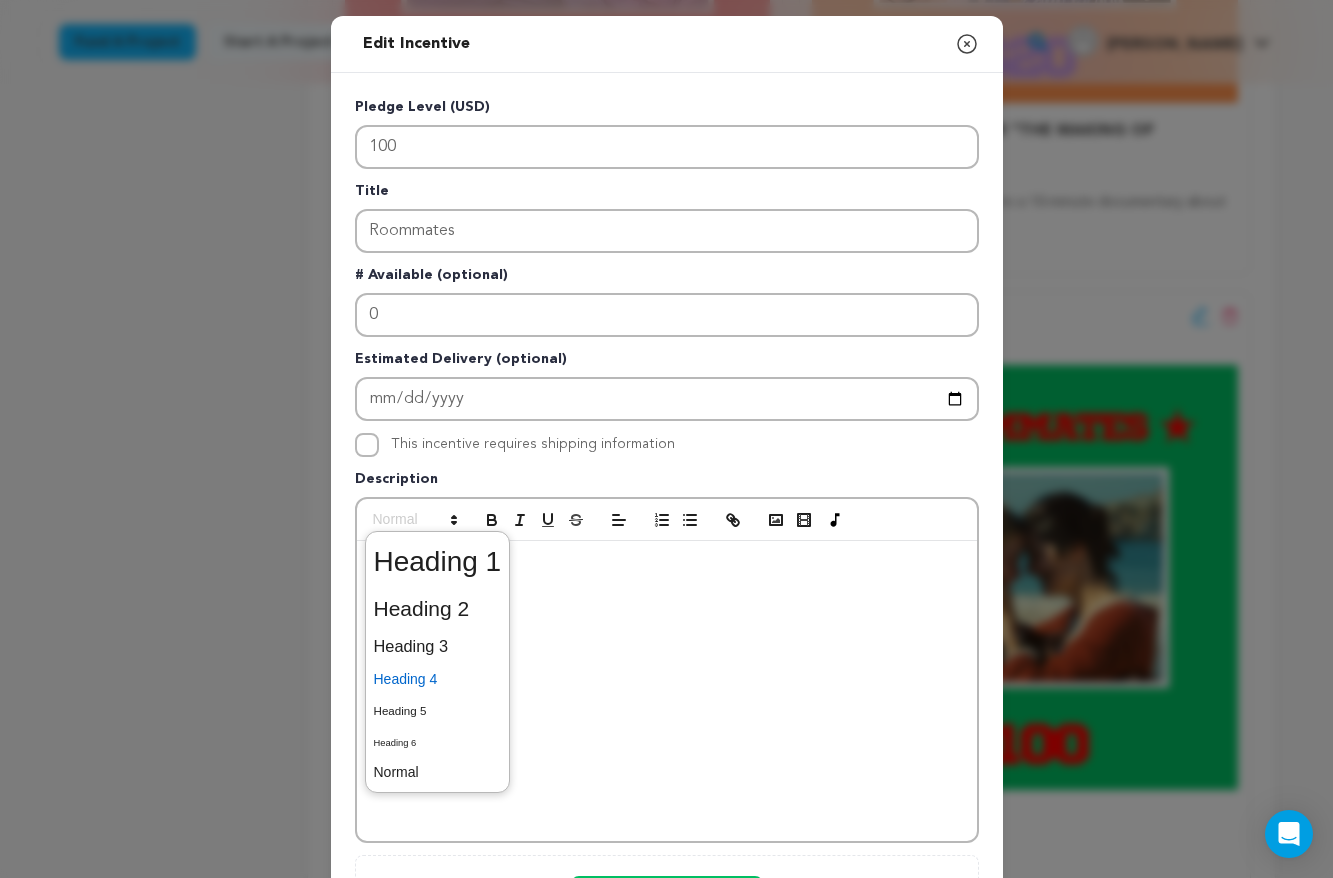 click at bounding box center (438, 679) 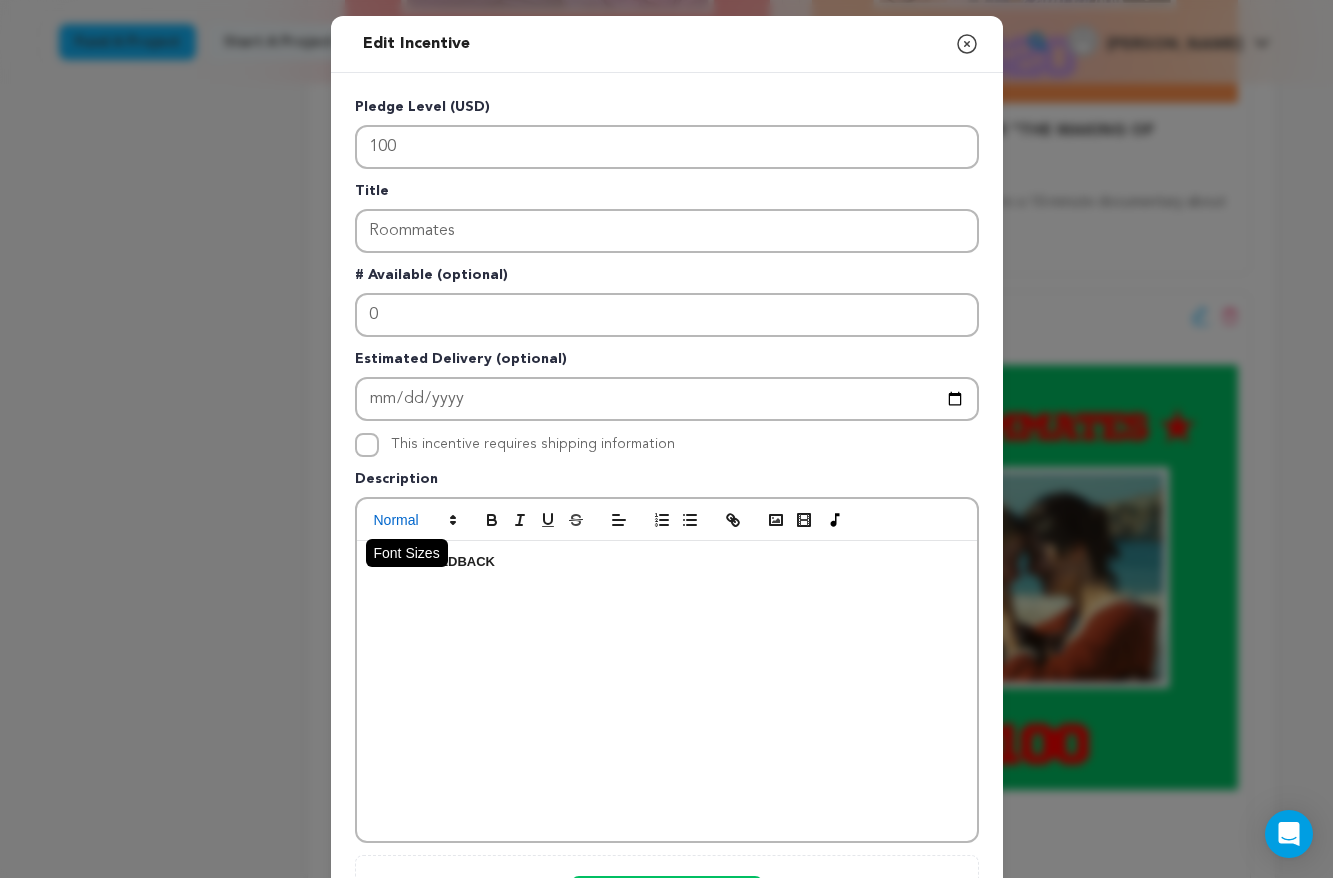 click 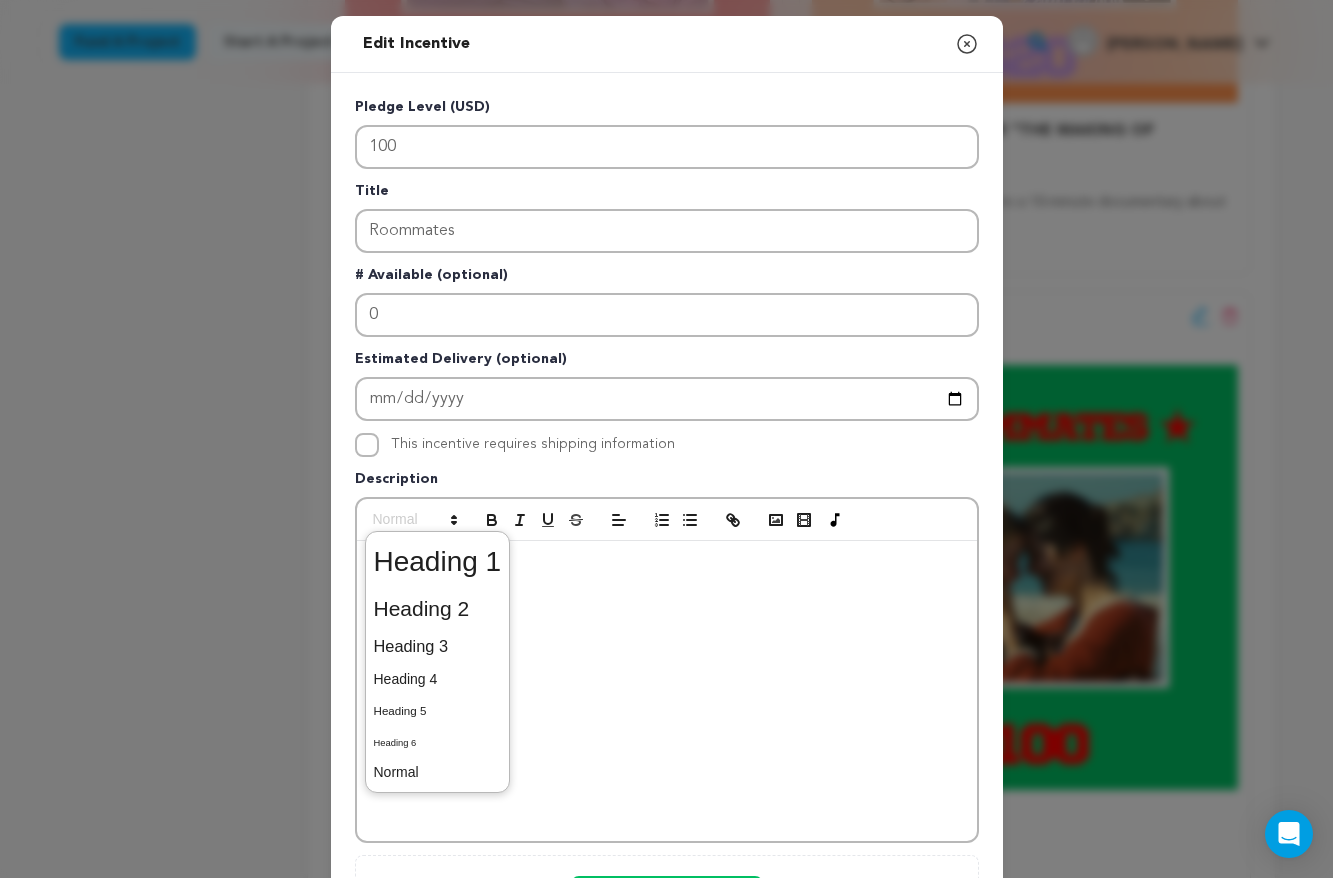 click on "SCRIPT FEEDBACK" at bounding box center [667, 691] 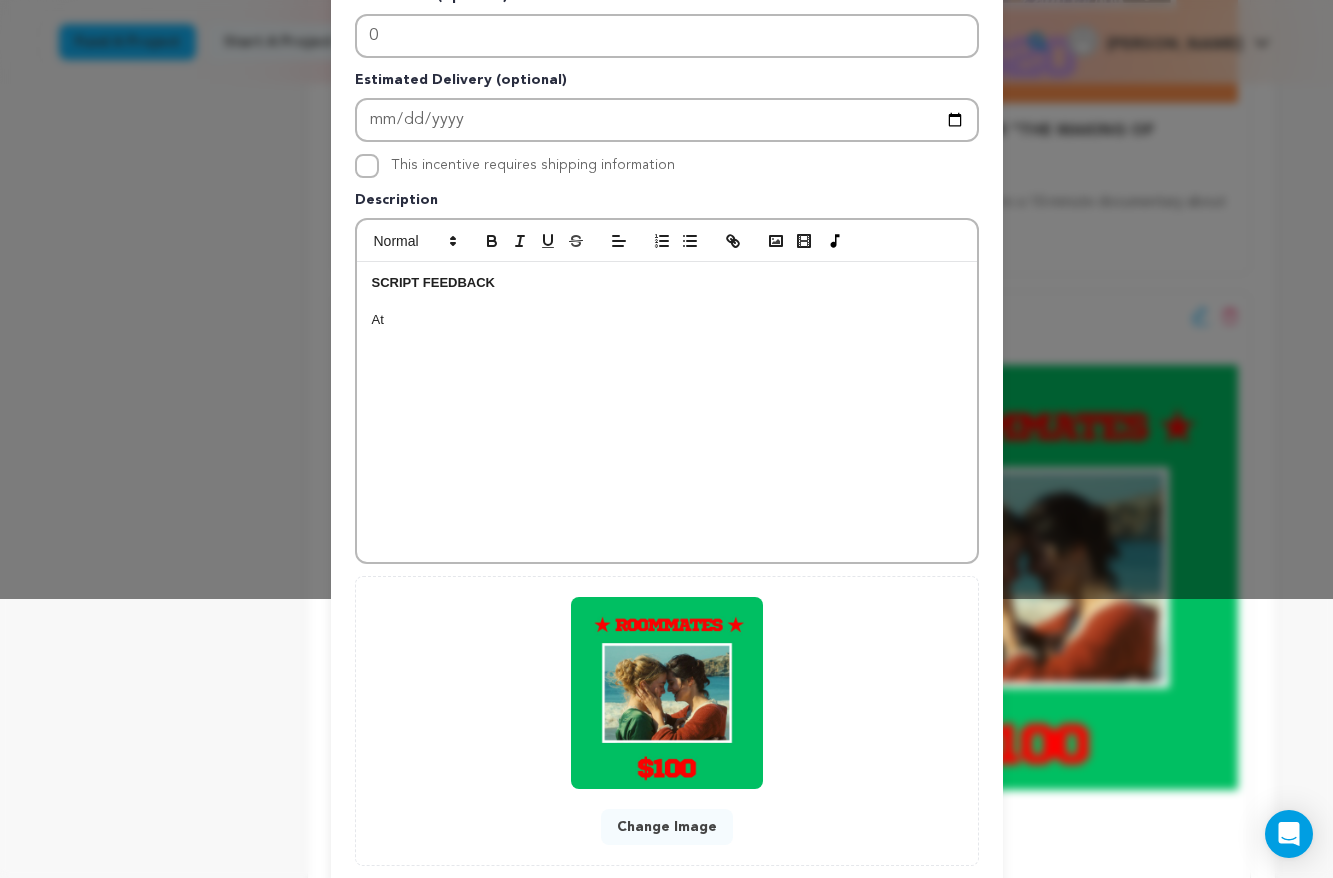 scroll, scrollTop: 399, scrollLeft: 0, axis: vertical 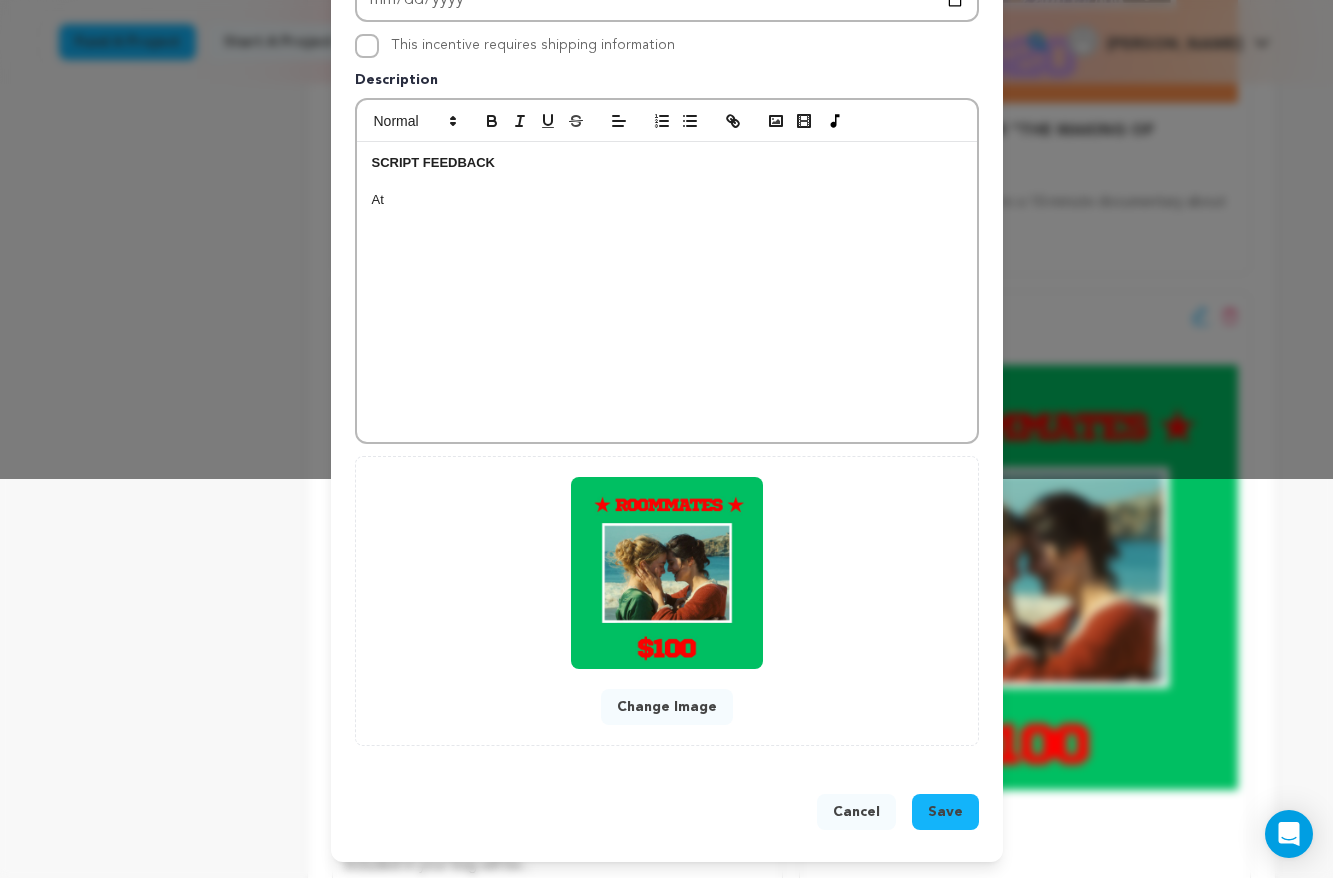 click on "Save" at bounding box center [945, 812] 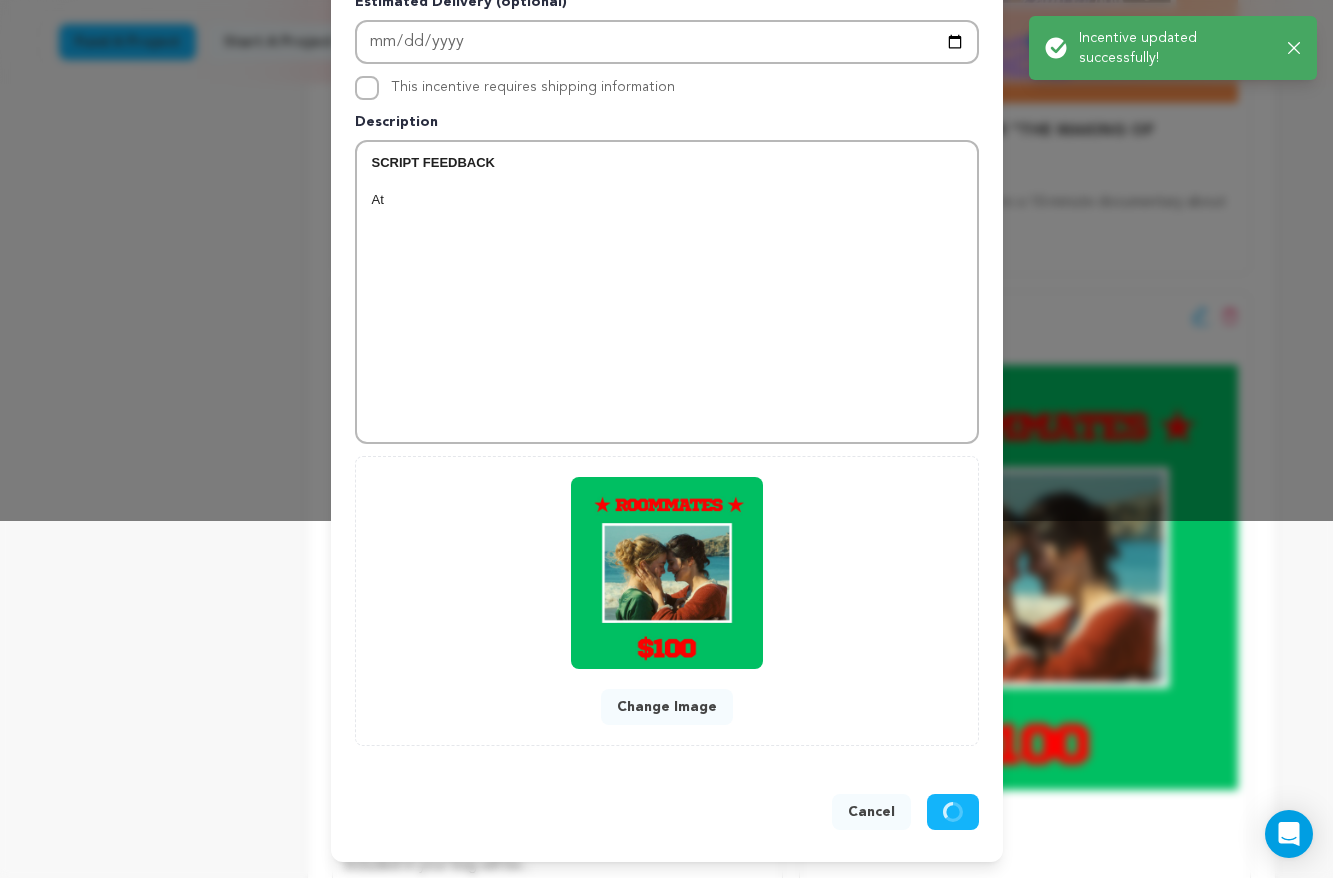 scroll, scrollTop: 357, scrollLeft: 0, axis: vertical 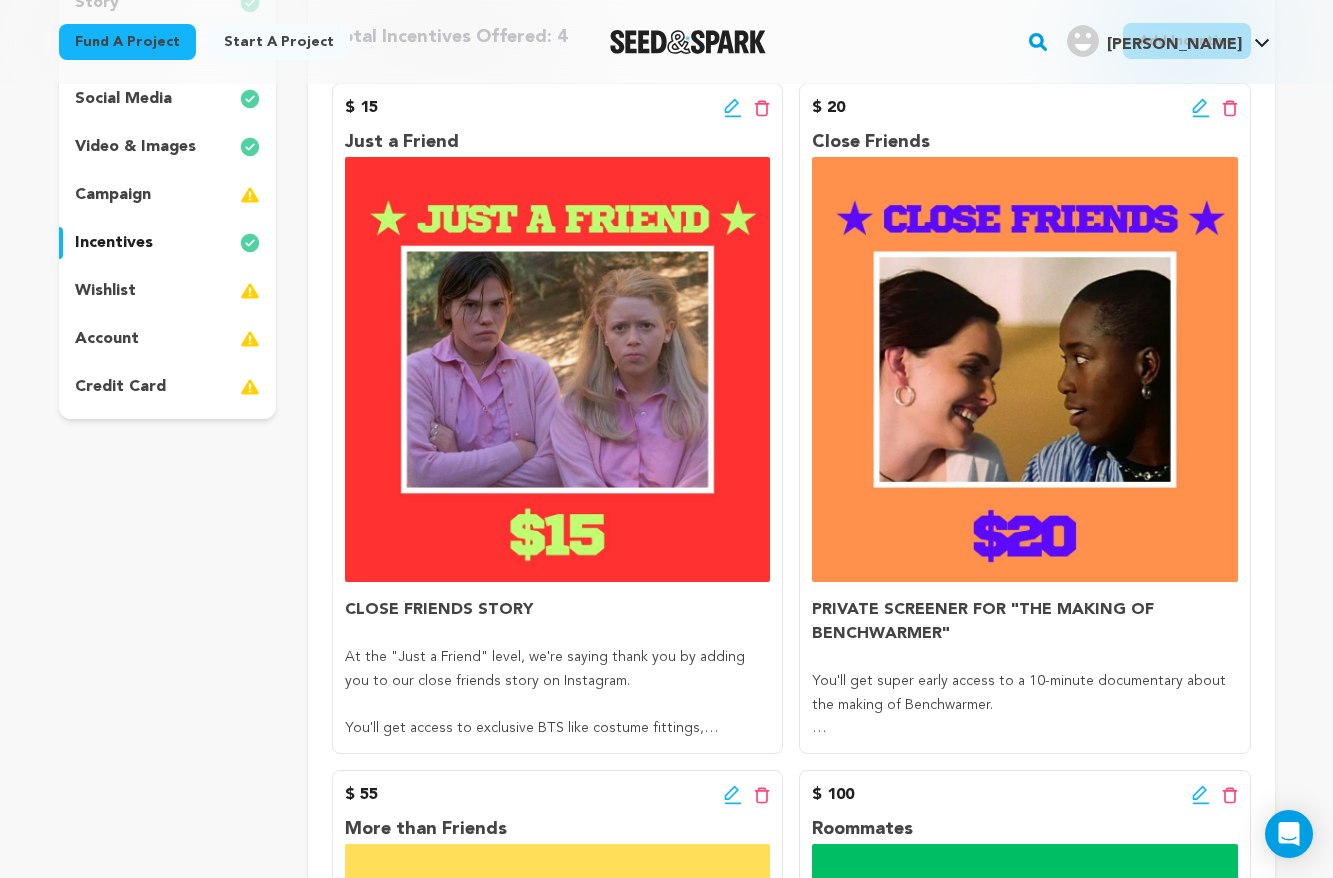 click 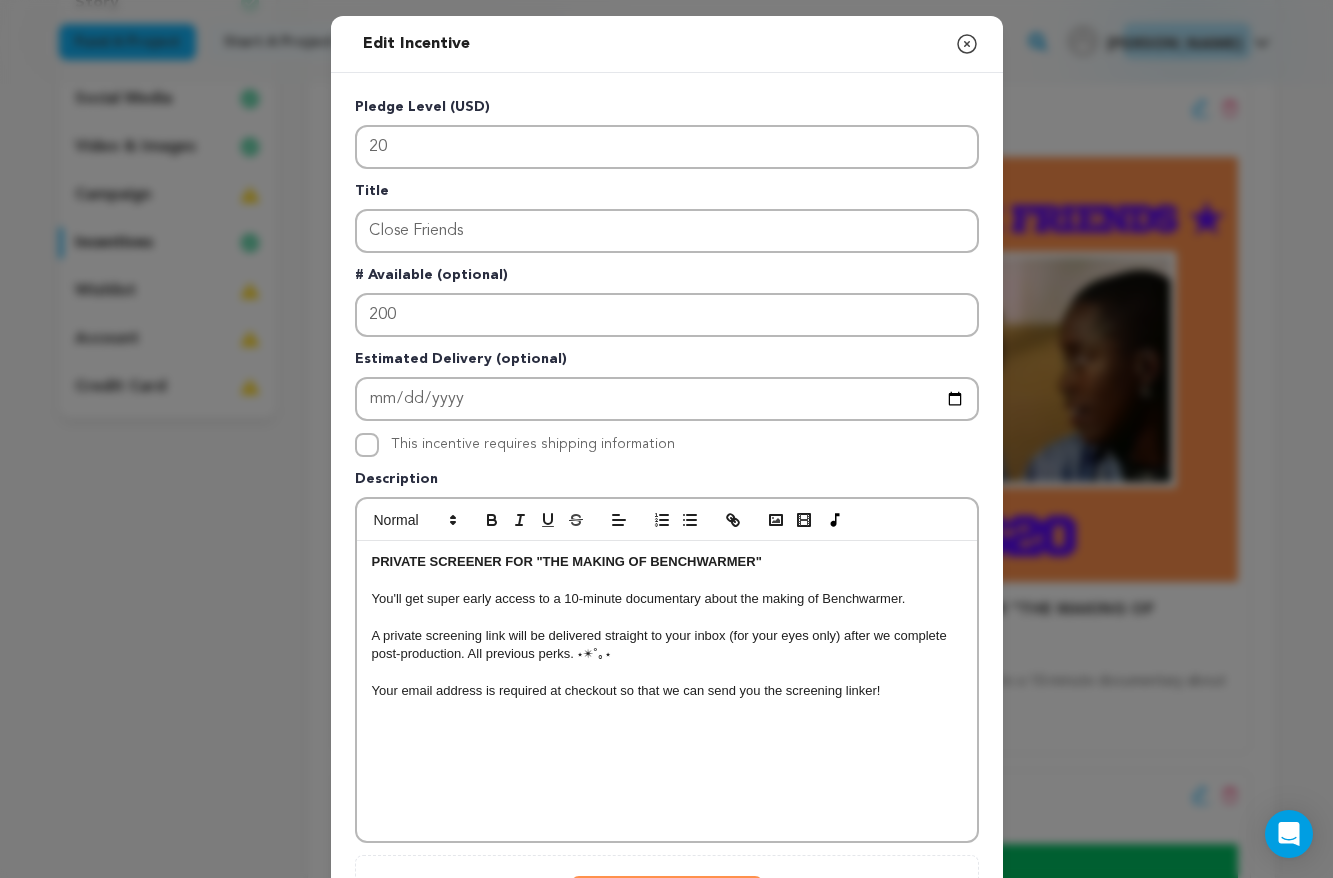 click on "You'll get super early access to a 10-minute documentary about the making of Benchwarmer." at bounding box center [667, 599] 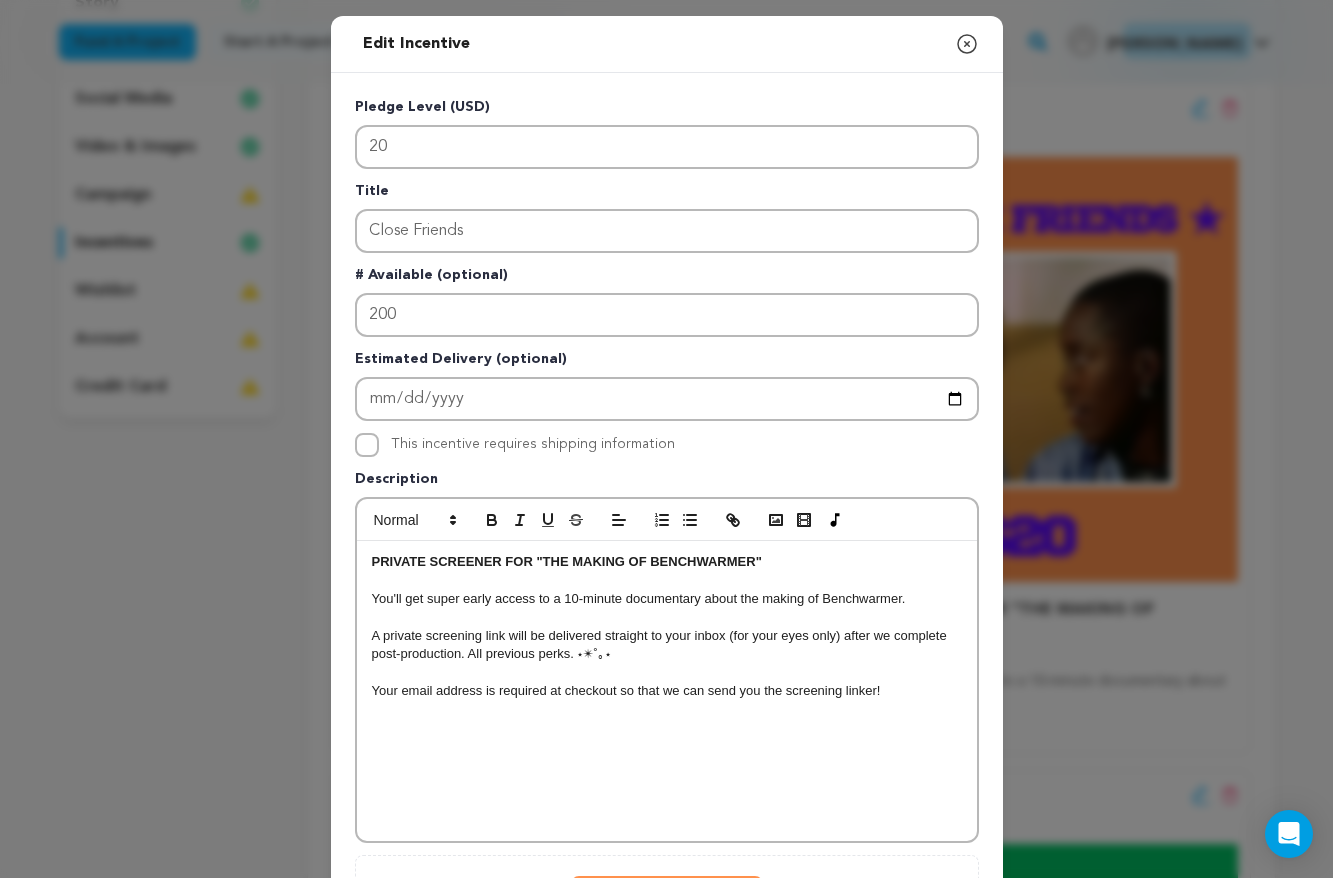 type 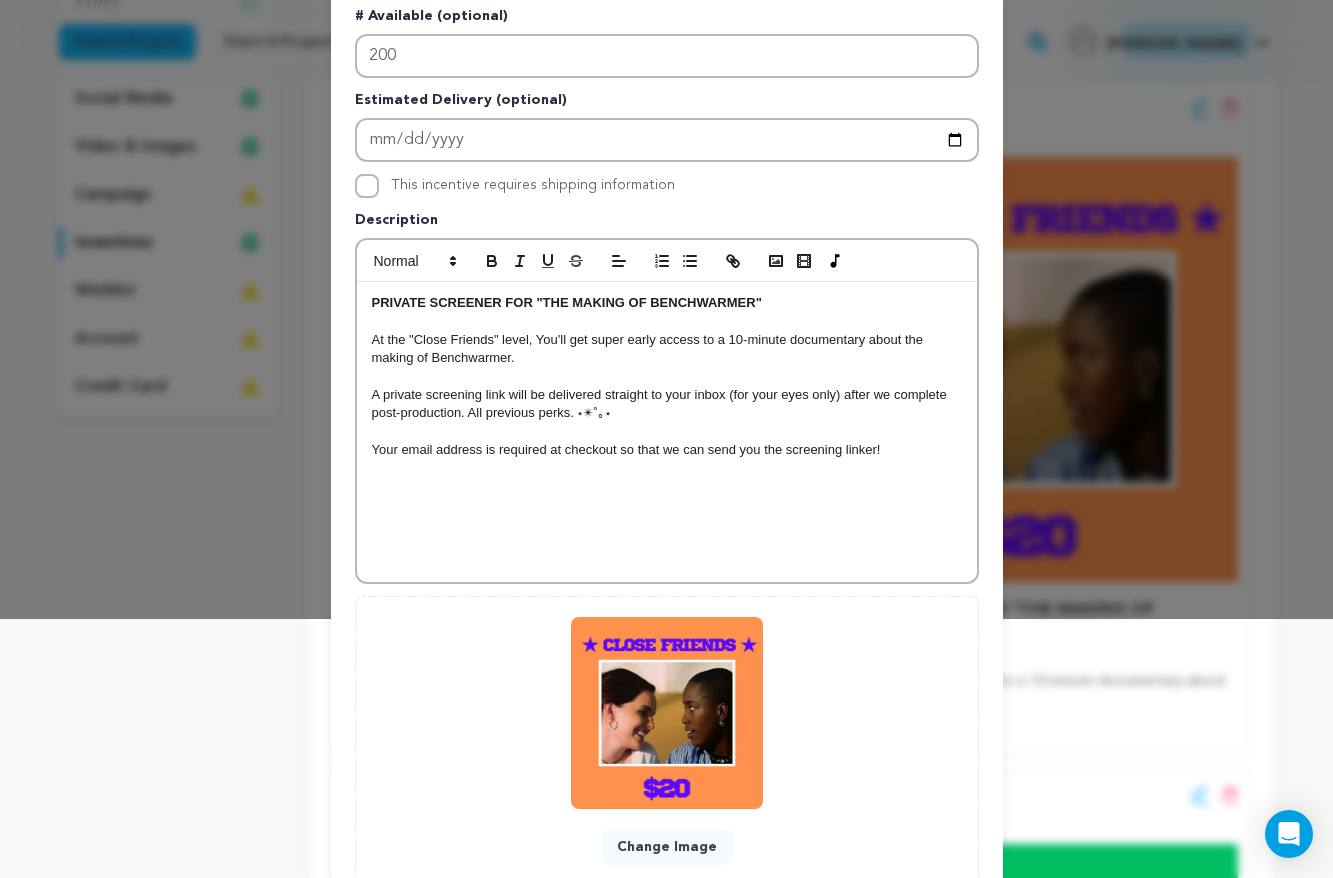 scroll, scrollTop: 399, scrollLeft: 0, axis: vertical 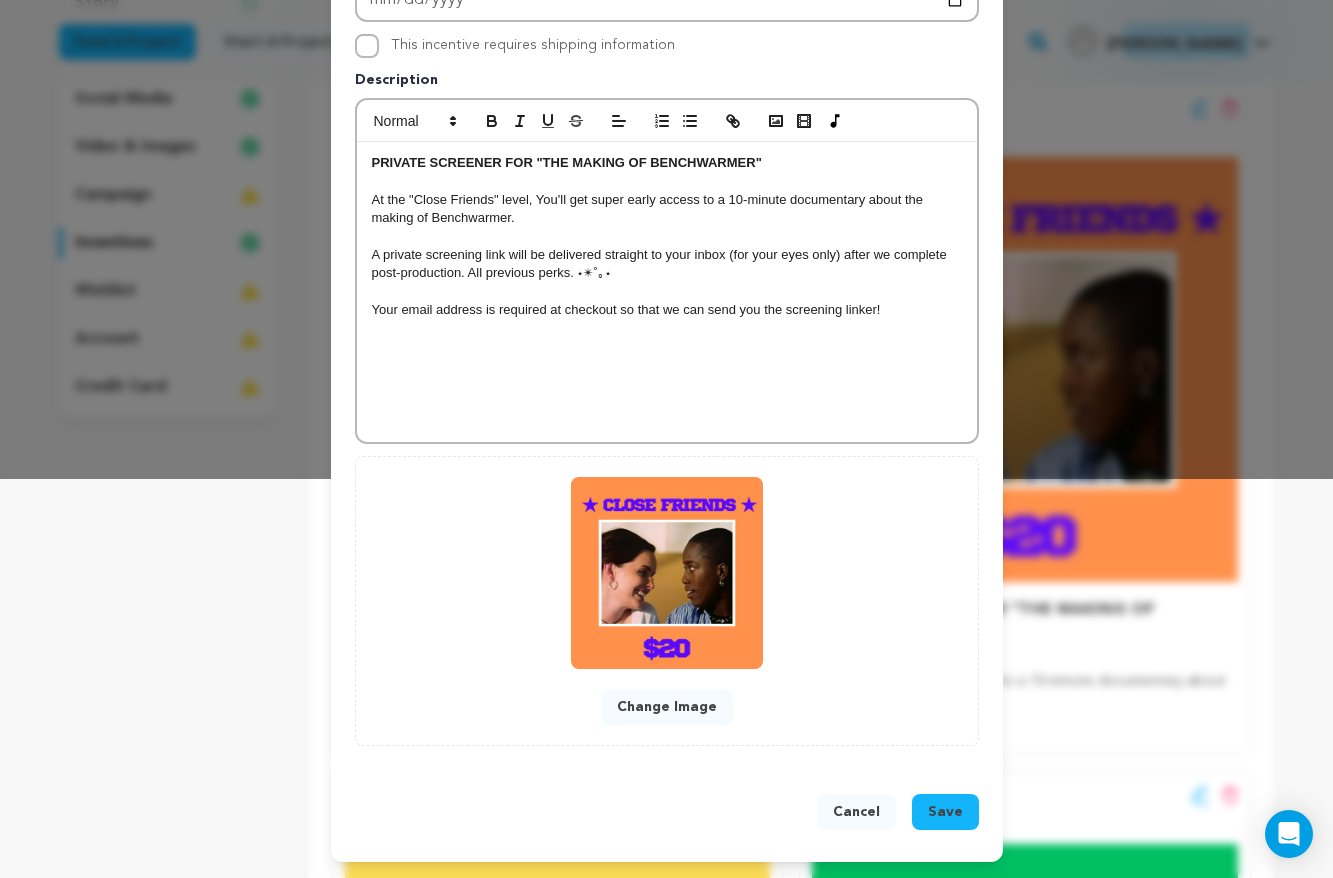click on "Save" at bounding box center [945, 812] 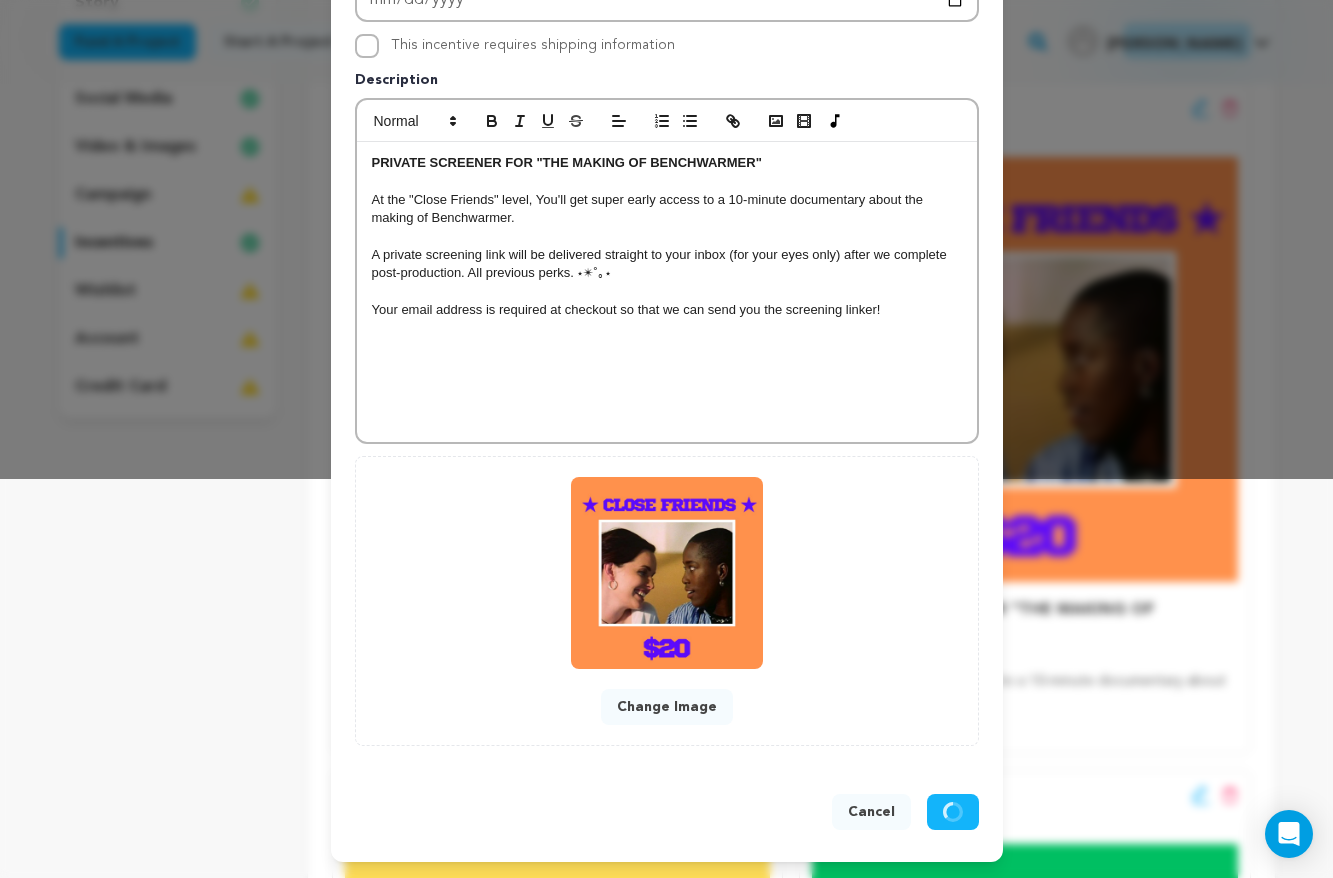 scroll, scrollTop: 357, scrollLeft: 0, axis: vertical 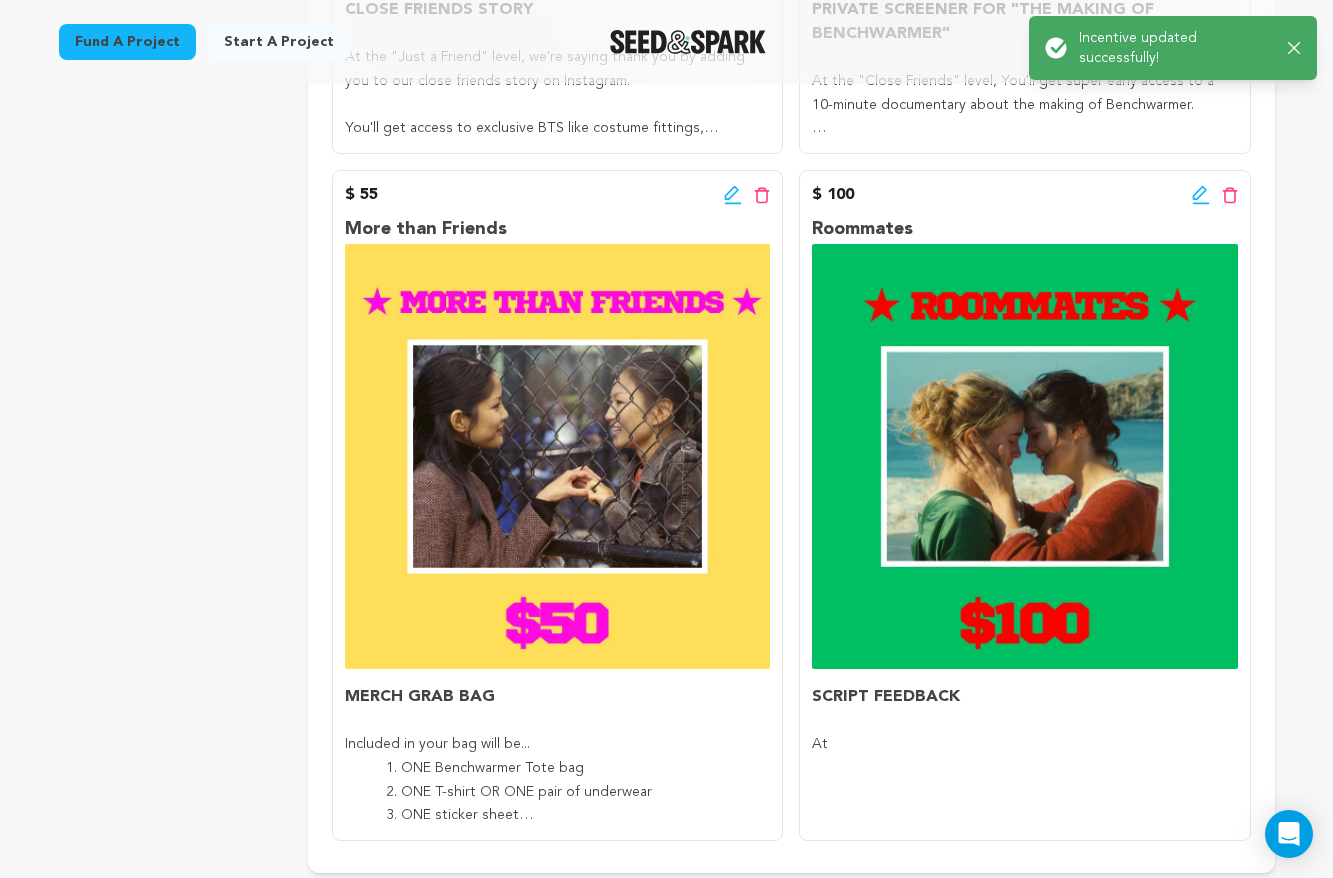 click 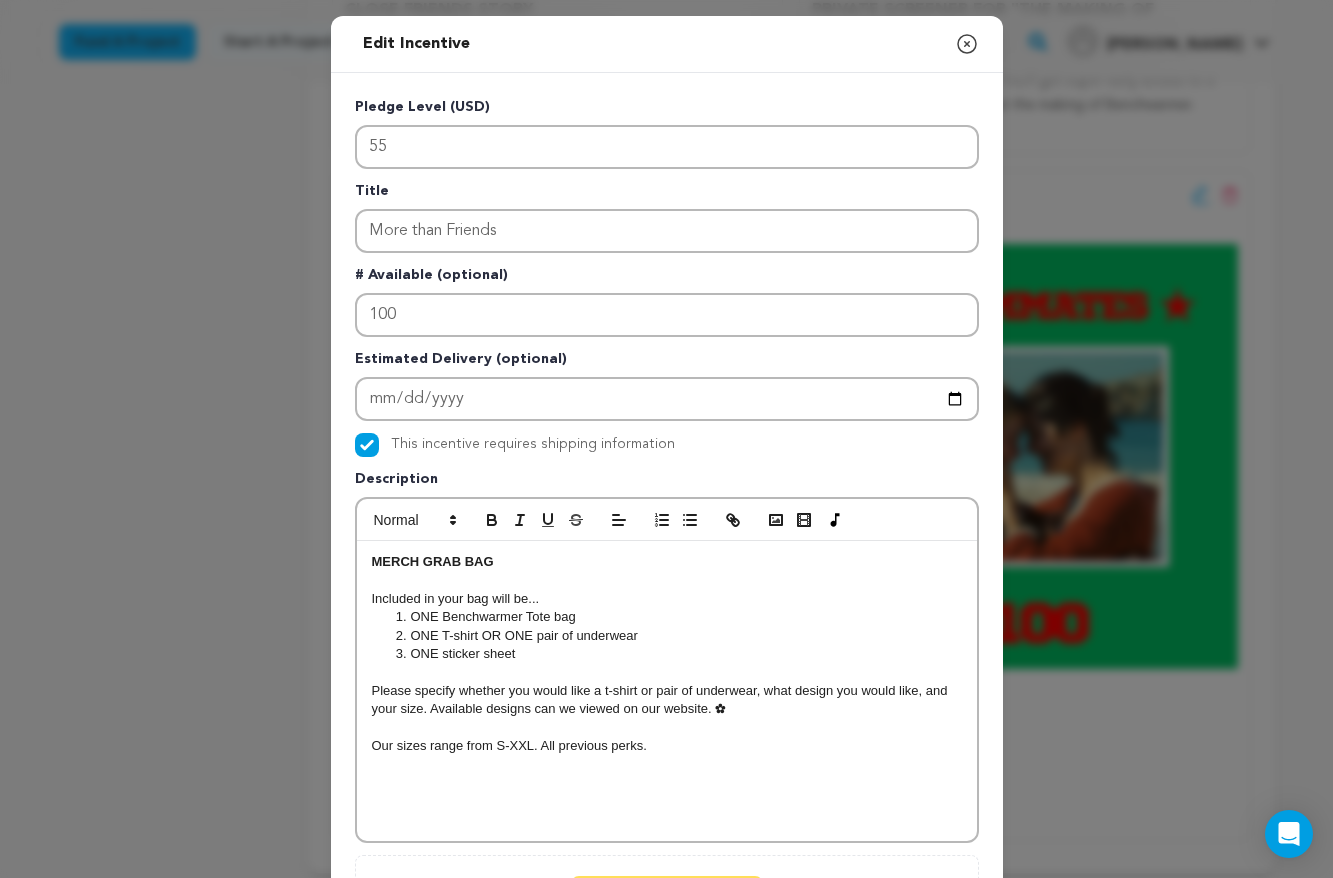 click at bounding box center [667, 580] 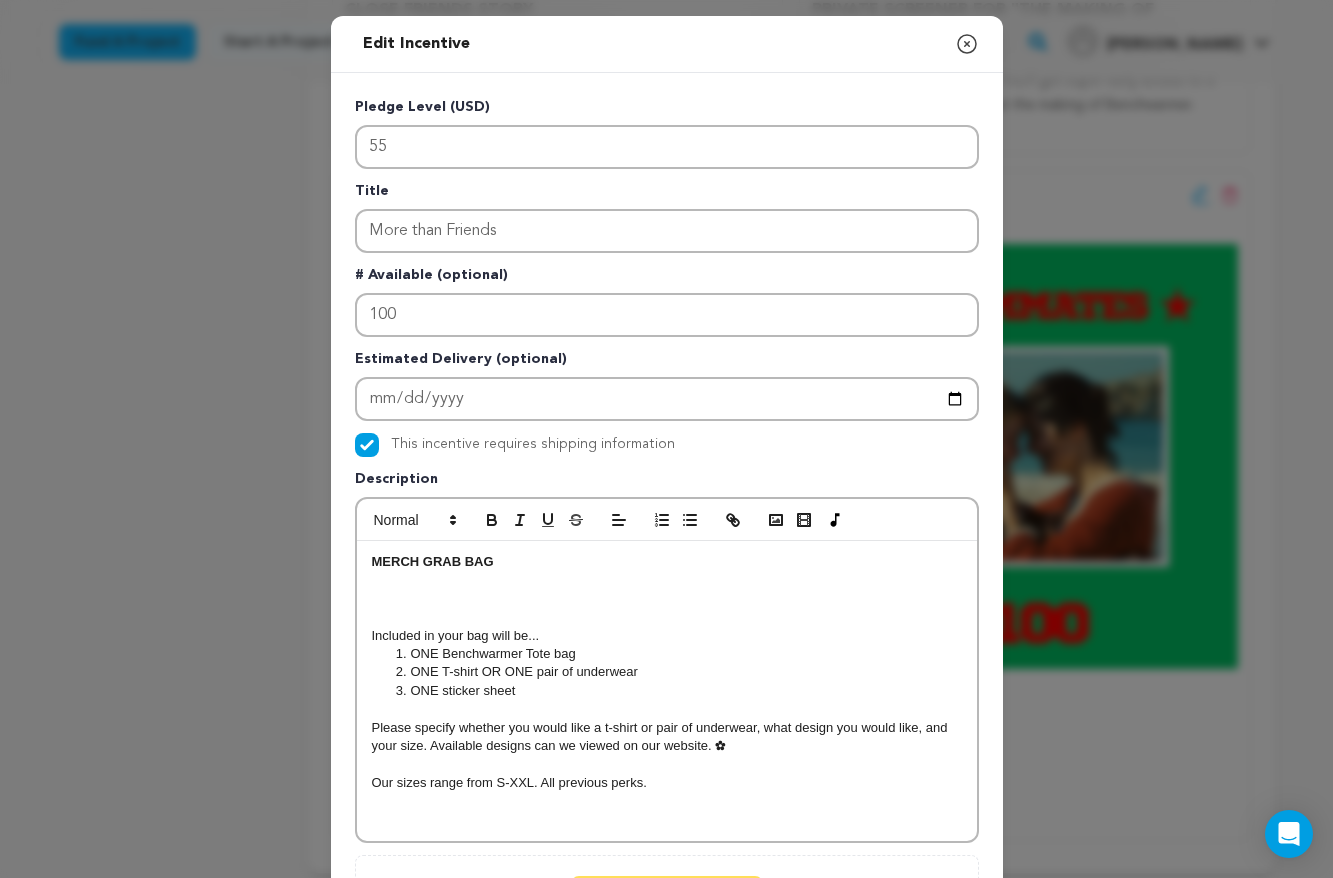 type 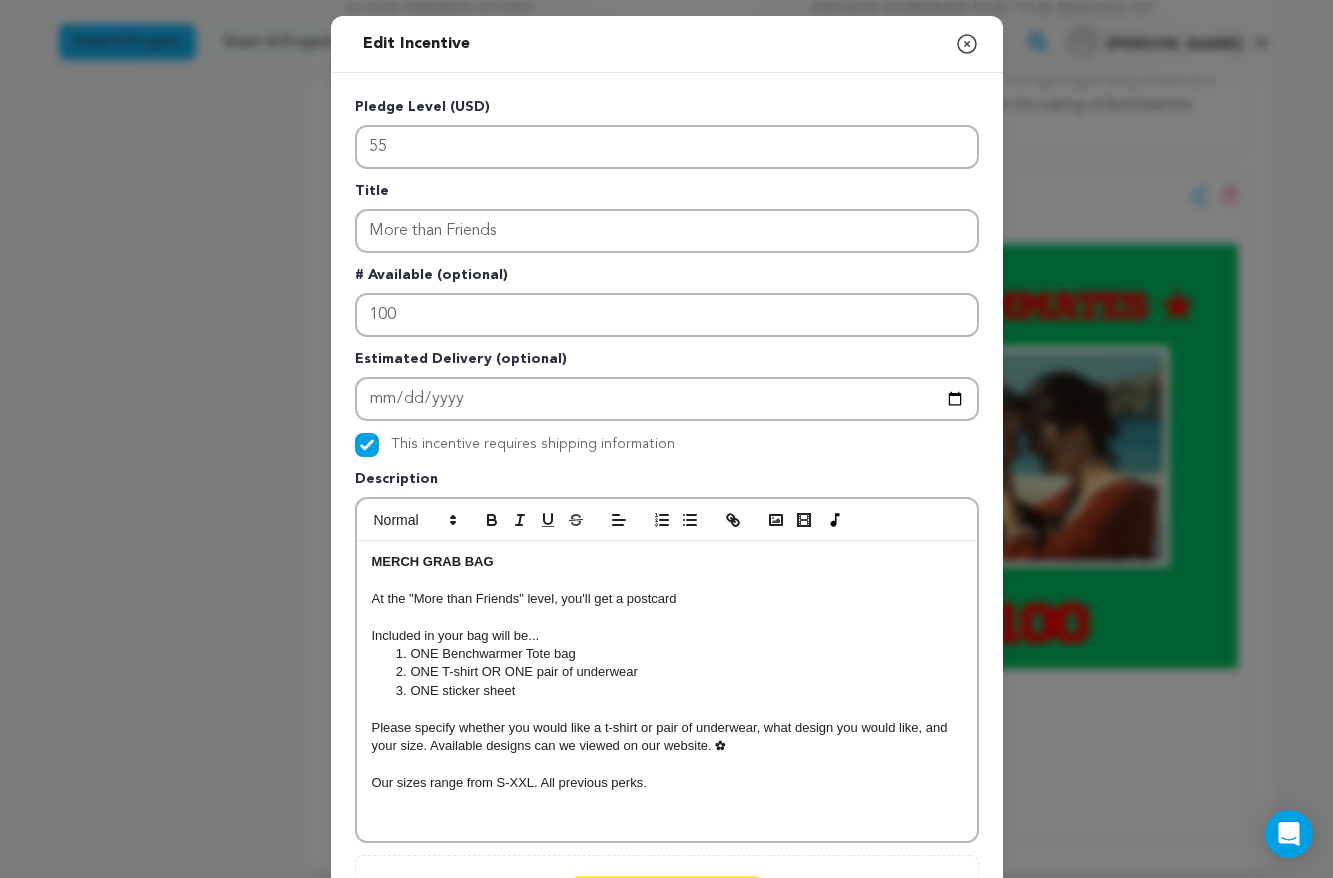 click on "ONE Benchwarmer Tote bag" at bounding box center [676, 654] 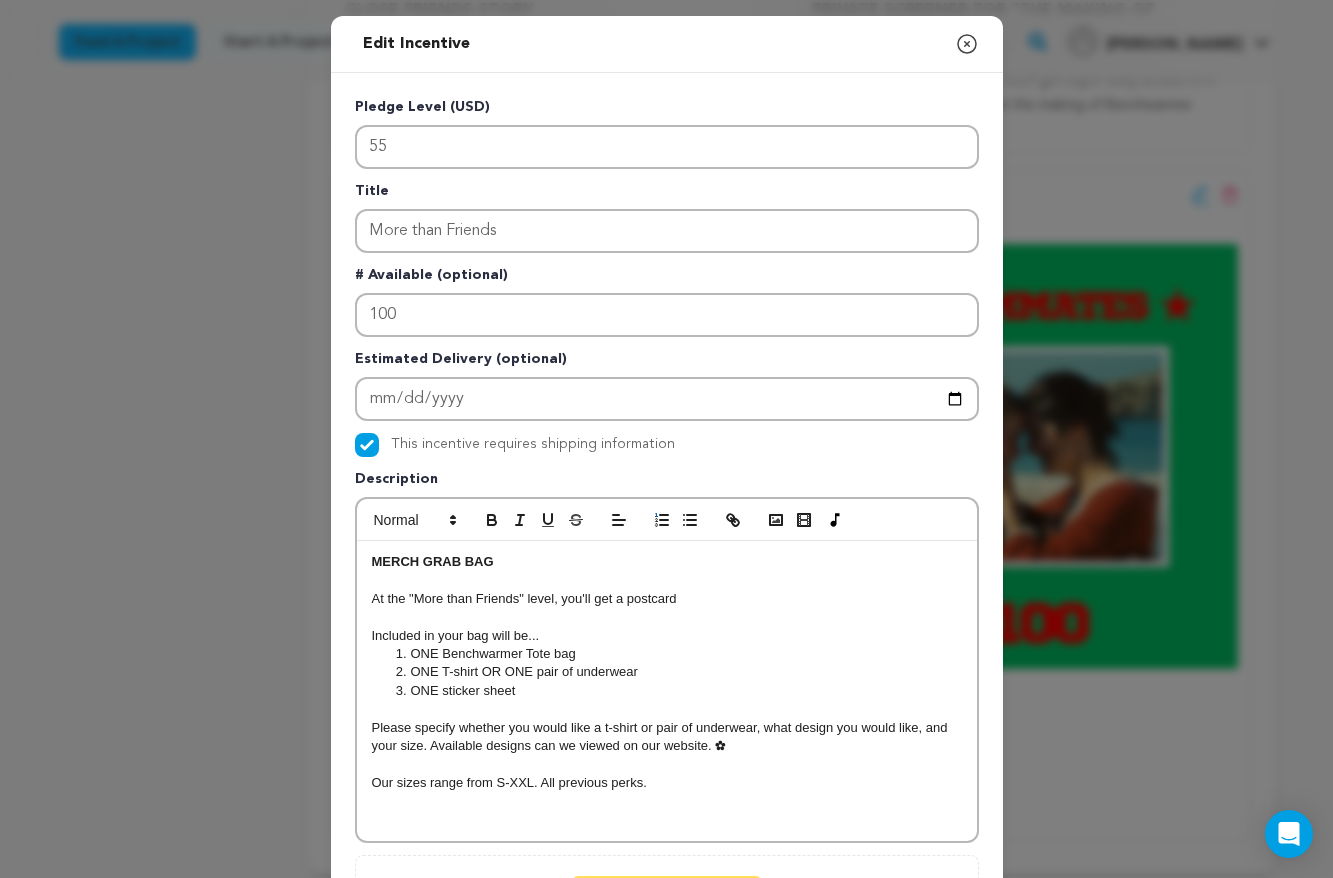 click on "ONE Benchwarmer Tote bag" at bounding box center [676, 654] 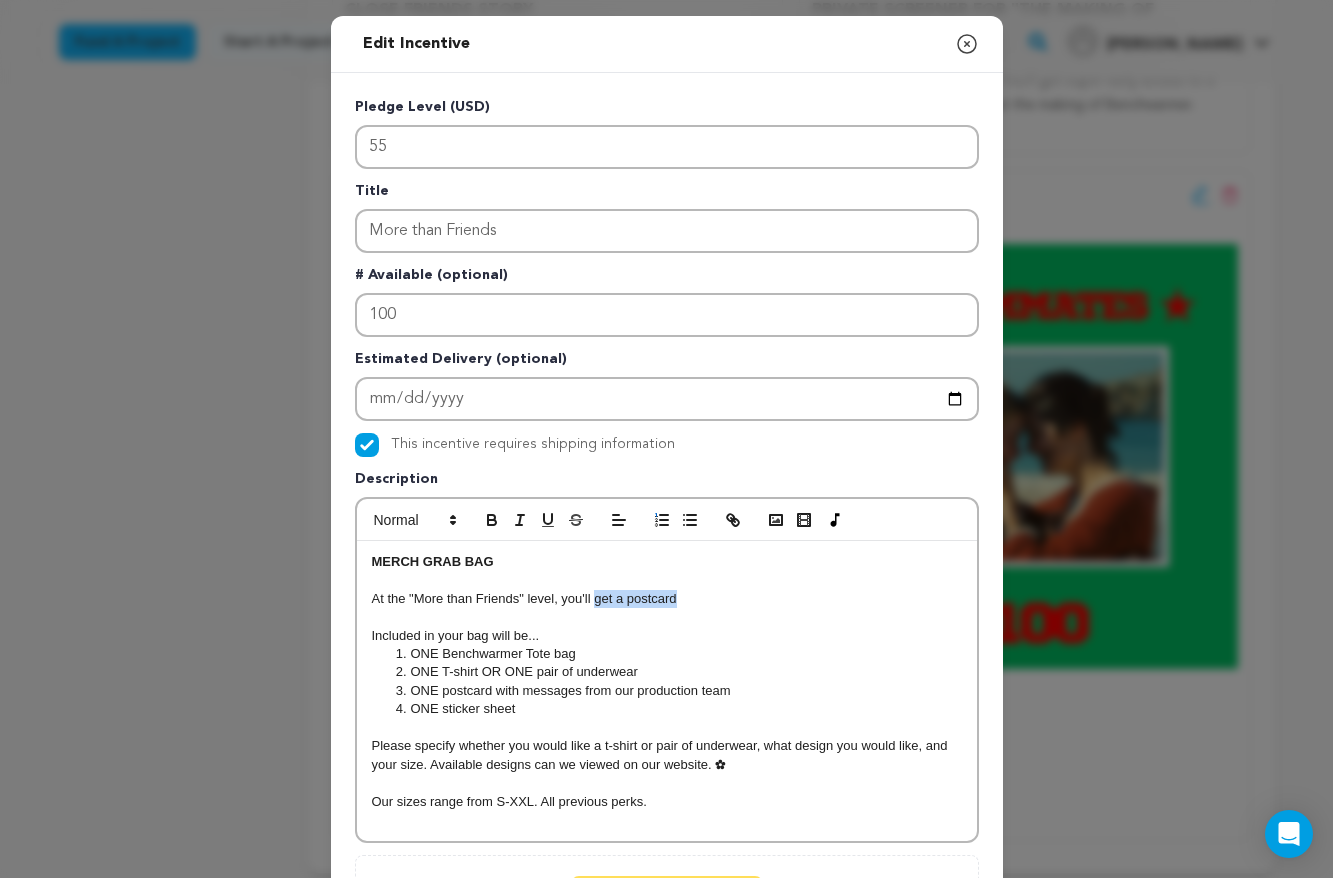 drag, startPoint x: 728, startPoint y: 605, endPoint x: 596, endPoint y: 602, distance: 132.03409 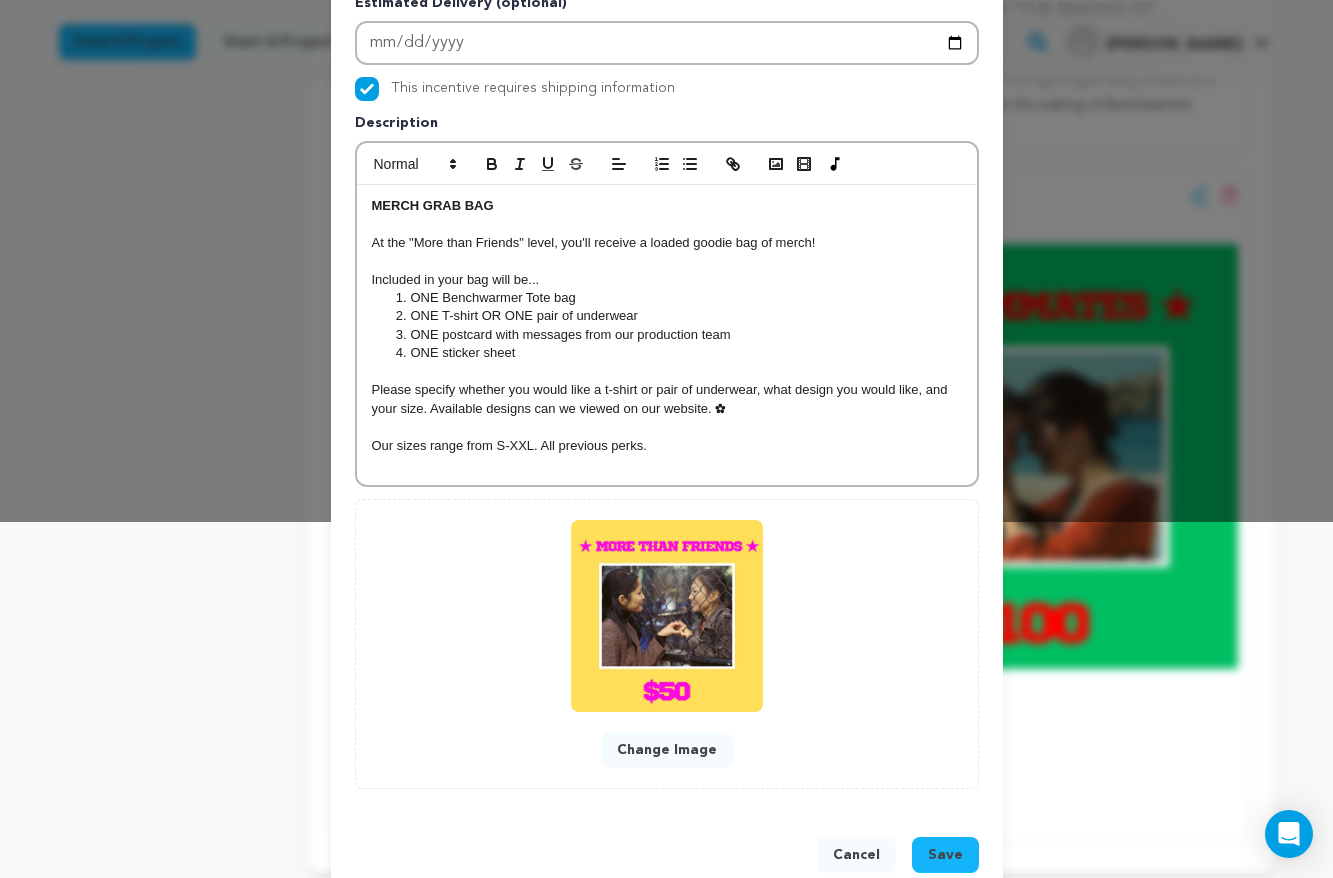 scroll, scrollTop: 399, scrollLeft: 0, axis: vertical 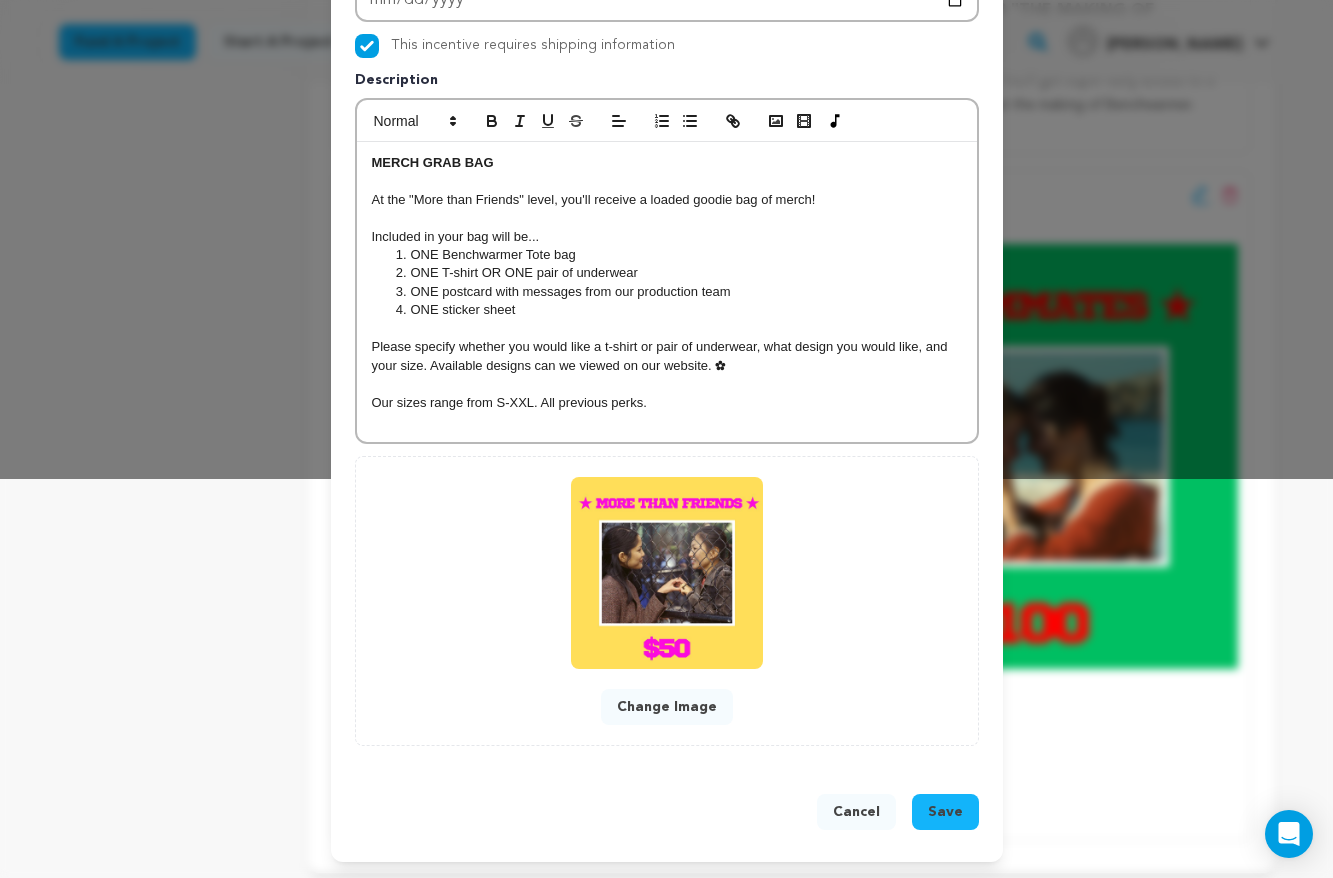 click on "Save" at bounding box center [945, 812] 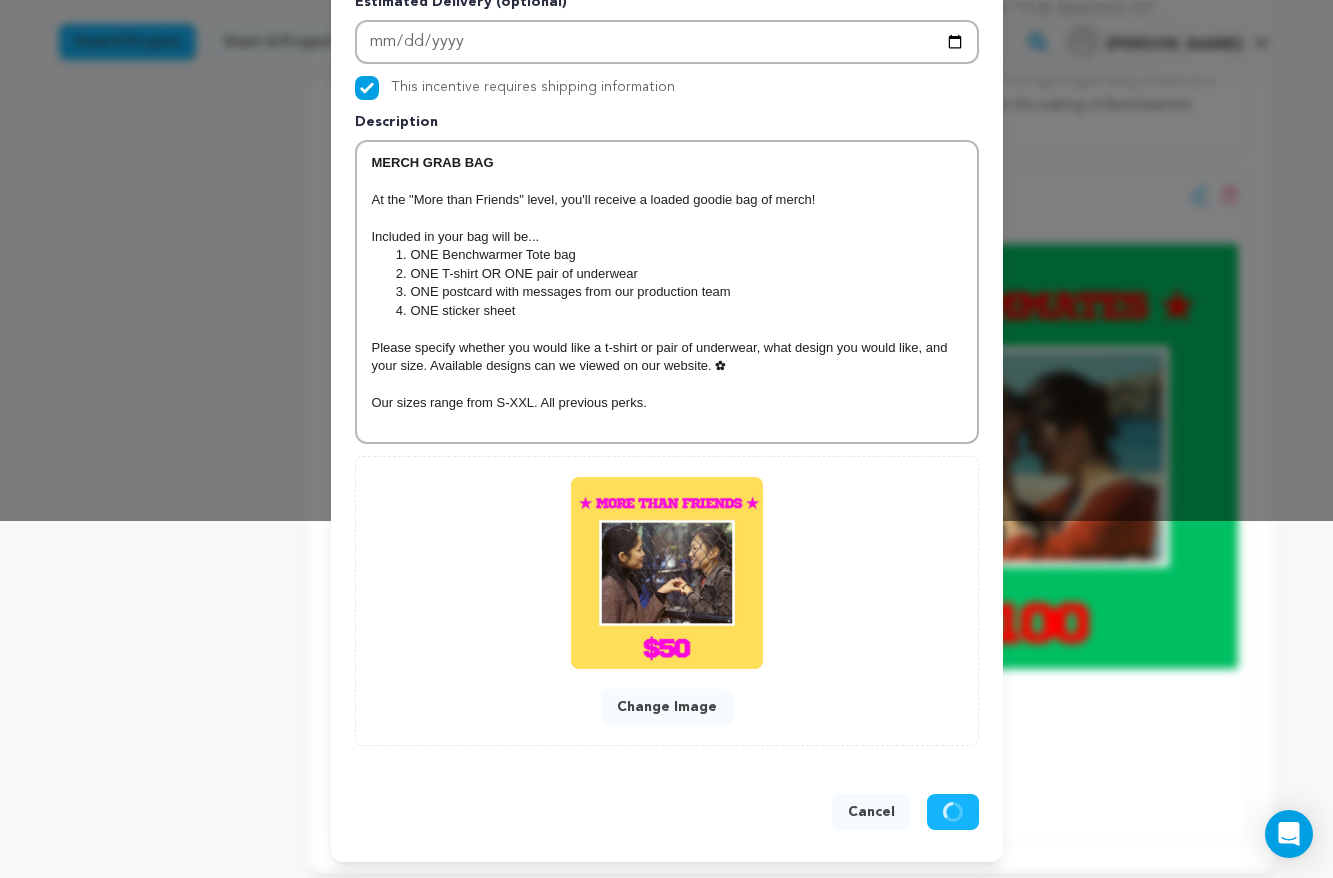 scroll, scrollTop: 357, scrollLeft: 0, axis: vertical 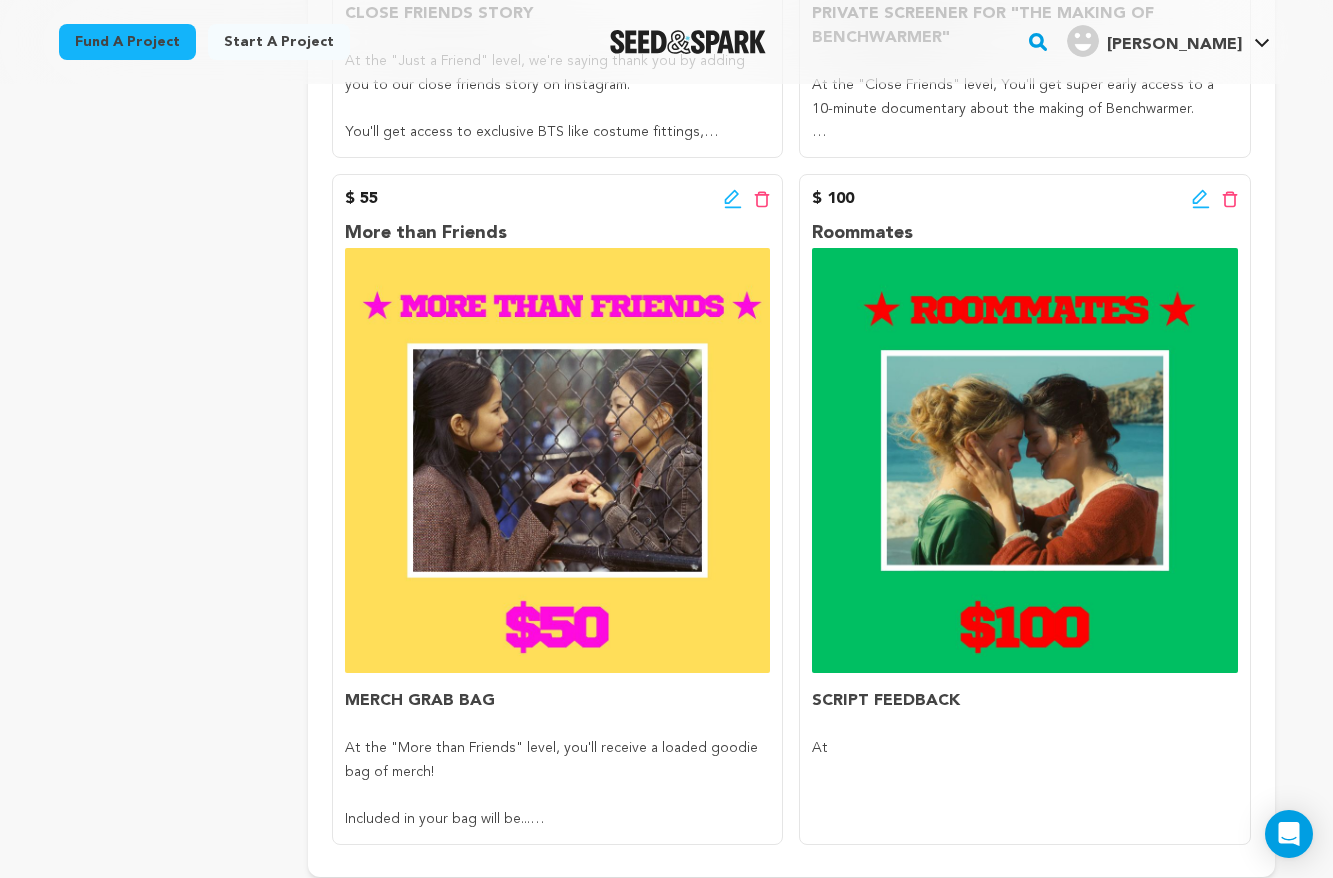 click 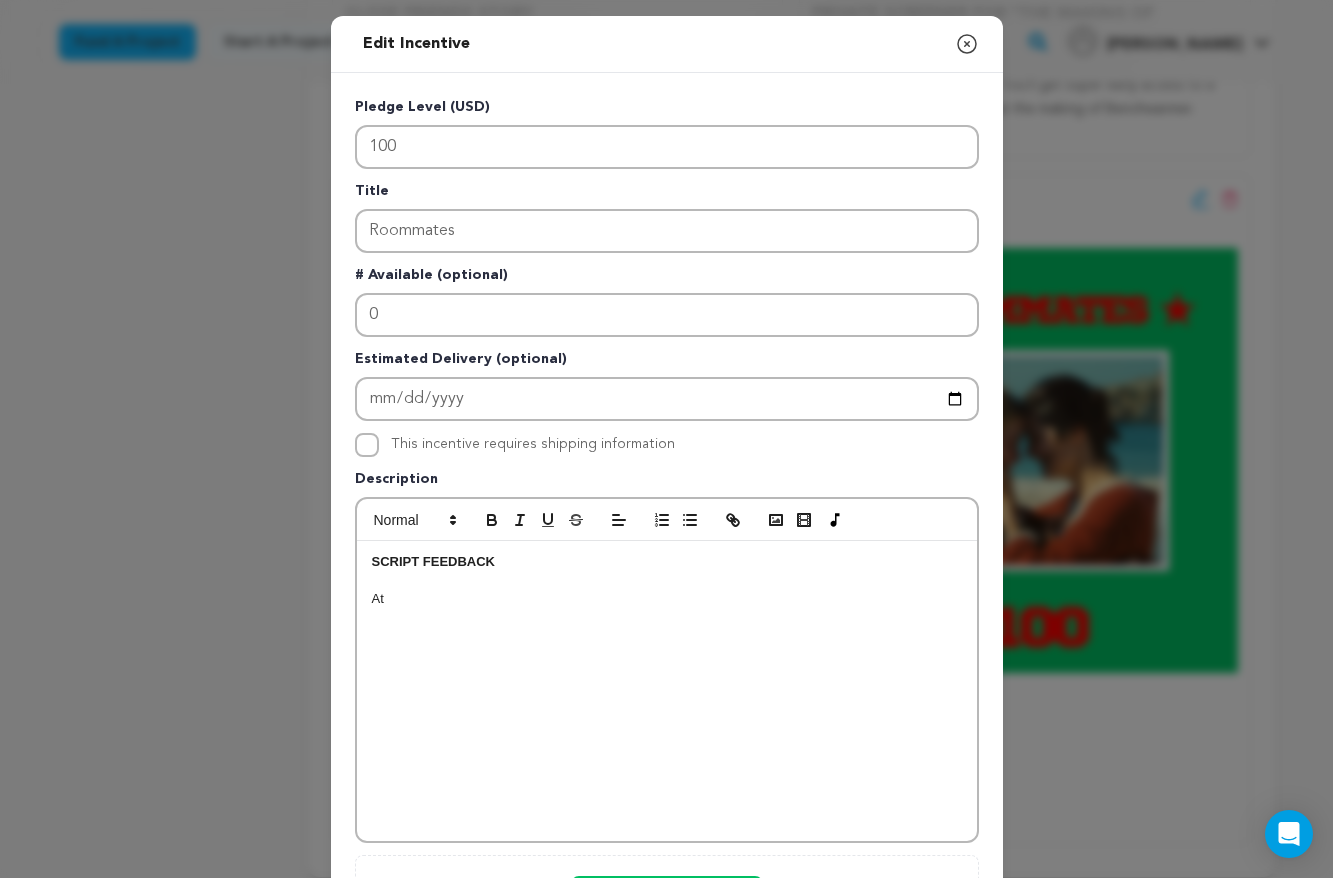 click on "At" at bounding box center (667, 599) 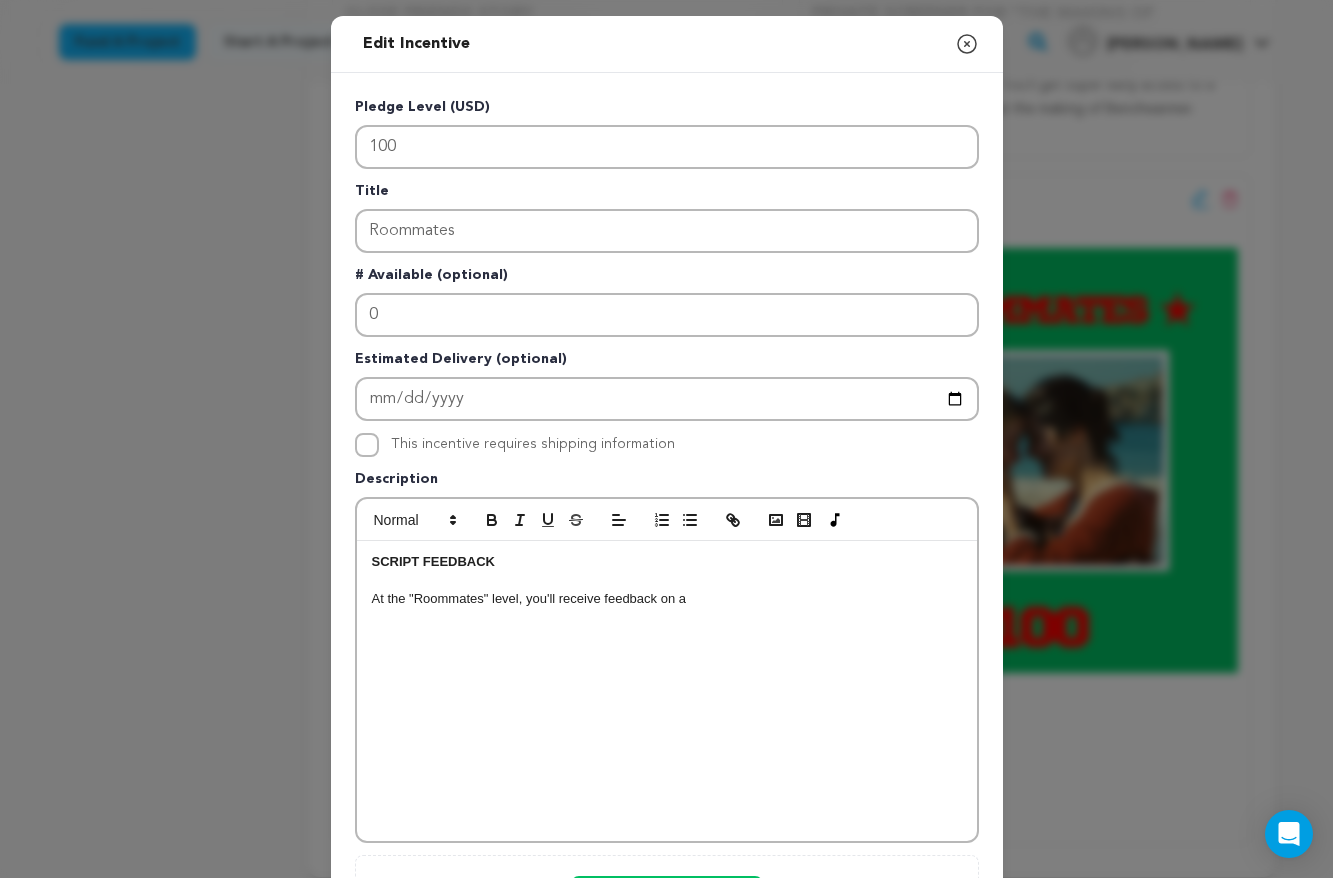 click on "At the "Roommates" level, you'll receive feedback on a" at bounding box center [667, 599] 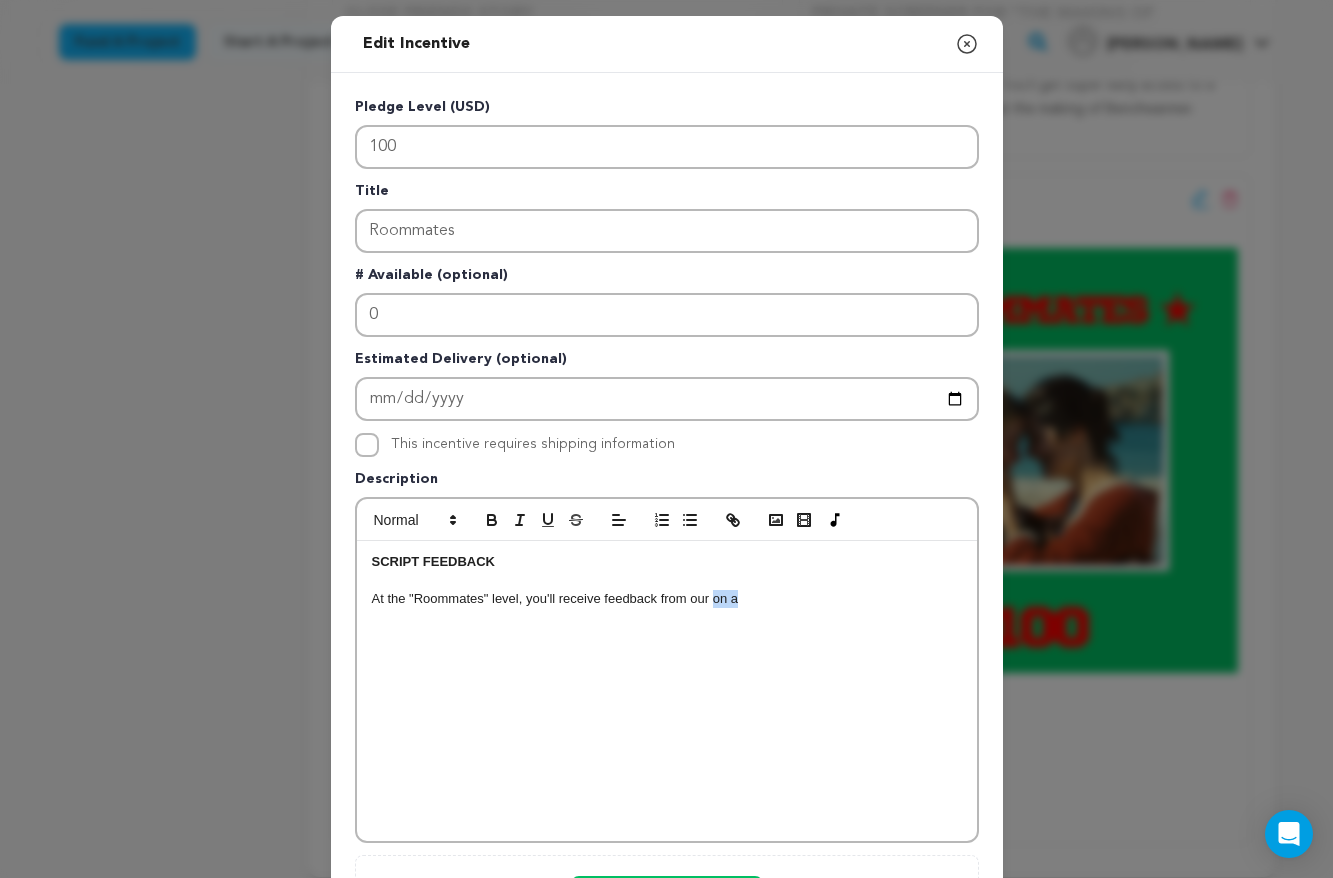 drag, startPoint x: 740, startPoint y: 600, endPoint x: 714, endPoint y: 602, distance: 26.076809 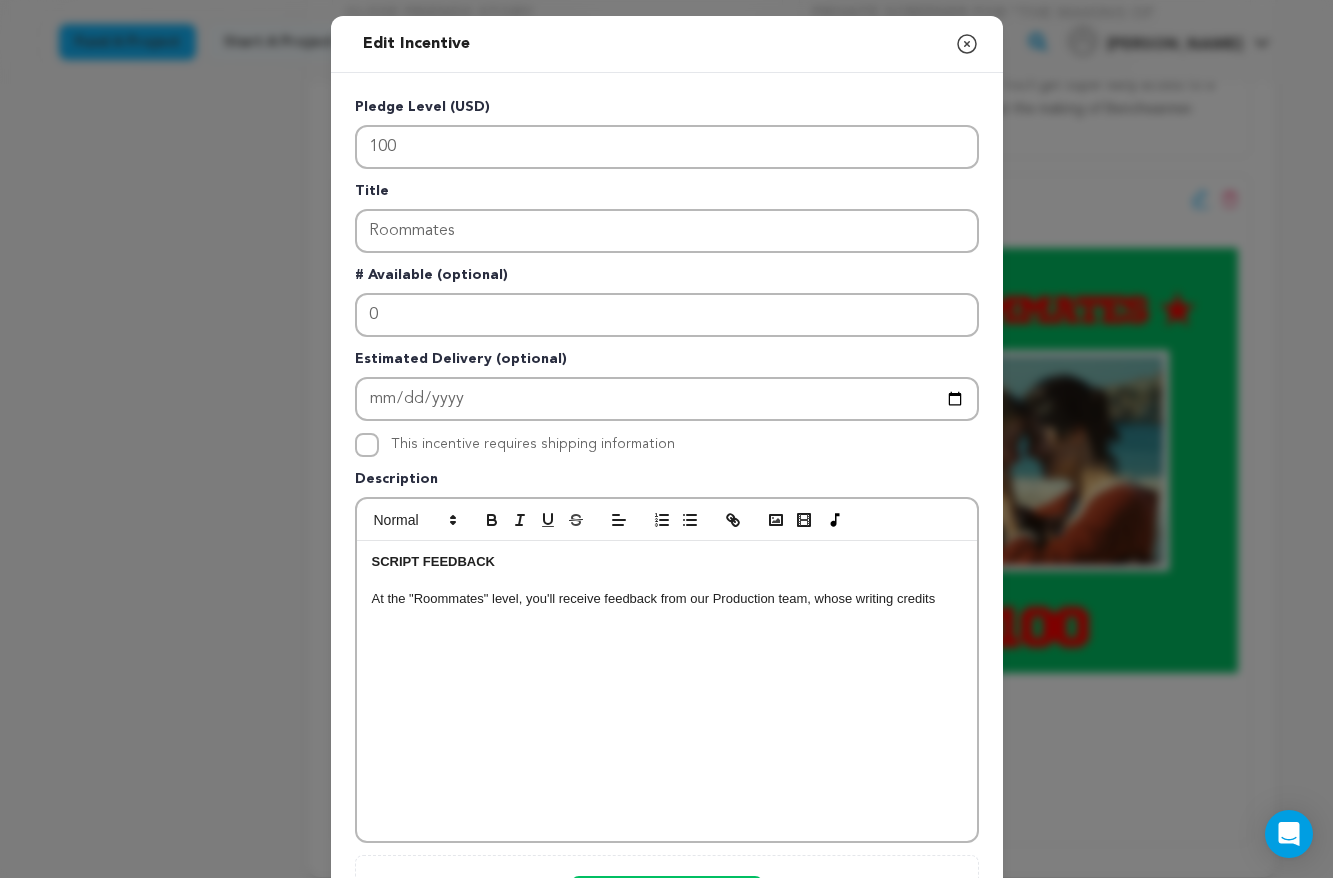 click on "At the "Roommates" level, you'll receive feedback from our Production team, whose writing credits" at bounding box center (667, 599) 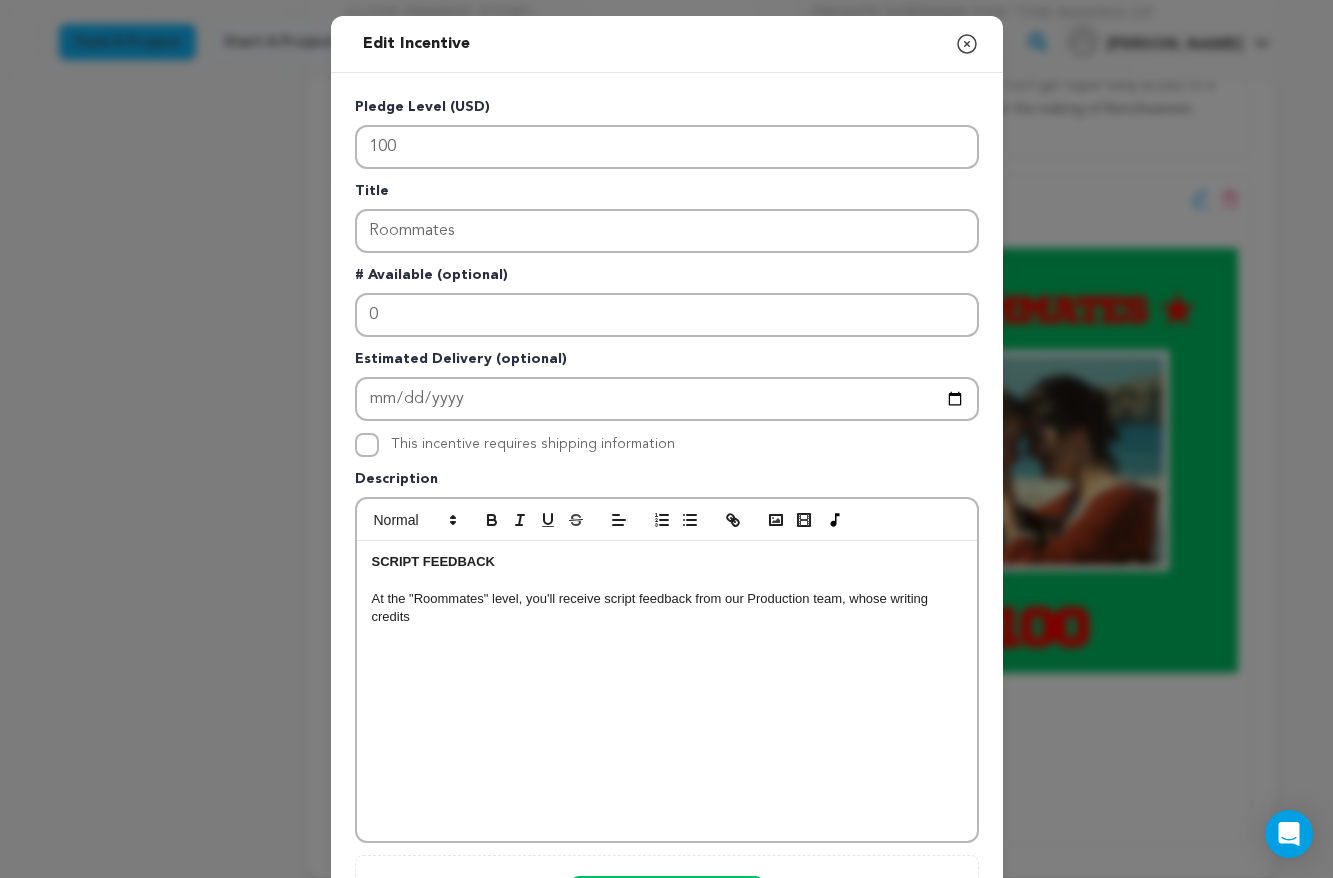 click on "At the "Roommates" level, you'll receive script feedback from our Production team, whose writing credits" at bounding box center [667, 608] 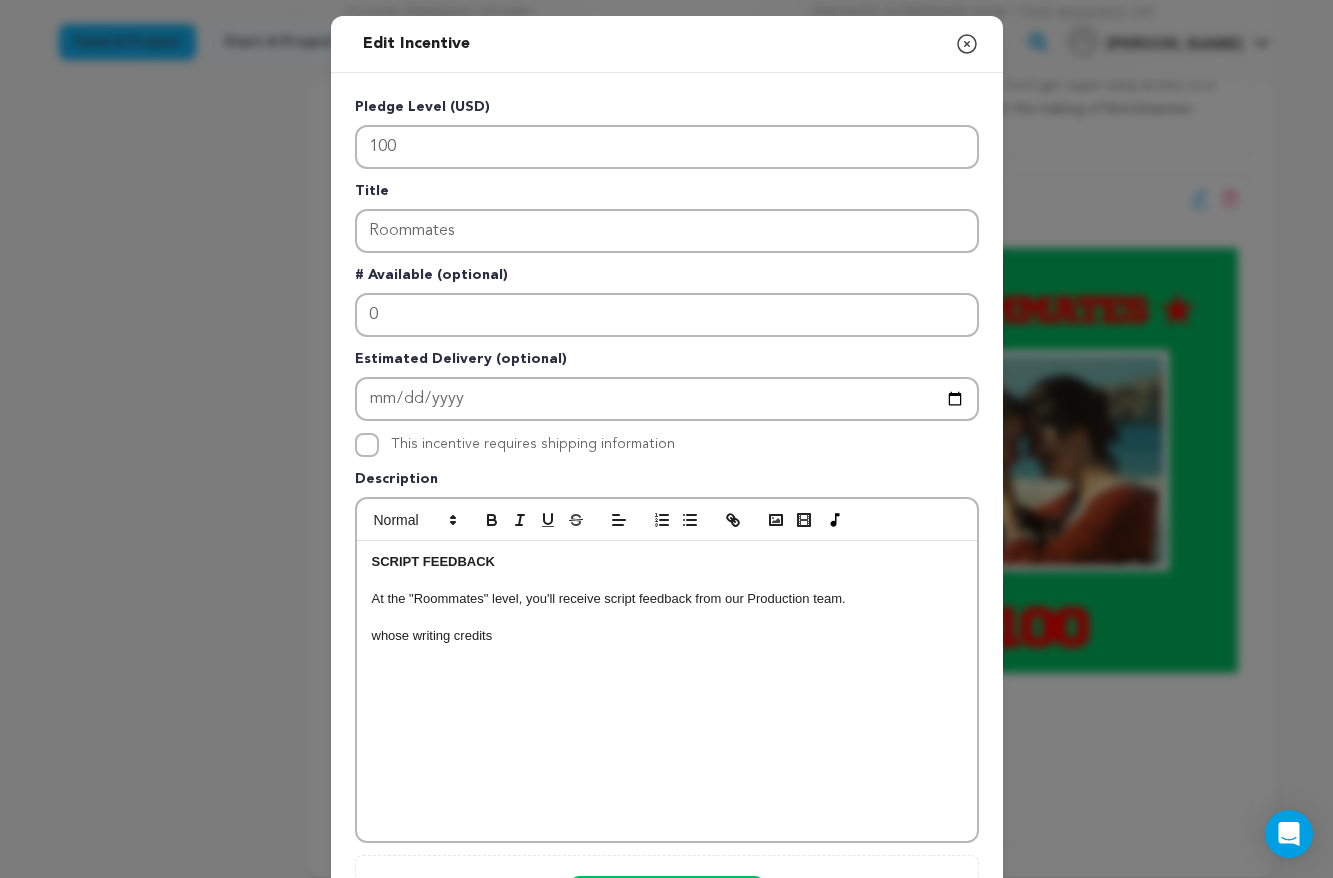 drag, startPoint x: 523, startPoint y: 644, endPoint x: 368, endPoint y: 643, distance: 155.00322 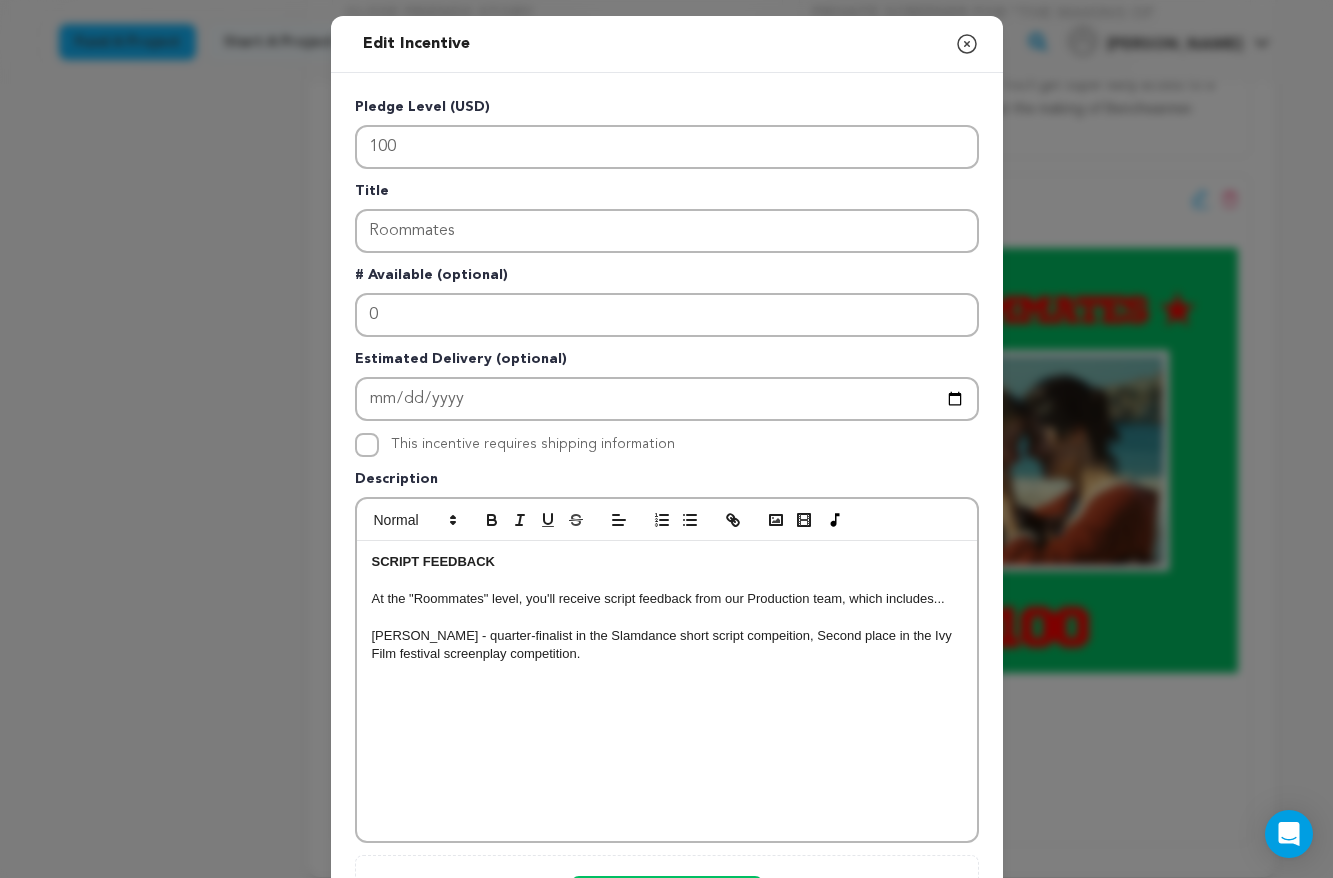click on "ROSE HANISH - quarter-finalist in the Slamdance short script compeition, Second place in the Ivy Film festival screenplay competition." at bounding box center [667, 645] 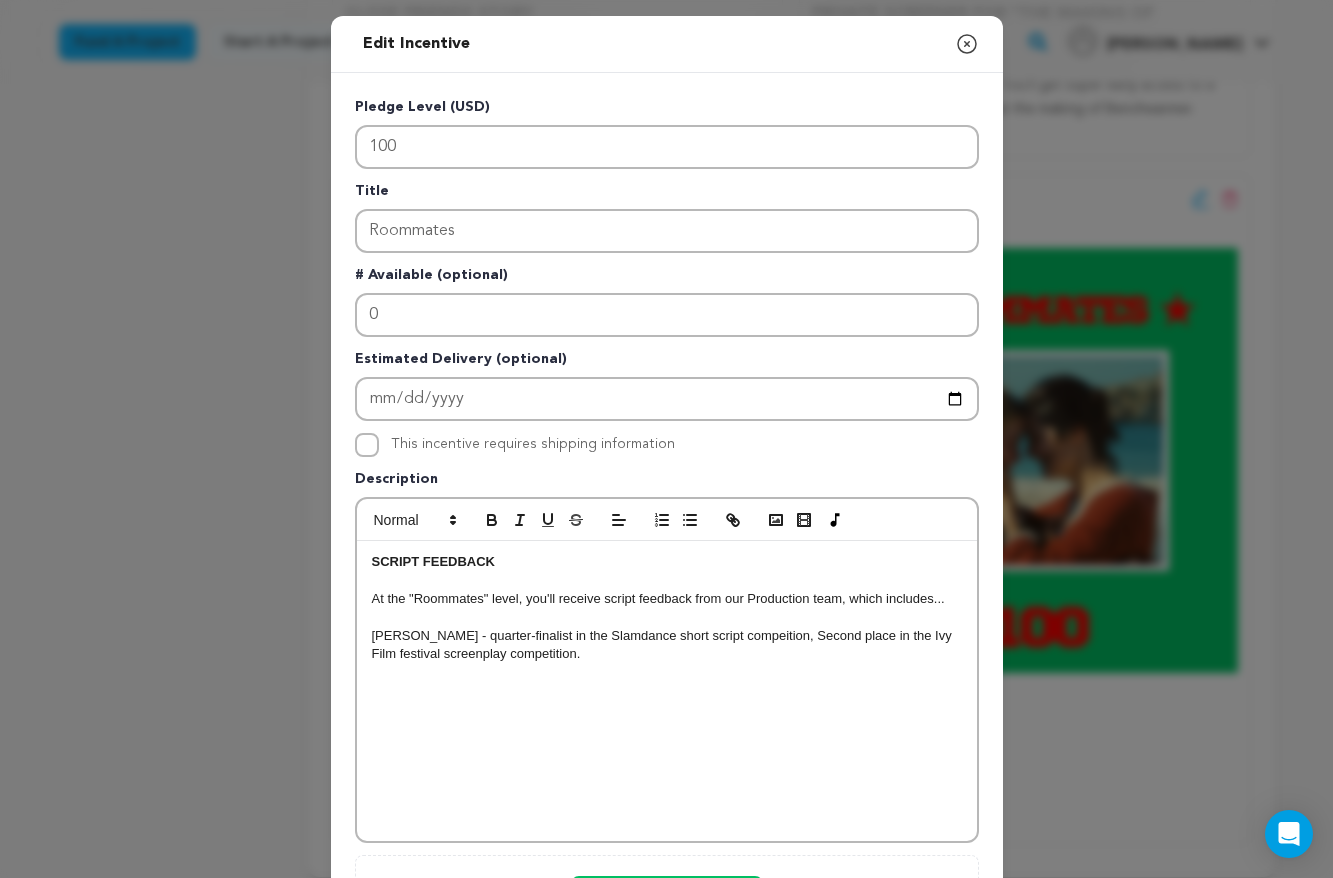 click on "ROSE HANISH - quarter-finalist in the Slamdance short script compeition, Second place in the Ivy Film festival screenplay competition." at bounding box center [667, 645] 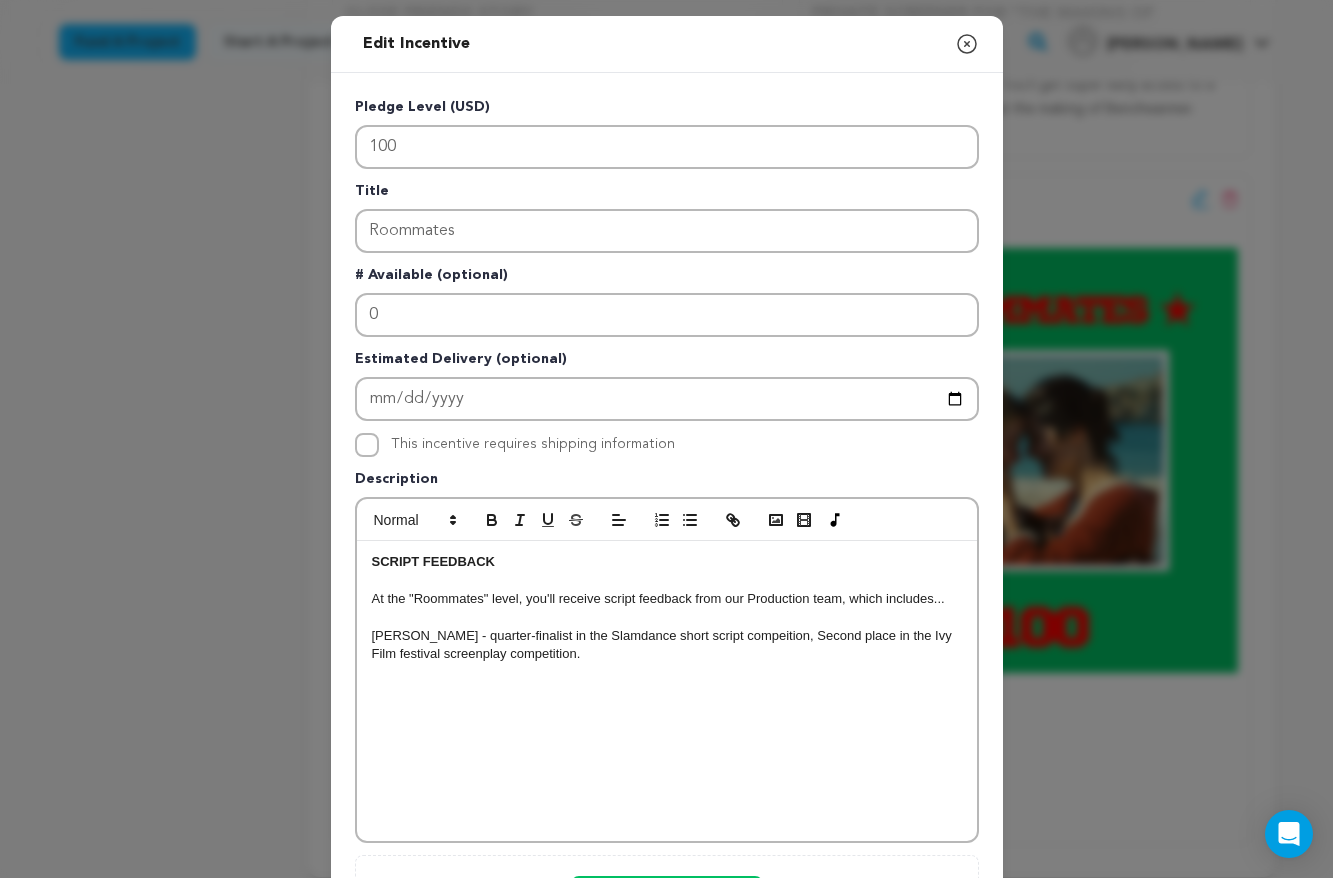 click on "ROSE HANISH - quarter-finalist in the Slamdance short script compeition, Second place in the Ivy Film festival screenplay competition." at bounding box center (667, 645) 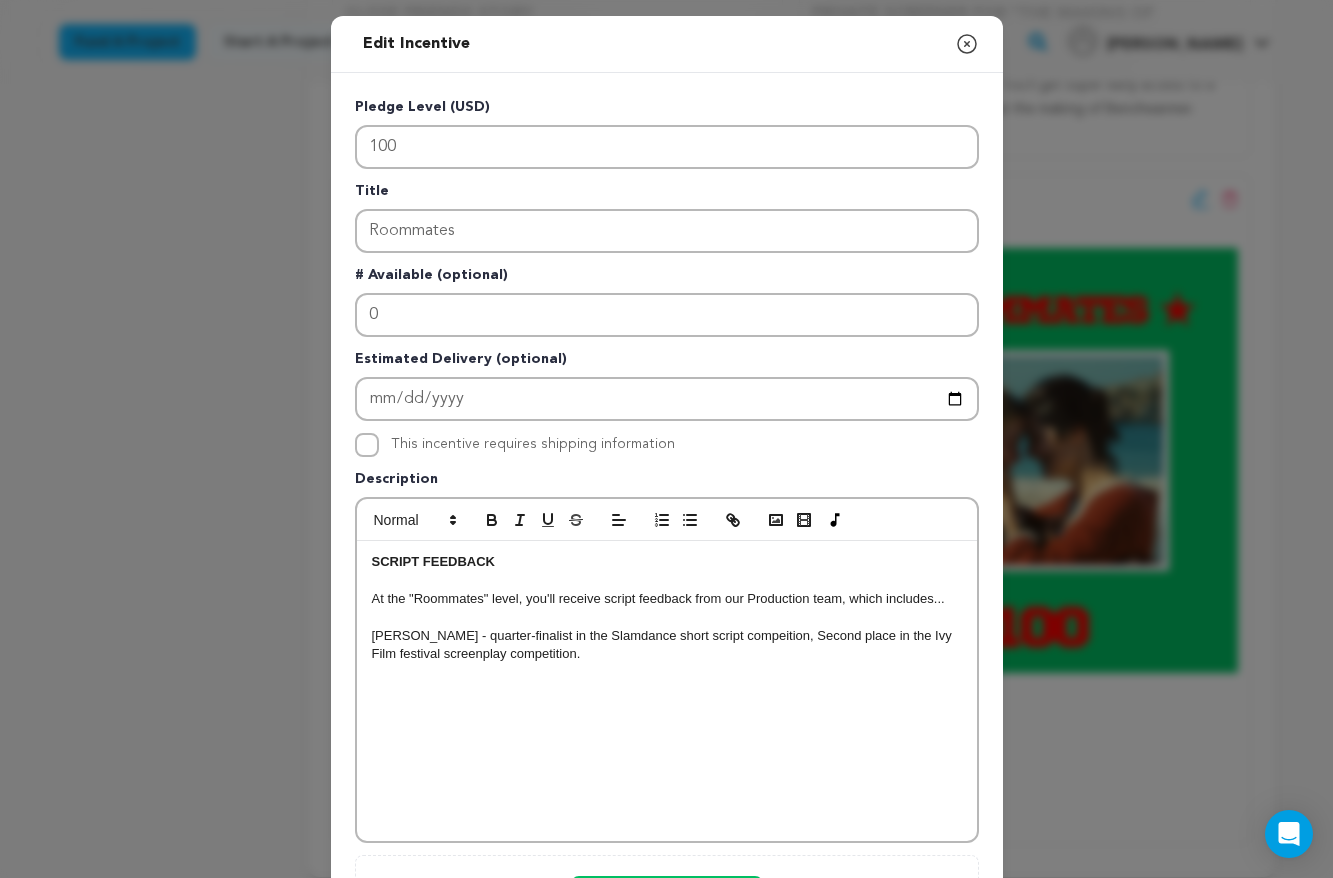 click on "ROSE HANISH - quarter-finalist in the Slamdance short script compeition, Second place in the Ivy Film festival screenplay competition." at bounding box center [667, 645] 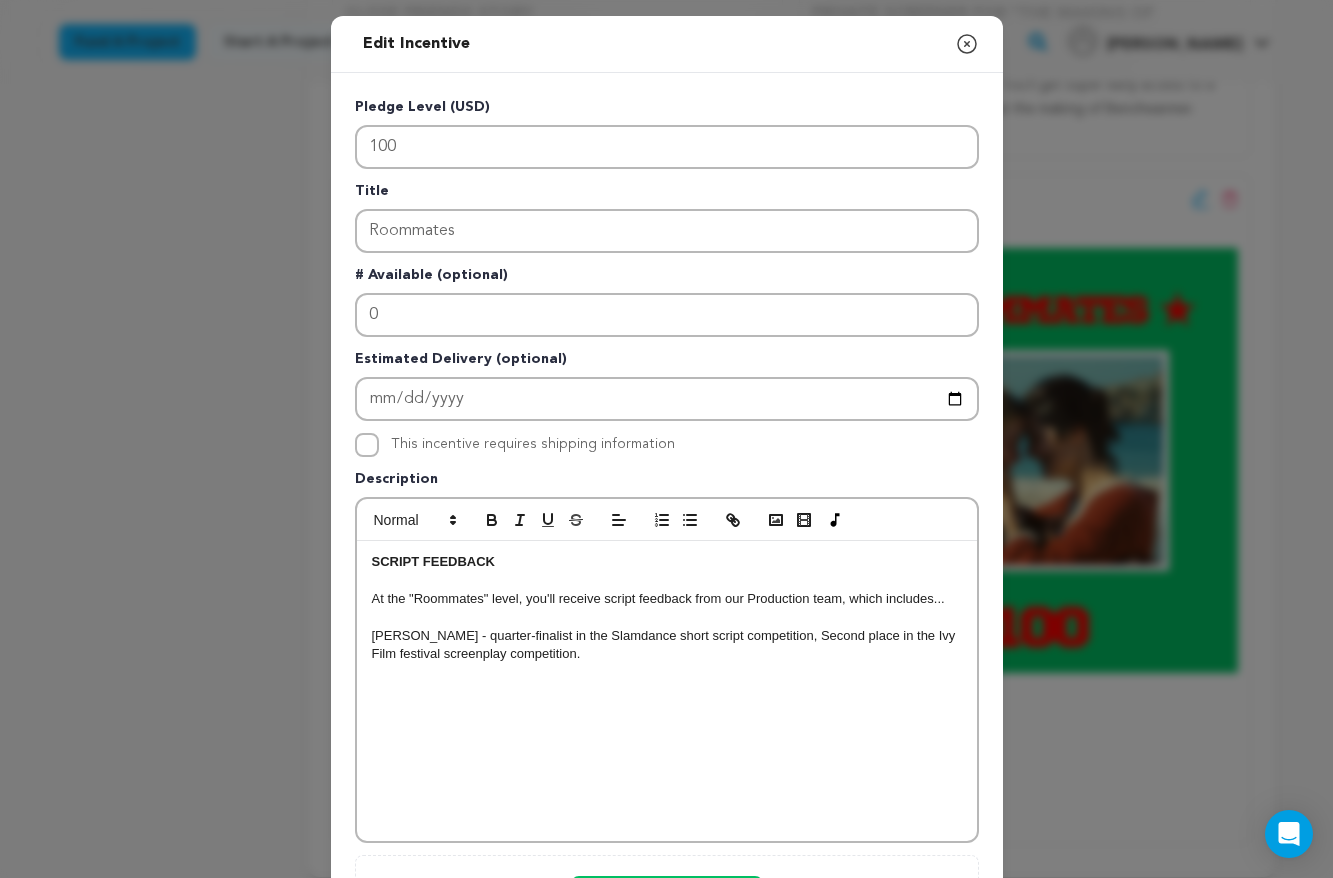 click at bounding box center (667, 691) 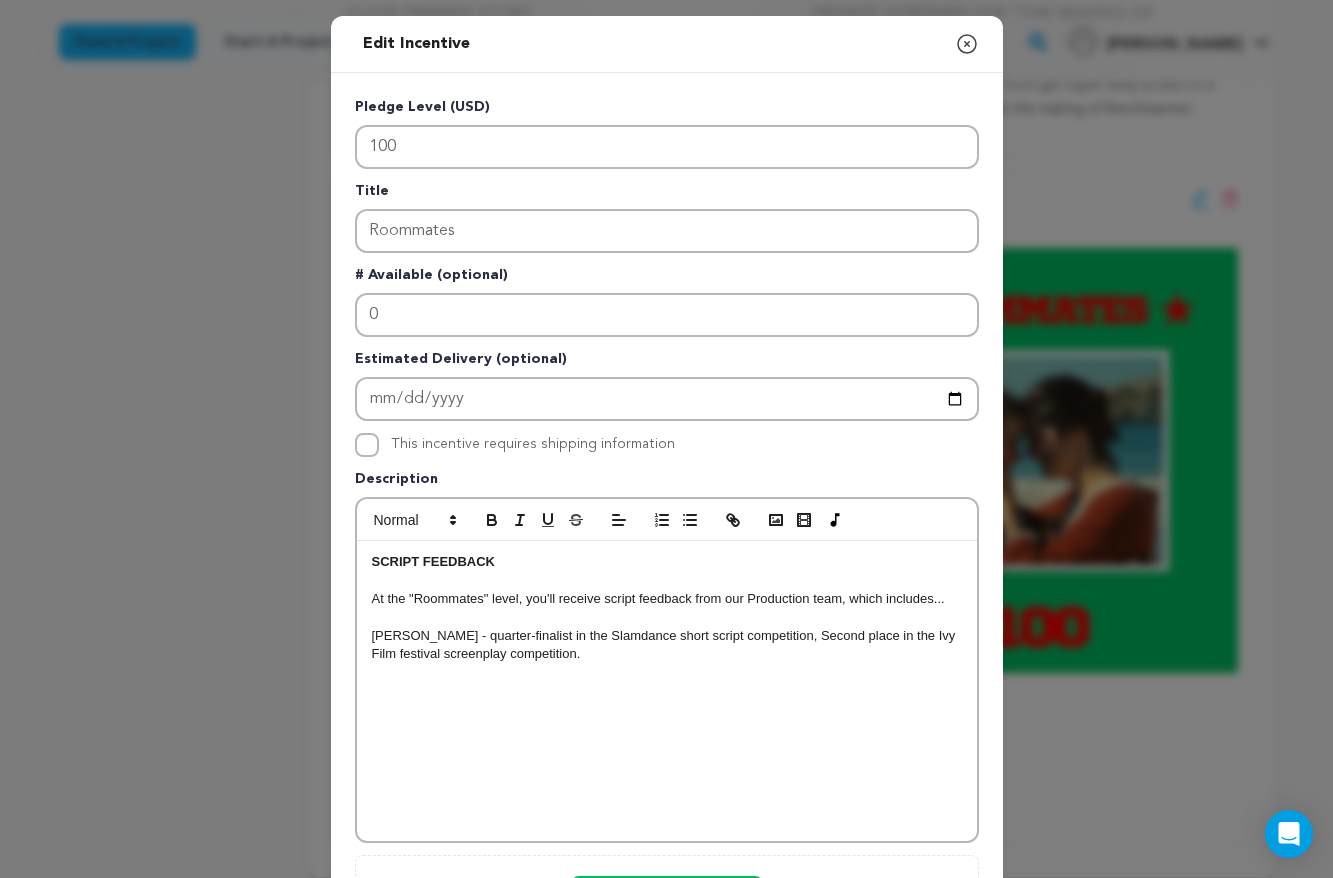 click on "ROSE HANISH - quarter-finalist in the Slamdance short script competition, Second place in the Ivy Film festival screenplay competition." at bounding box center (667, 645) 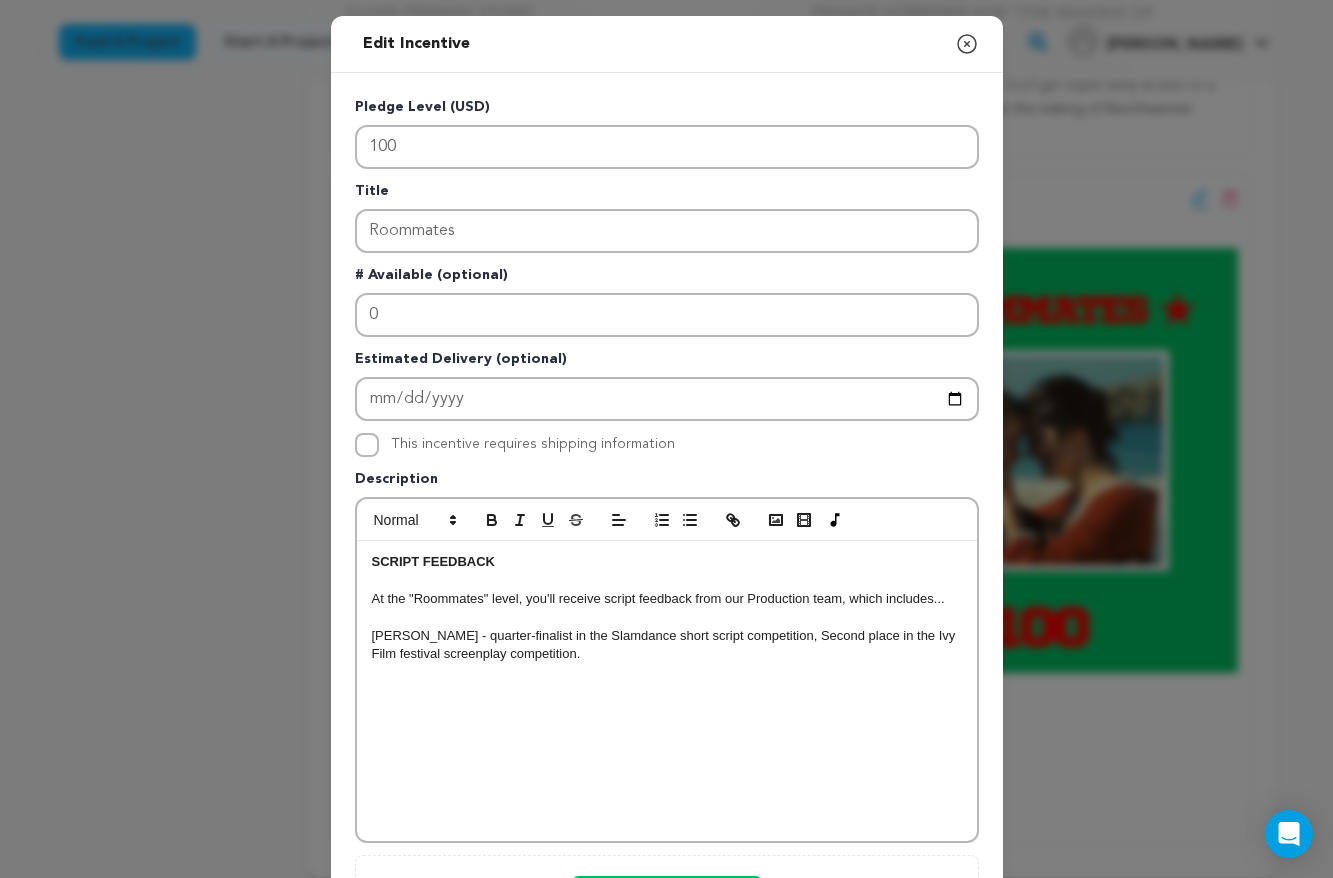 click at bounding box center (667, 691) 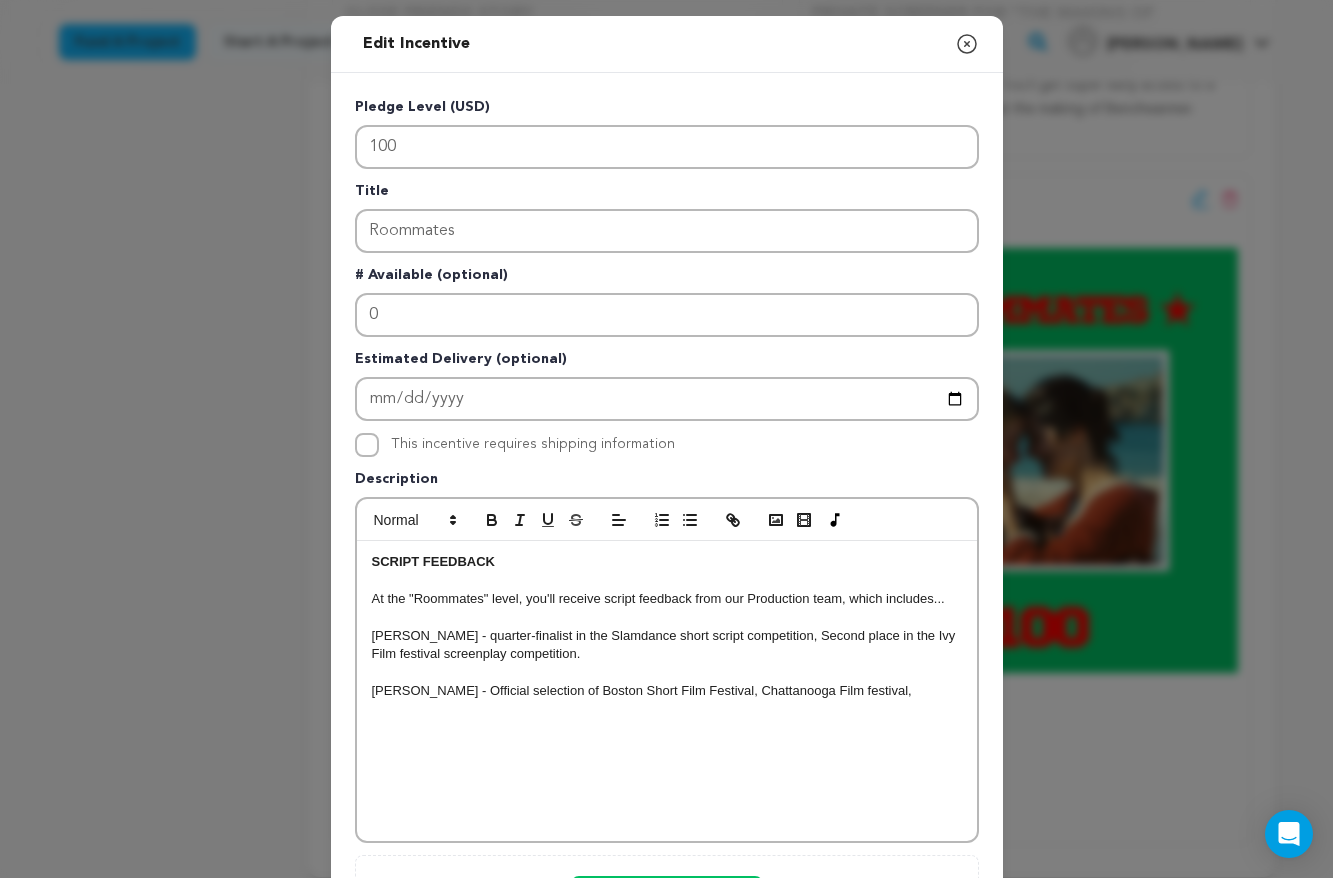 click on "LIDA EVERHART - Official selection of Boston Short Film Festival, Chattanooga Film festival," at bounding box center (667, 691) 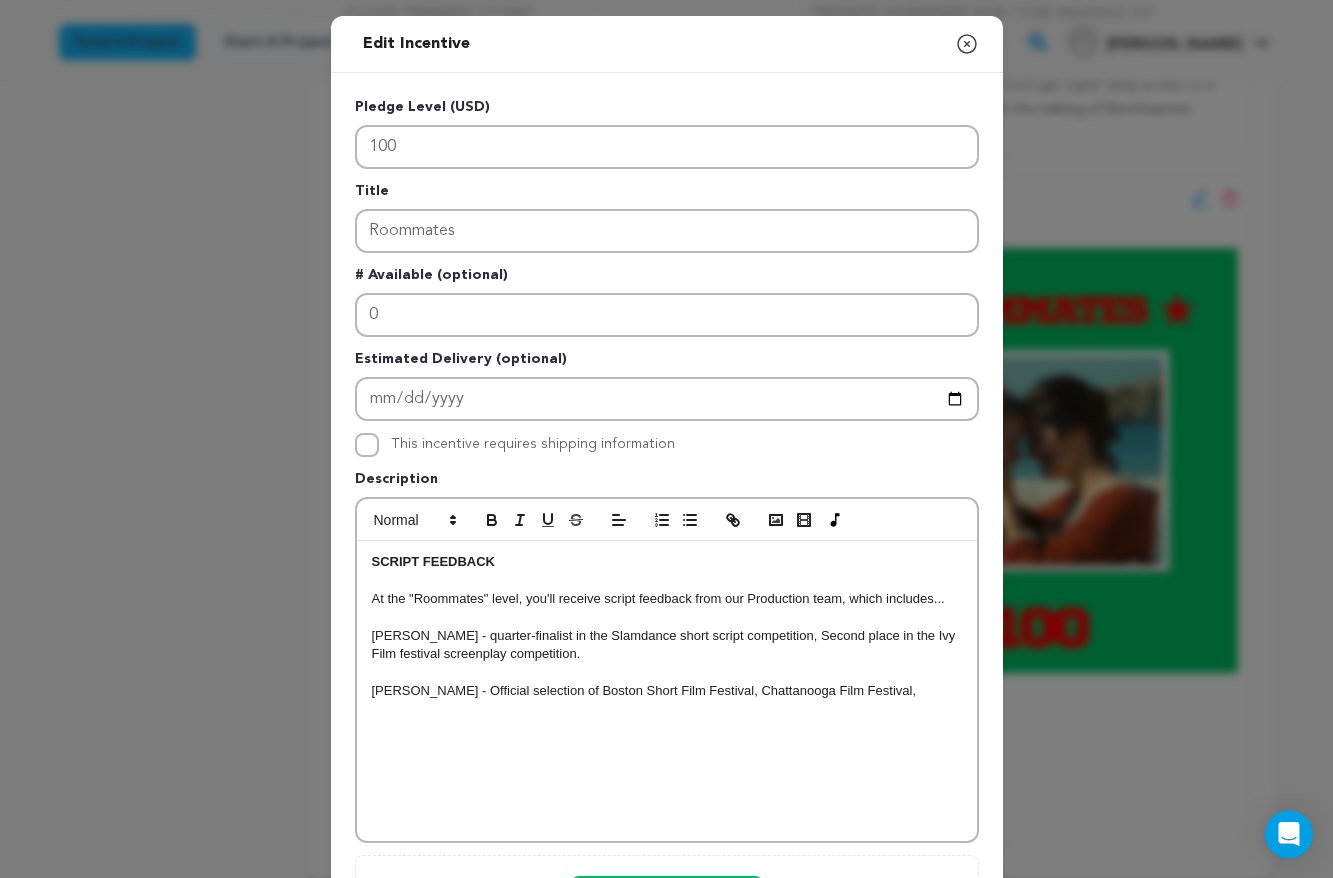 click on "LIDA EVERHART - Official selection of Boston Short Film Festival, Chattanooga Film Festival," at bounding box center (667, 691) 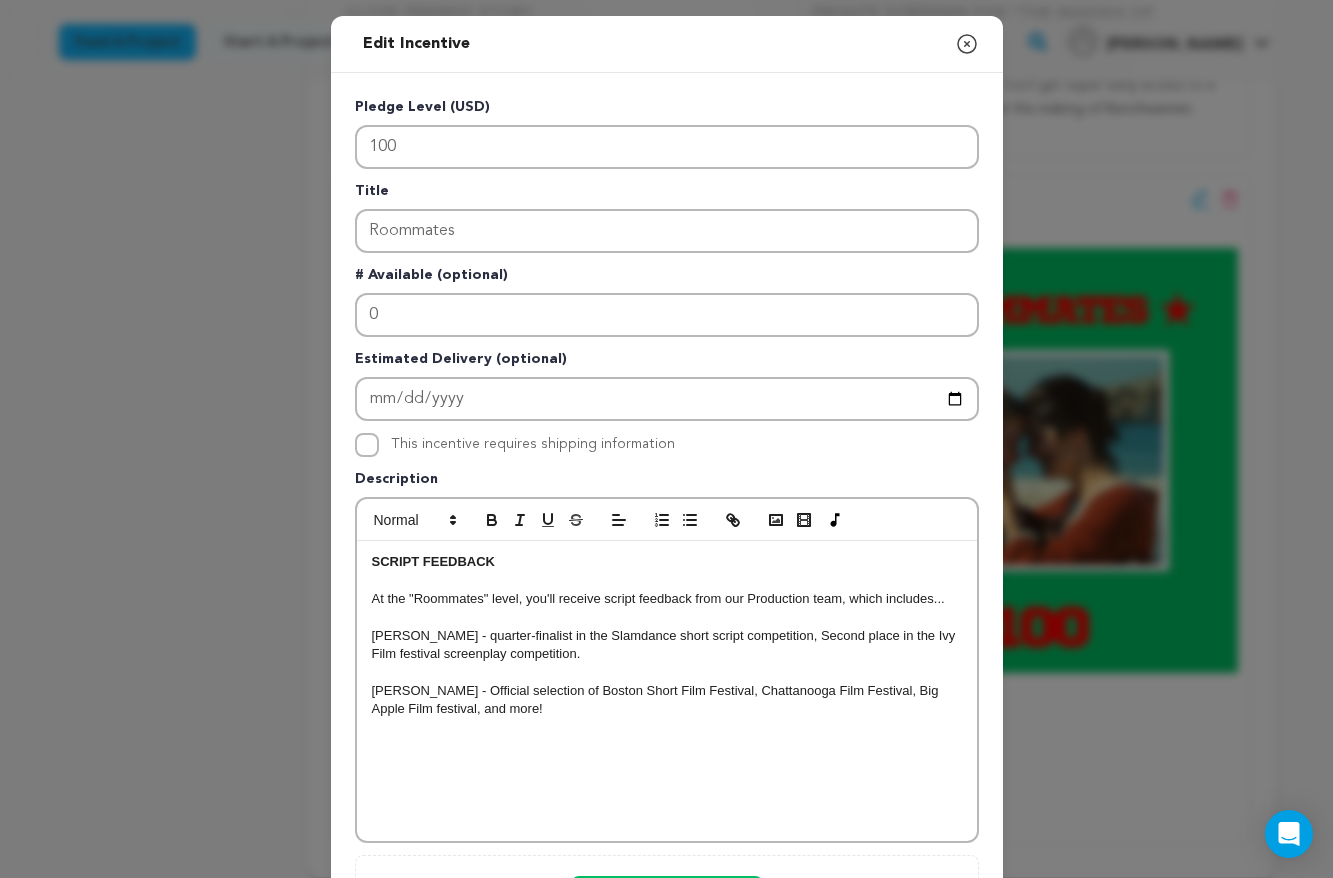 click on "ROSE HANISH - quarter-finalist in the Slamdance short script competition, Second place in the Ivy Film festival screenplay competition." at bounding box center (667, 645) 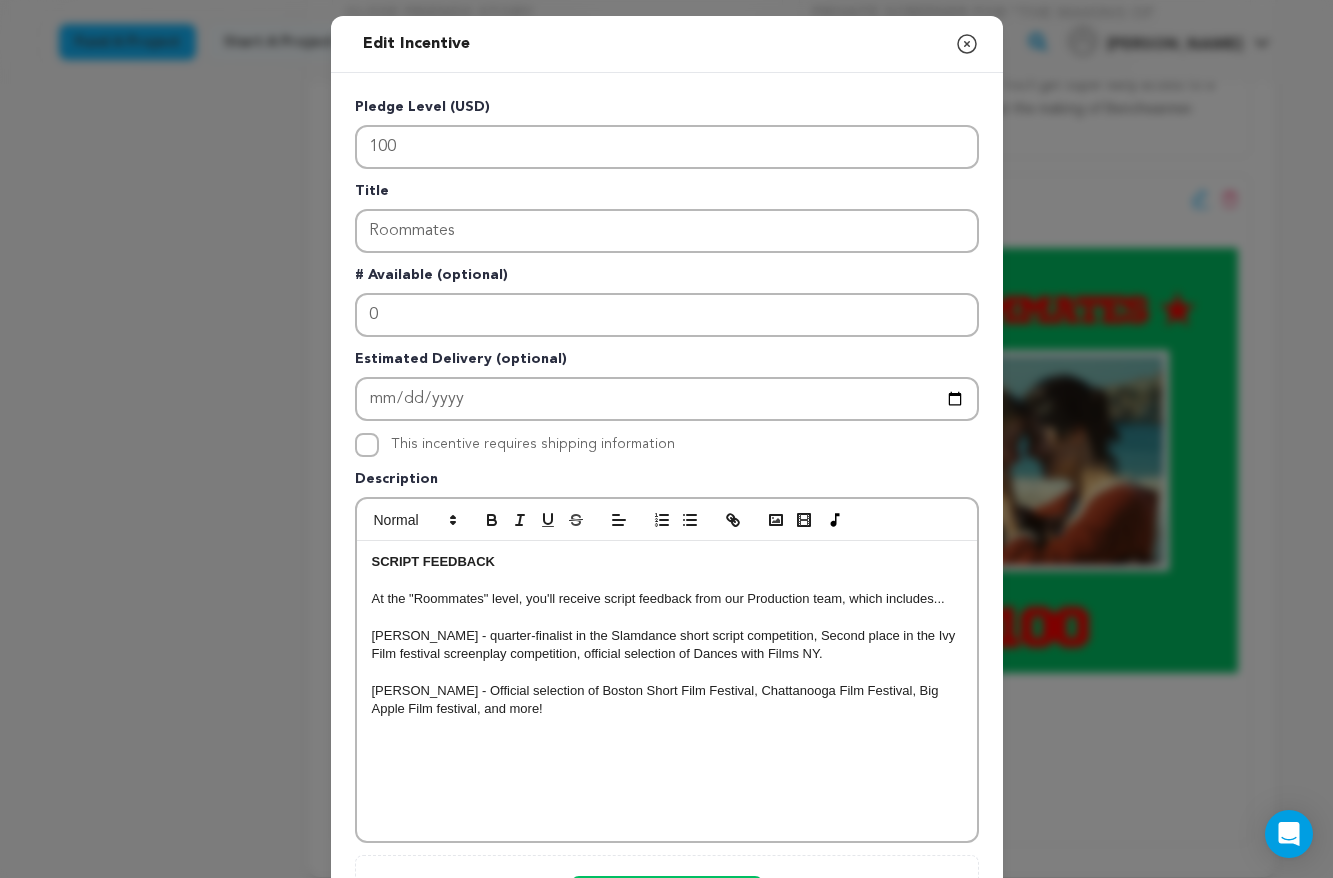click on "ROSE HANISH - quarter-finalist in the Slamdance short script competition, Second place in the Ivy Film festival screenplay competition, official selection of Dances with Films NY." at bounding box center [667, 645] 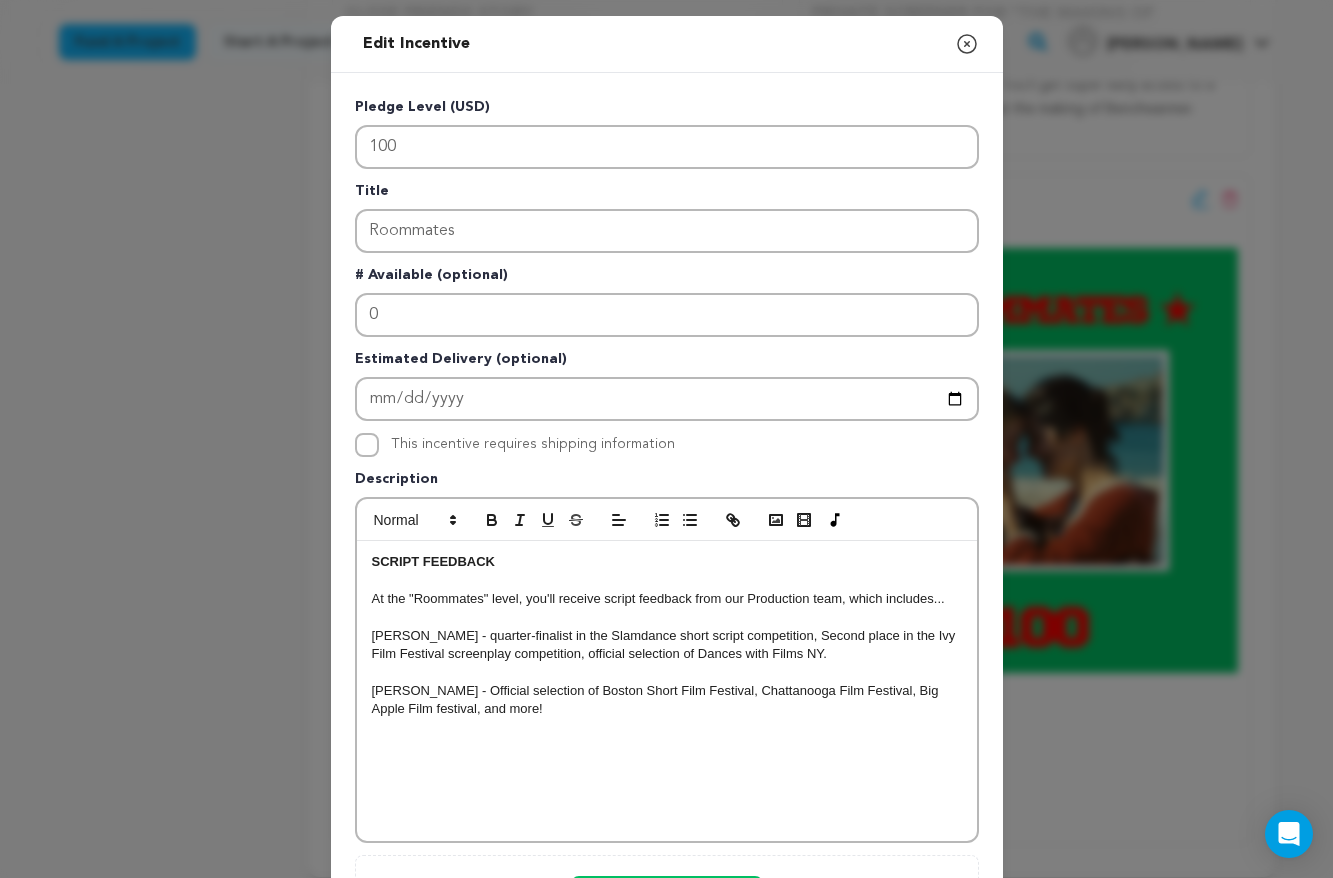 click on "LIDA EVERHART - Official selection of Boston Short Film Festival, Chattanooga Film Festival, Big Apple Film festival, and more!" at bounding box center (667, 700) 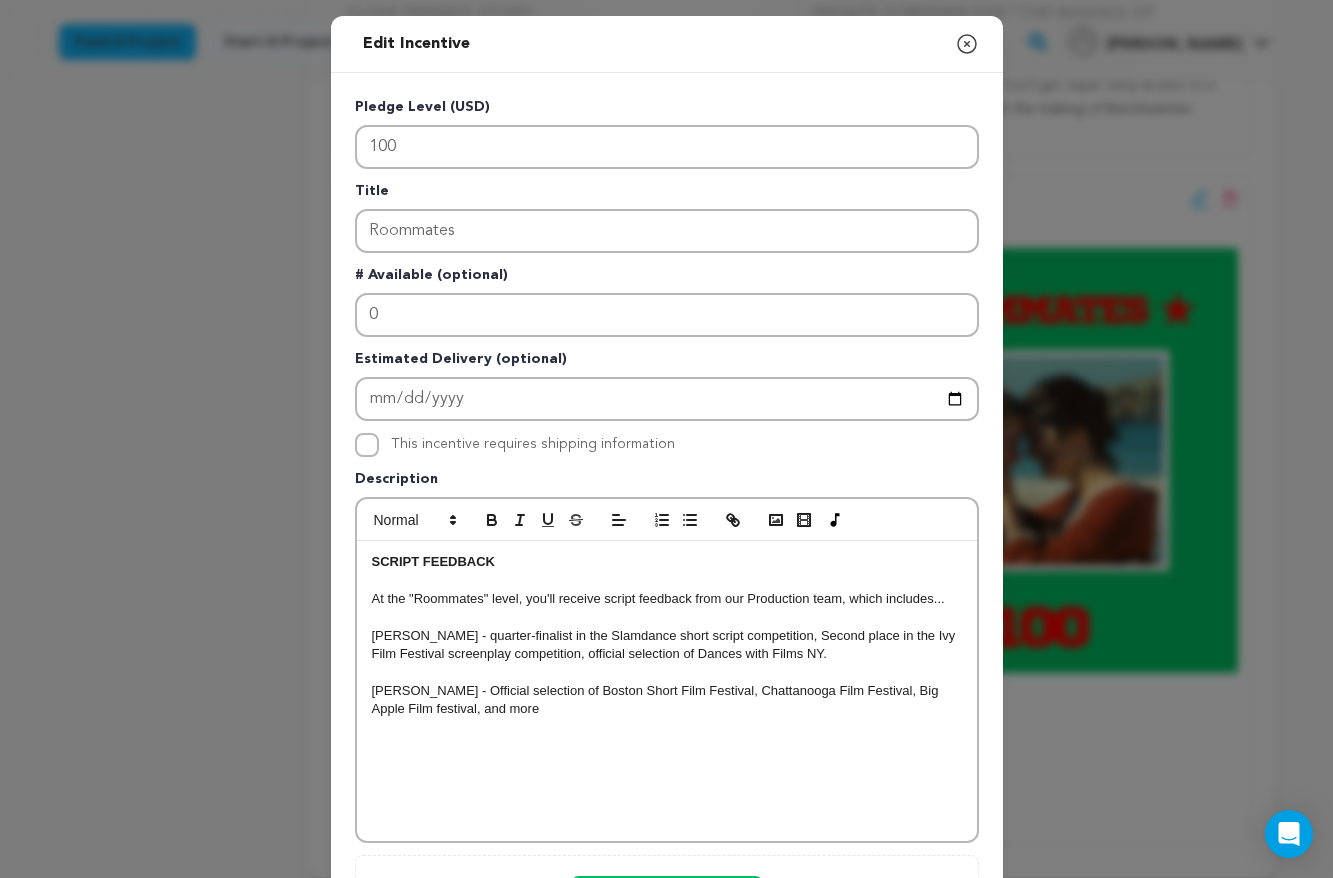 click on "ROSE HANISH - quarter-finalist in the Slamdance short script competition, Second place in the Ivy Film Festival screenplay competition, official selection of Dances with Films NY." at bounding box center (667, 645) 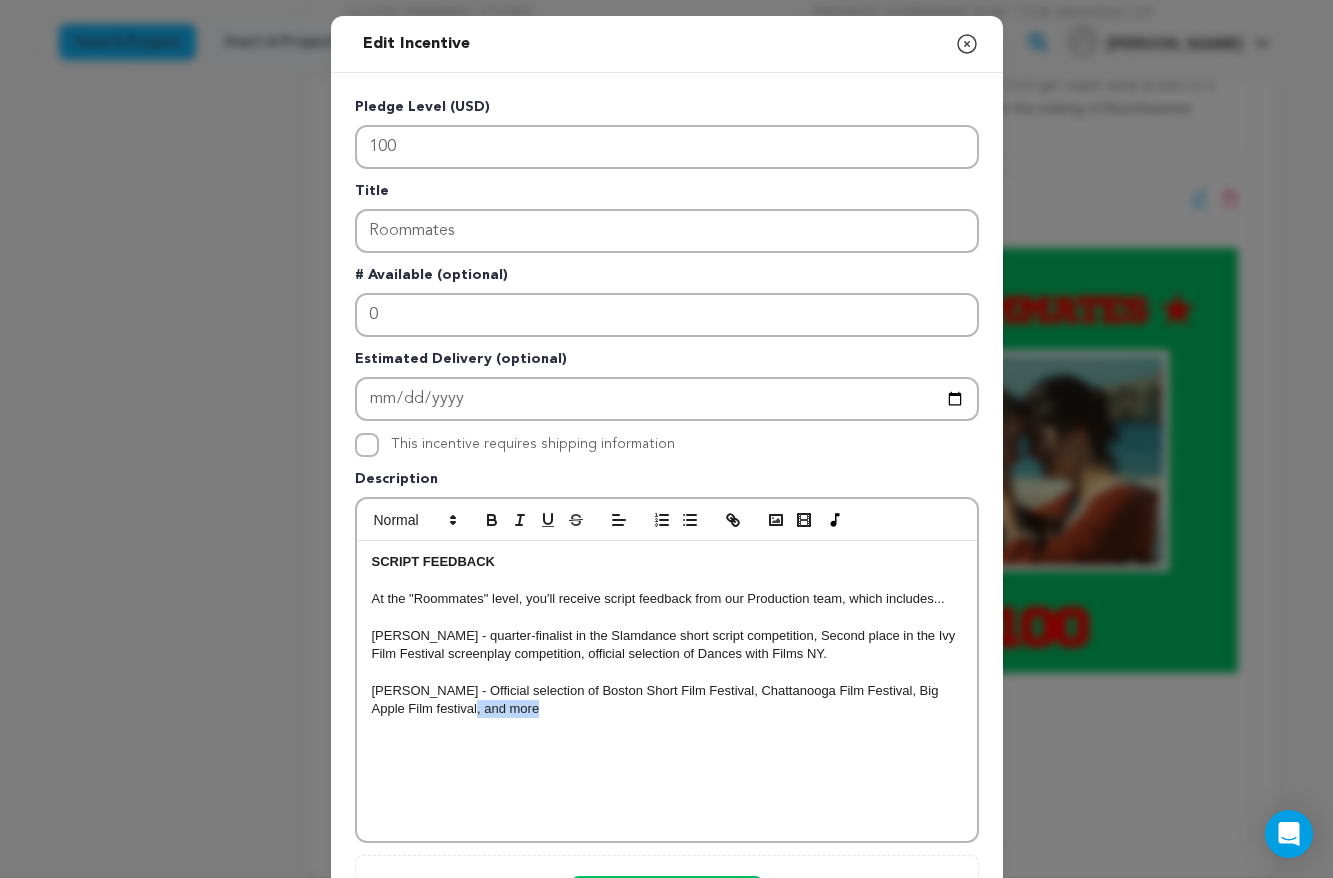 drag, startPoint x: 635, startPoint y: 713, endPoint x: 476, endPoint y: 714, distance: 159.00314 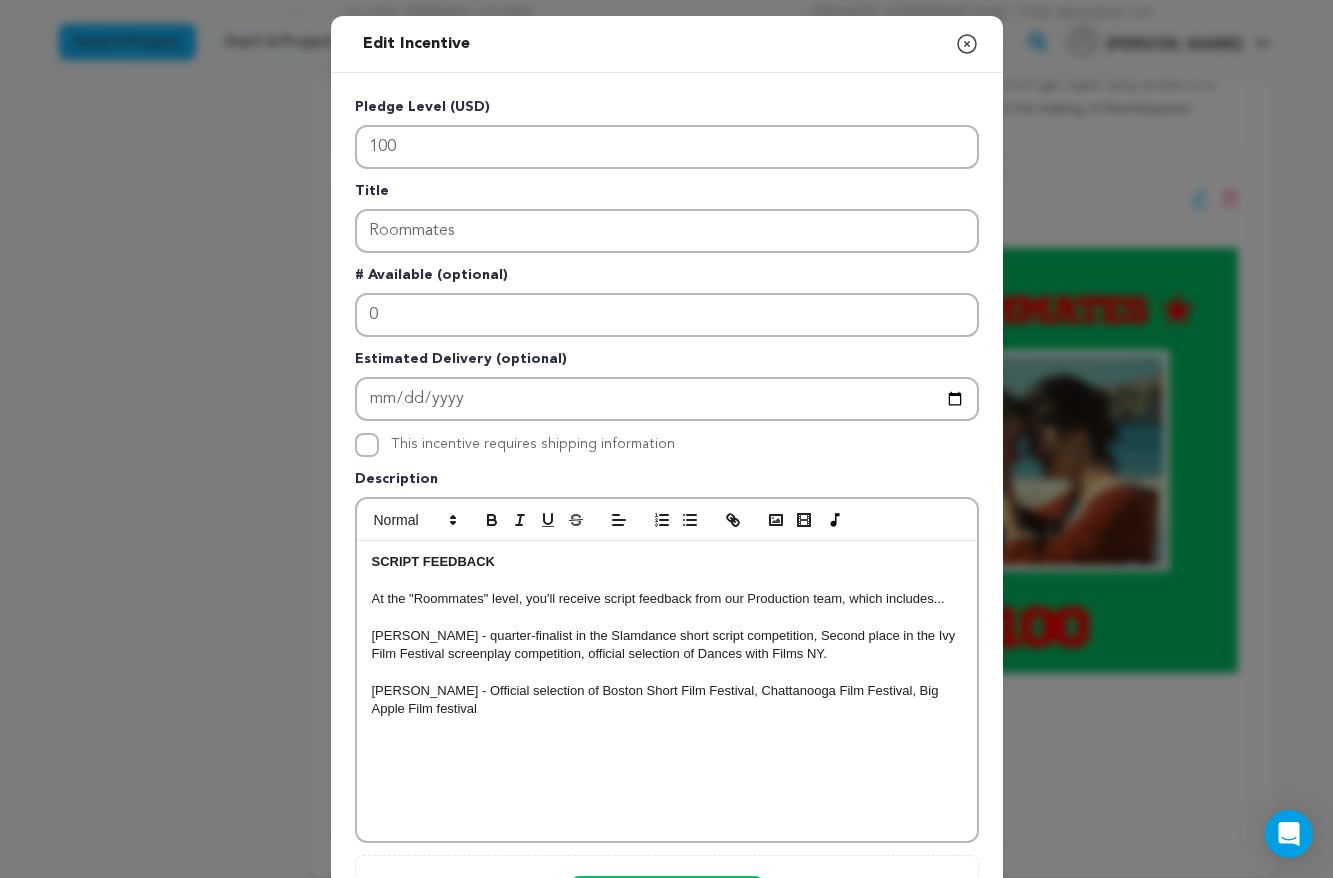 click on "LIDA EVERHART - Official selection of Boston Short Film Festival, Chattanooga Film Festival, Big Apple Film festival" at bounding box center (667, 700) 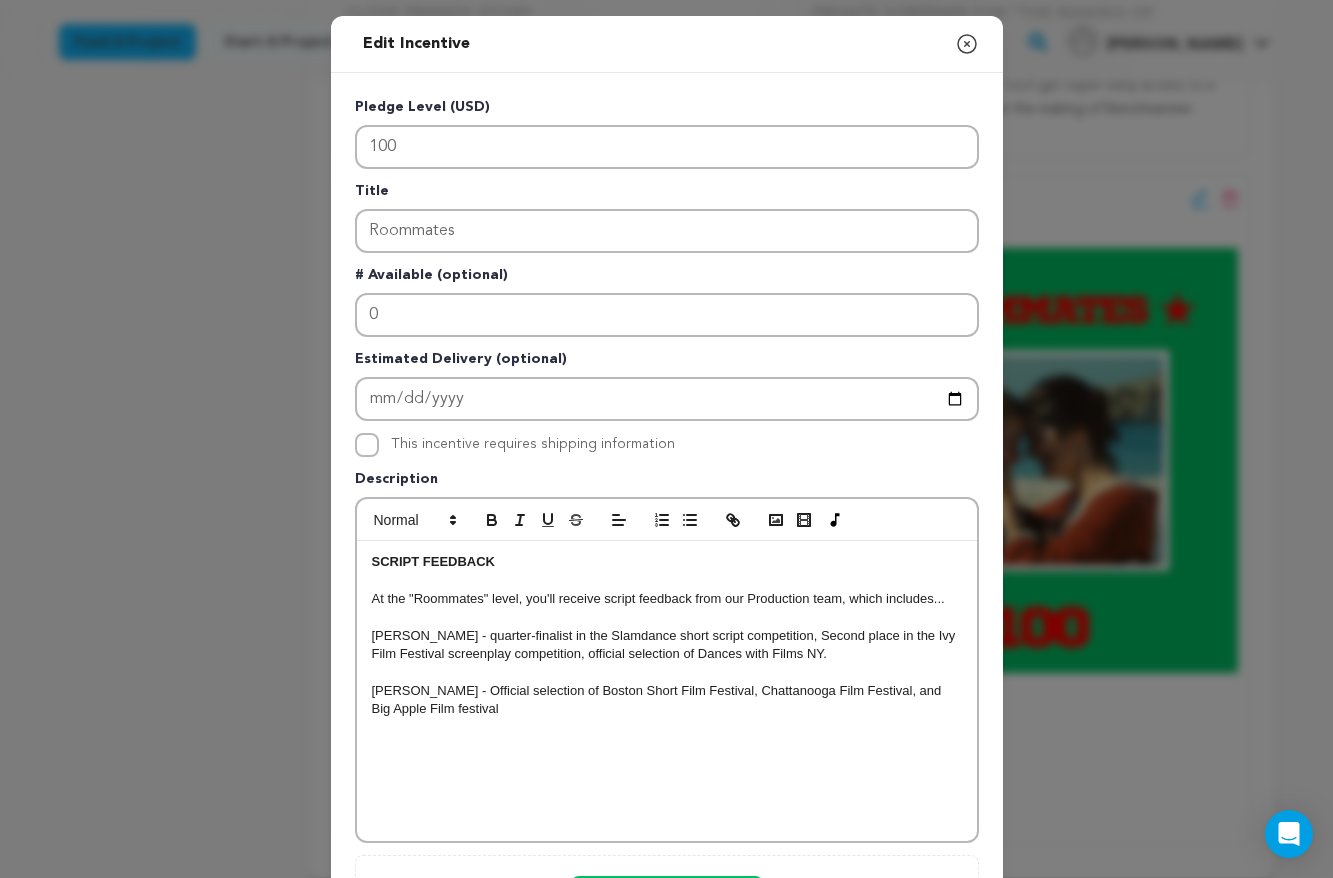 click on "LIDA EVERHART - Official selection of Boston Short Film Festival, Chattanooga Film Festival, and Big Apple Film festival" at bounding box center (667, 700) 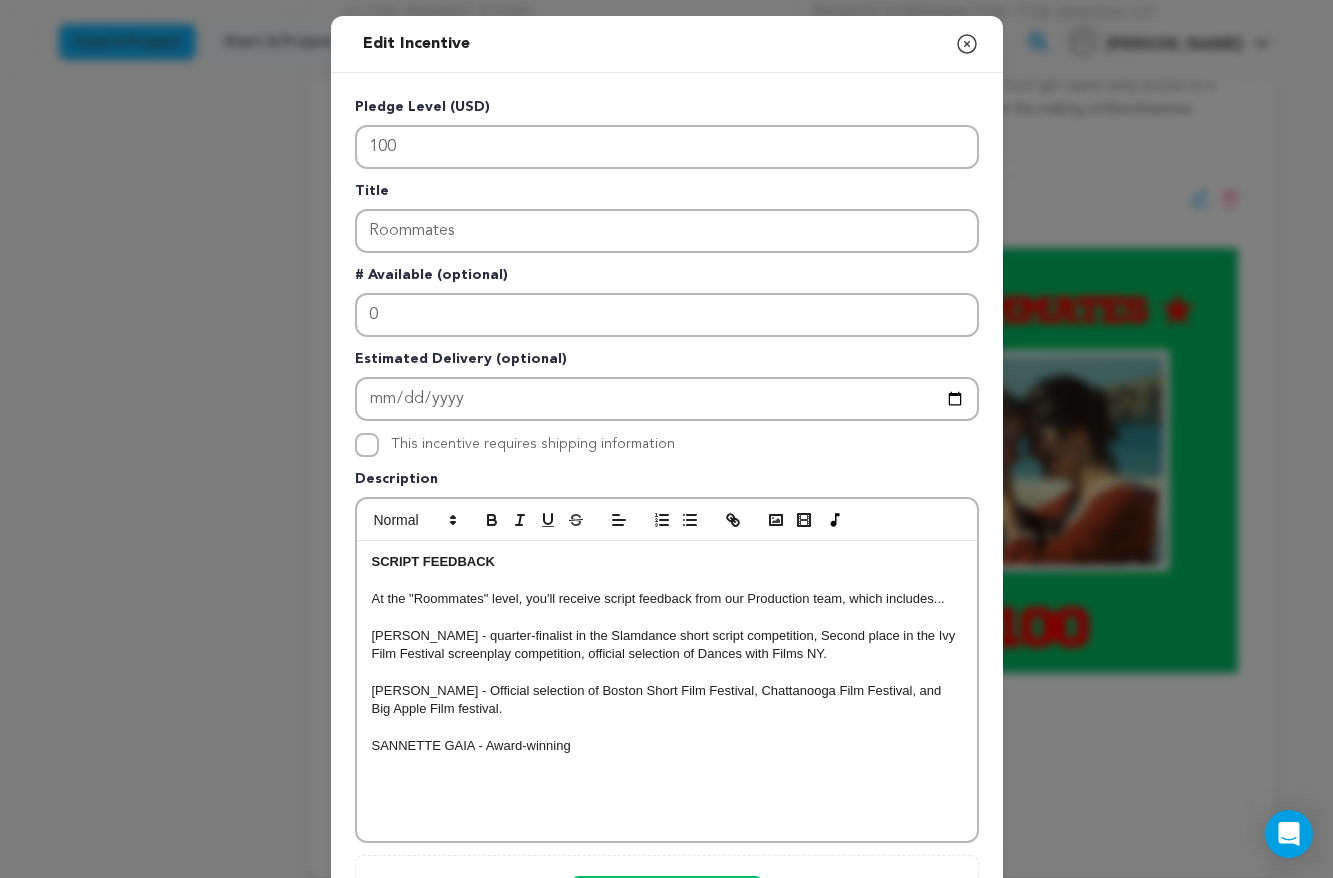 click on "ROSE HANISH - quarter-finalist in the Slamdance short script competition, Second place in the Ivy Film Festival screenplay competition, official selection of Dances with Films NY." at bounding box center [667, 645] 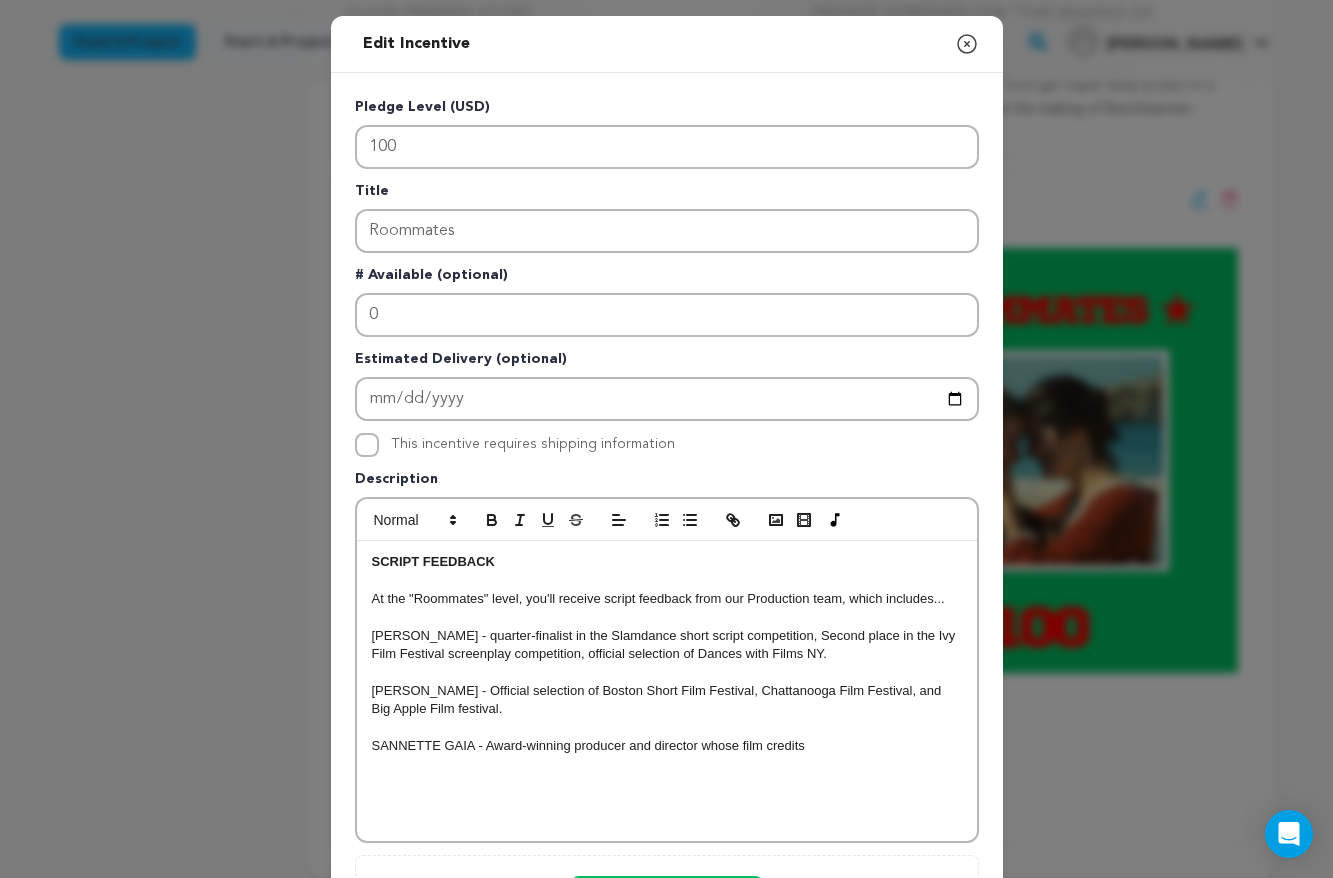 scroll, scrollTop: 0, scrollLeft: 0, axis: both 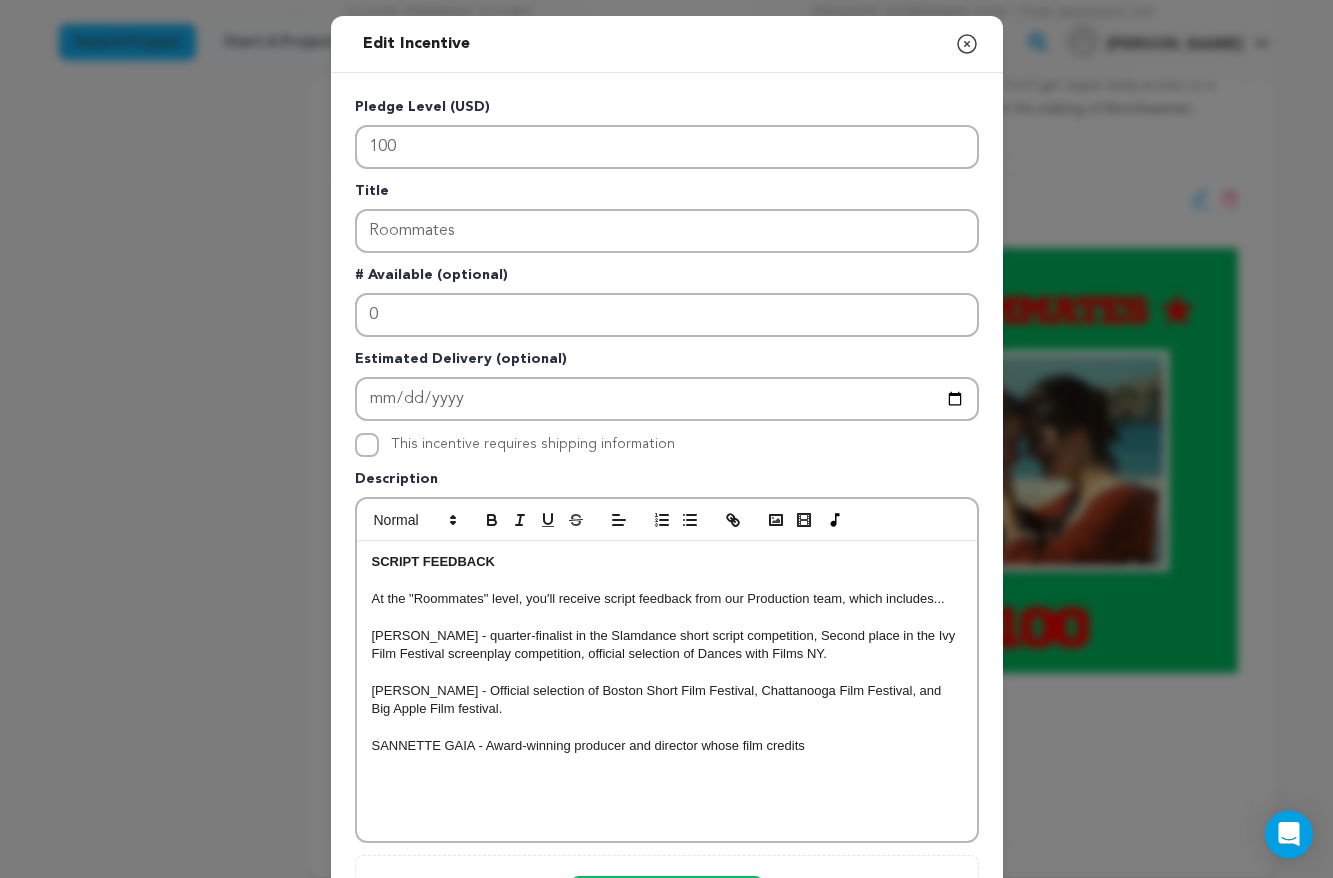 click on "SANNETTE GAIA - Award-winning producer and director whose film credits  NYLFF, Miami Film Fest" at bounding box center (667, 746) 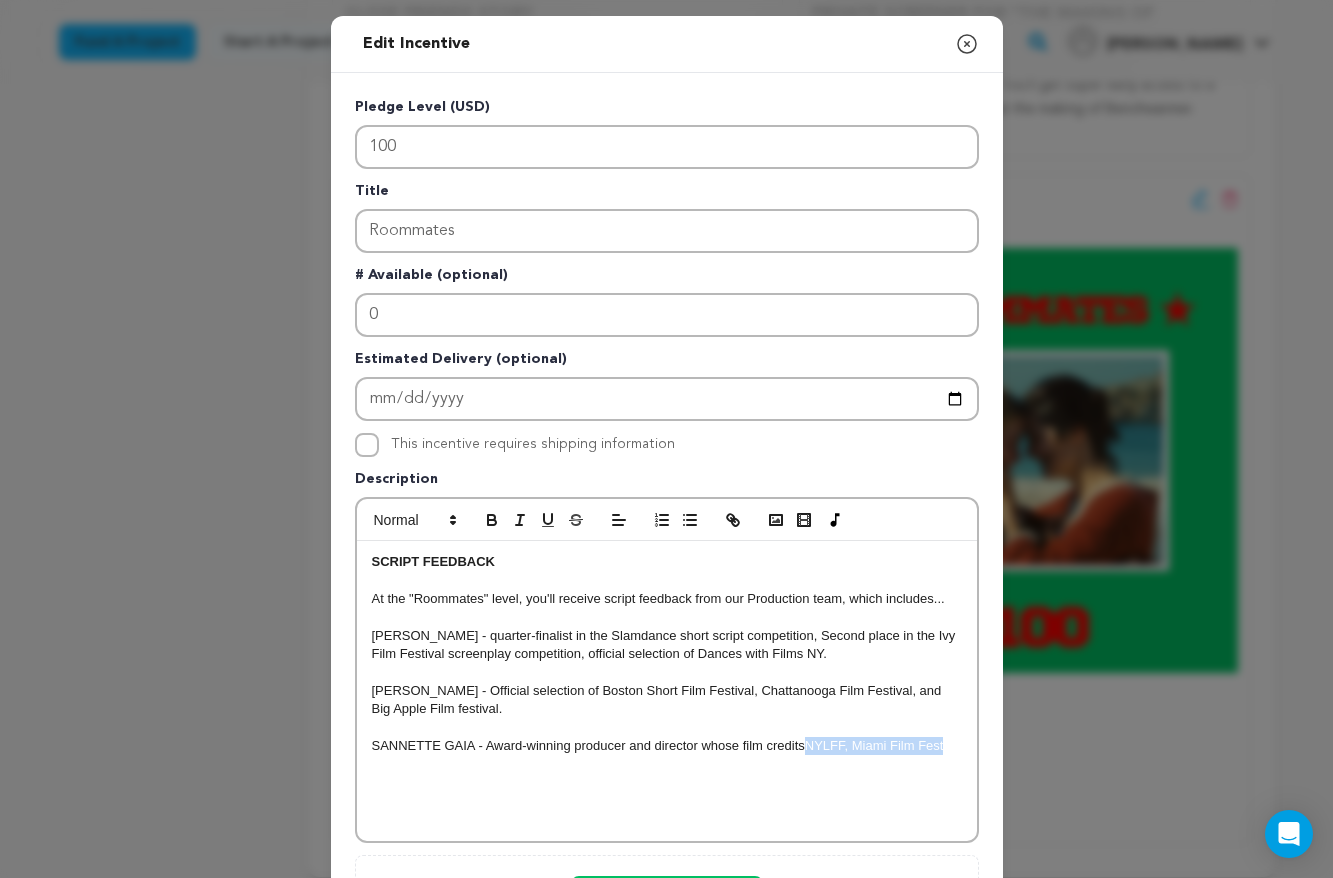 drag, startPoint x: 805, startPoint y: 753, endPoint x: 936, endPoint y: 808, distance: 142.07744 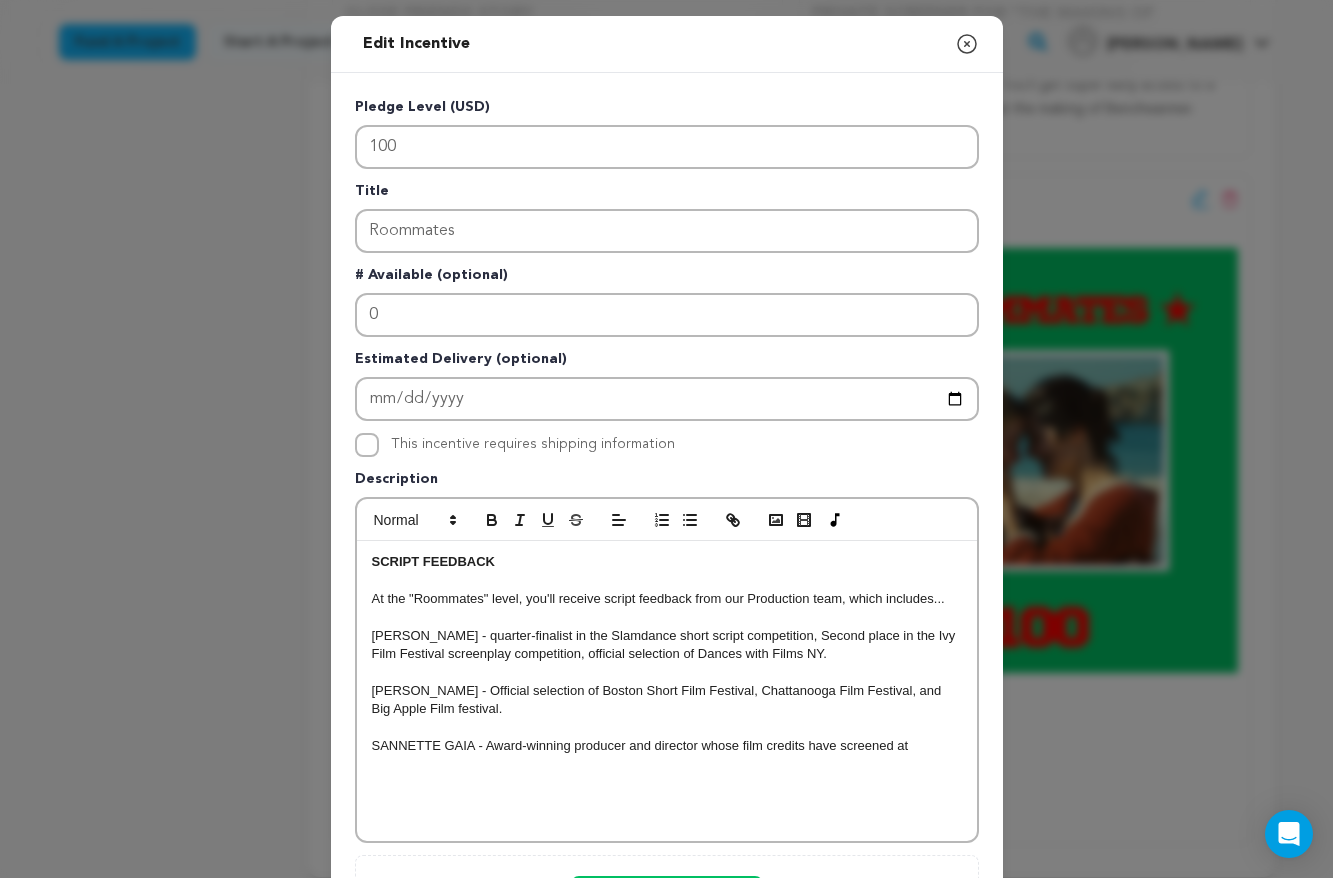 drag, startPoint x: 906, startPoint y: 748, endPoint x: 923, endPoint y: 752, distance: 17.464249 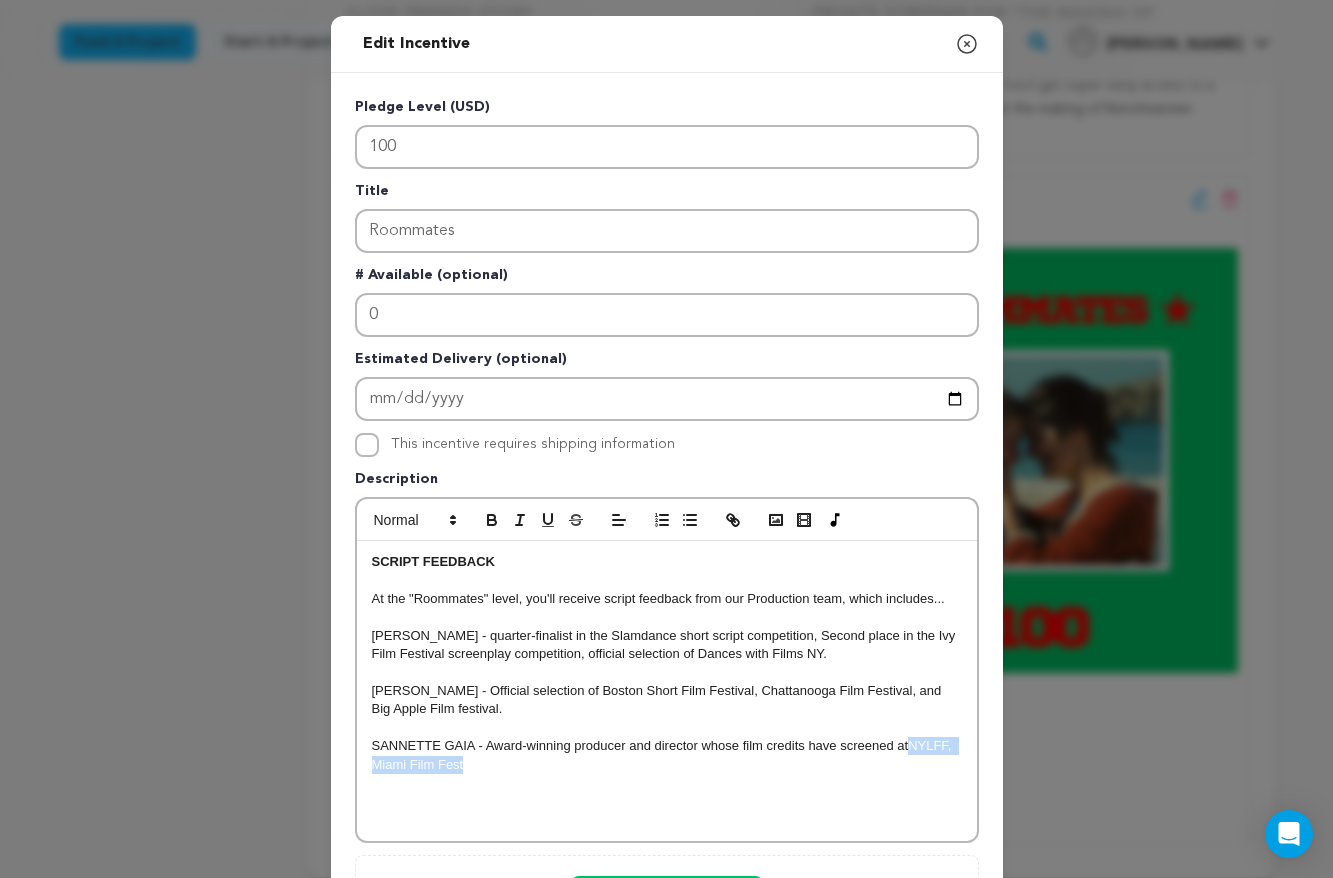 drag, startPoint x: 909, startPoint y: 749, endPoint x: 992, endPoint y: 773, distance: 86.40023 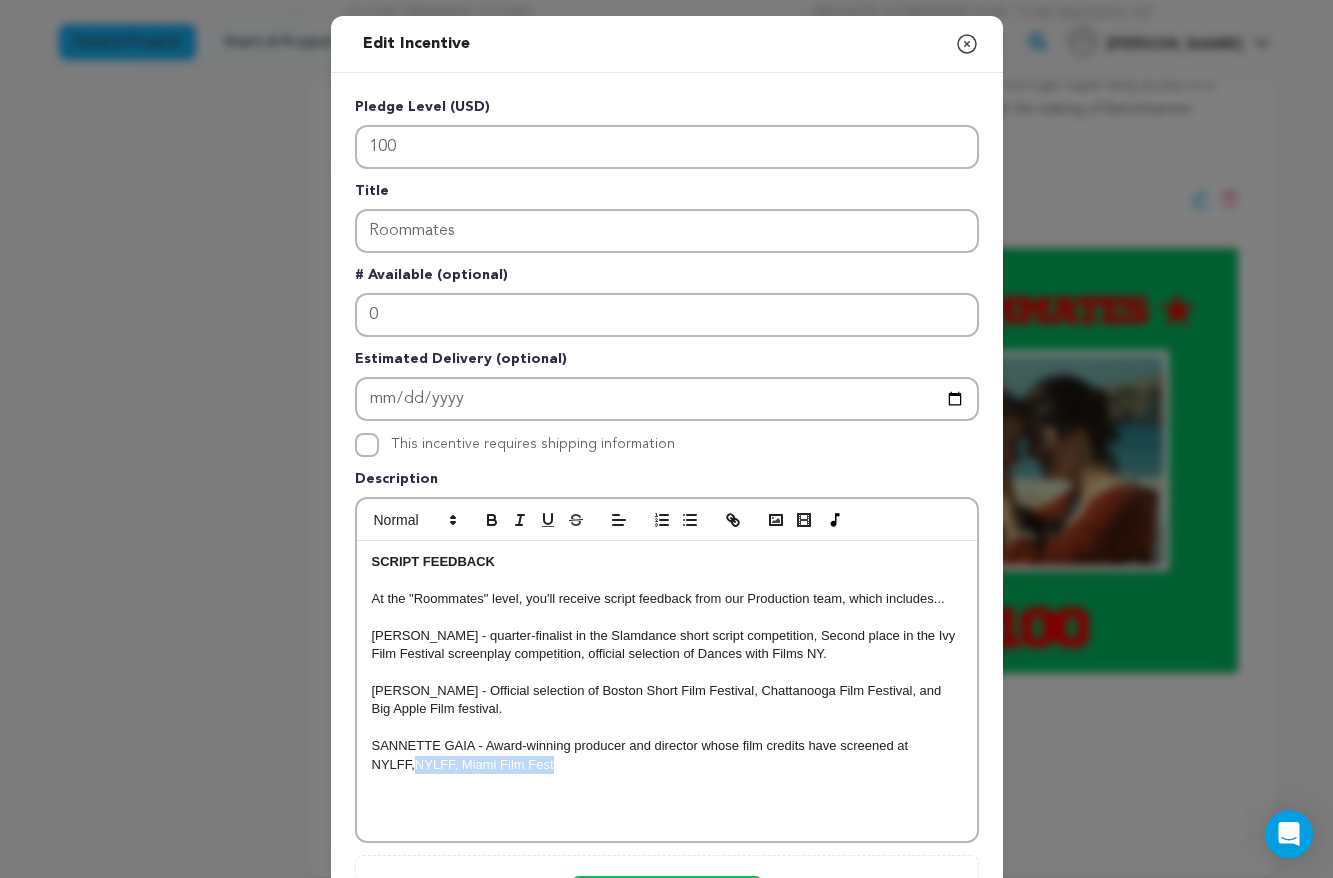 drag, startPoint x: 717, startPoint y: 771, endPoint x: 341, endPoint y: 764, distance: 376.06516 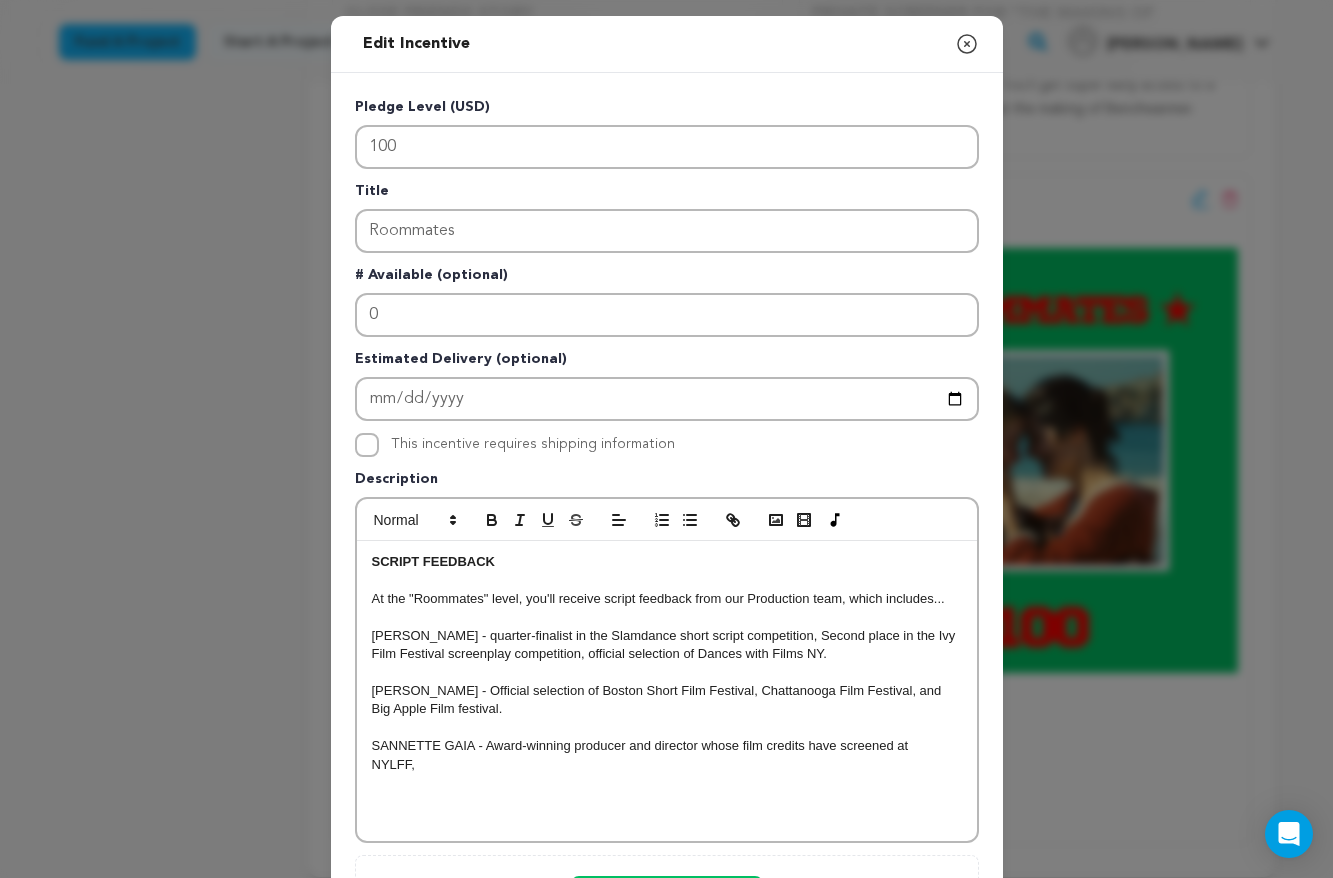 click on "SANNETTE GAIA - Award-winning producer and director whose film credits have screened at NYLFF,   NYLFF, Miami Film Fest" at bounding box center (667, 755) 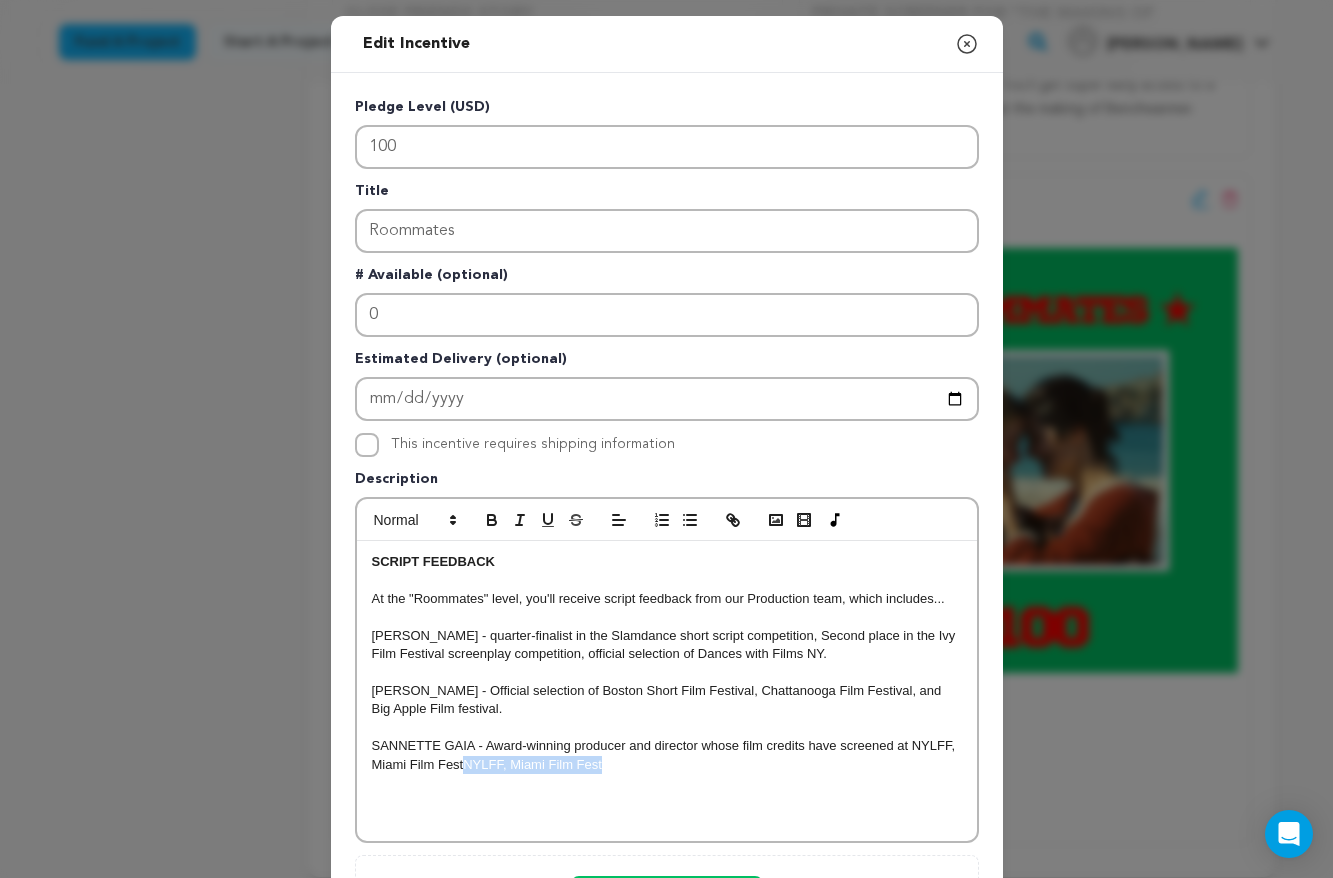 drag, startPoint x: 464, startPoint y: 769, endPoint x: 720, endPoint y: 789, distance: 256.78006 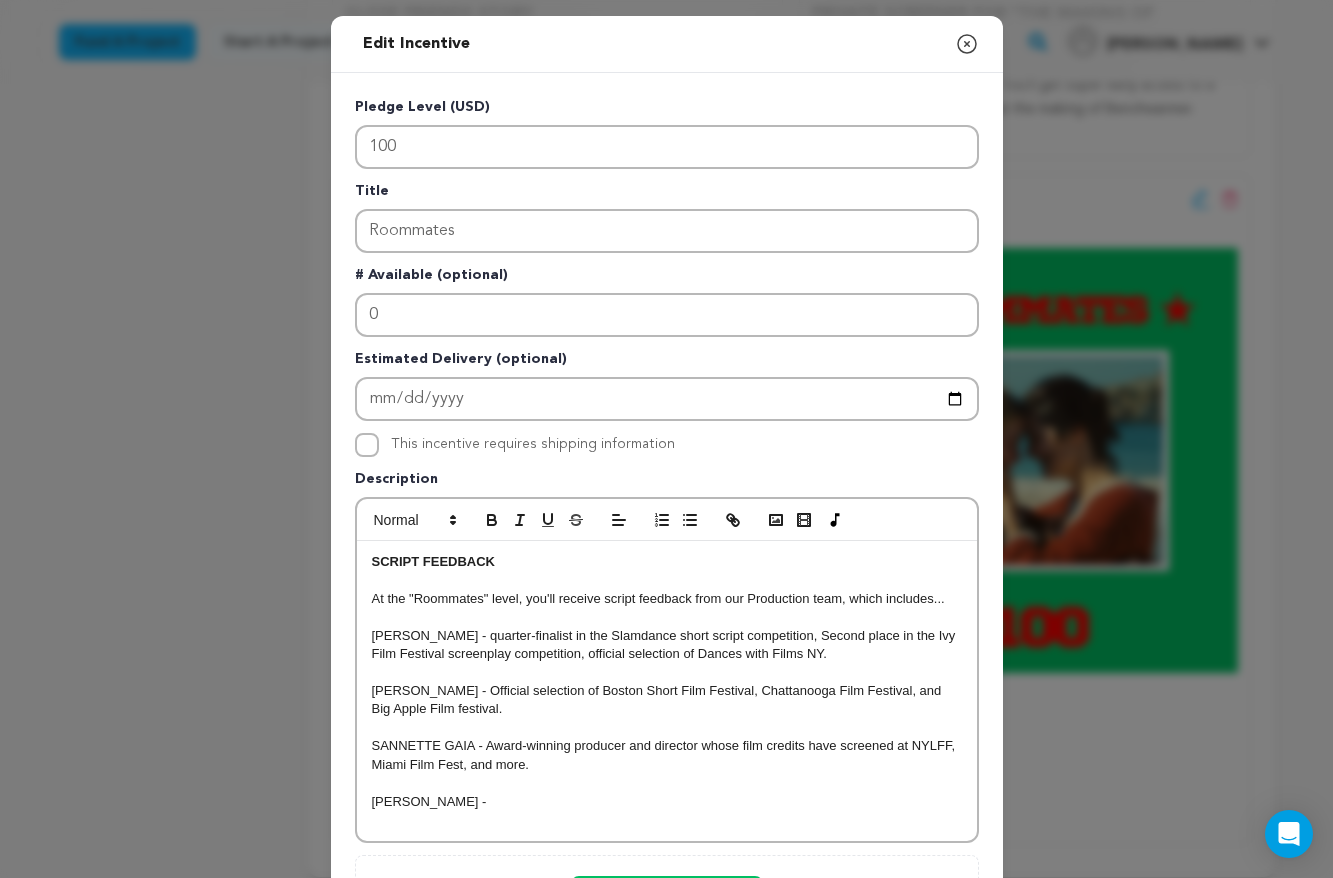 click on "LIDA EVERHART - Official selection of Boston Short Film Festival, Chattanooga Film Festival, and Big Apple Film festival." at bounding box center (667, 700) 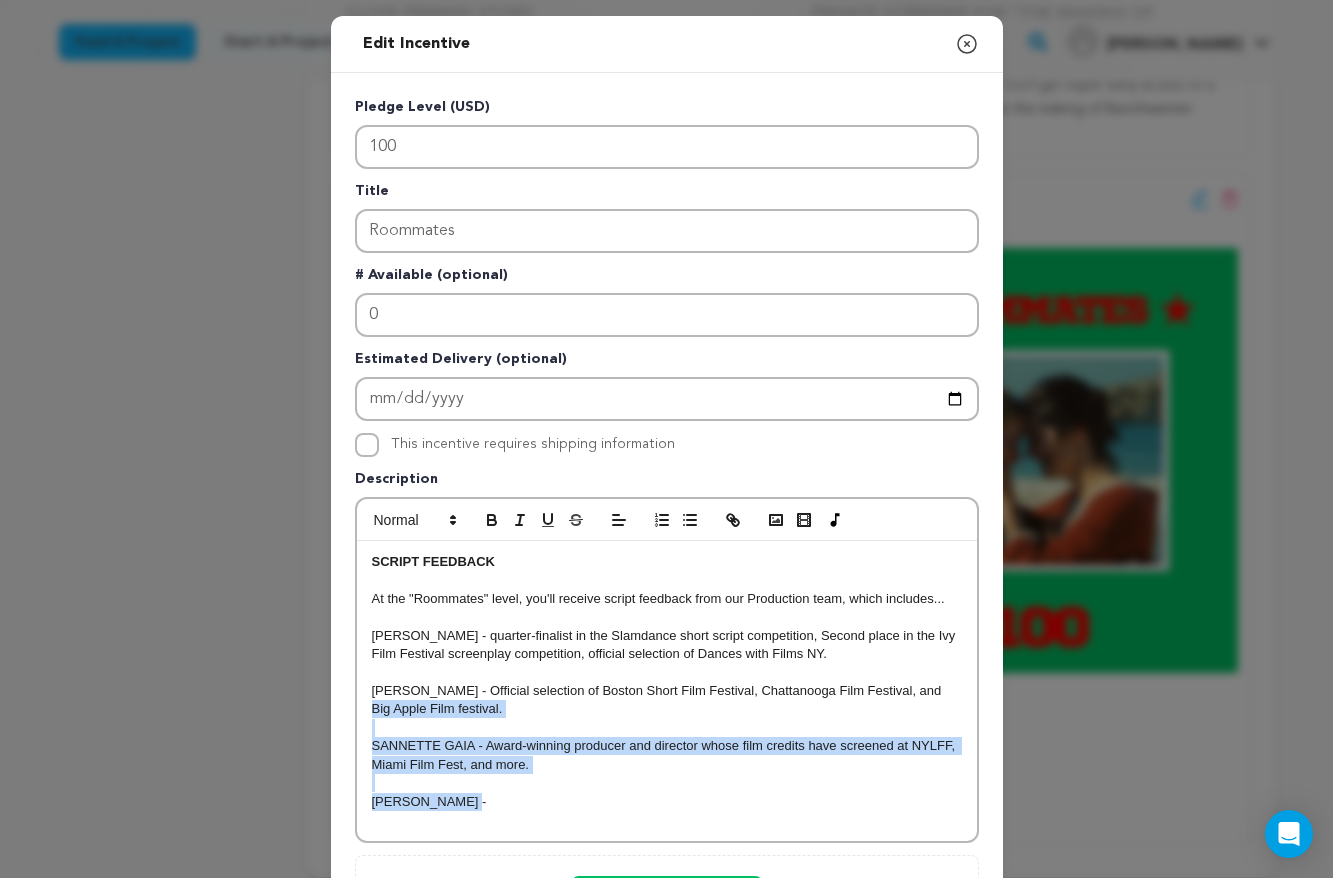 drag, startPoint x: 941, startPoint y: 692, endPoint x: 957, endPoint y: 802, distance: 111.15755 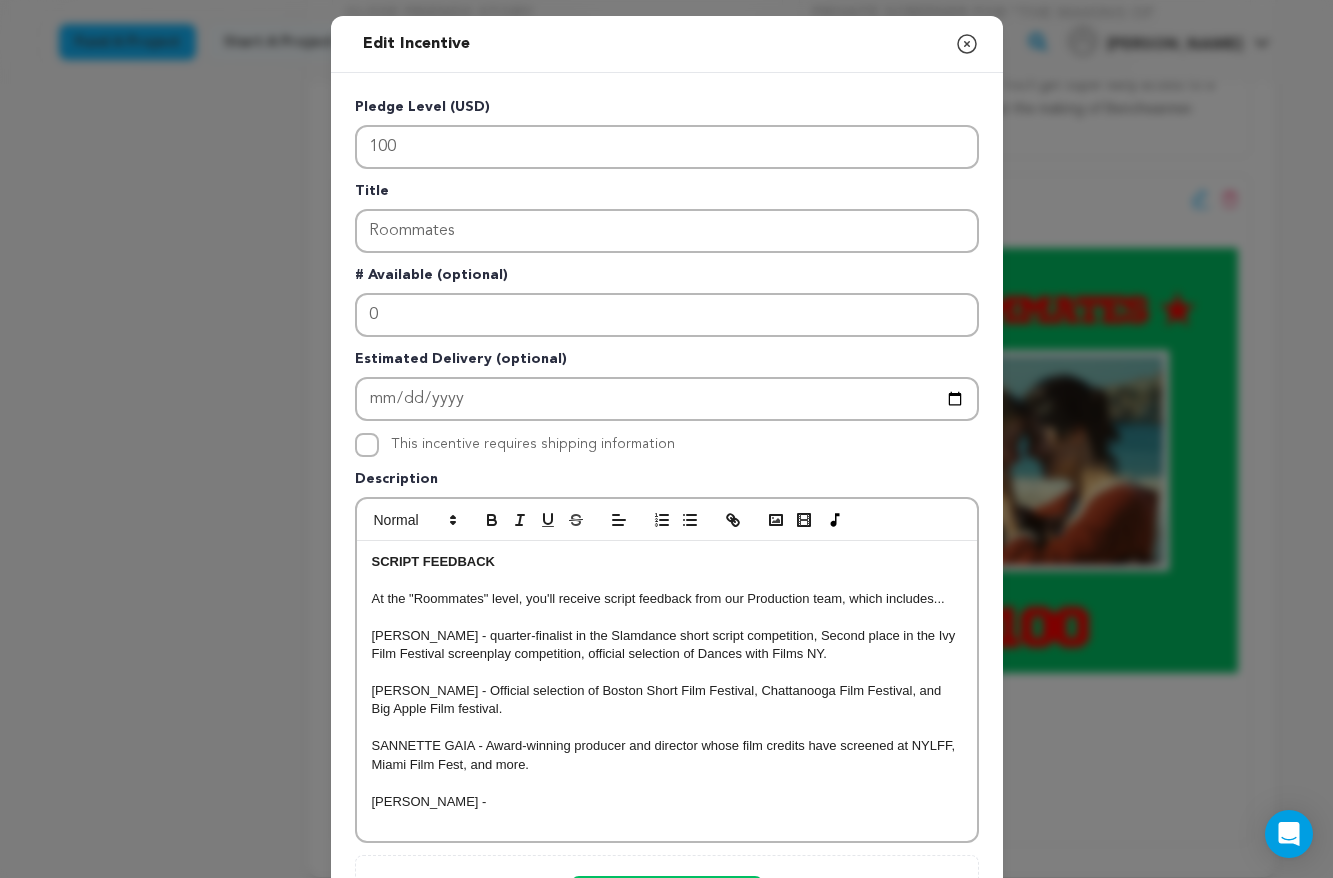click on "JULIA CROSS -" at bounding box center [667, 802] 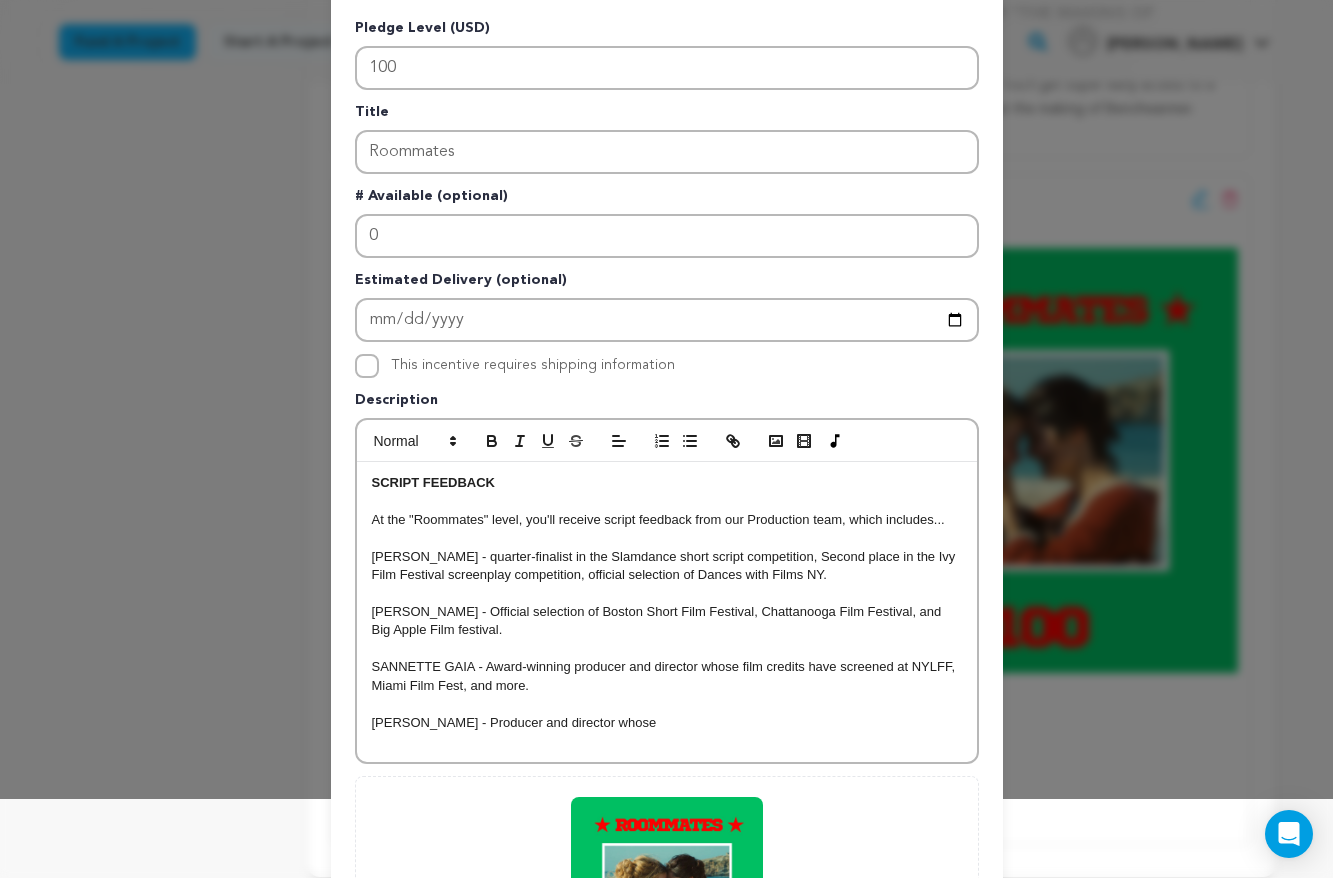 scroll, scrollTop: 77, scrollLeft: 0, axis: vertical 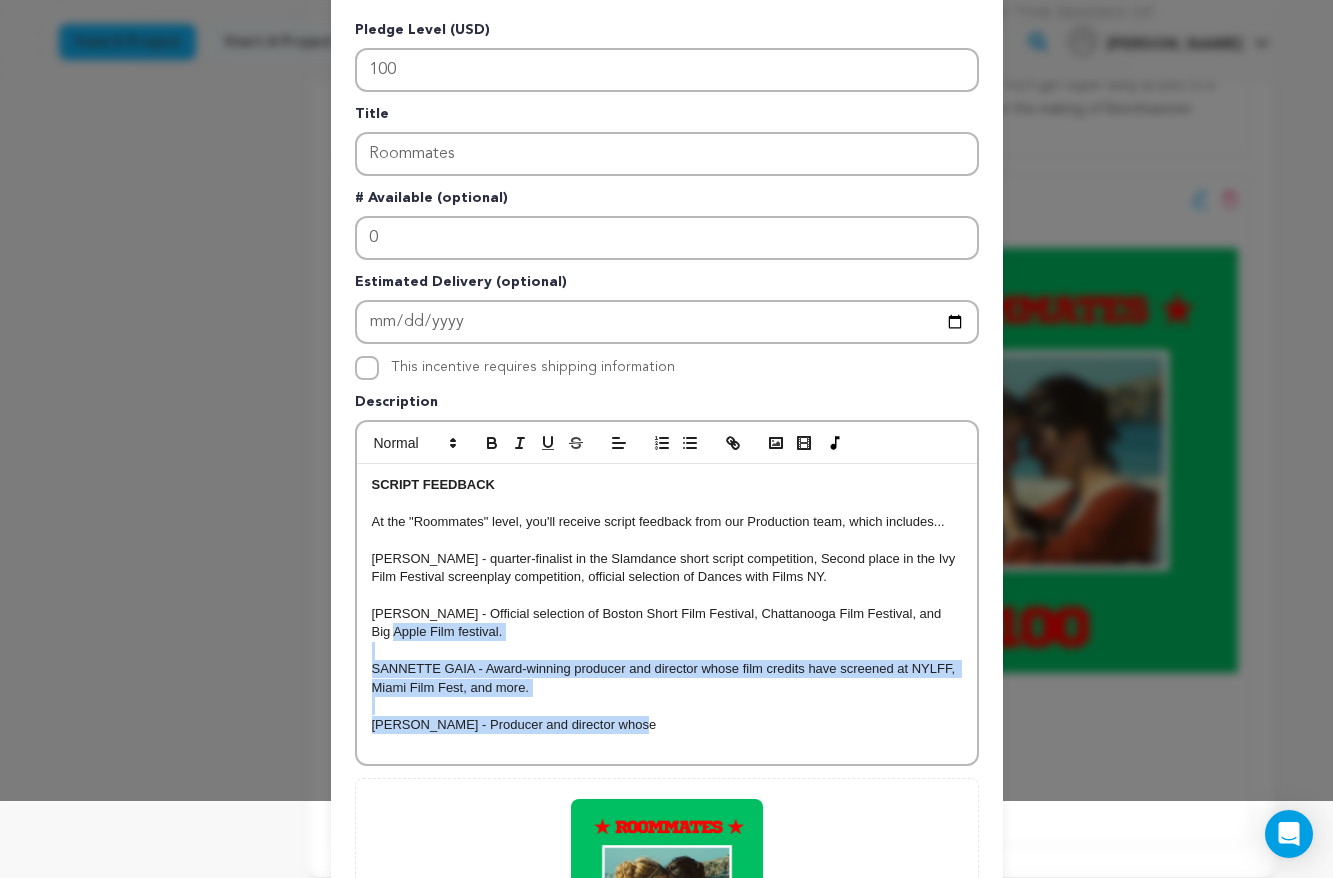drag, startPoint x: 659, startPoint y: 723, endPoint x: 373, endPoint y: 639, distance: 298.08054 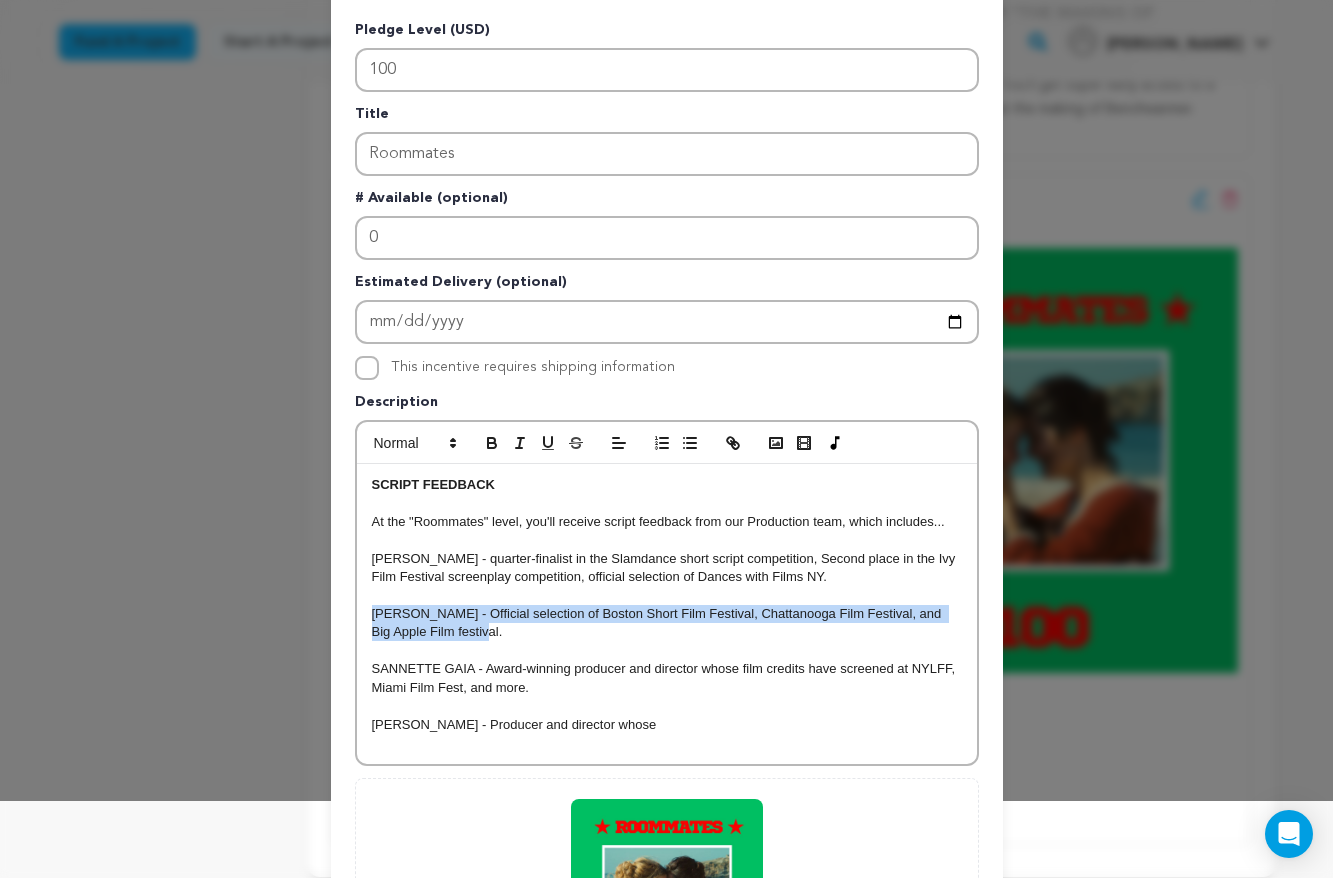 drag, startPoint x: 369, startPoint y: 614, endPoint x: 468, endPoint y: 640, distance: 102.357216 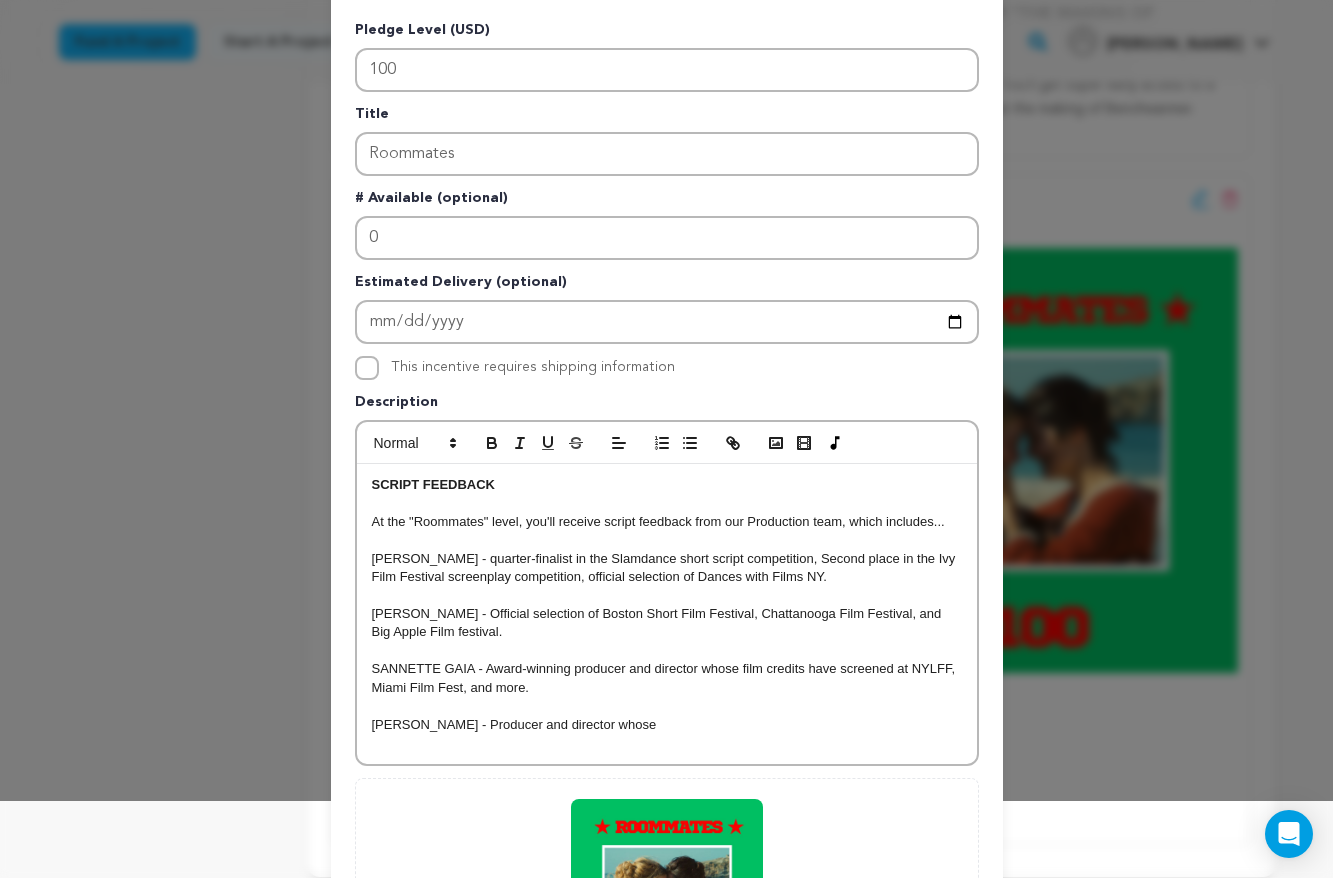 click on "LIDA EVERHART - Official selection of Boston Short Film Festival, Chattanooga Film Festival, and Big Apple Film festival." at bounding box center [667, 623] 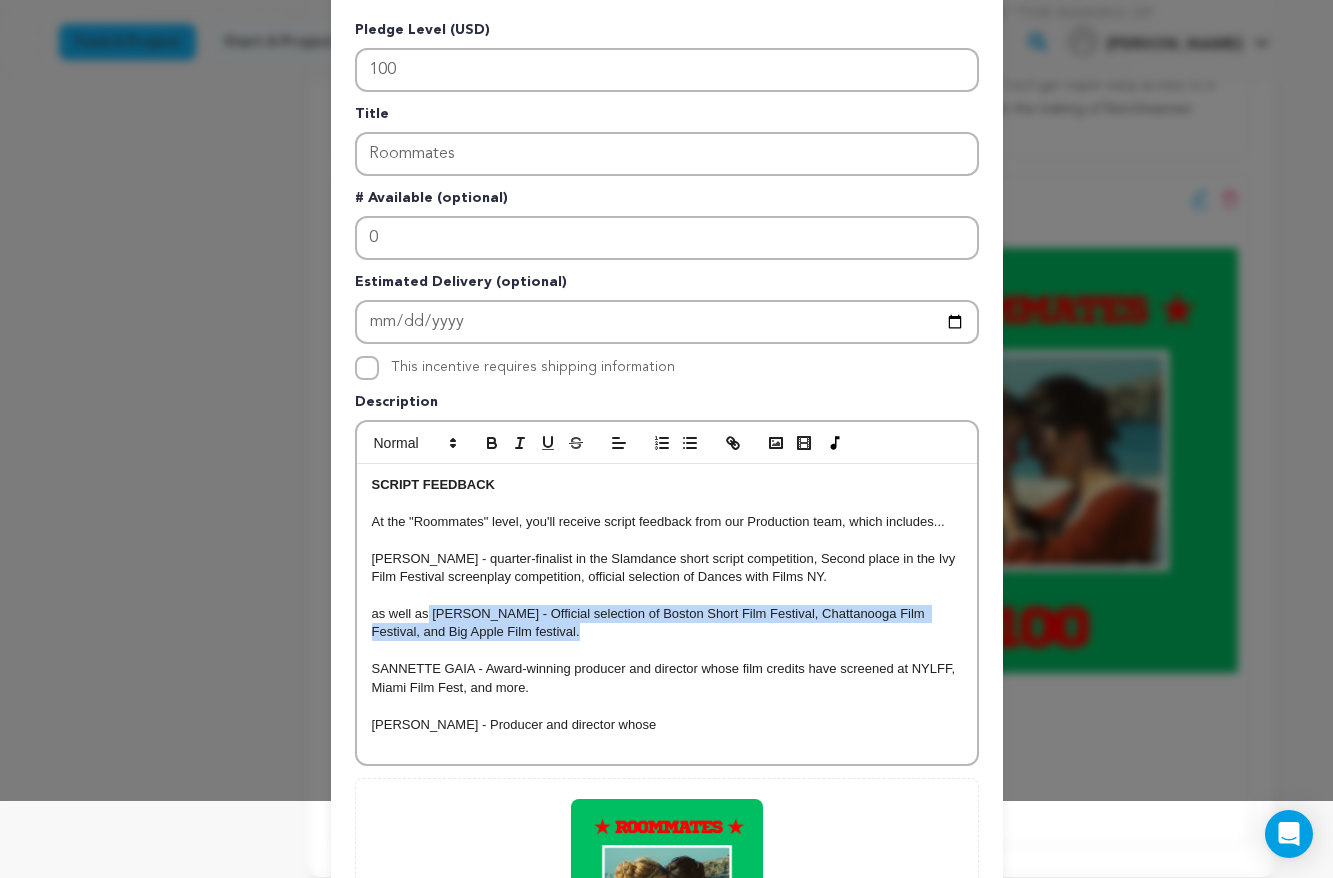 drag, startPoint x: 430, startPoint y: 614, endPoint x: 619, endPoint y: 633, distance: 189.95262 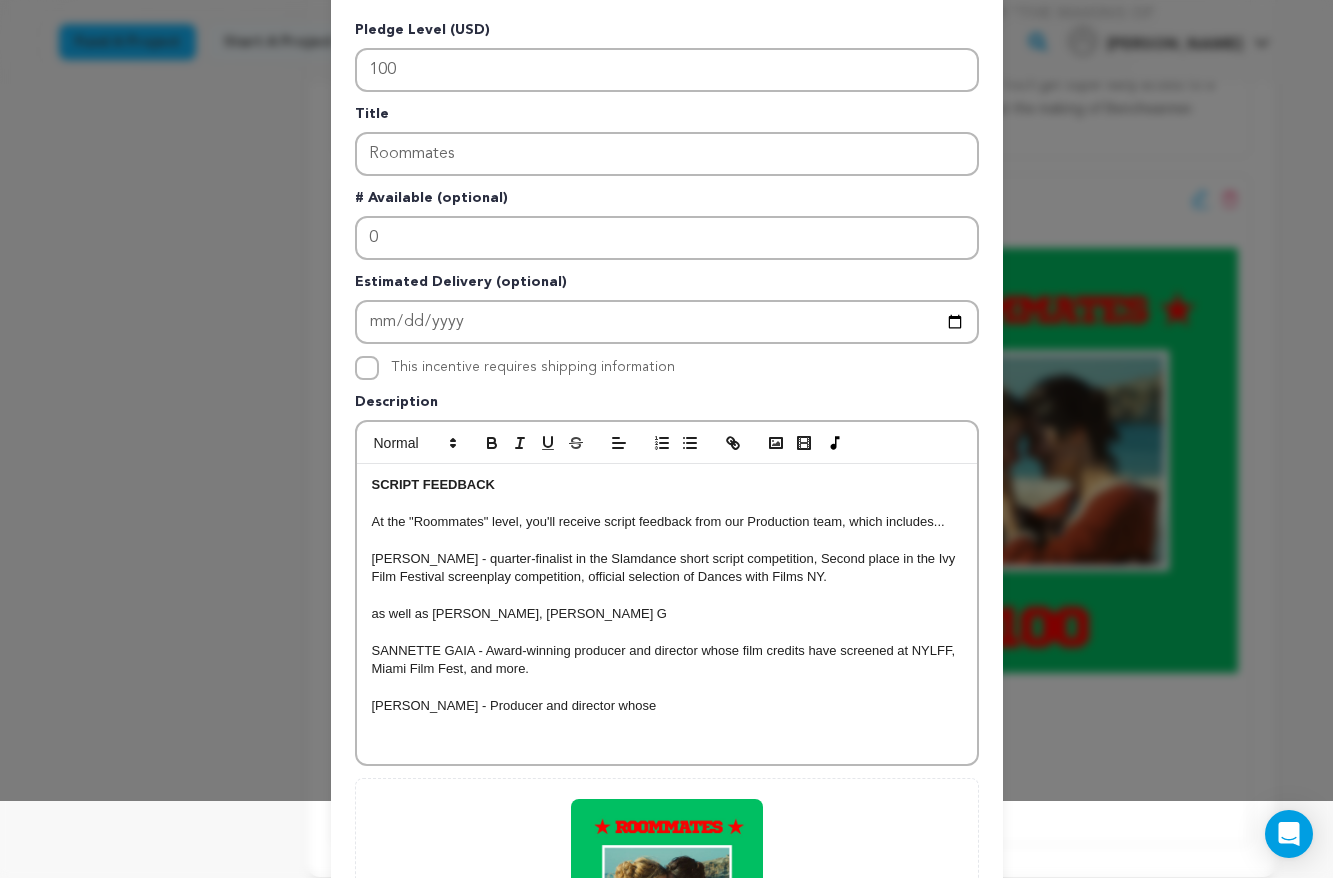 click on "as well as Lida Everhart, Sannette G" at bounding box center (667, 614) 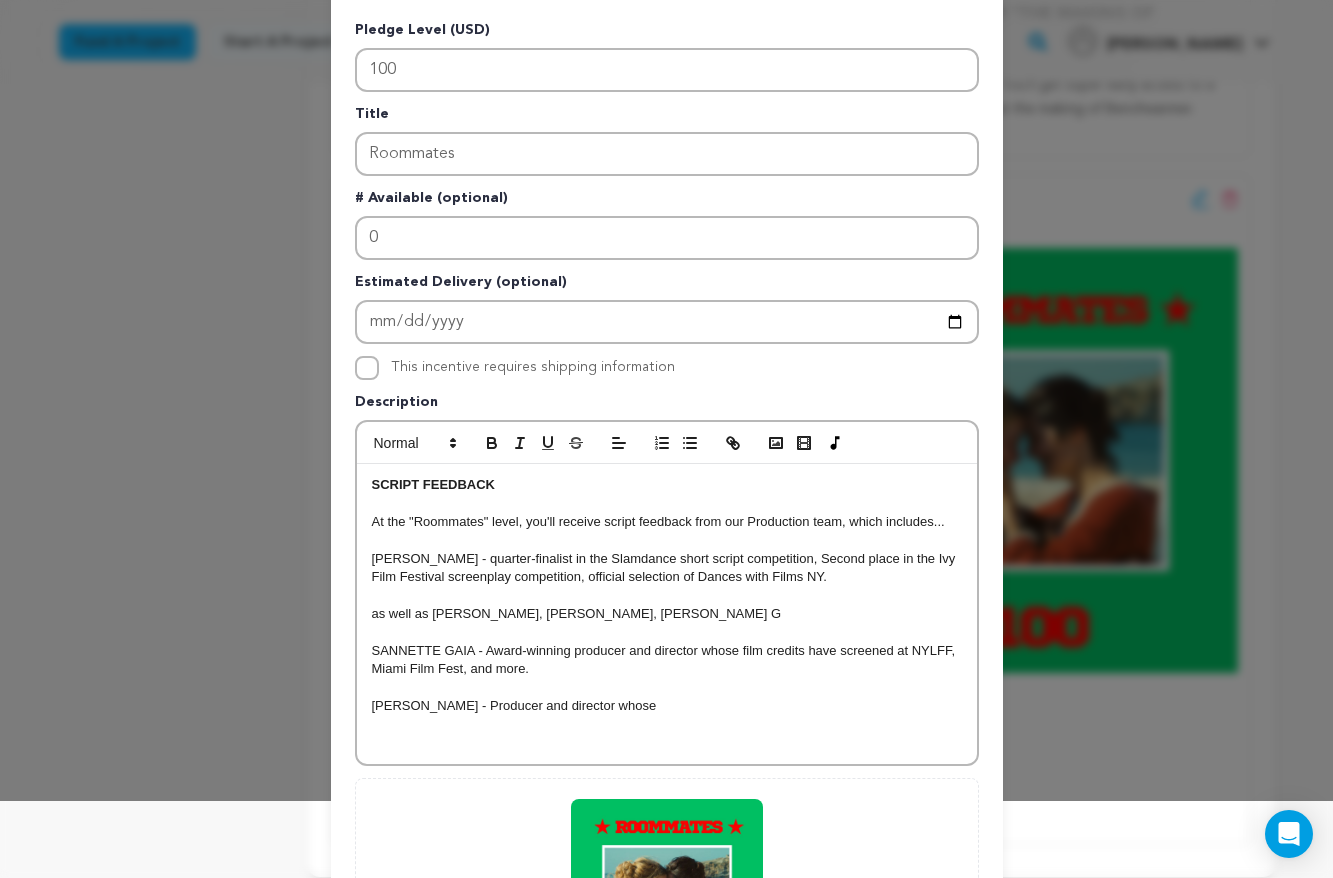 click on "as well as Julia Cross, Lida Everhart, Sannette G" at bounding box center [667, 614] 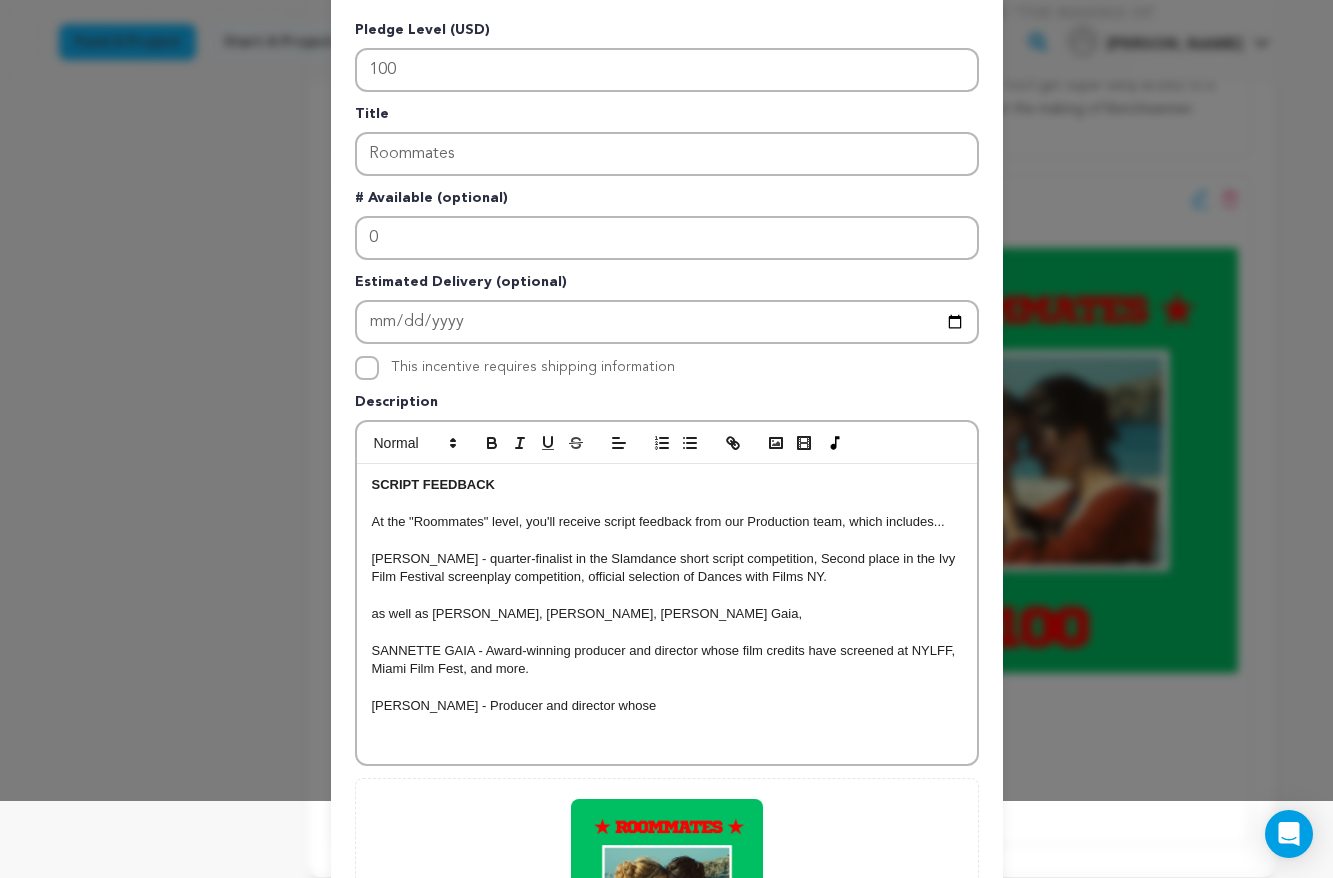 click on "as well as Julia Cross, Lida Everhart, Sannette Gaia," at bounding box center [667, 614] 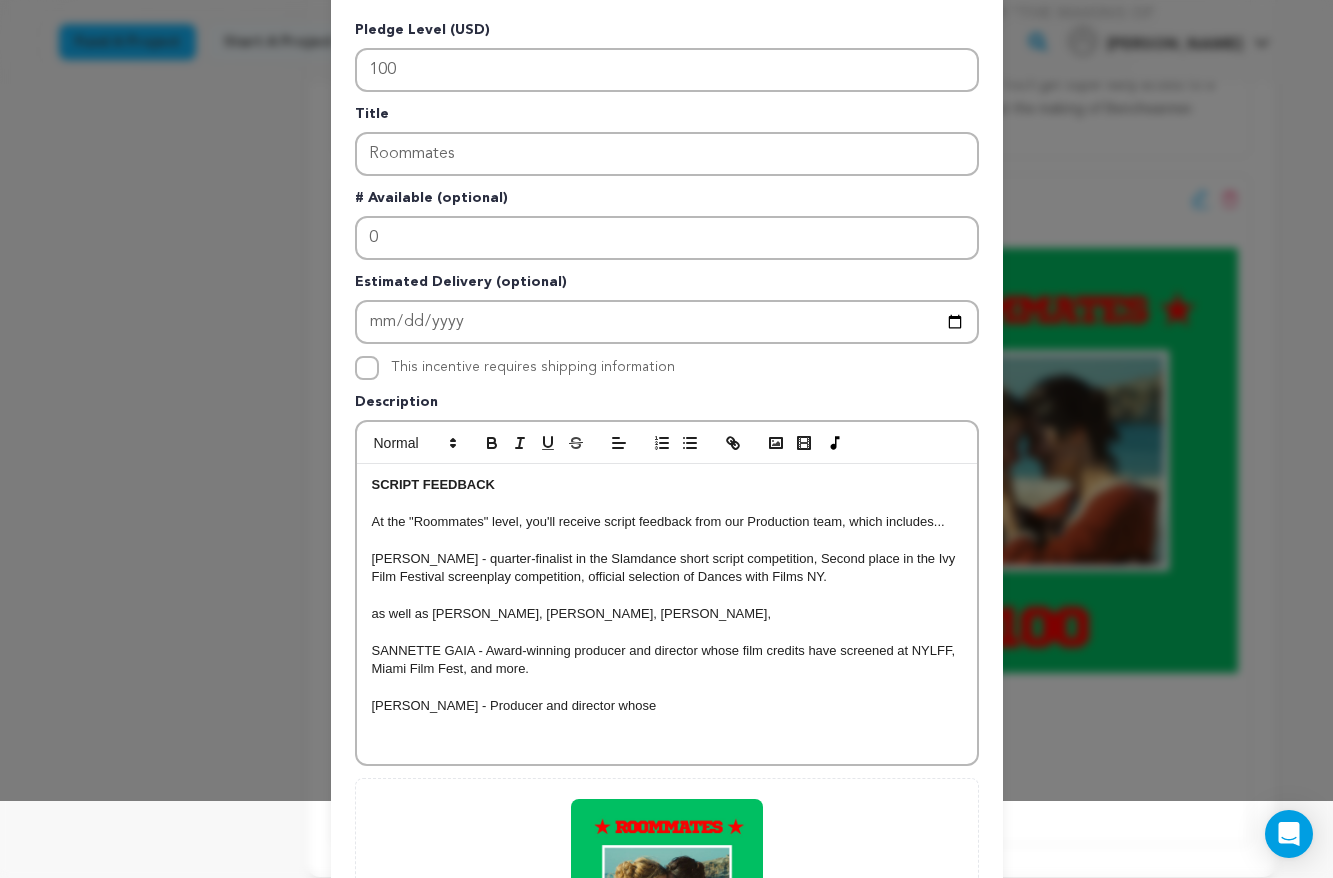 click on "as well as Julia Cross, Lida Everhart, AleSannette Gaia," at bounding box center [667, 614] 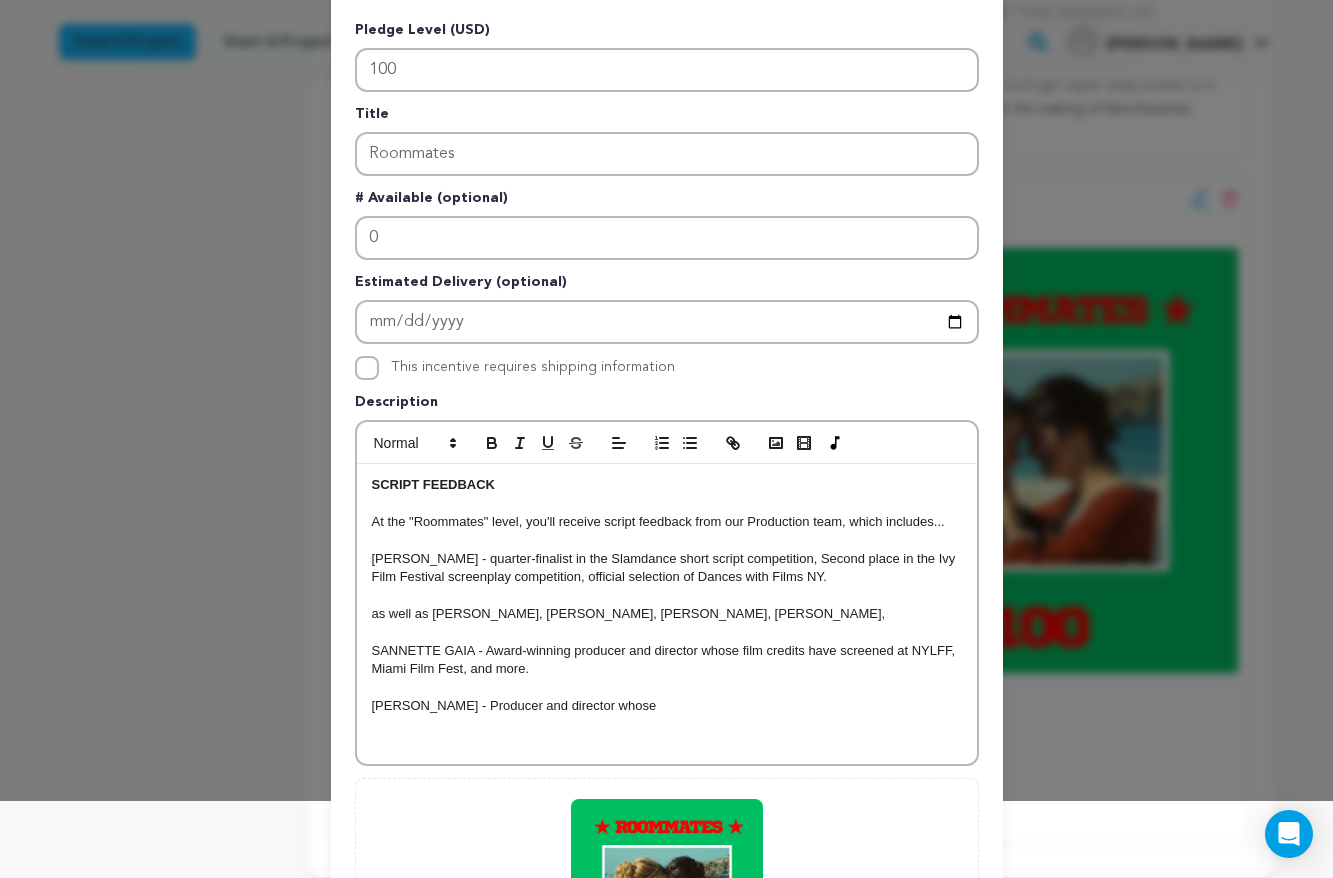 click on "as well as Julia Cross, Alexa Back, Lida Everhart, AleSannette Gaia," at bounding box center [667, 614] 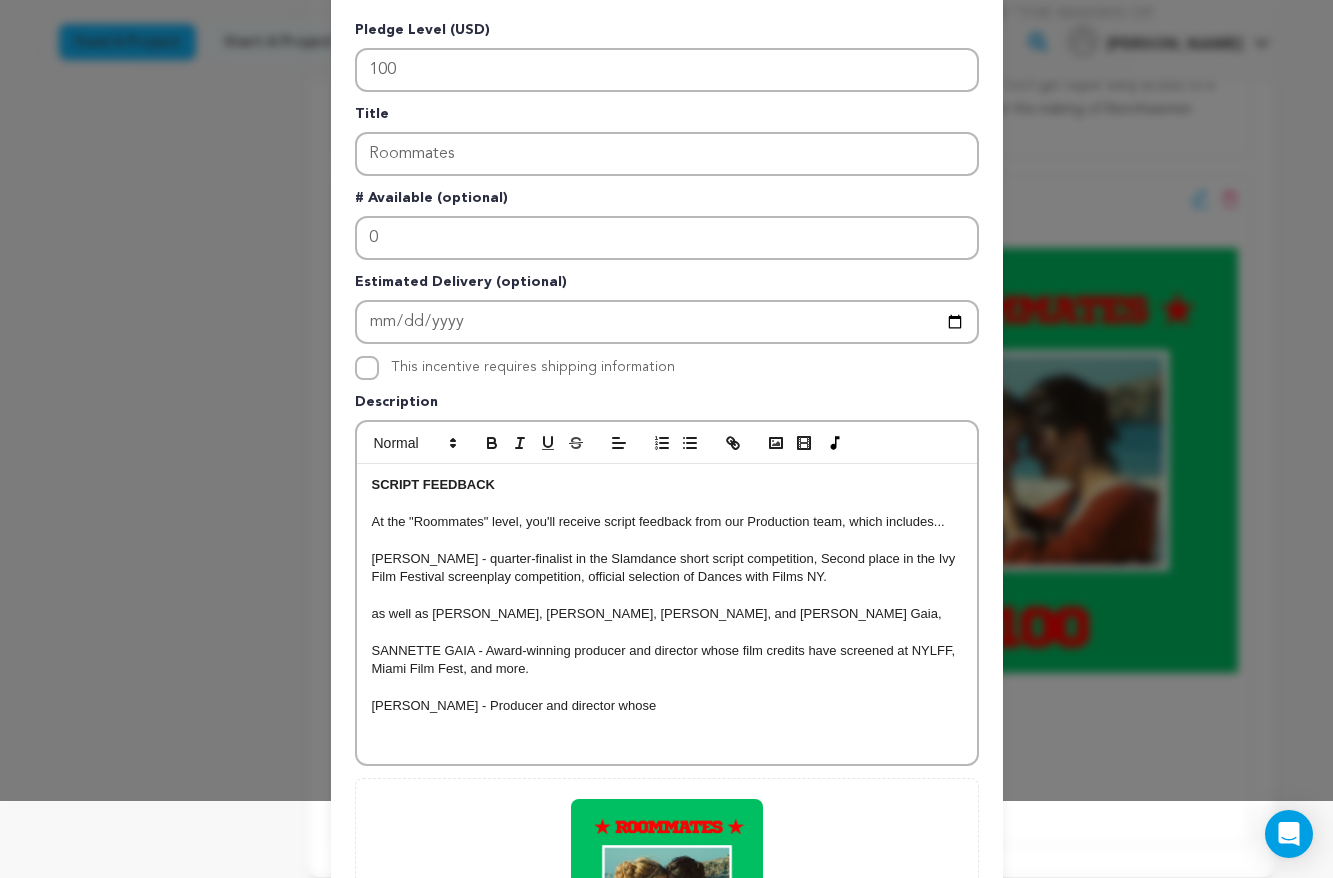 click on "as well as Julia Cross, Alexa Back, Lida Everhart, and Sannette Gaia," at bounding box center [667, 614] 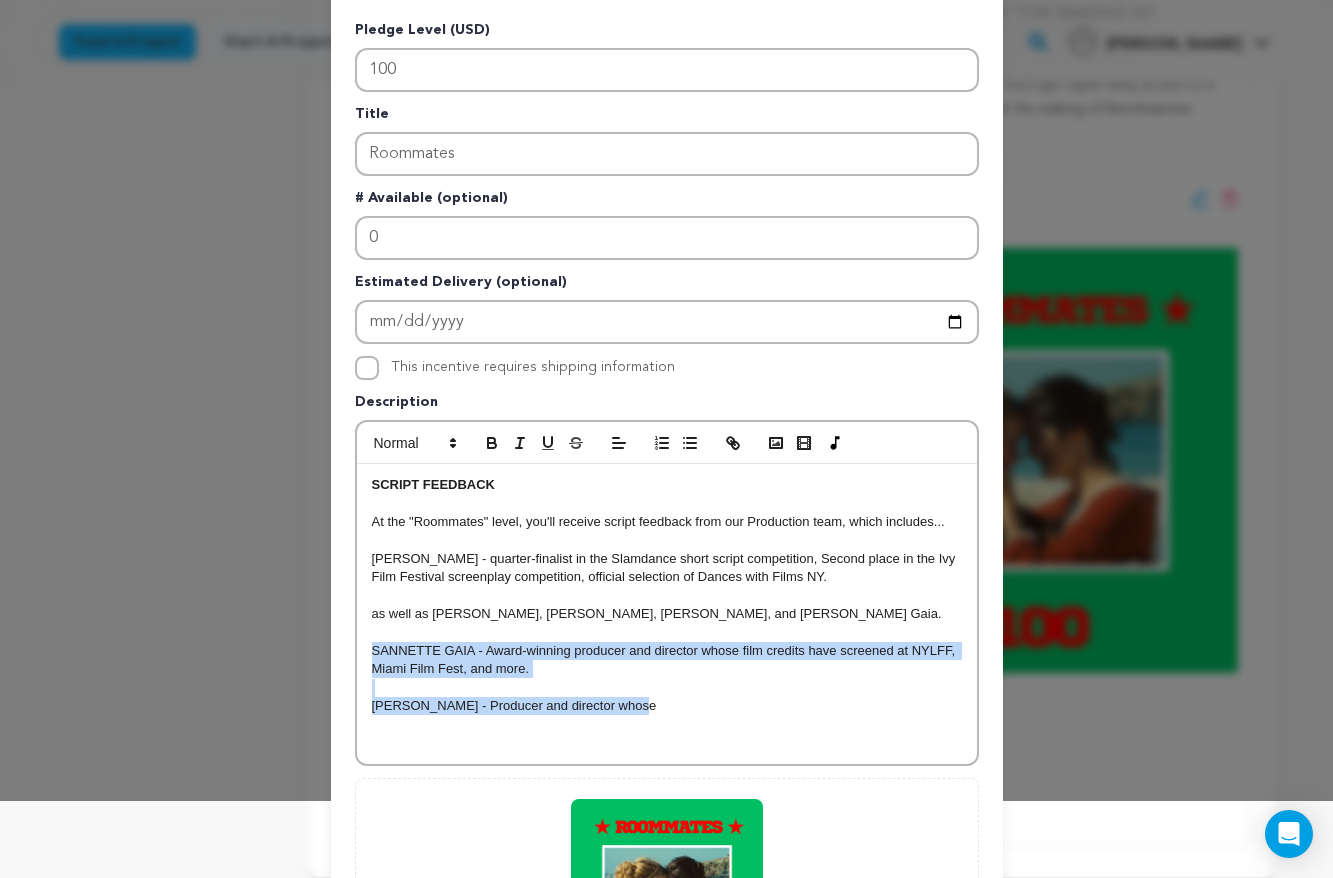 drag, startPoint x: 680, startPoint y: 729, endPoint x: 348, endPoint y: 649, distance: 341.50256 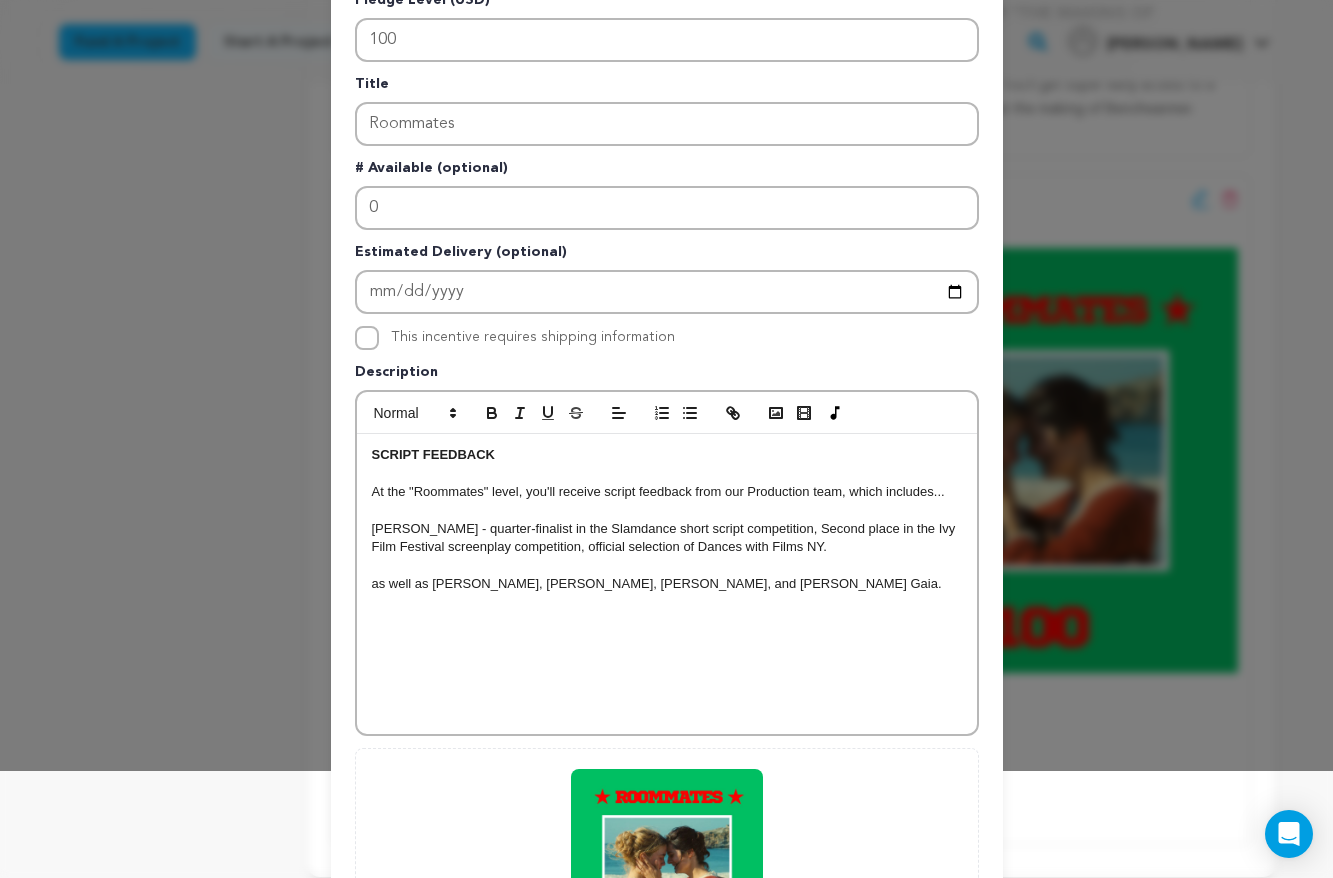 scroll, scrollTop: 110, scrollLeft: 0, axis: vertical 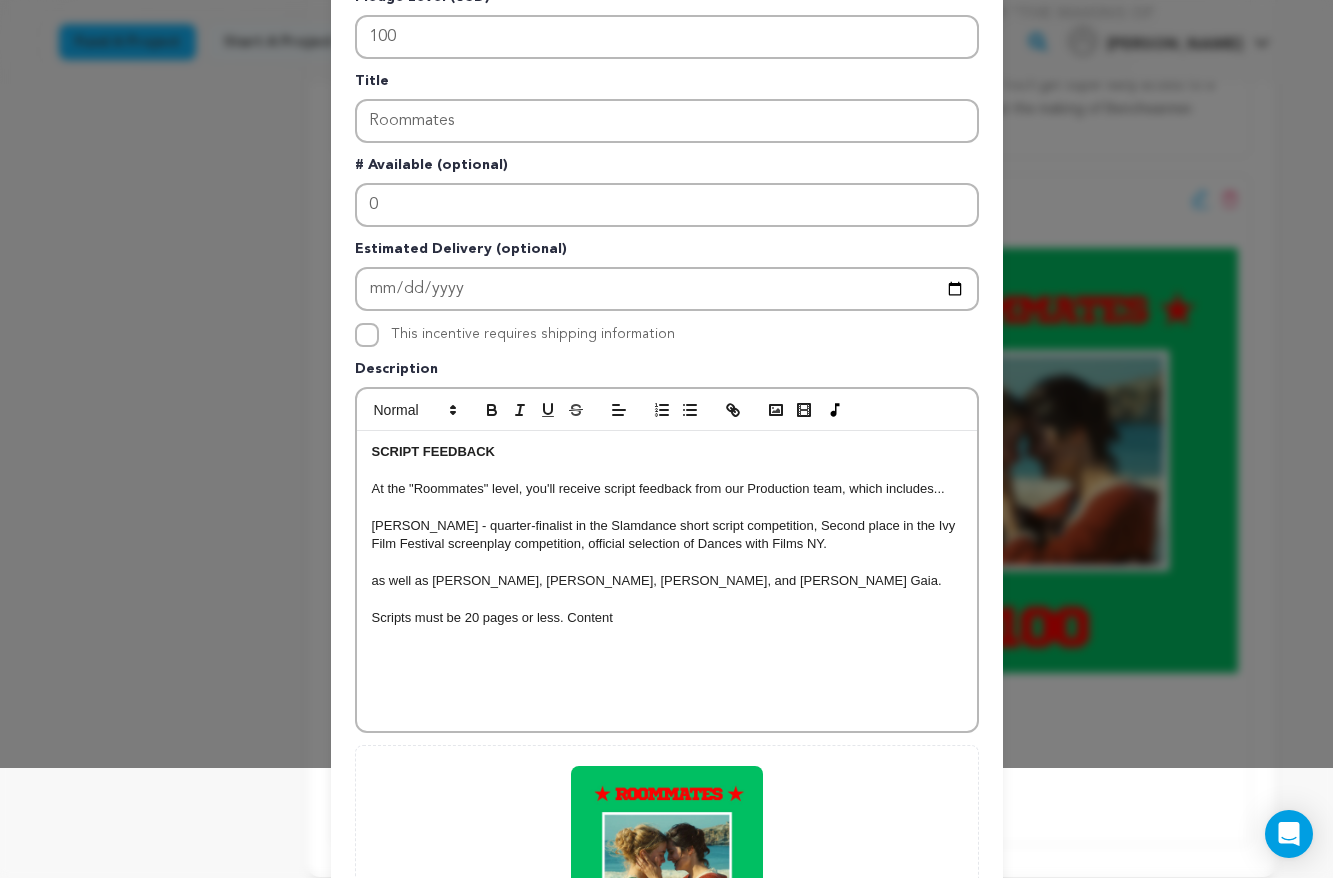 click on "ROSE HANISH - quarter-finalist in the Slamdance short script competition, Second place in the Ivy Film Festival screenplay competition, official selection of Dances with Films NY." at bounding box center [667, 535] 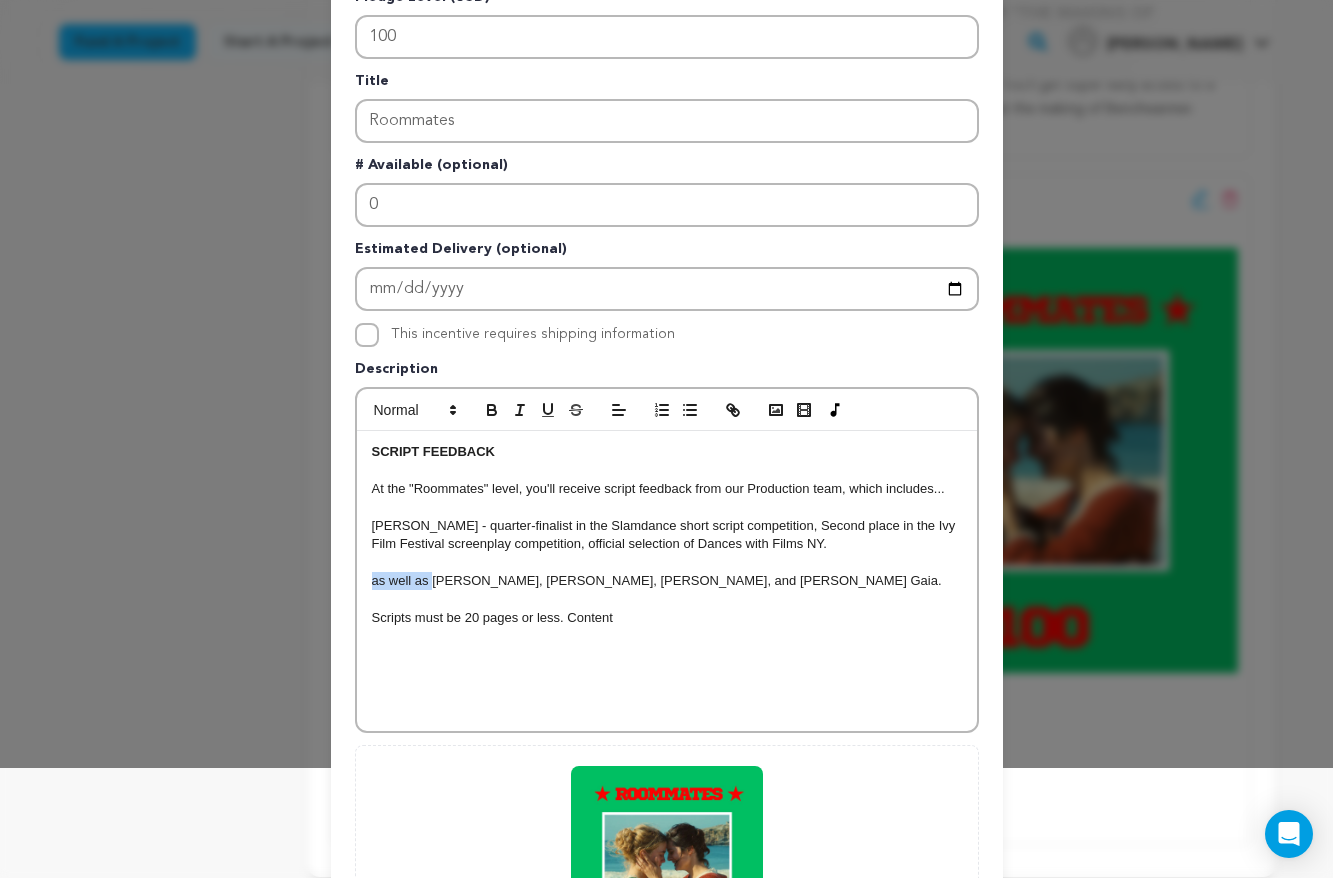 drag, startPoint x: 434, startPoint y: 582, endPoint x: 351, endPoint y: 584, distance: 83.02409 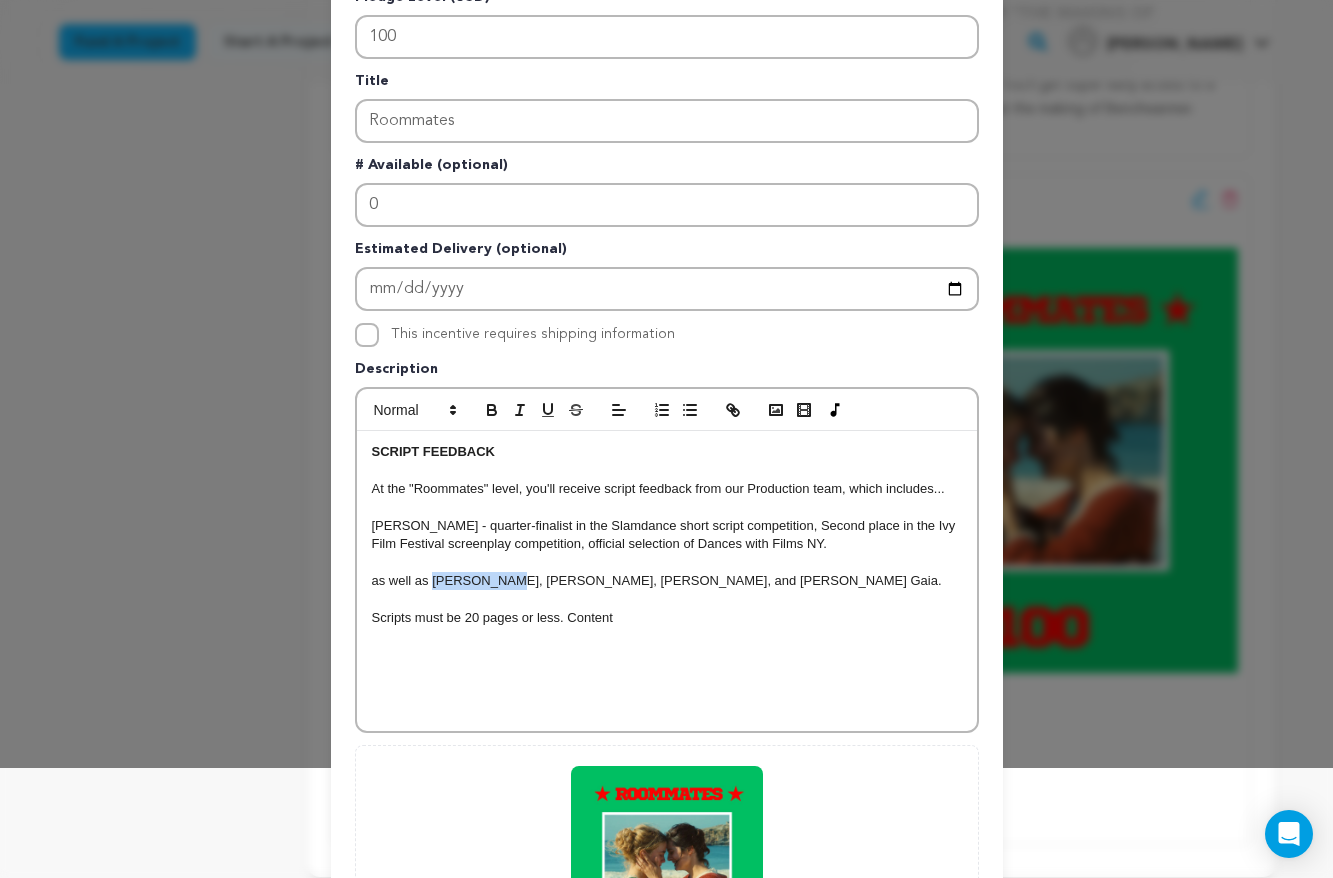drag, startPoint x: 433, startPoint y: 585, endPoint x: 495, endPoint y: 584, distance: 62.008064 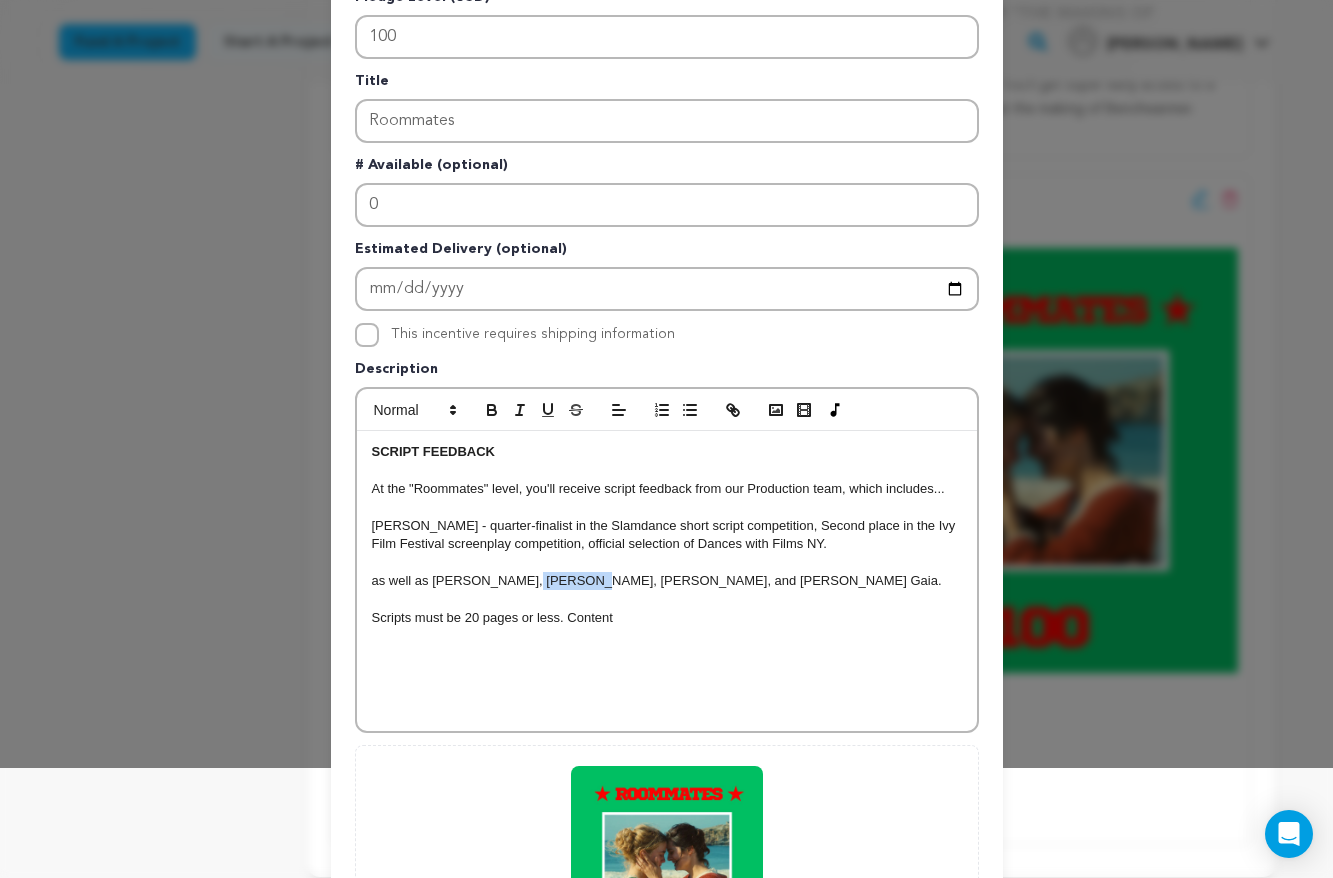 drag, startPoint x: 589, startPoint y: 583, endPoint x: 532, endPoint y: 583, distance: 57 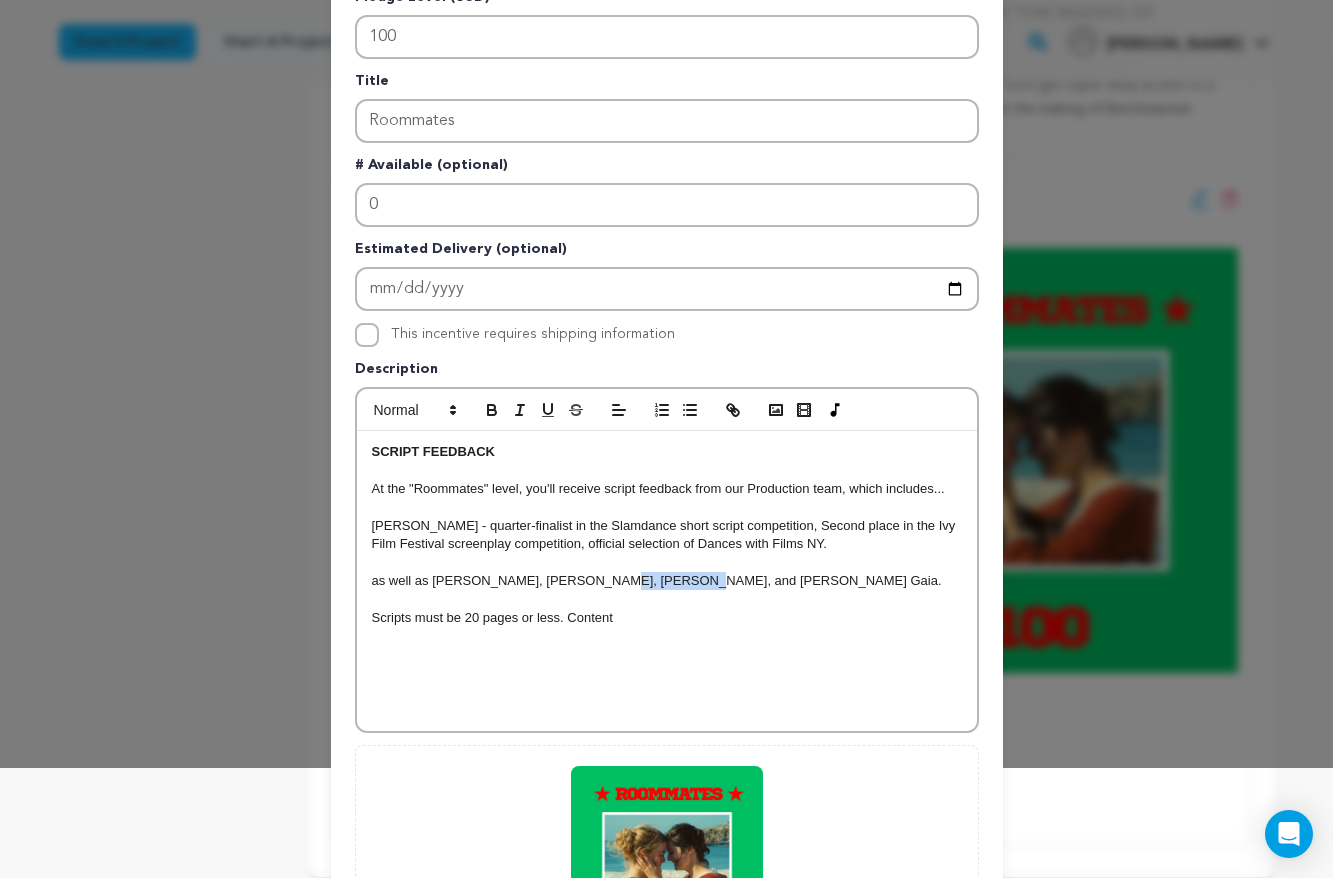 drag, startPoint x: 688, startPoint y: 584, endPoint x: 617, endPoint y: 585, distance: 71.00704 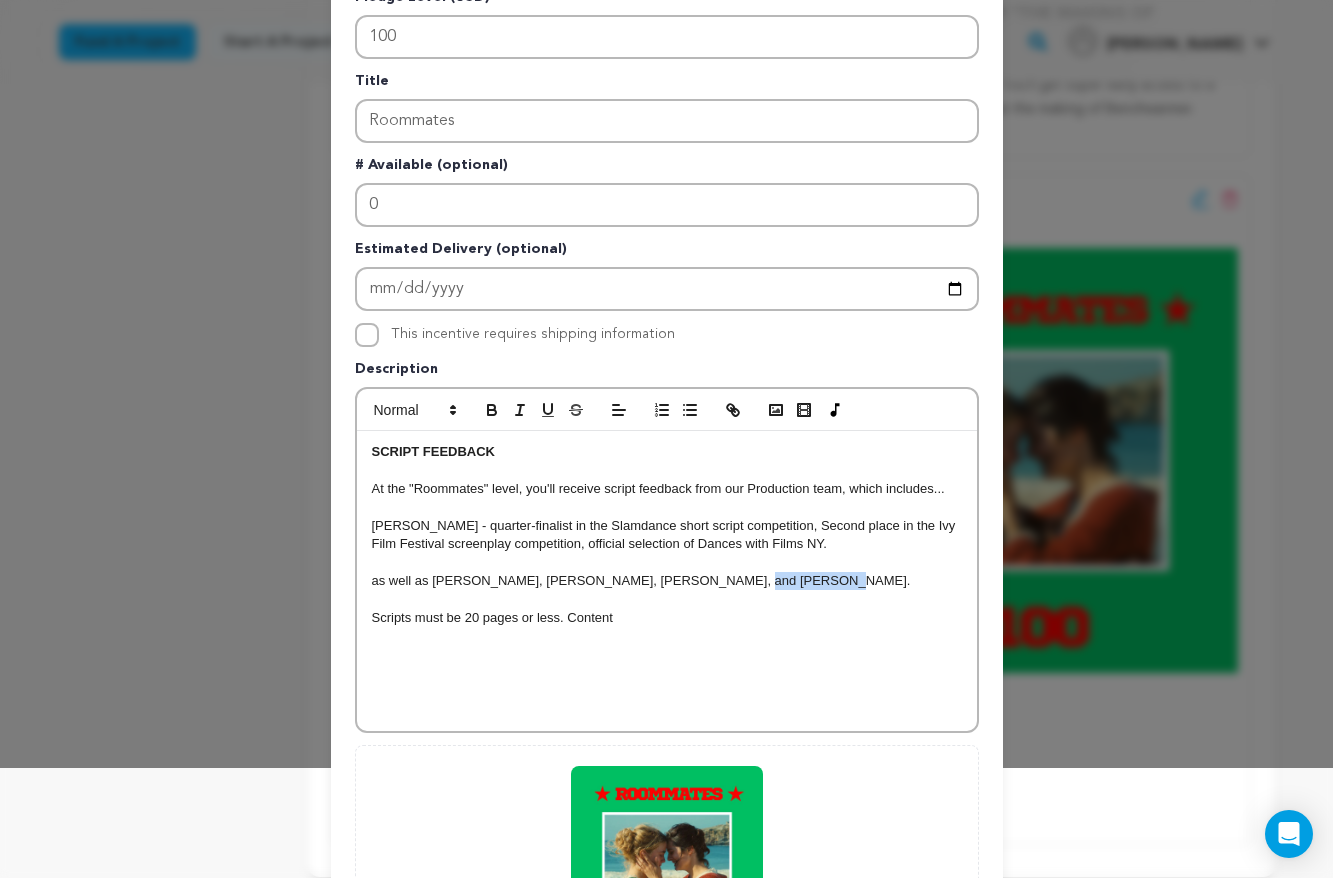 drag, startPoint x: 824, startPoint y: 585, endPoint x: 755, endPoint y: 586, distance: 69.00725 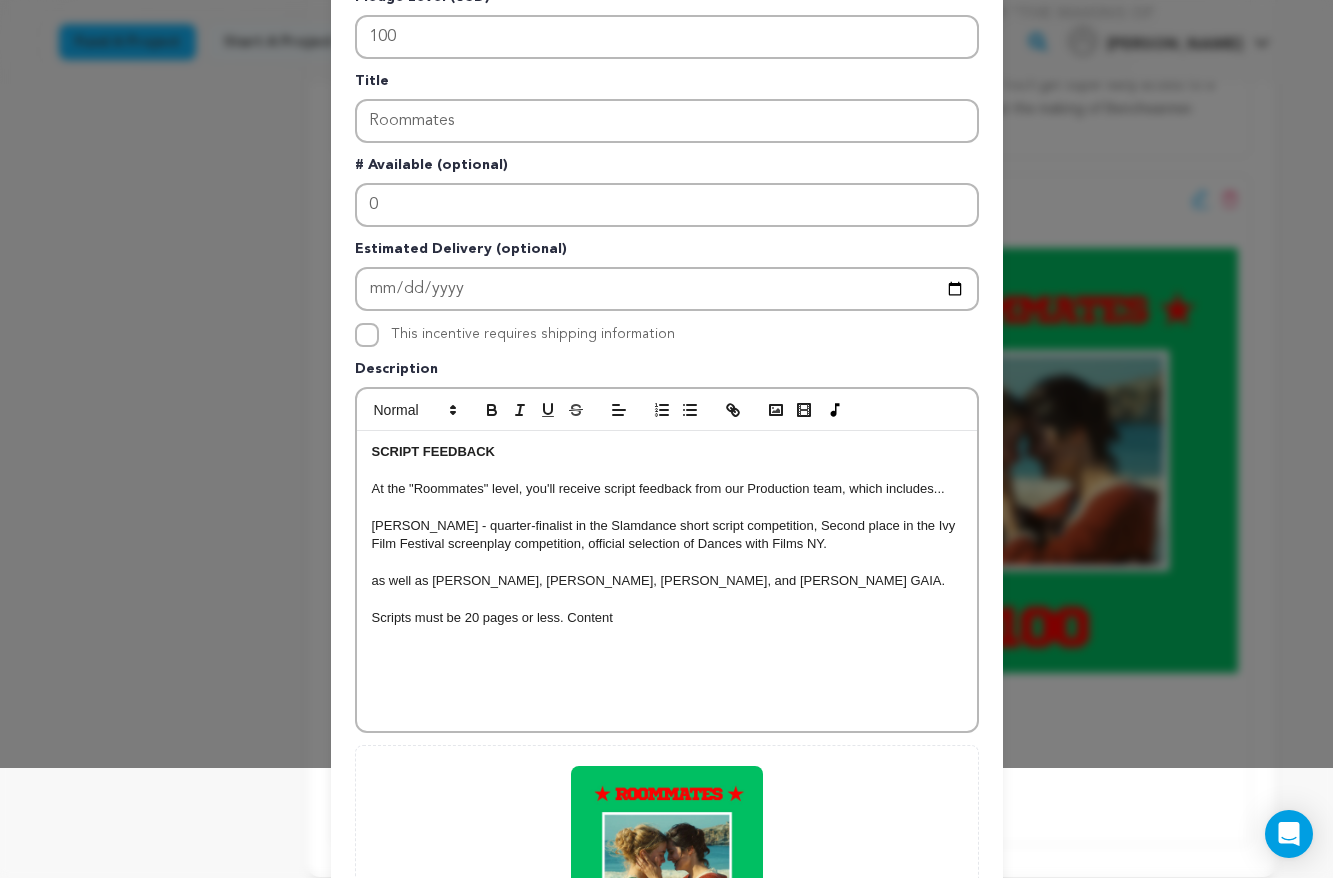 click on "as well as JULIA CROSS, ALEXA BACK, LIDA EVERHART, and SANNETTE GAIA." at bounding box center (667, 581) 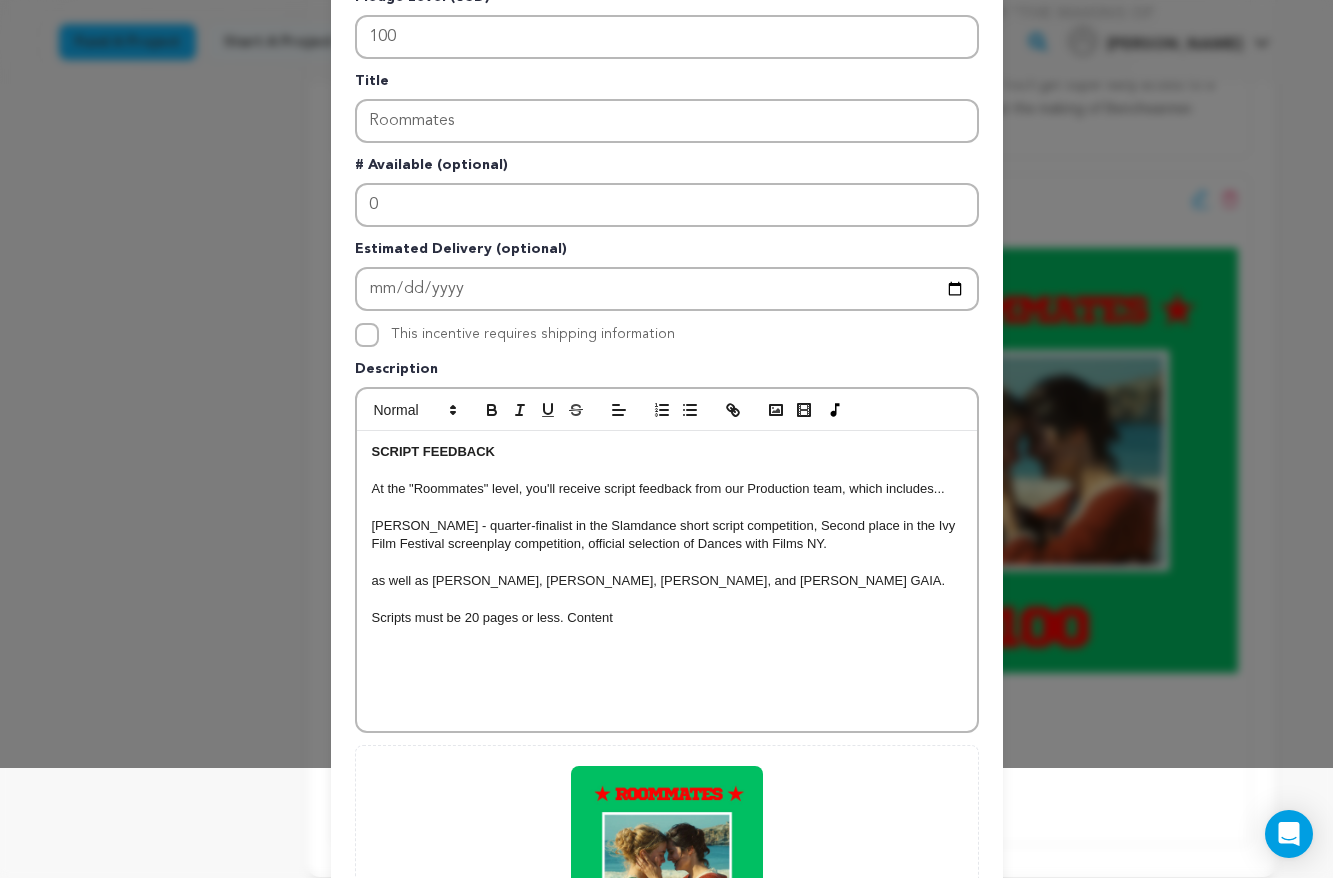 click on "Scripts must be 20 pages or less. Content" at bounding box center [667, 618] 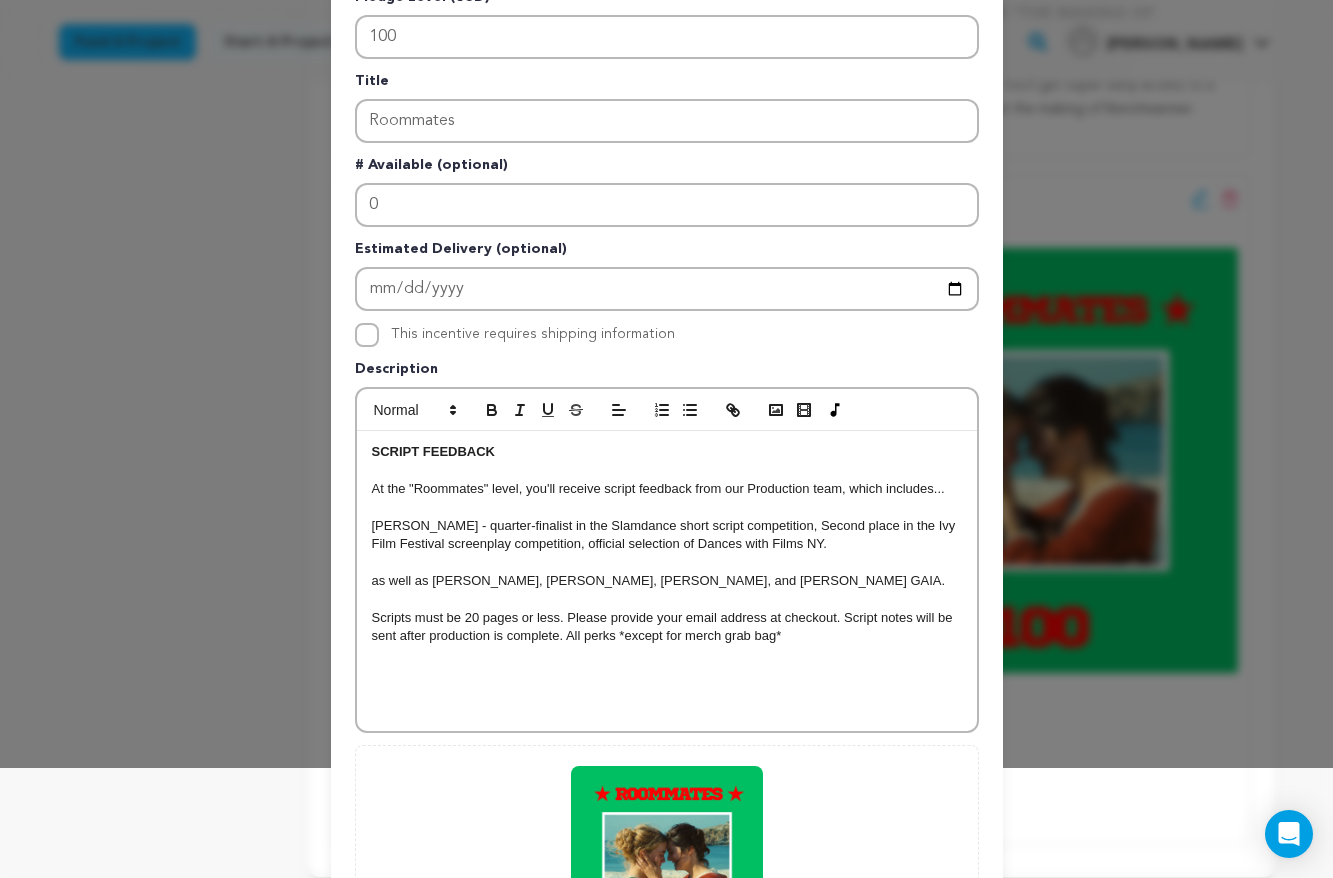 scroll, scrollTop: 0, scrollLeft: 0, axis: both 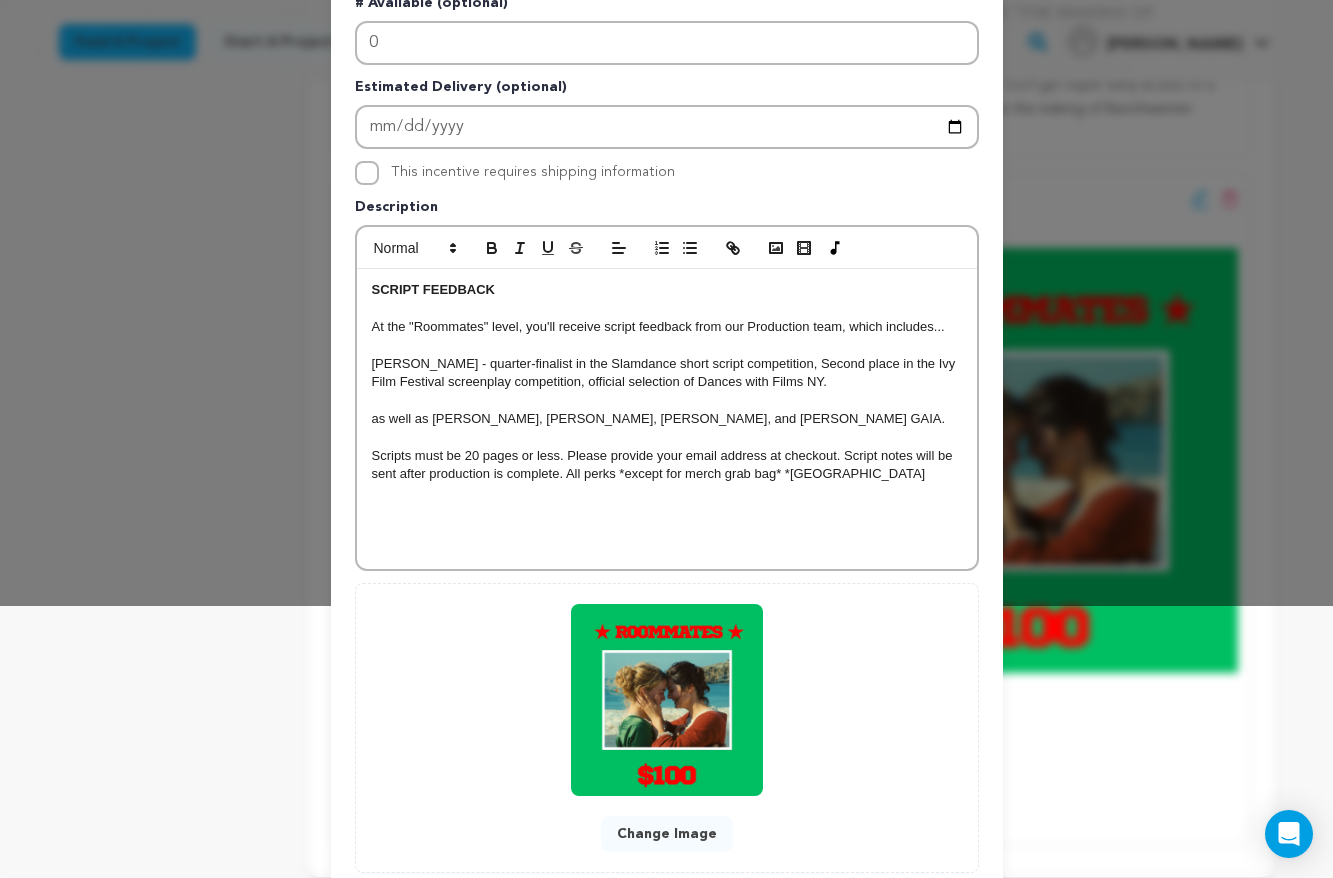 click on "At the "Roommates" level, you'll receive script feedback from our Production team, which includes..." at bounding box center [667, 327] 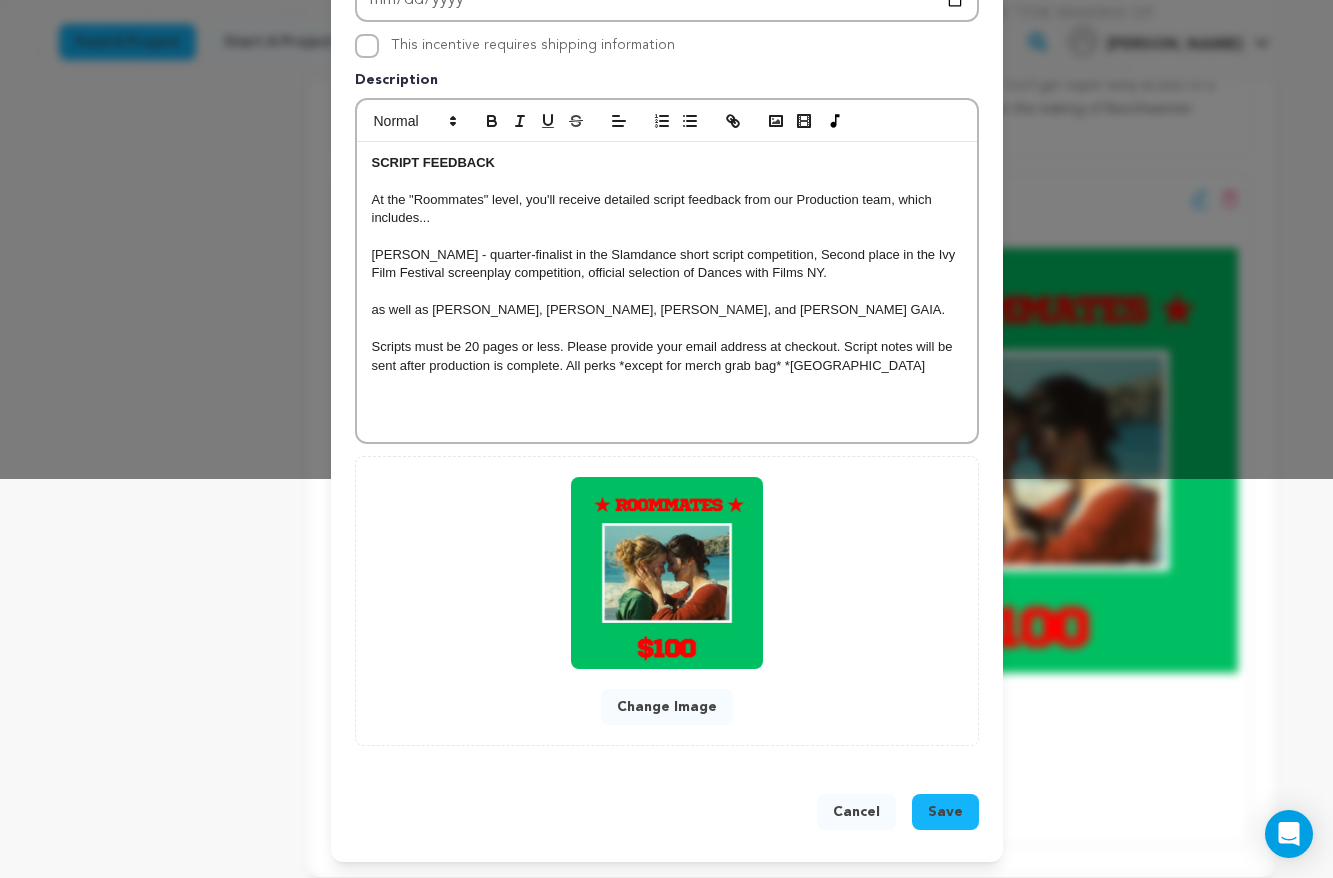 scroll, scrollTop: 399, scrollLeft: 0, axis: vertical 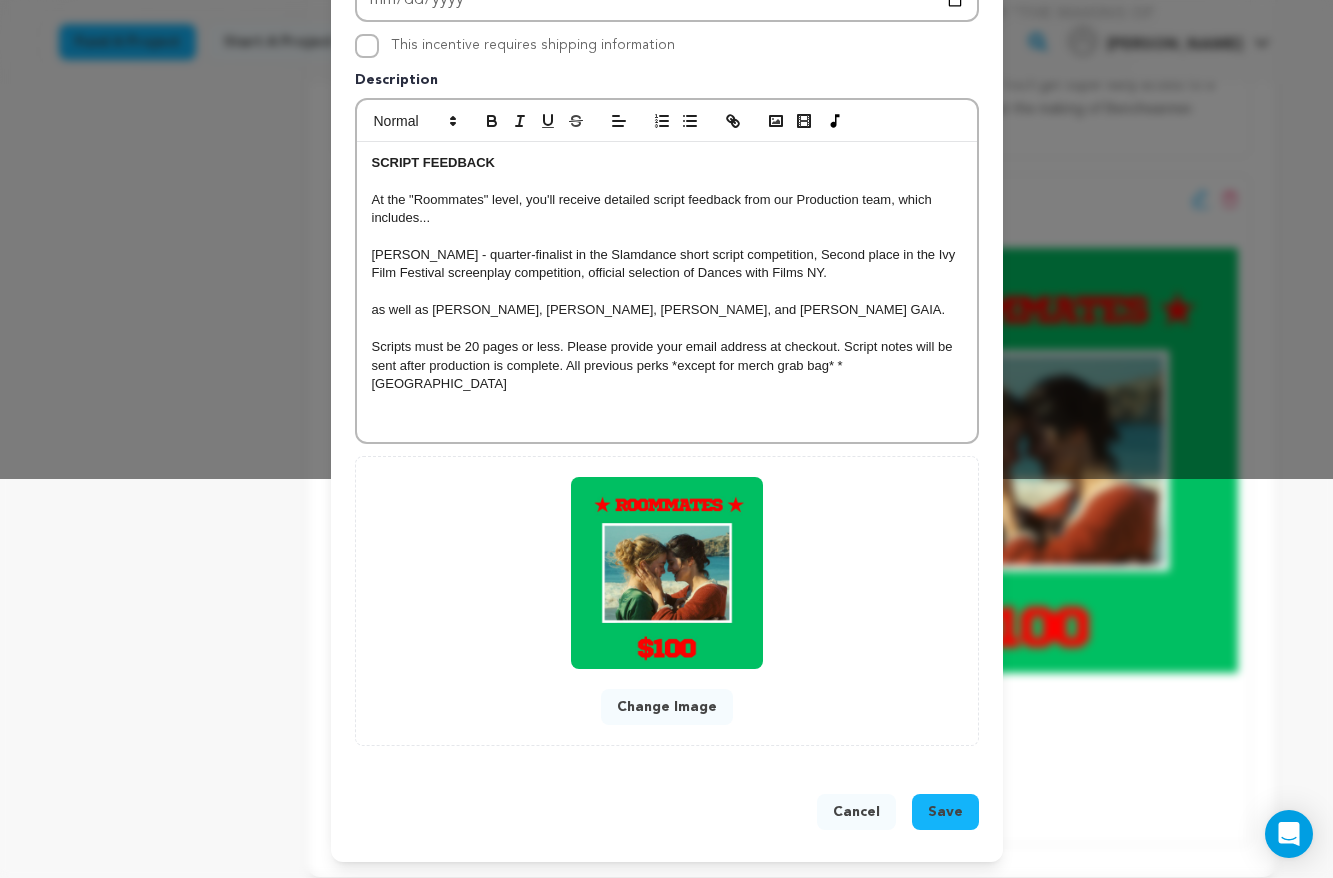 click on "Save" at bounding box center (945, 812) 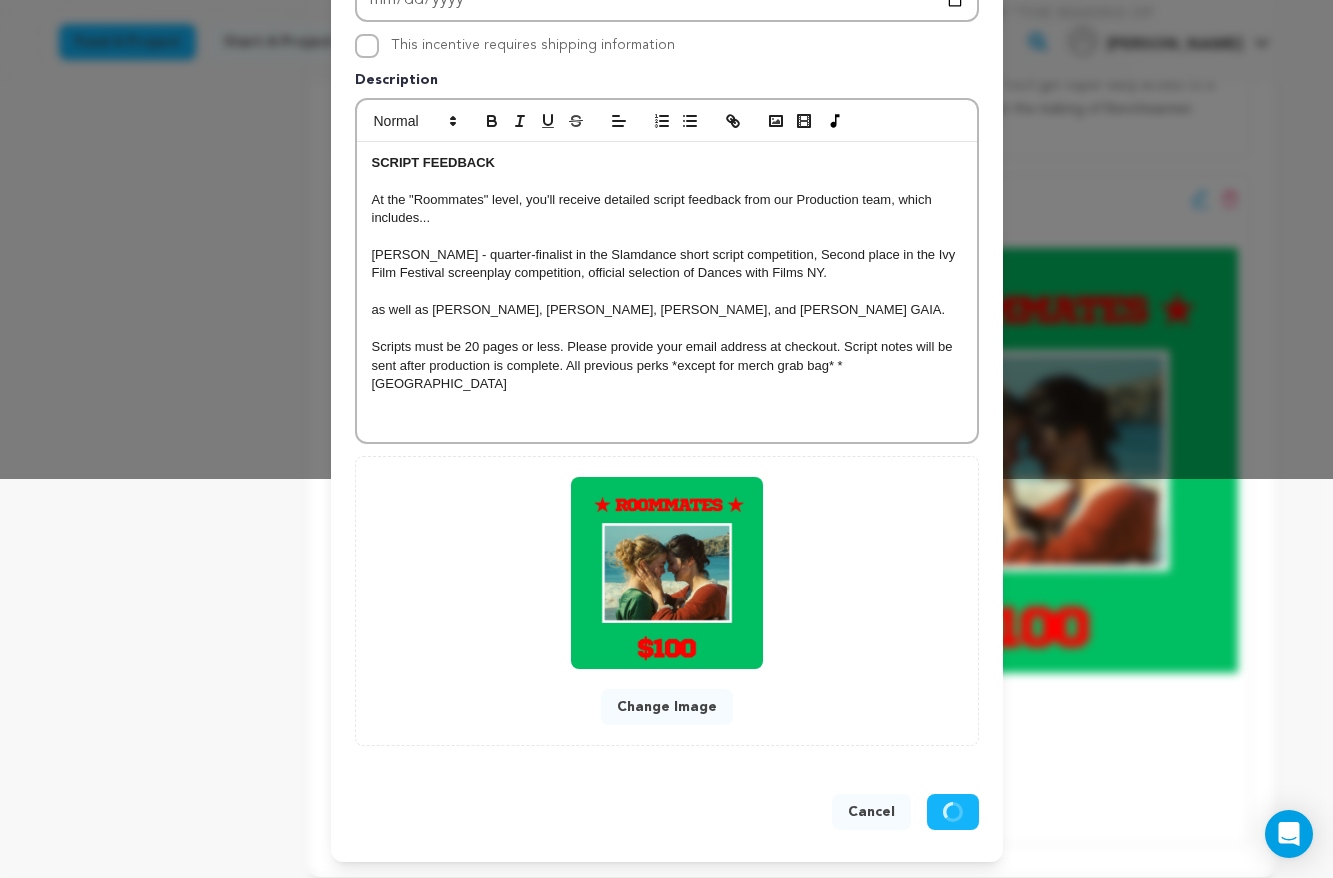 scroll, scrollTop: 357, scrollLeft: 0, axis: vertical 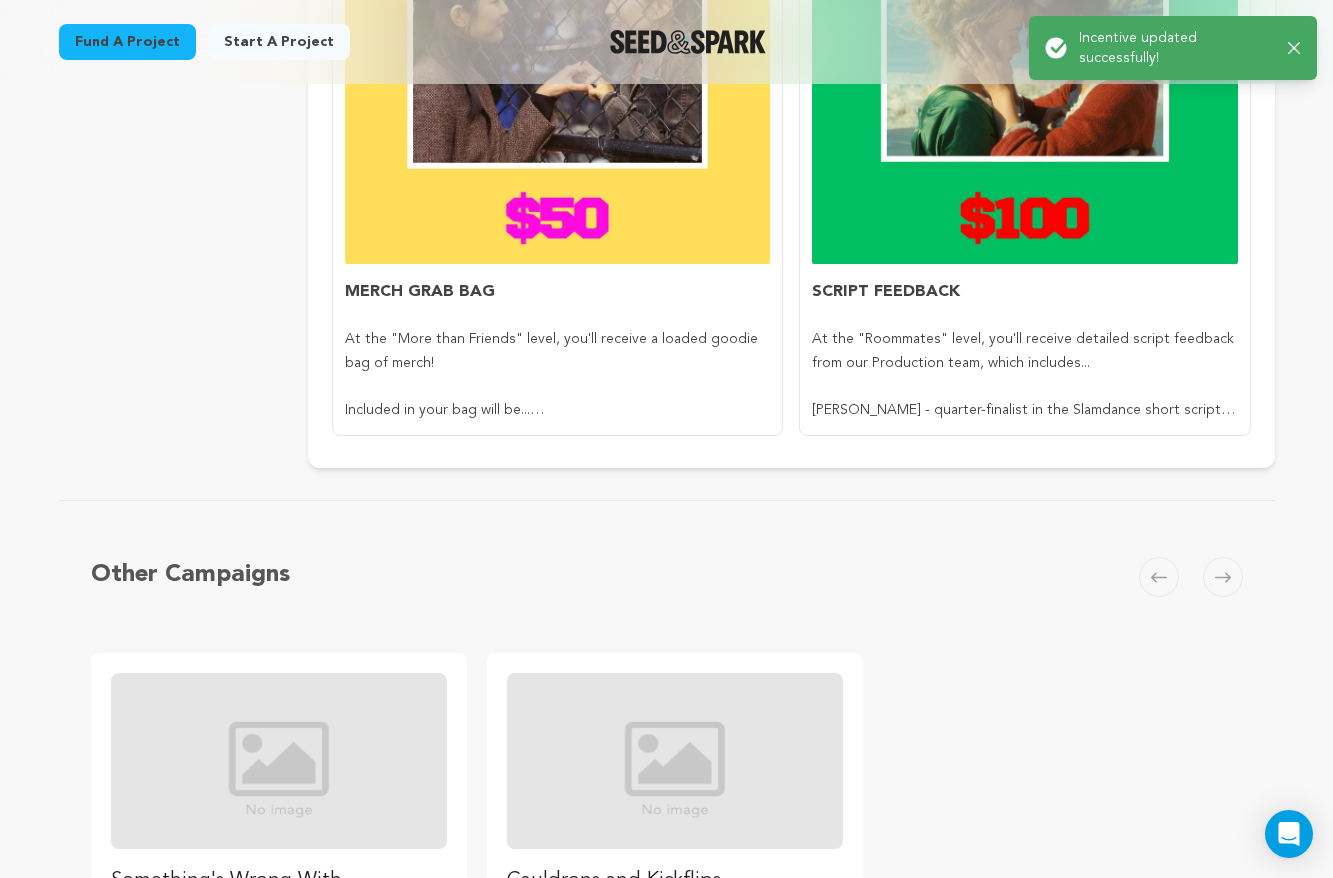 click at bounding box center [1024, 388] 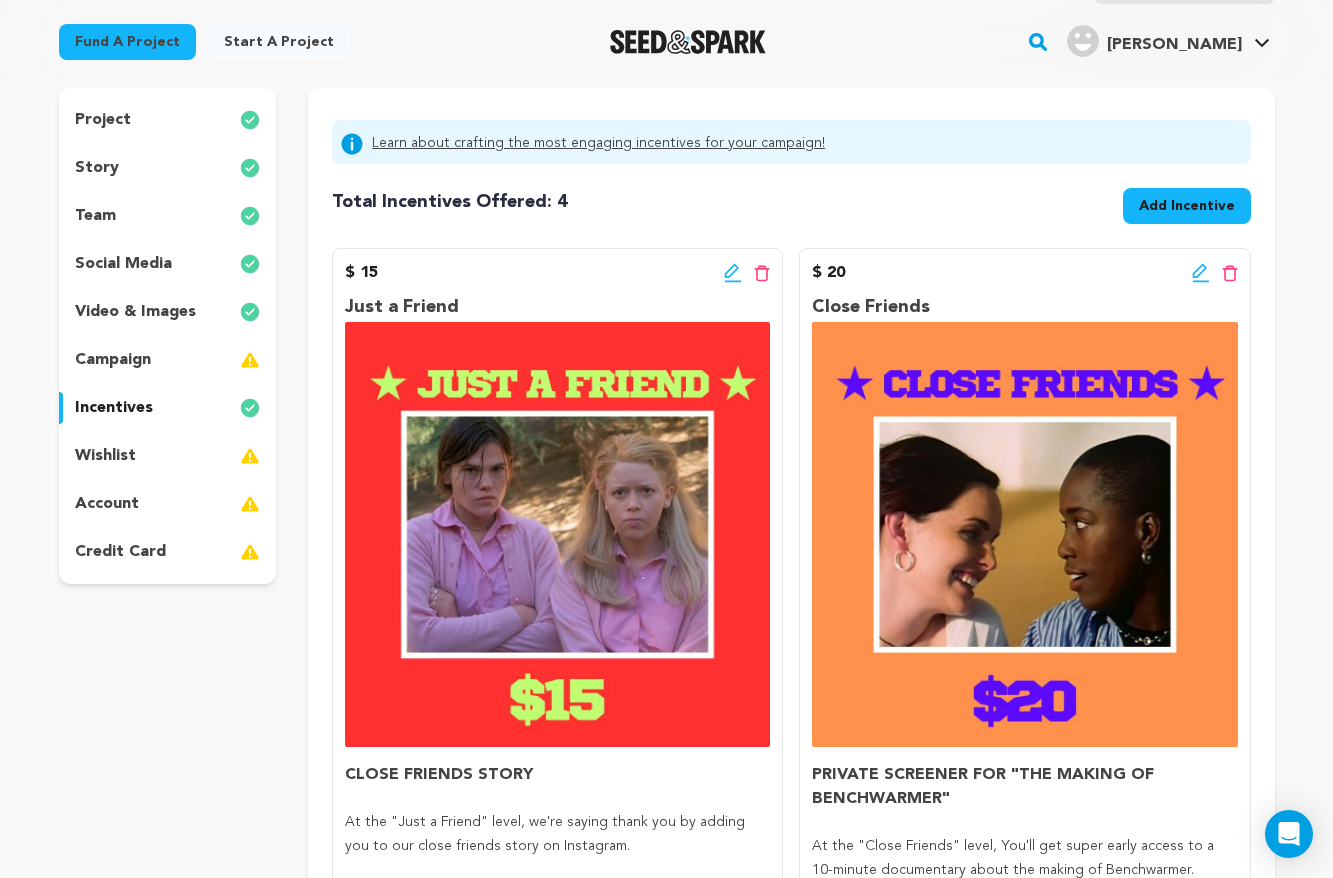 scroll, scrollTop: 133, scrollLeft: 0, axis: vertical 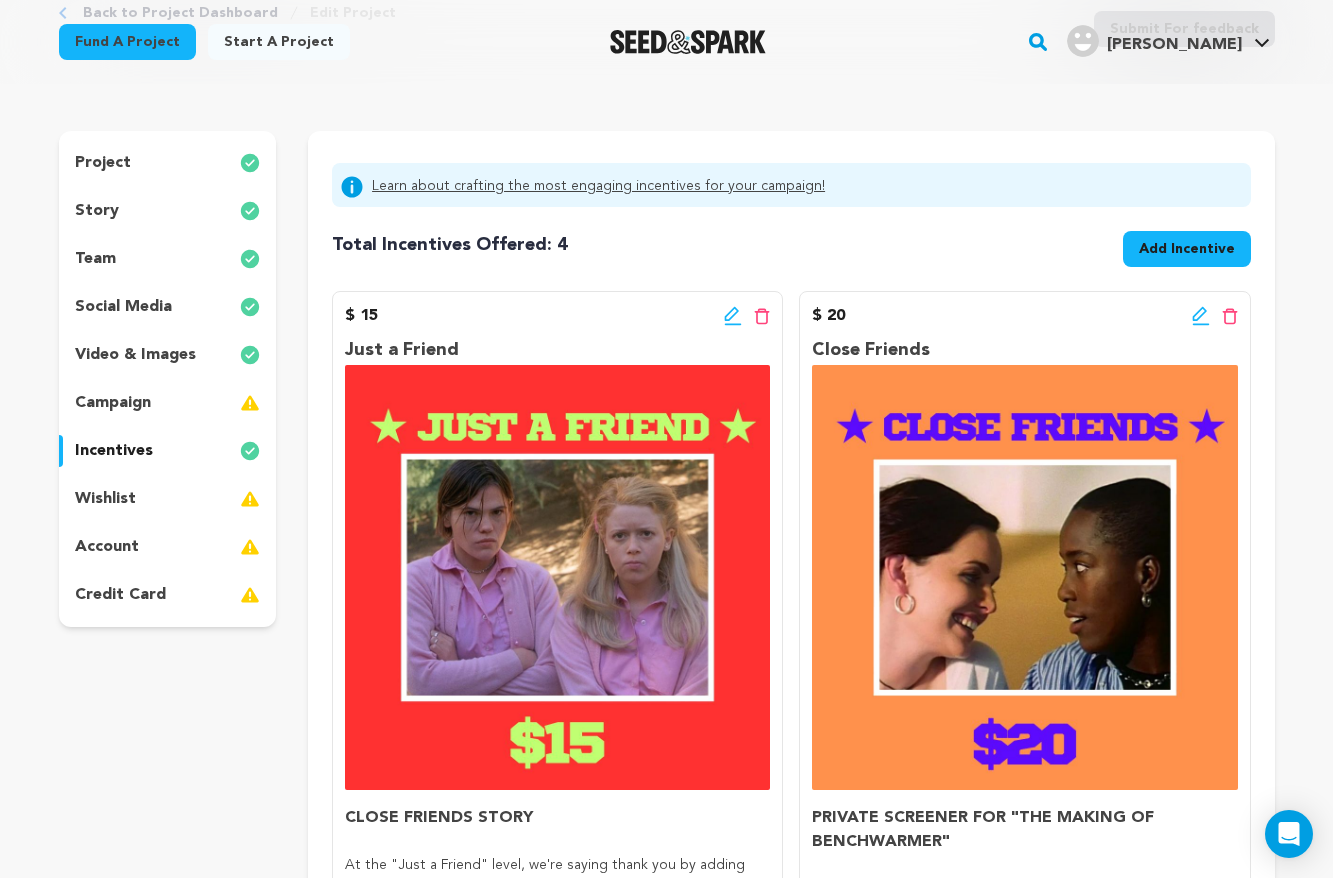 click on "Add Incentive" at bounding box center [1187, 249] 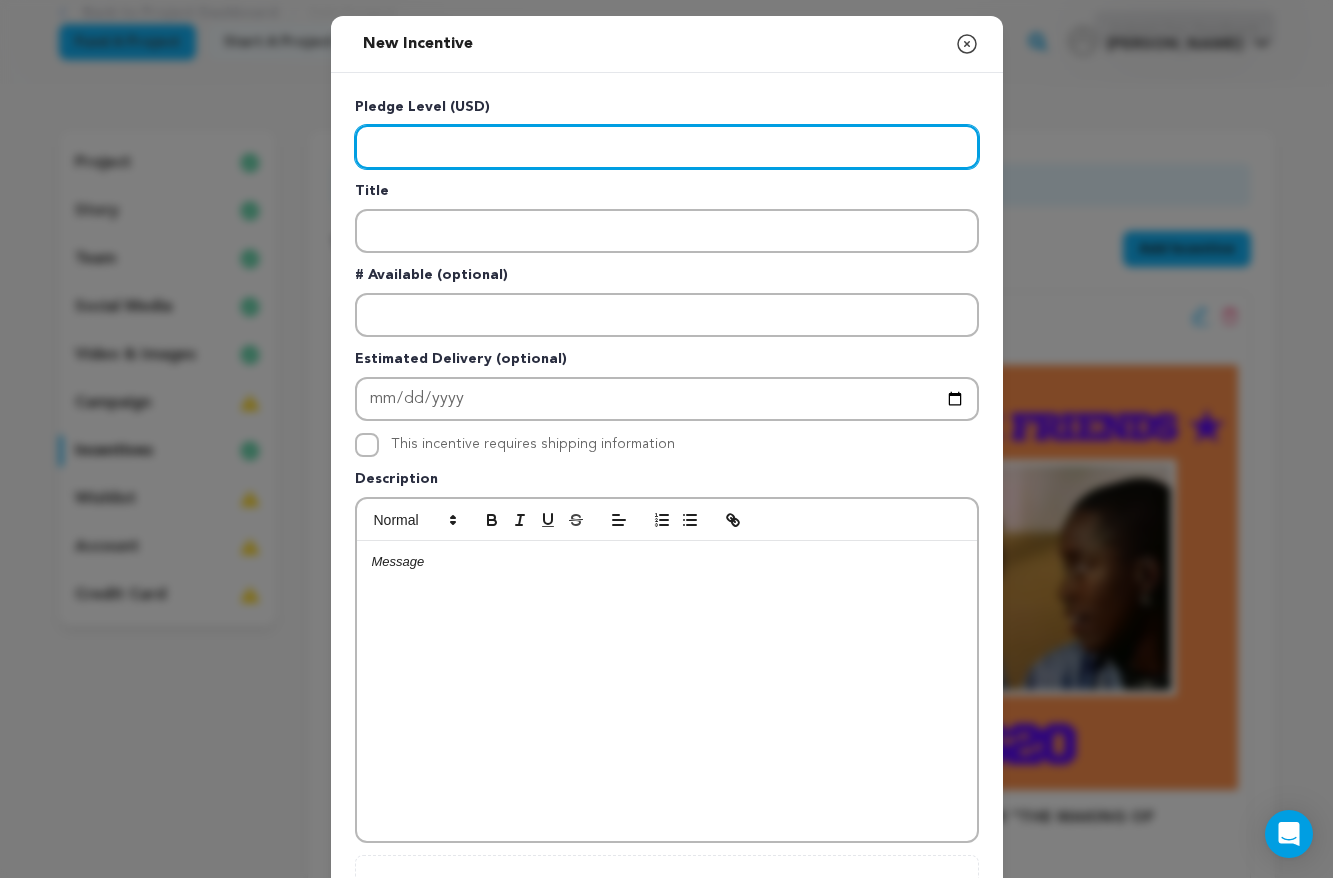 click at bounding box center [667, 147] 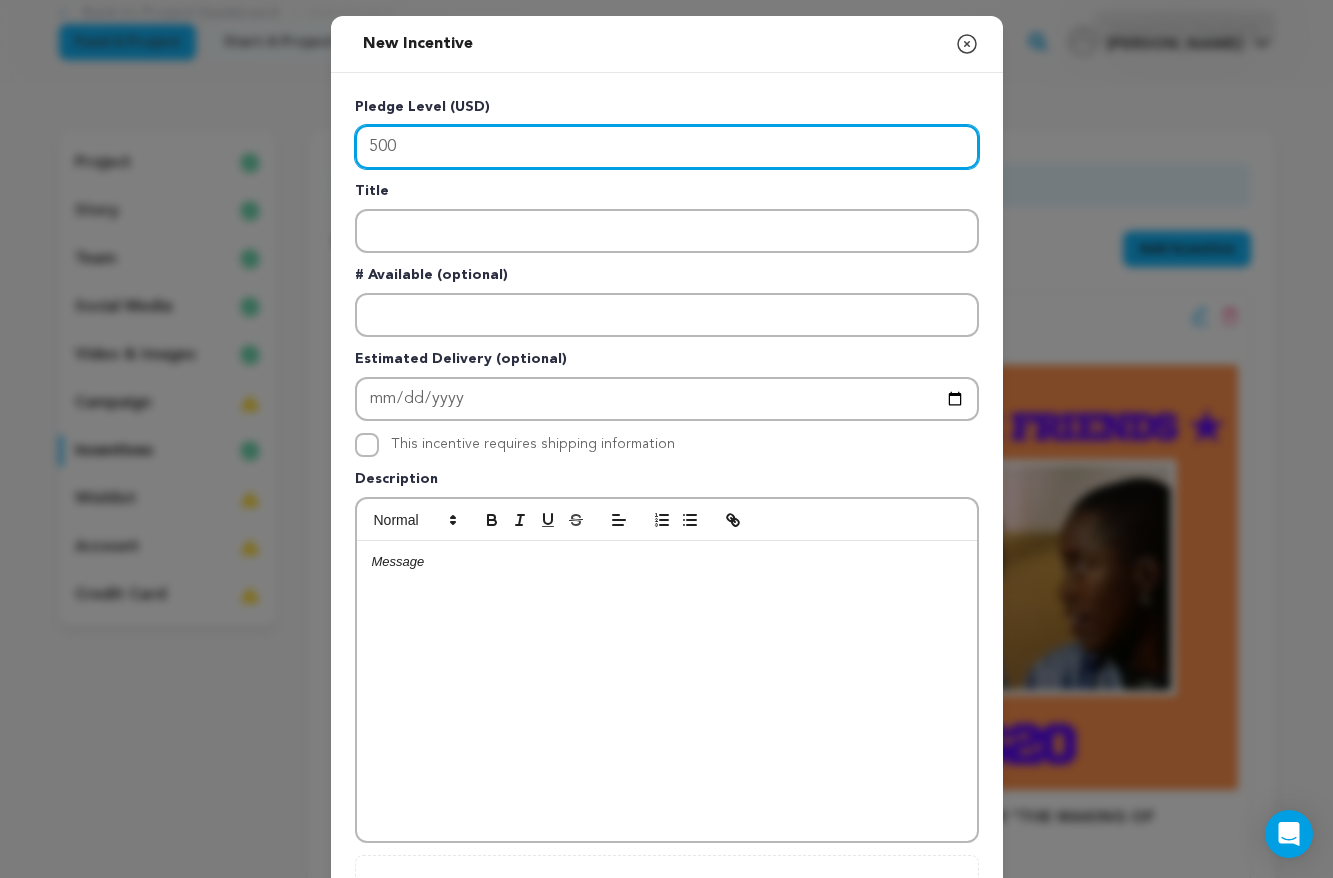 type on "500" 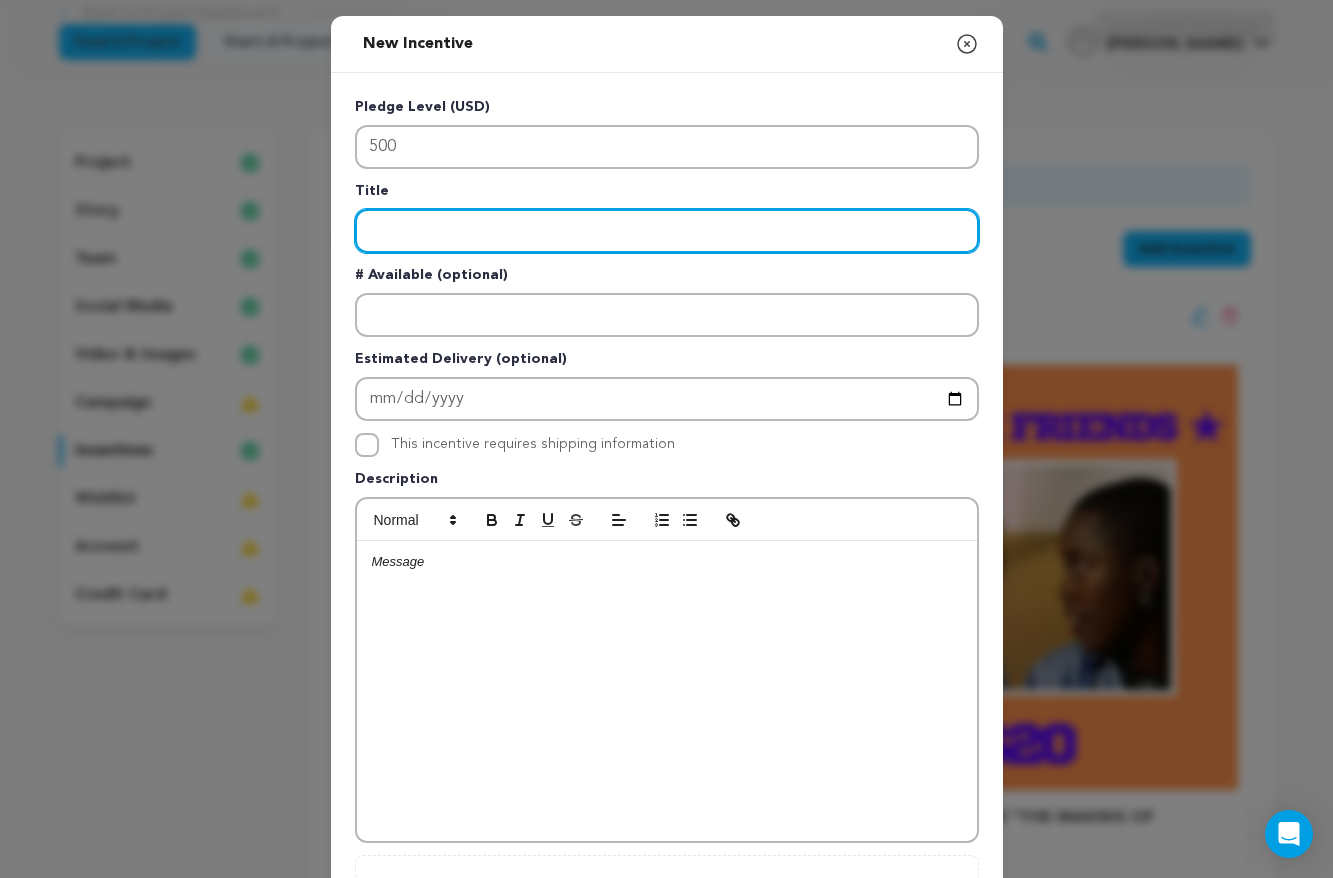 click at bounding box center [667, 231] 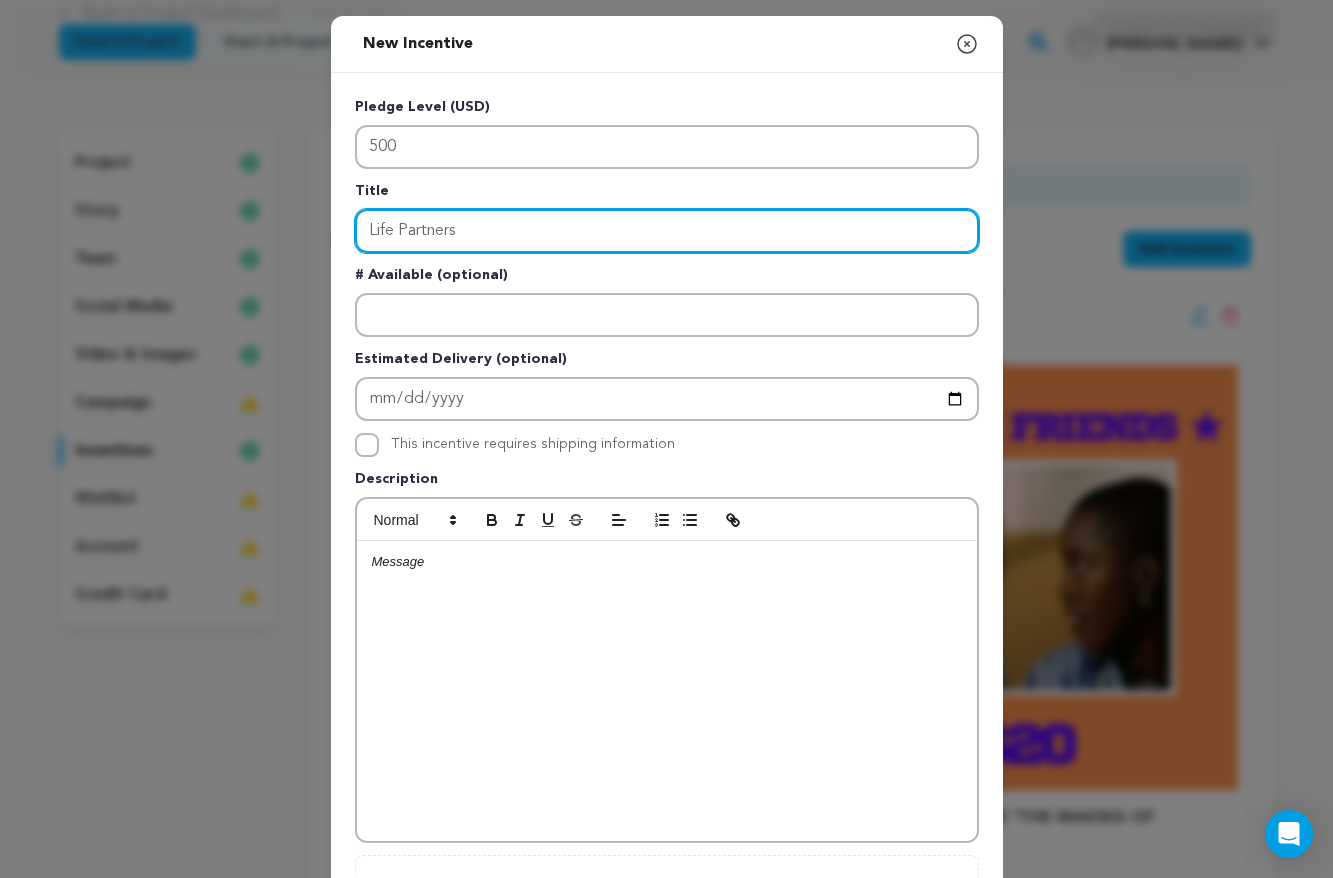 type on "Life Partners" 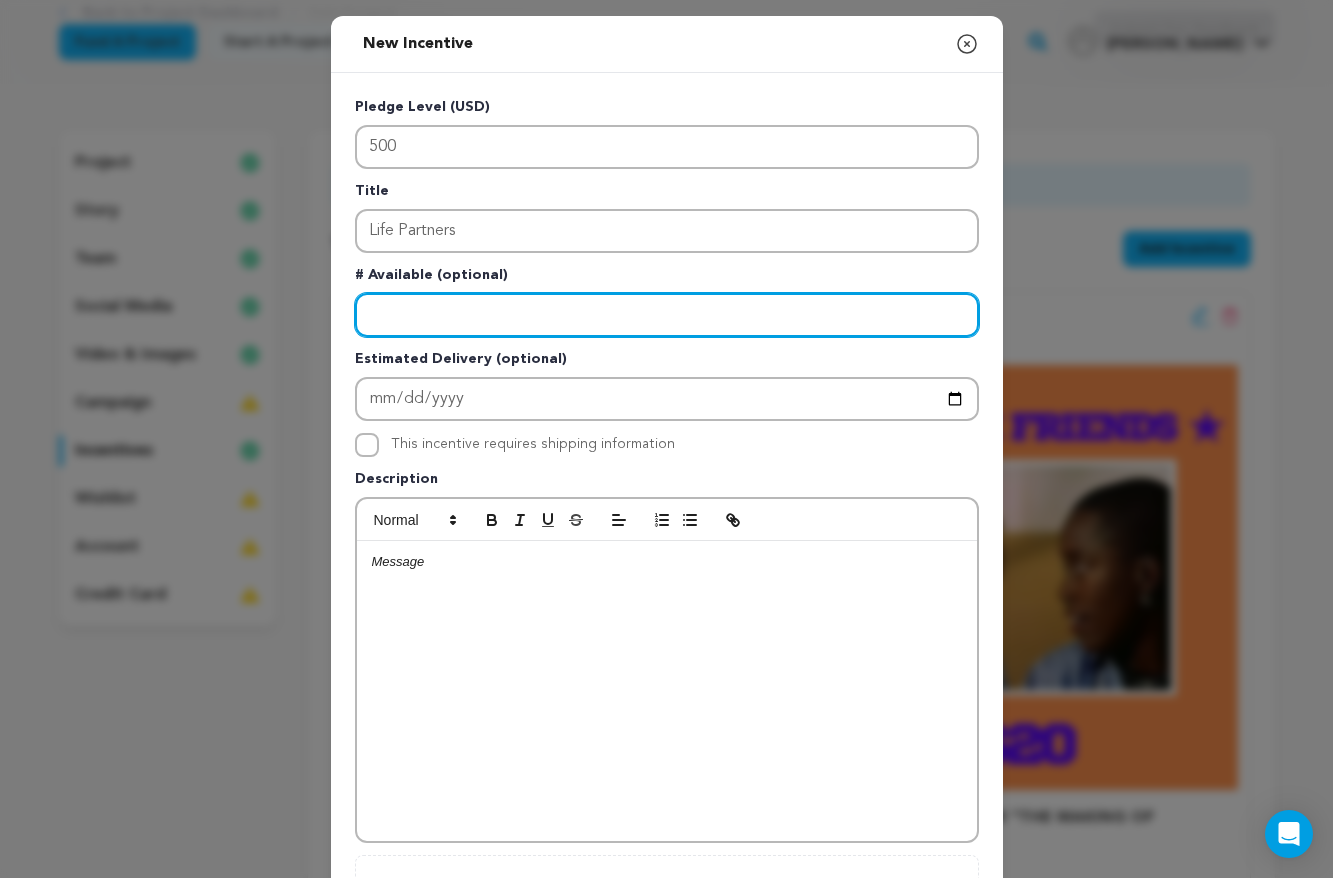 click at bounding box center [667, 315] 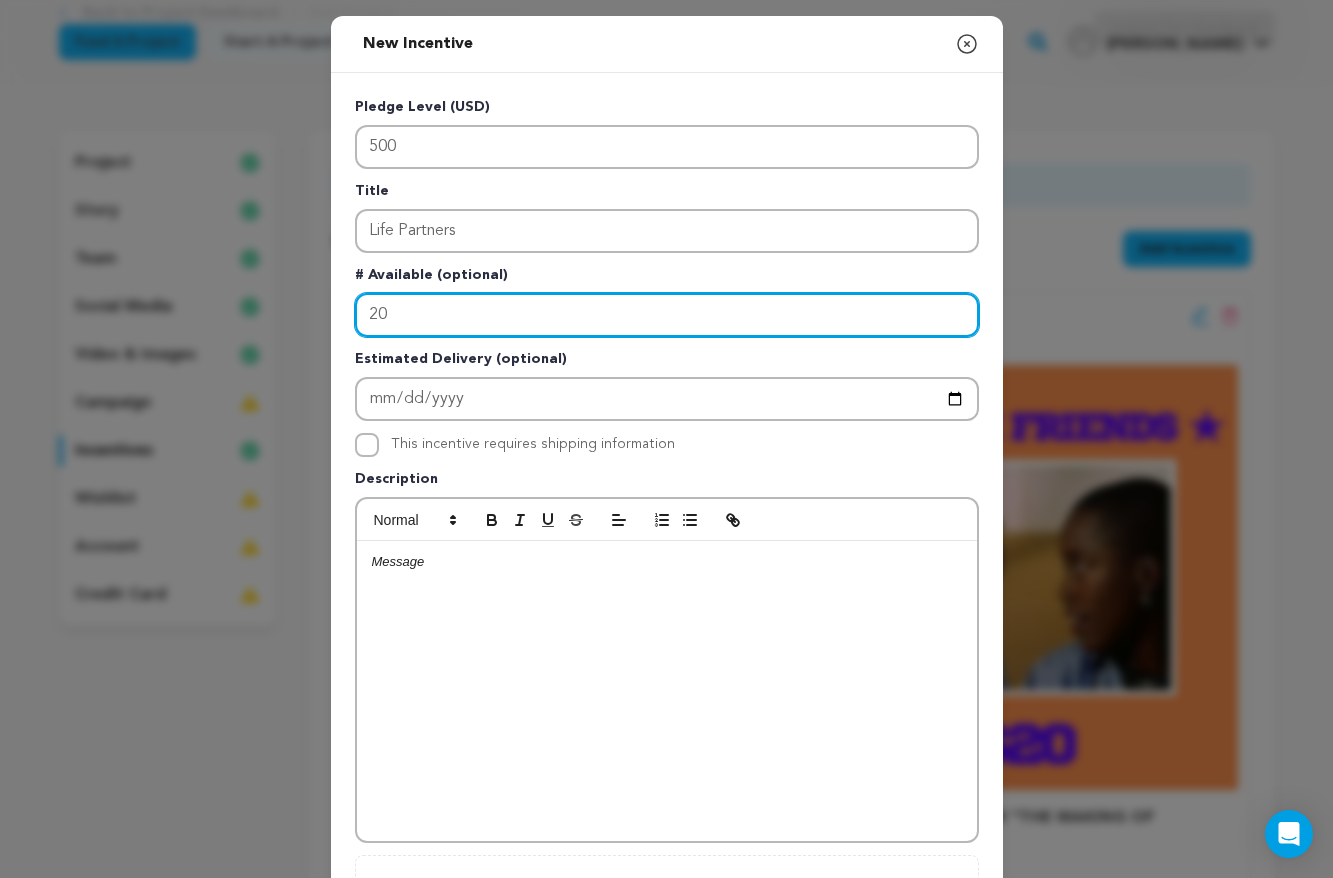 type on "2" 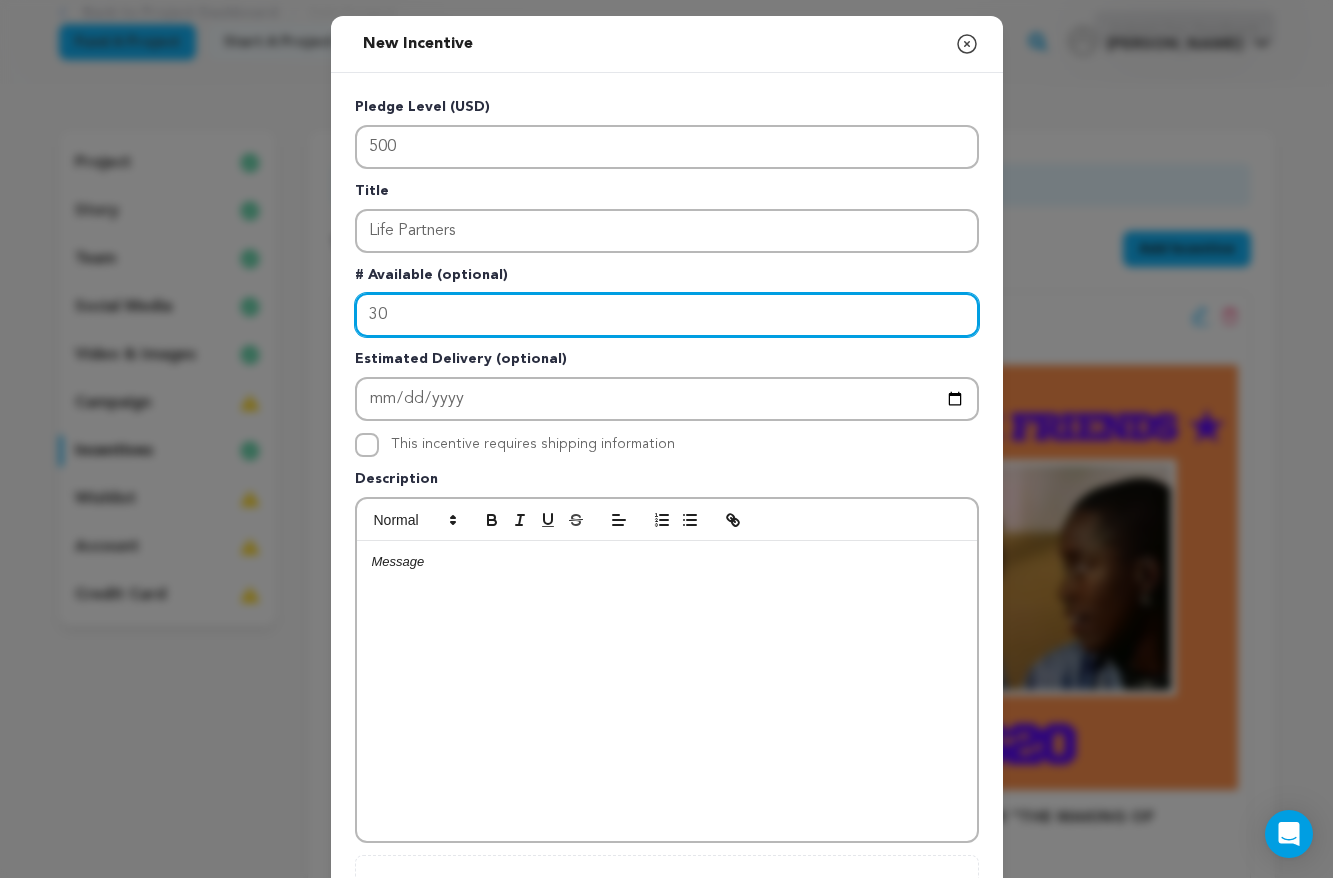 type on "3" 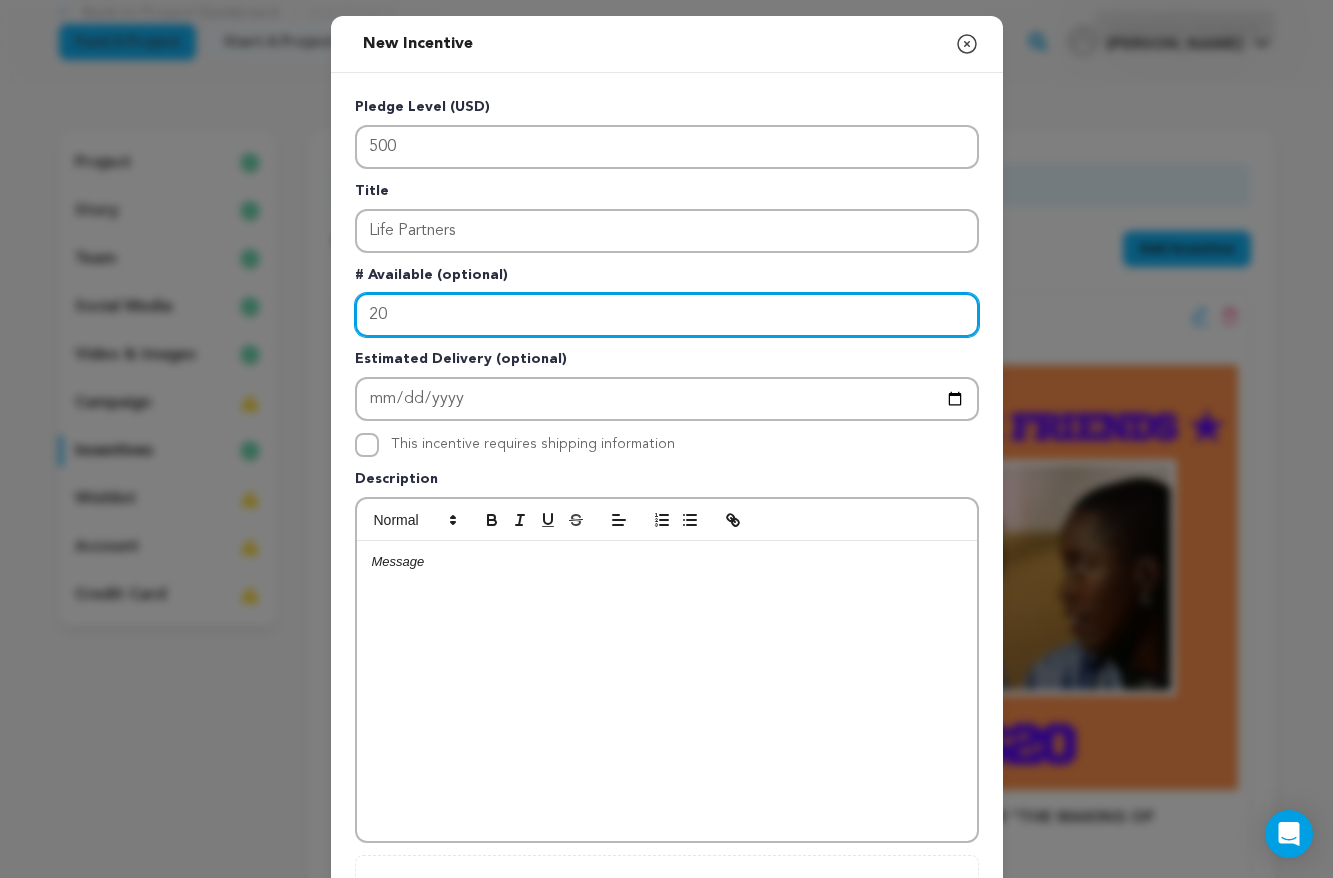 type on "2" 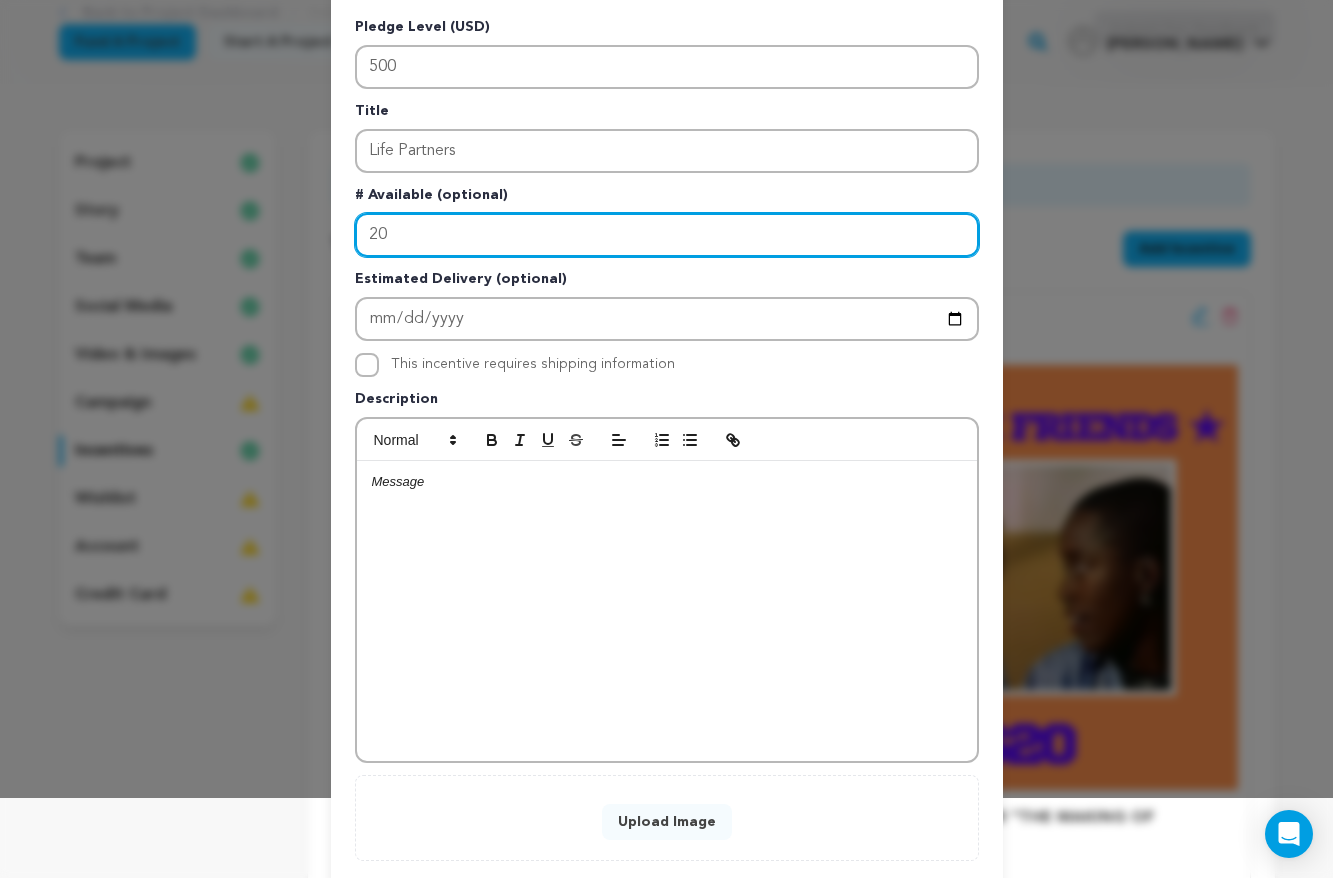 scroll, scrollTop: 109, scrollLeft: 0, axis: vertical 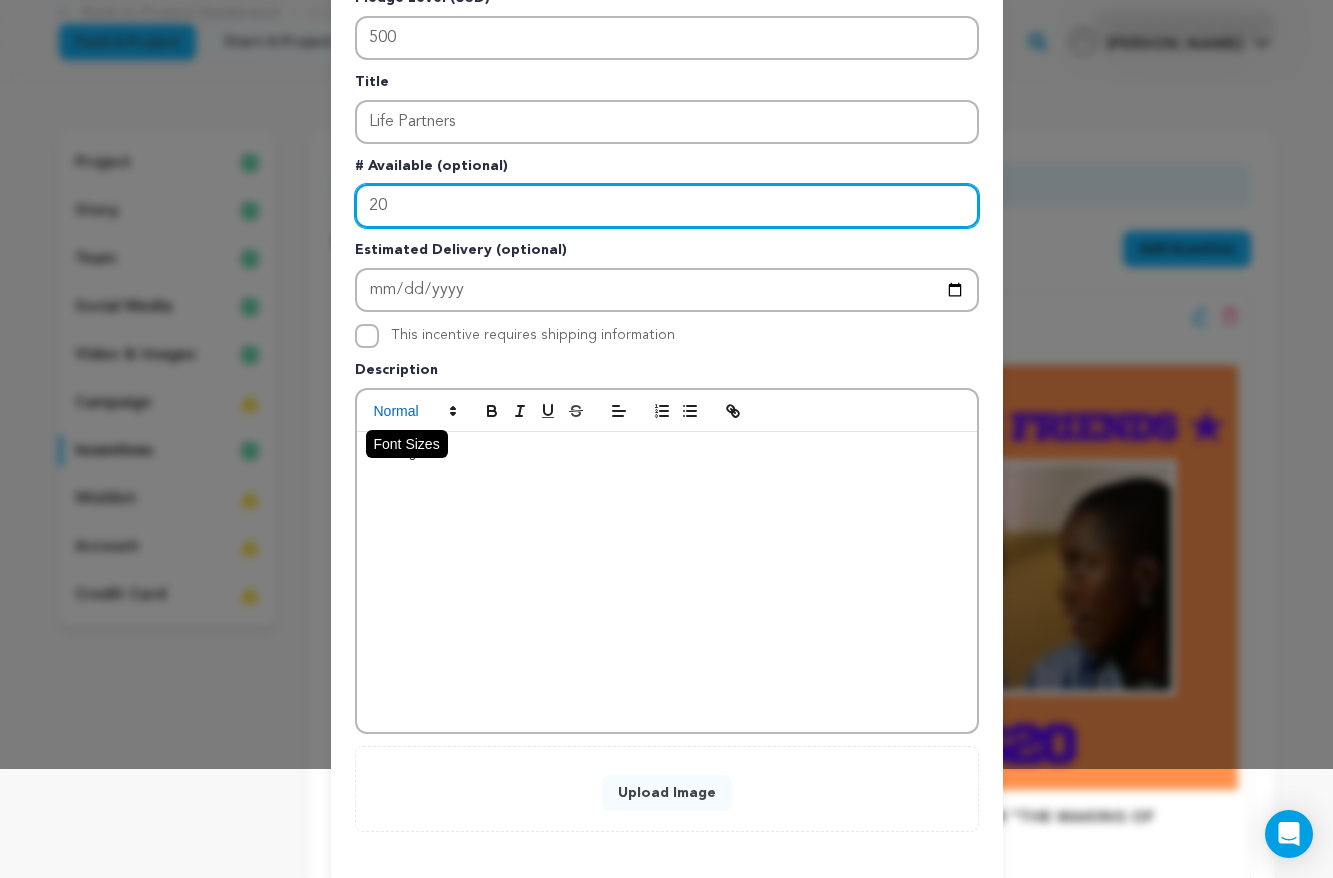 type on "20" 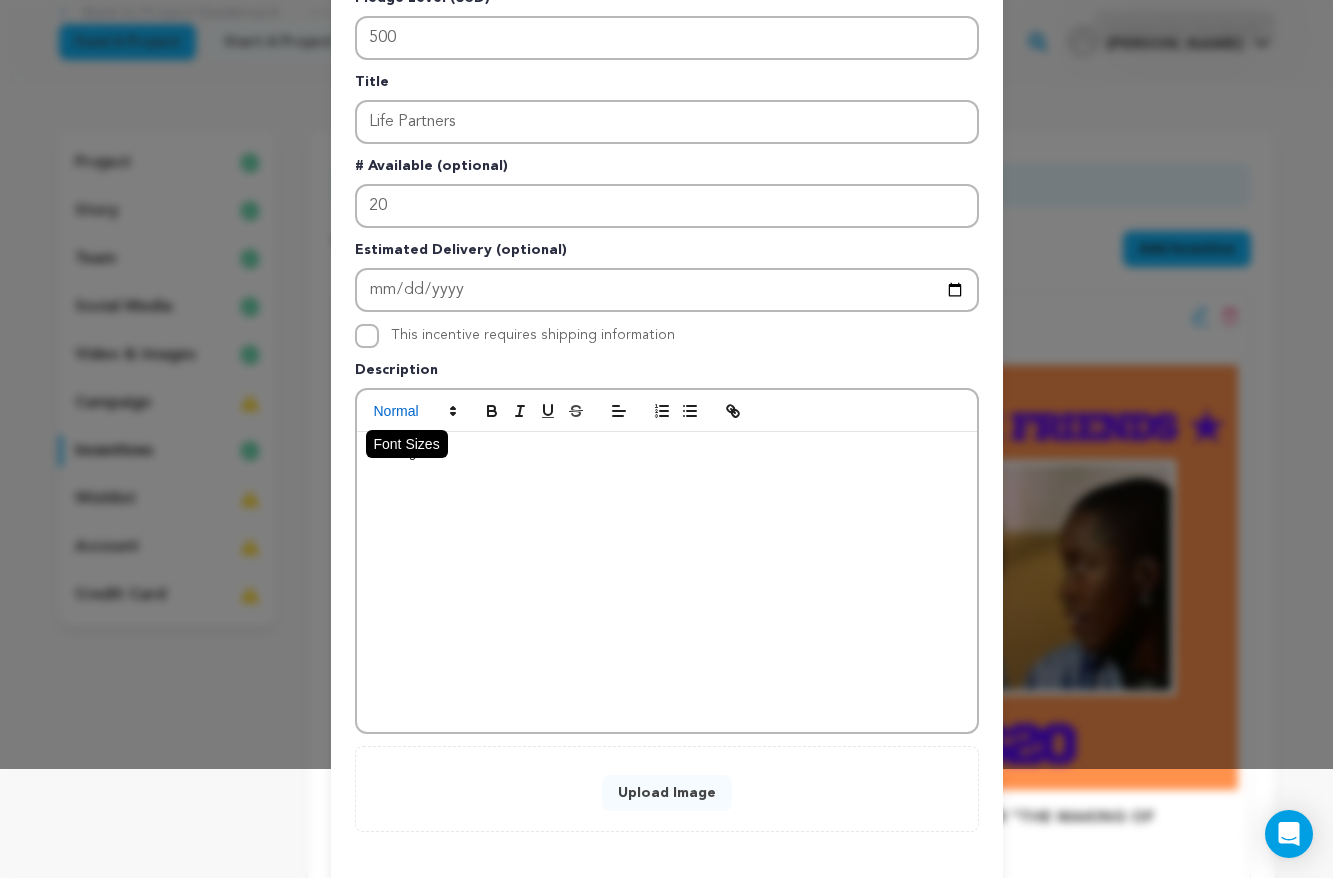 click 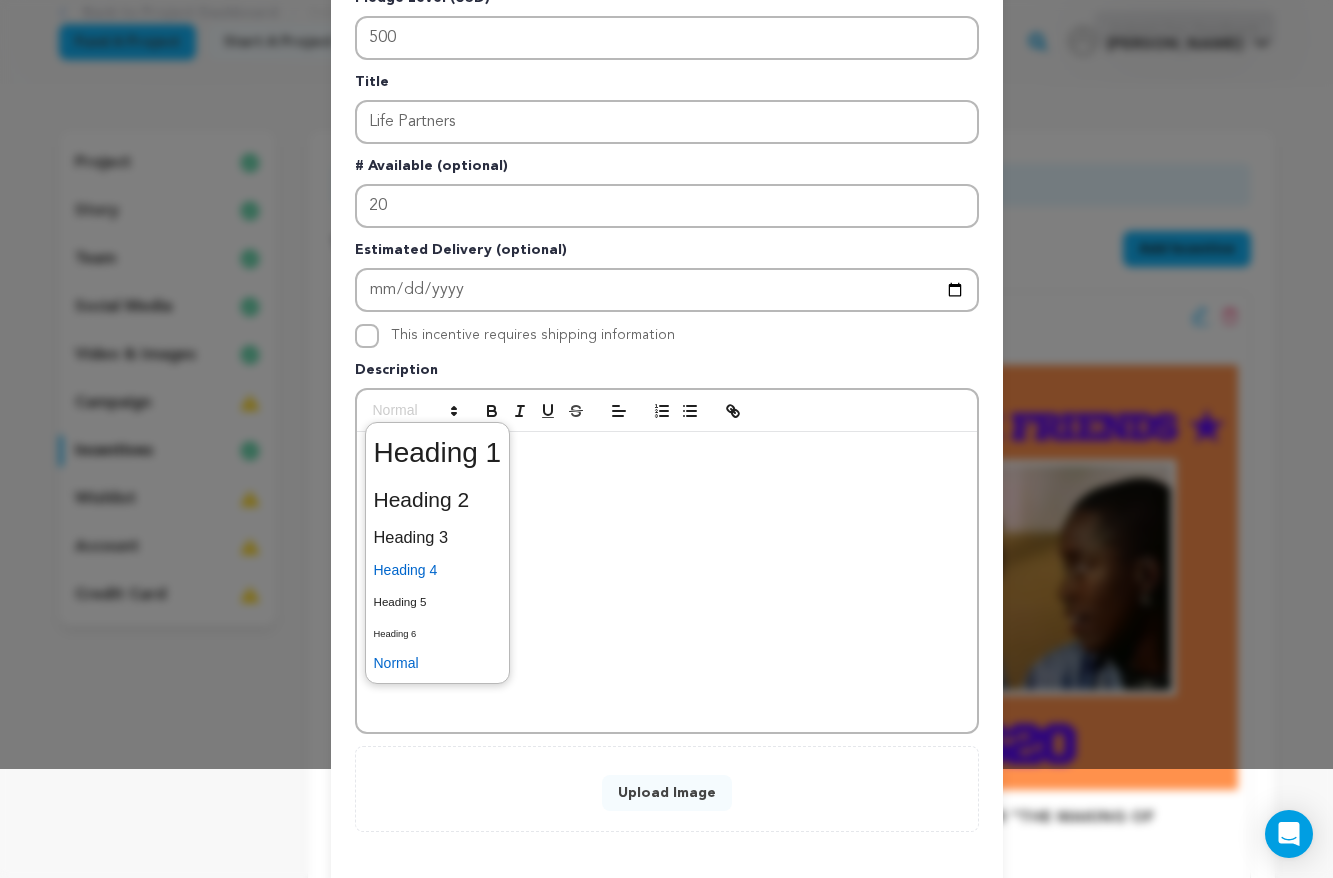 click at bounding box center (438, 570) 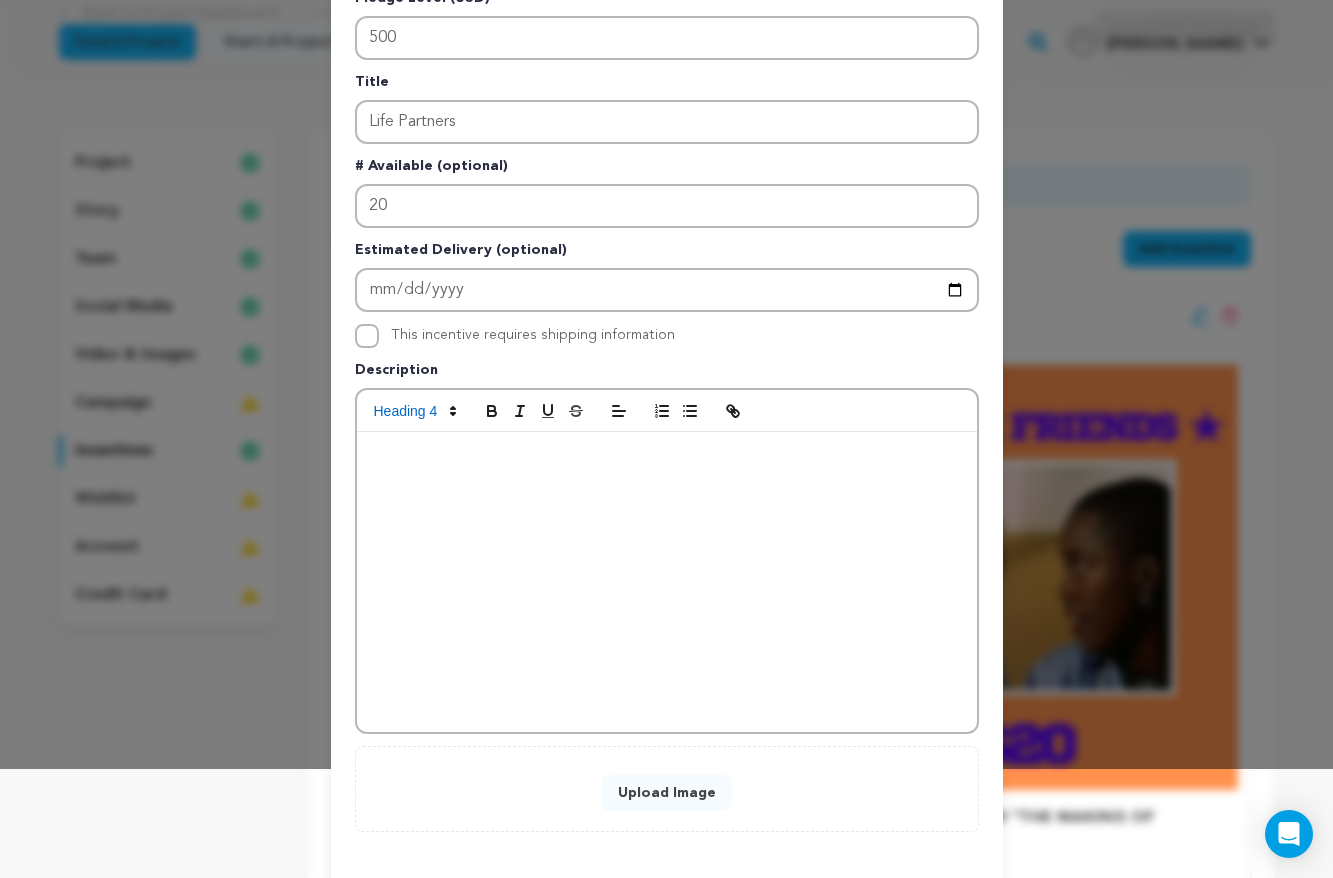 type 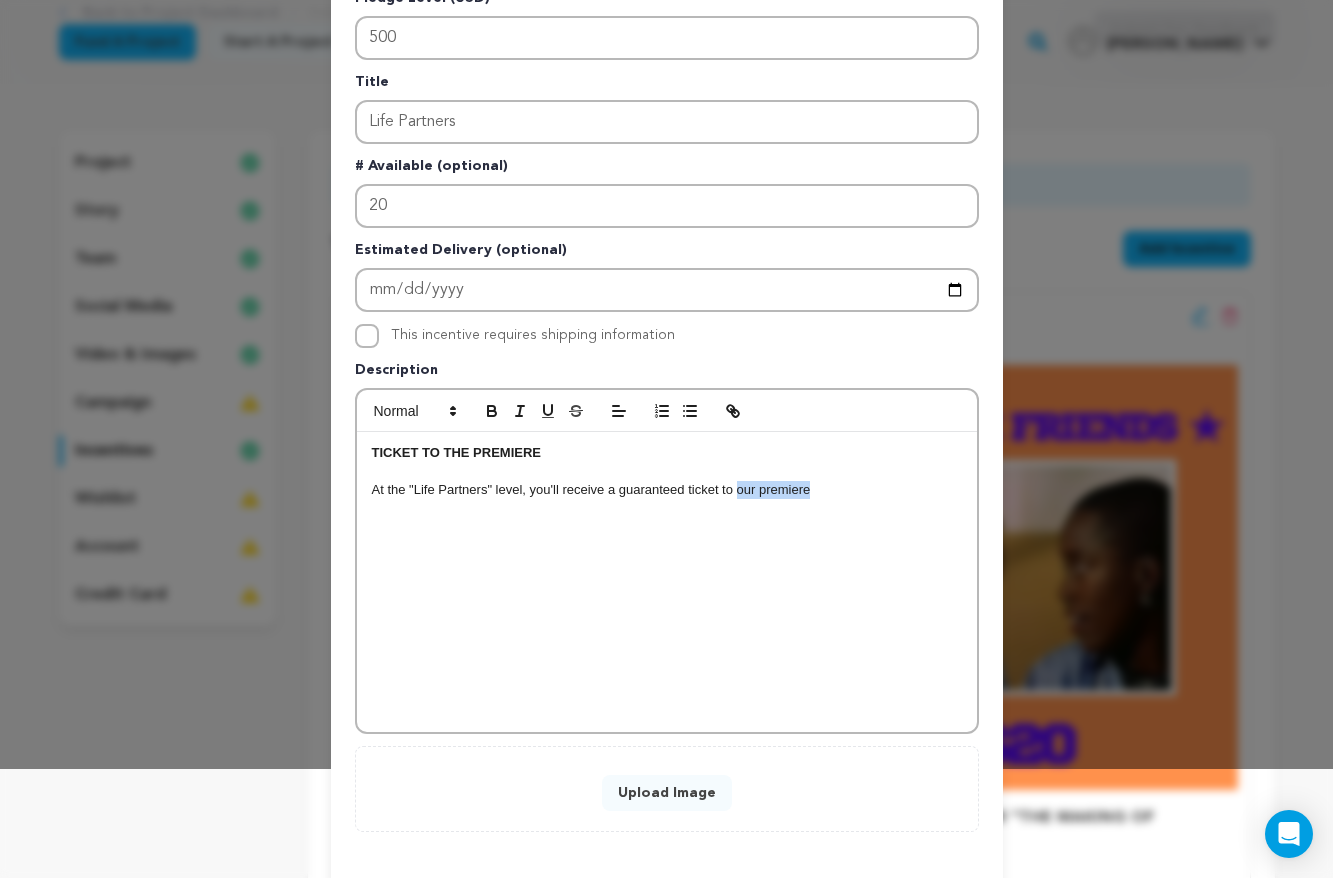 drag, startPoint x: 852, startPoint y: 490, endPoint x: 737, endPoint y: 495, distance: 115.10864 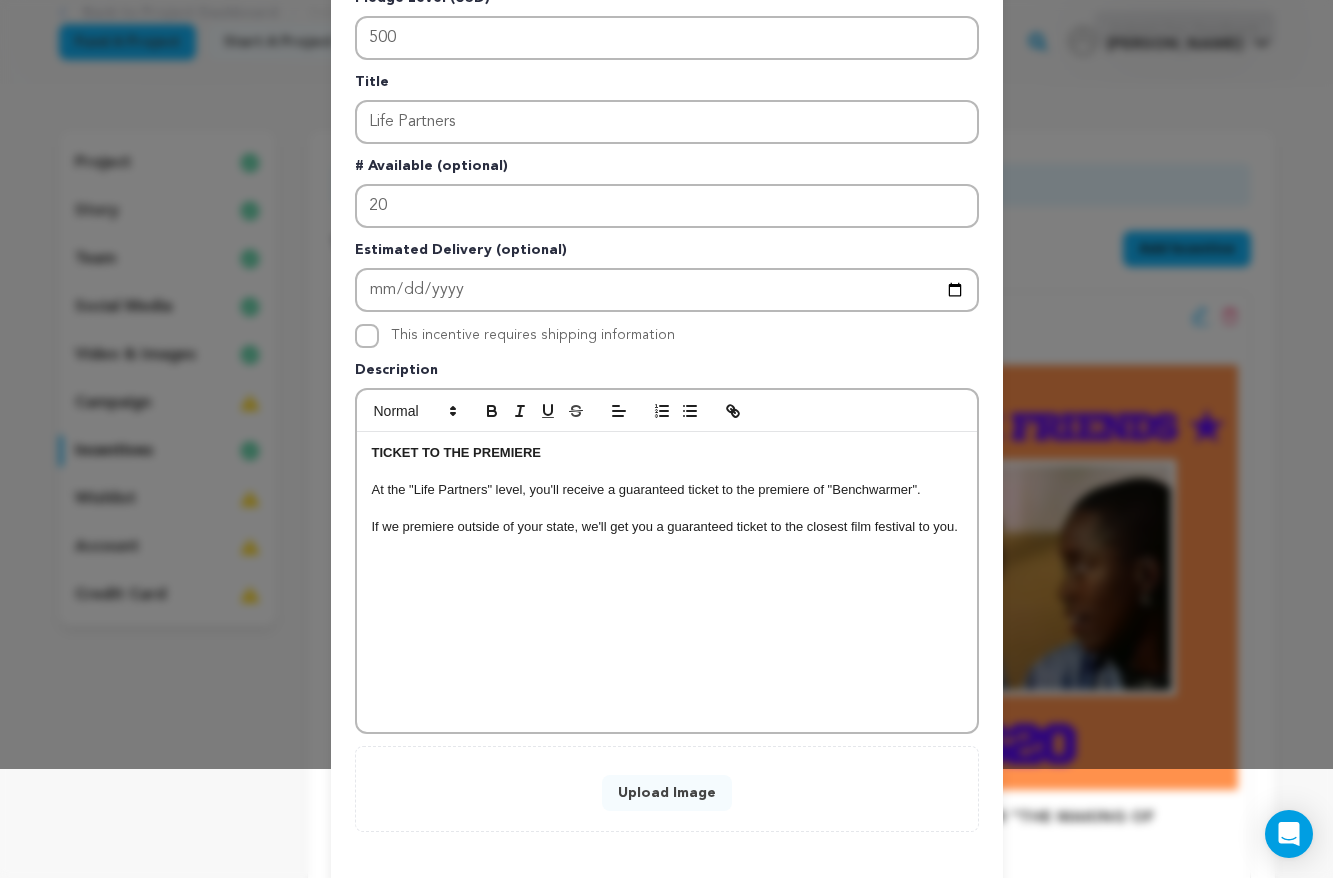 click on "If we premiere outside of your state, we'll get you a guaranteed ticket to the closest film festival to you." at bounding box center (667, 527) 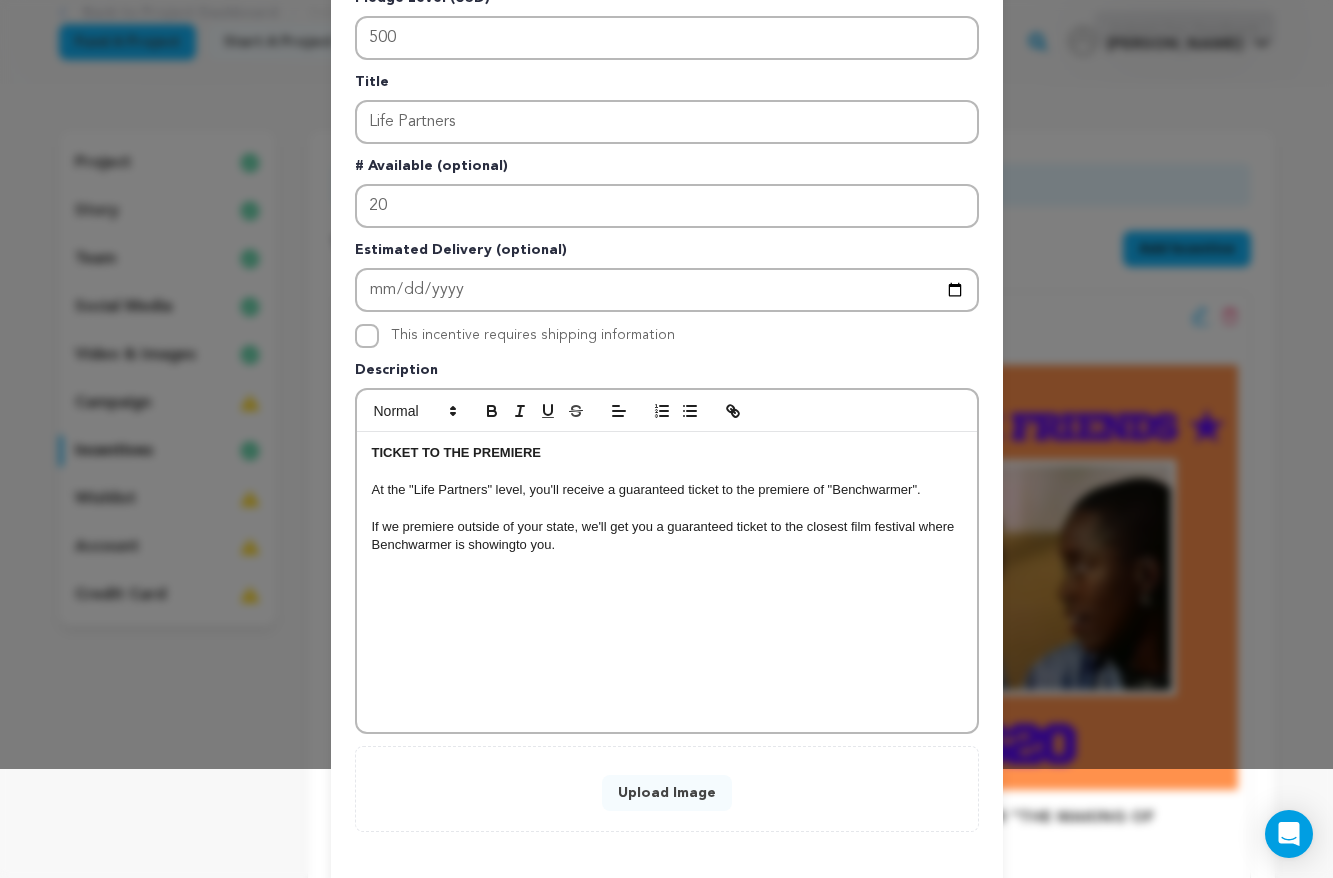 click on "If we premiere outside of your state, we'll get you a guaranteed ticket to the closest film festival where Benchwarmer is showingto you." at bounding box center (667, 536) 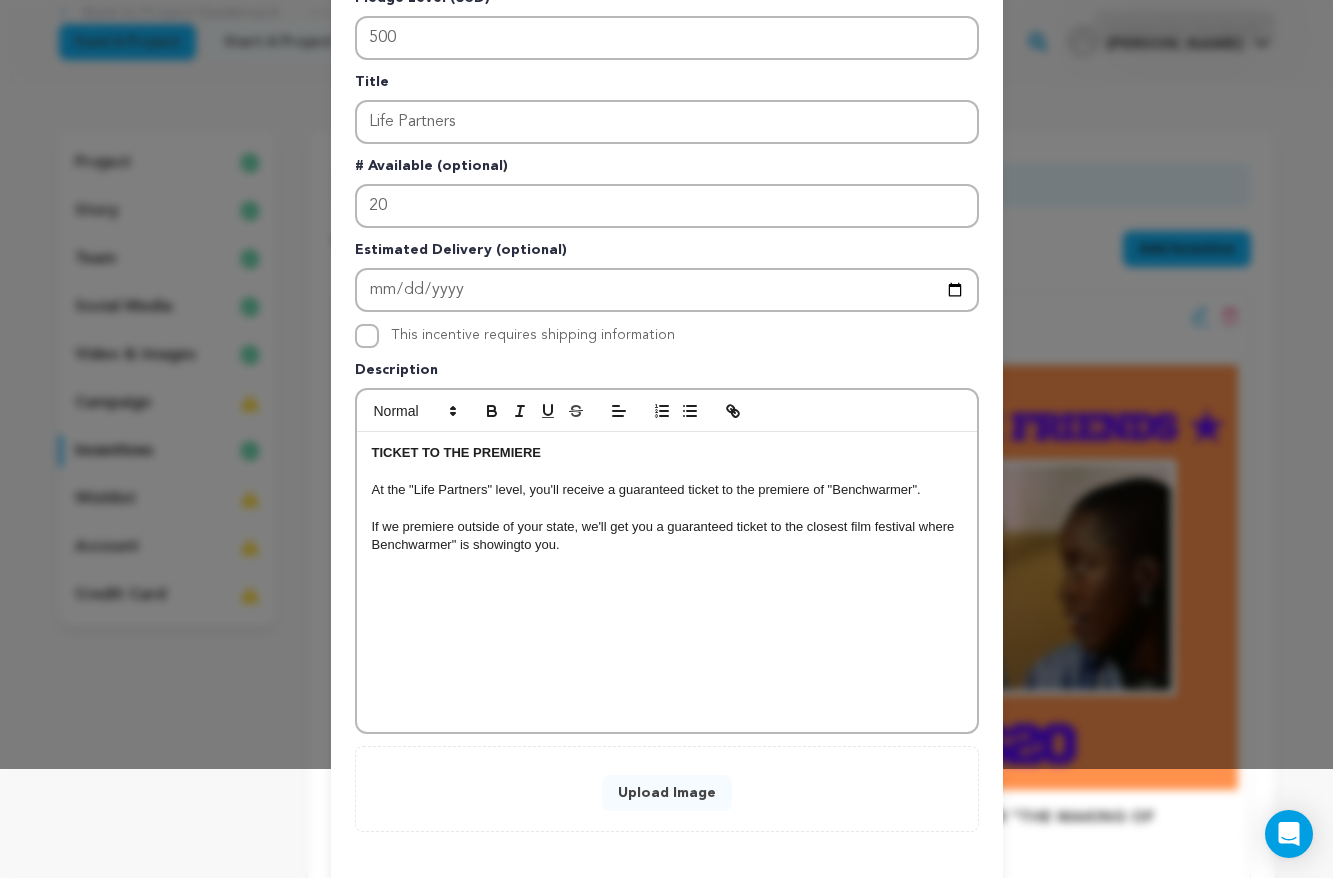 click on "TICKET TO THE PREMIERE At the "Life Partners" level, you'll receive a guaranteed ticket to the premiere of "Benchwarmer". If we premiere outside of your state, we'll get you a guaranteed ticket to the closest film festival where Benchwarmer" is showingto you." at bounding box center [667, 582] 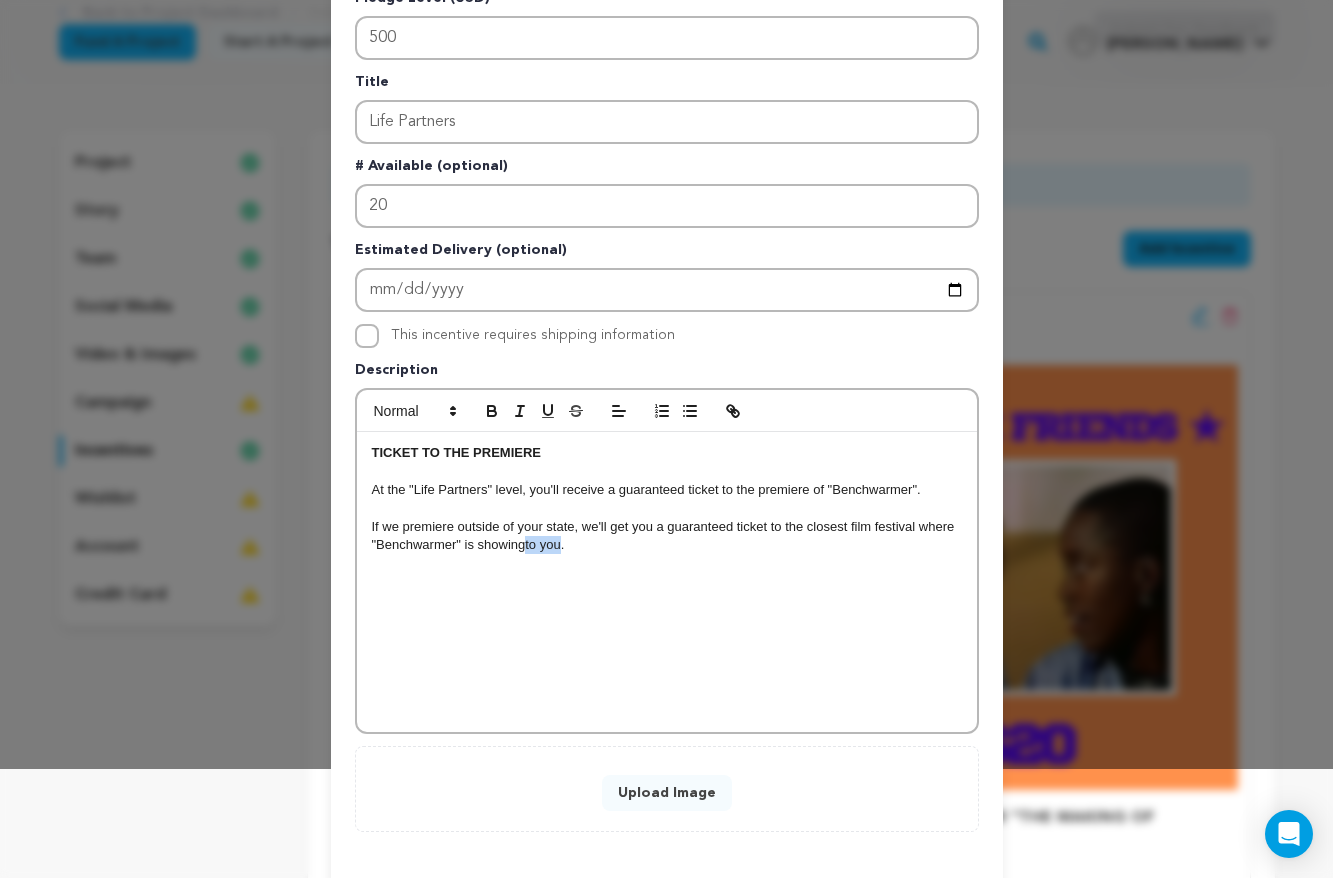 drag, startPoint x: 558, startPoint y: 546, endPoint x: 526, endPoint y: 547, distance: 32.01562 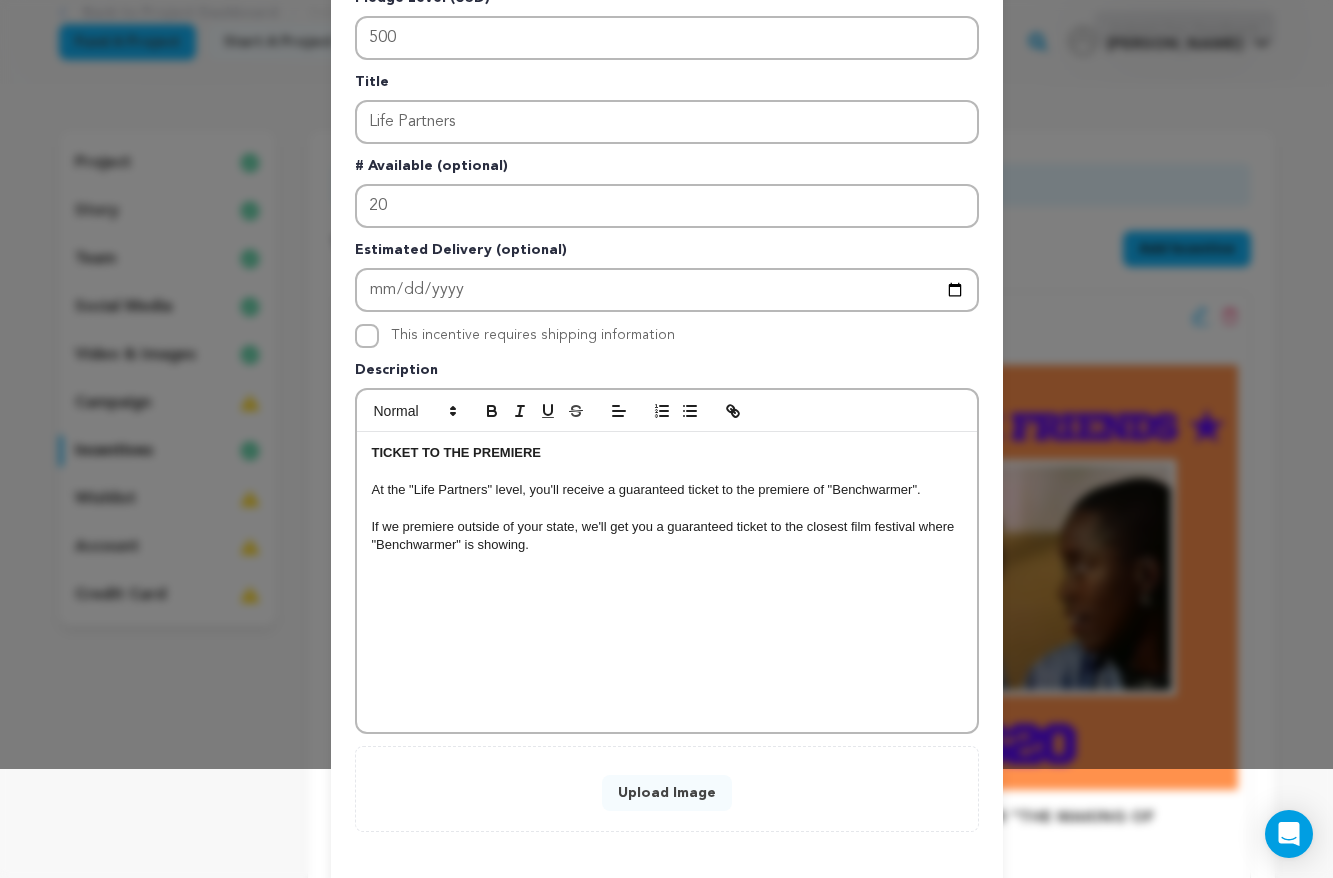 click on "If we premiere outside of your state, we'll get you a guaranteed ticket to the closest film festival where "Benchwarmer" is showing." at bounding box center [667, 536] 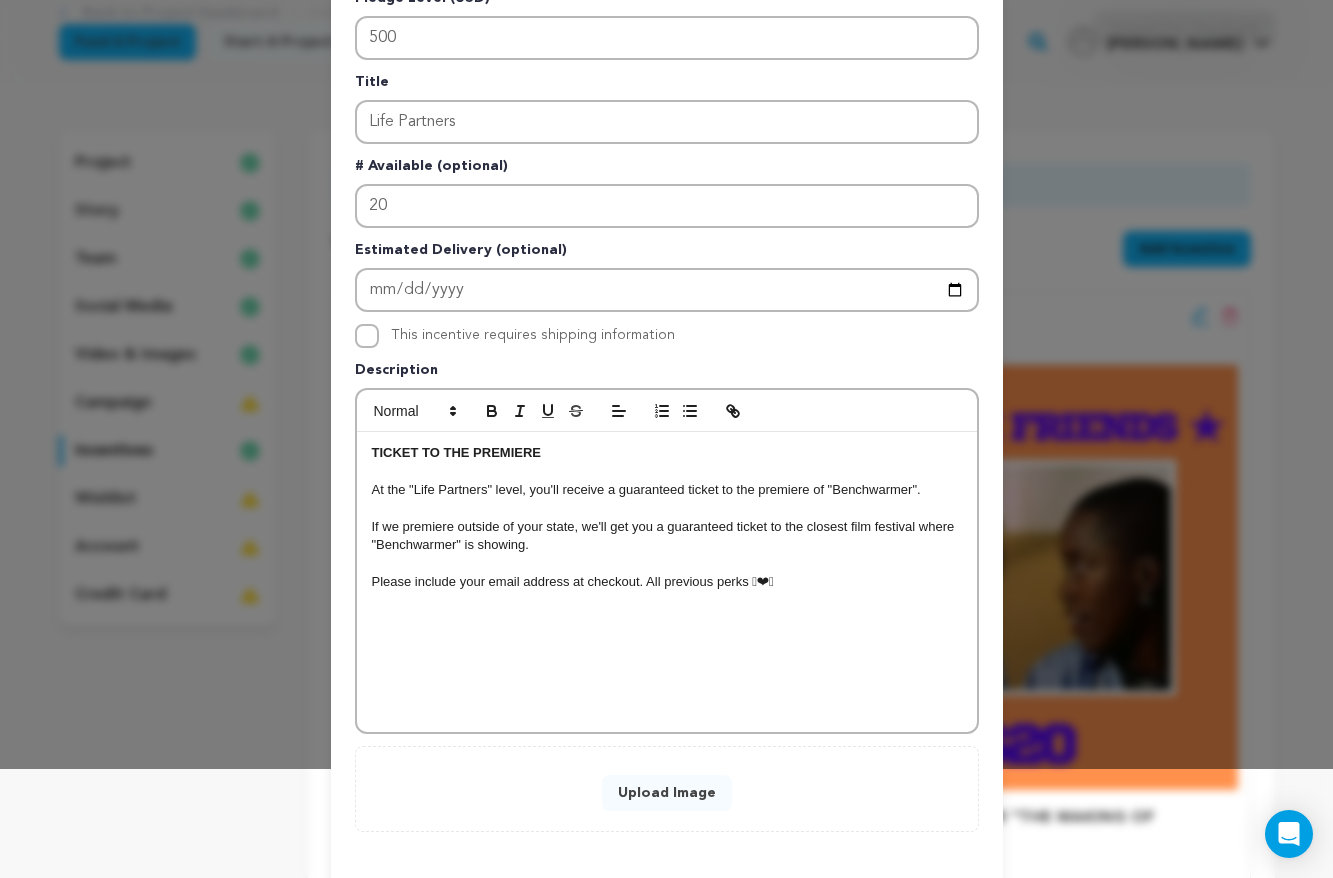 scroll, scrollTop: 0, scrollLeft: 0, axis: both 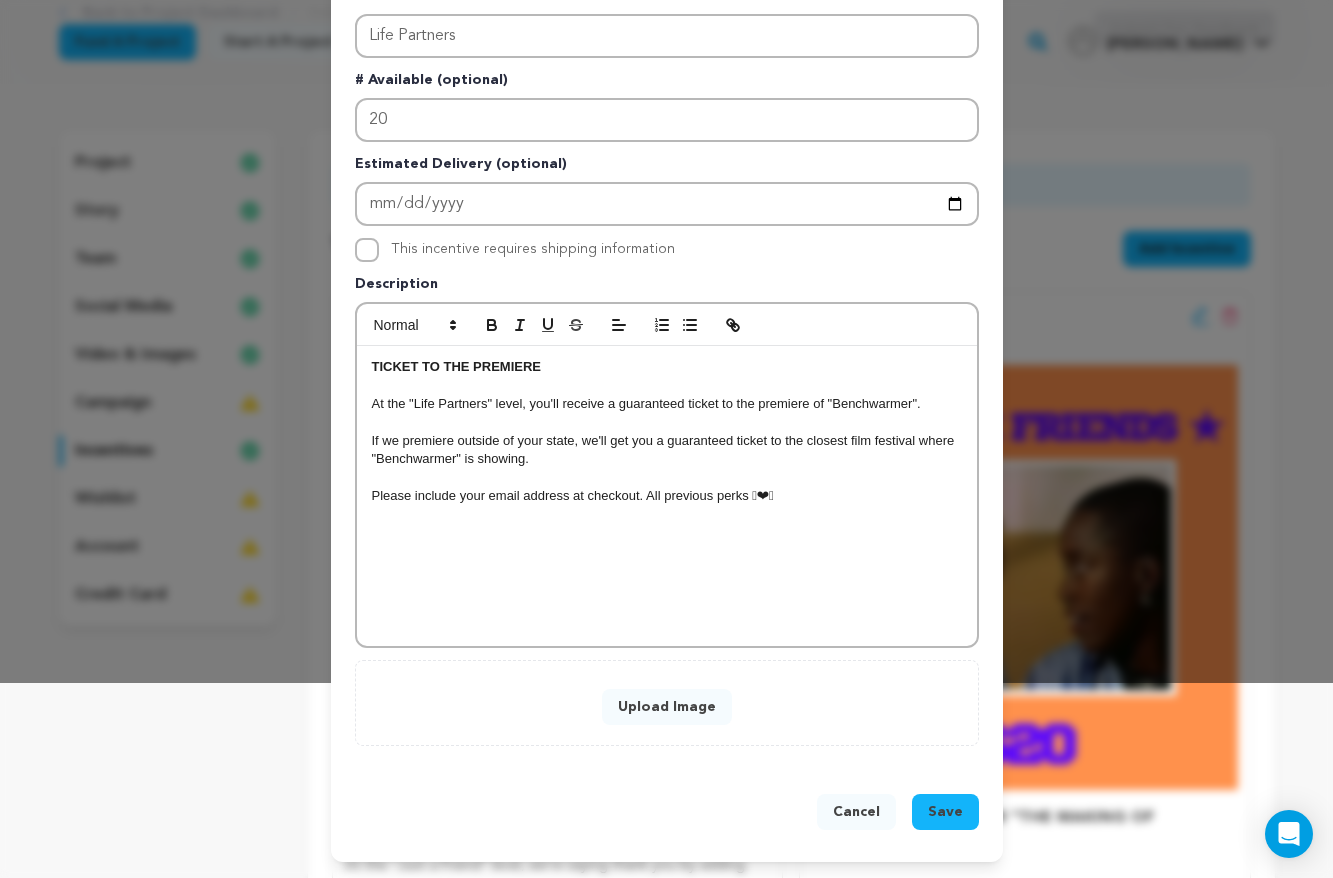 click on "Upload Image" at bounding box center (667, 707) 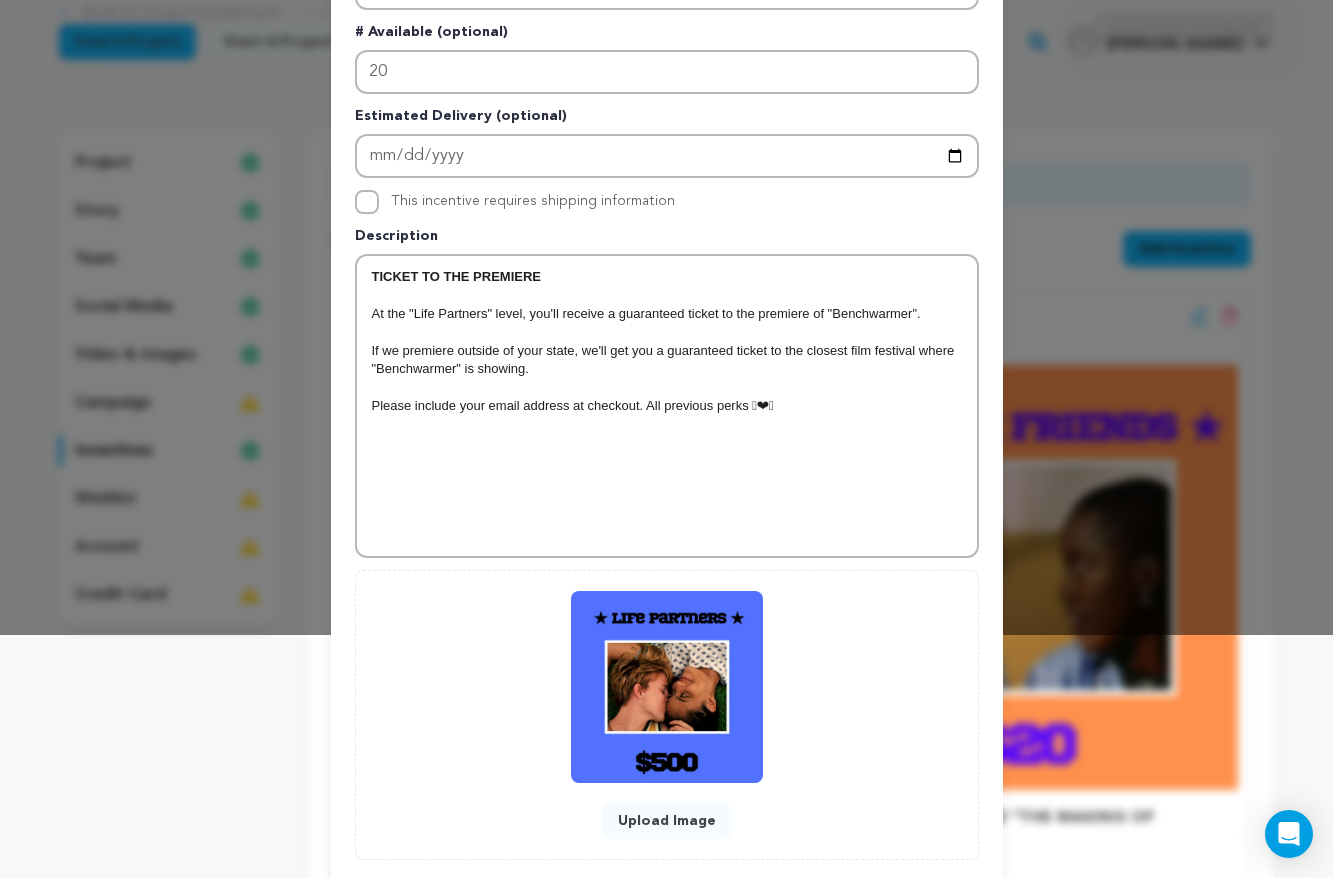 scroll, scrollTop: 357, scrollLeft: 0, axis: vertical 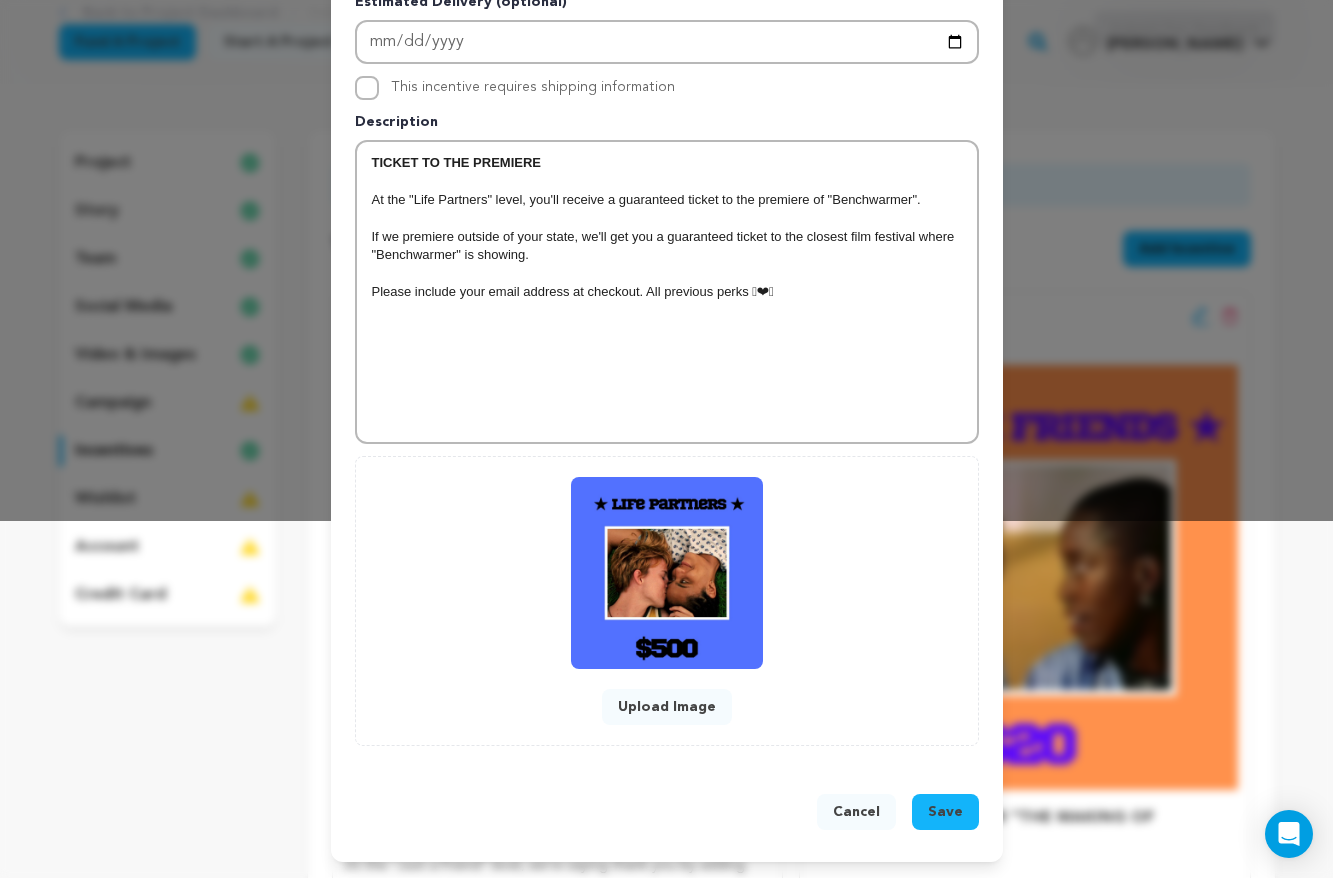 click on "Save" at bounding box center [945, 812] 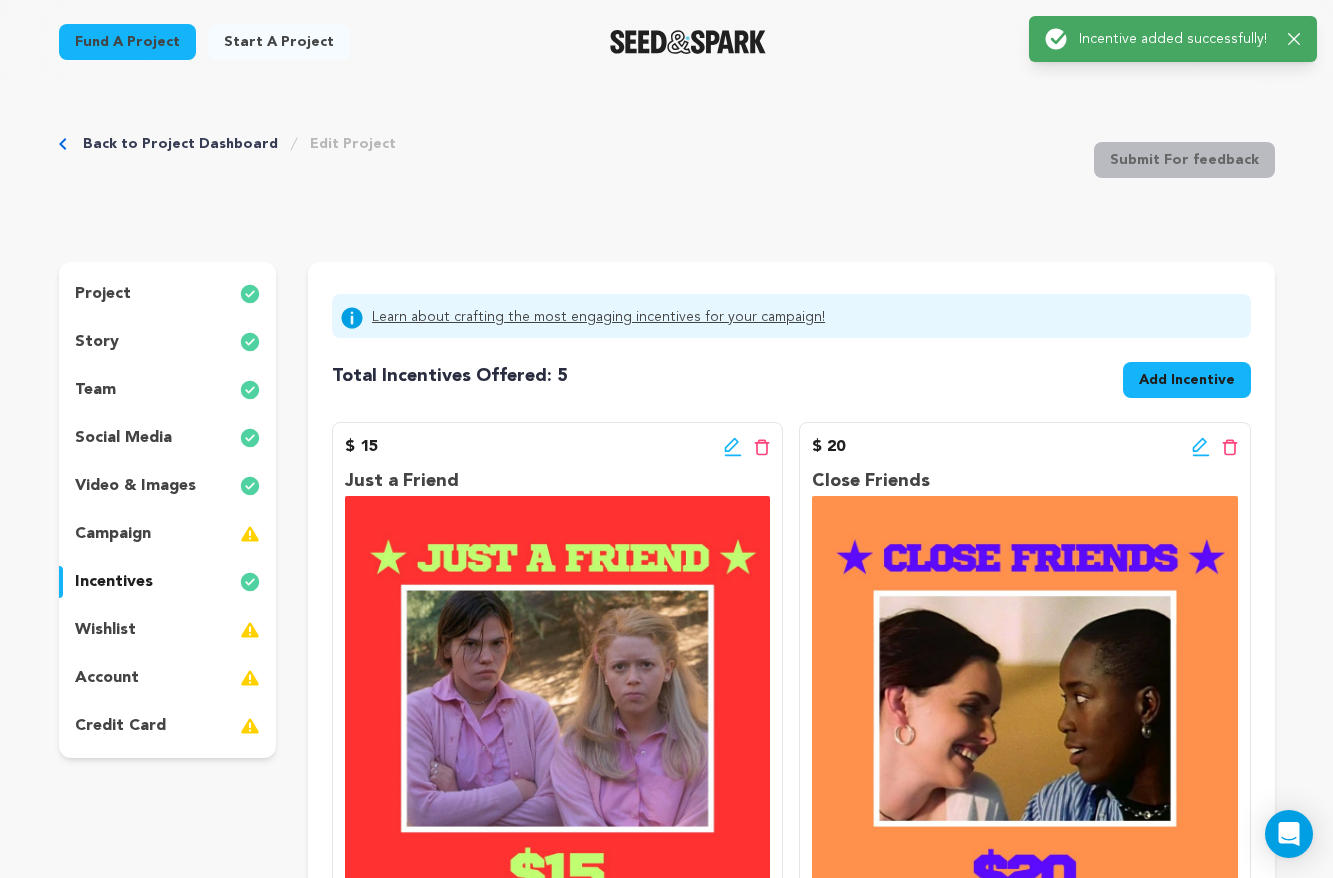 scroll, scrollTop: 0, scrollLeft: 0, axis: both 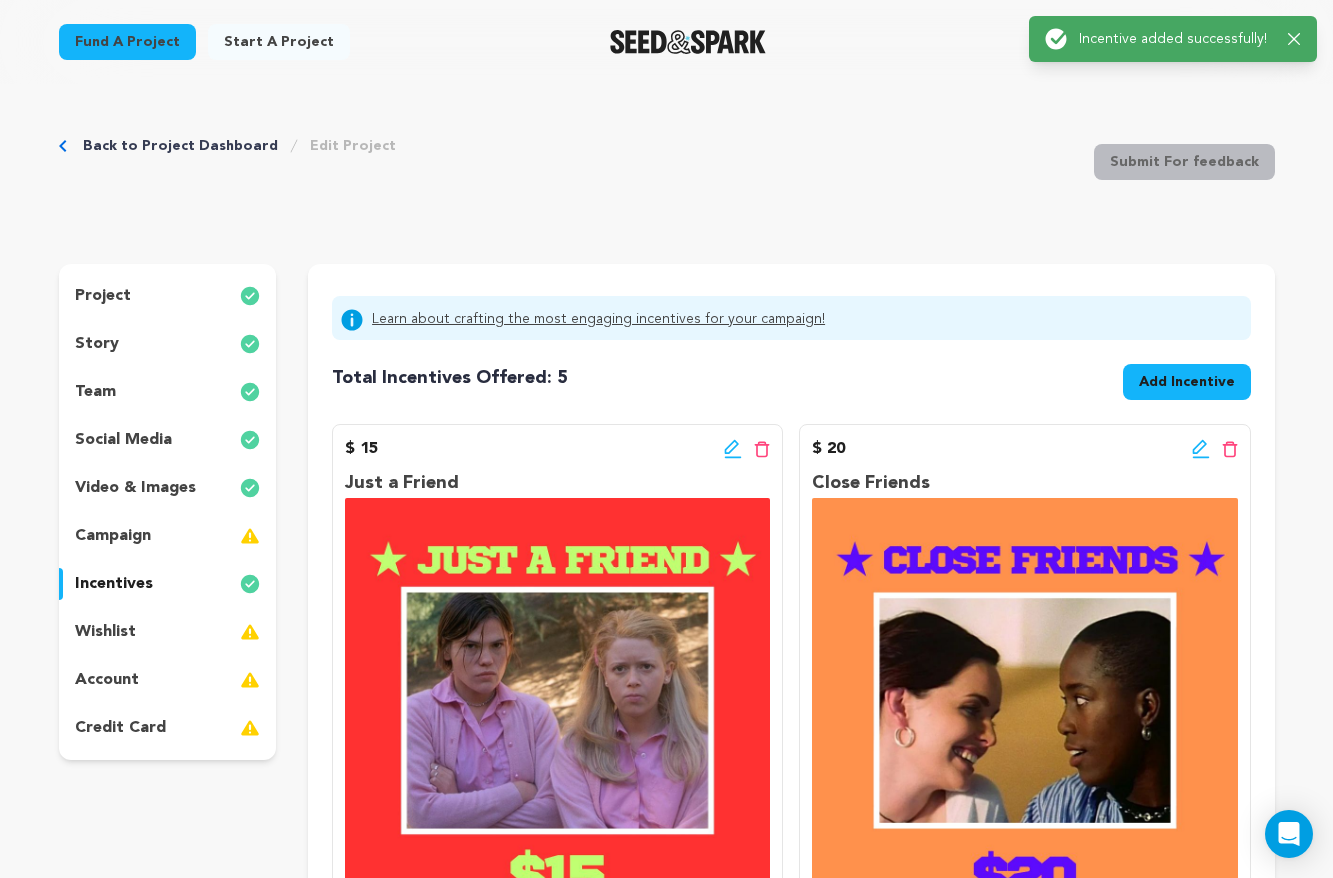click on "Learn about crafting the most engaging incentives for your campaign!" at bounding box center (598, 320) 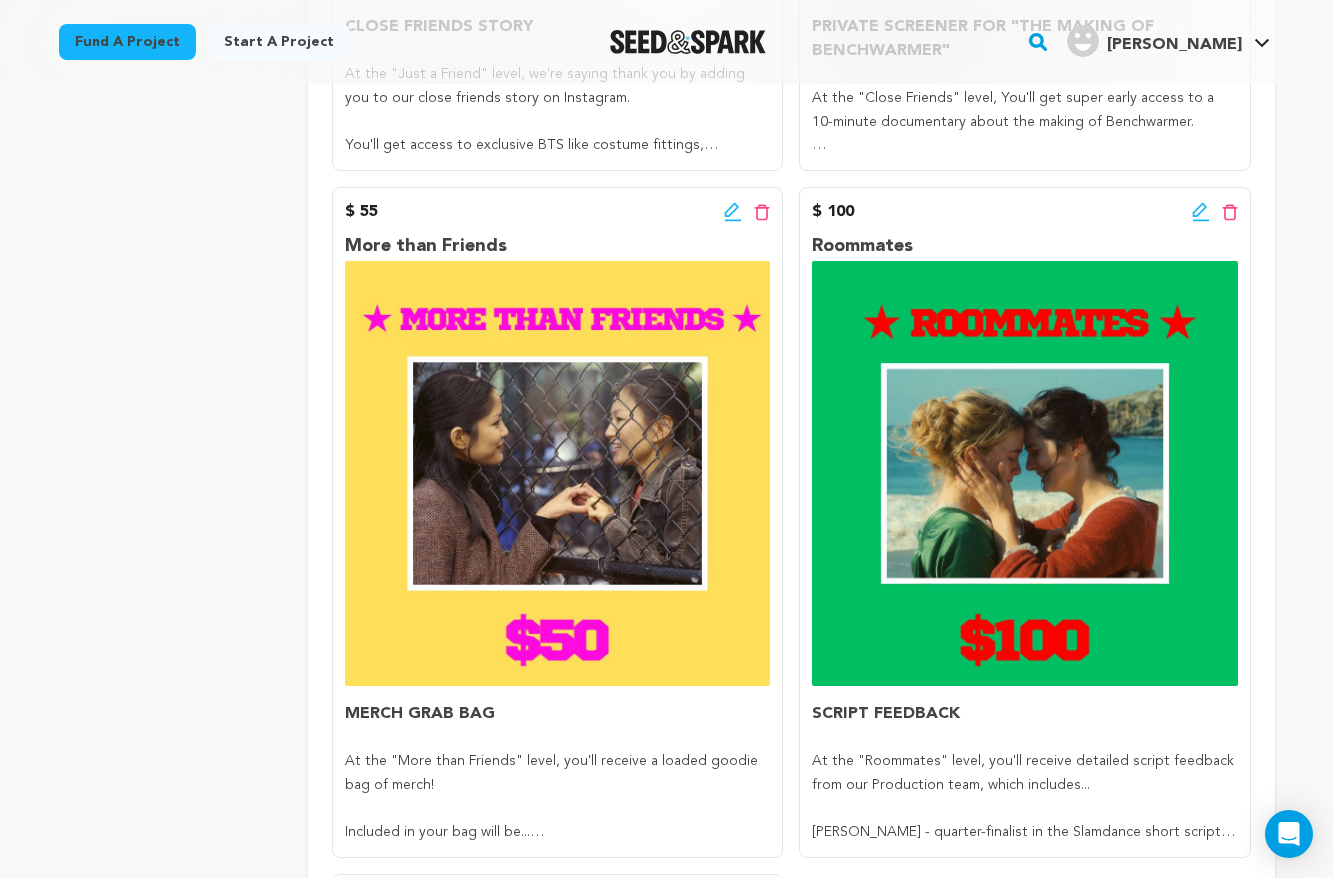 scroll, scrollTop: 789, scrollLeft: 0, axis: vertical 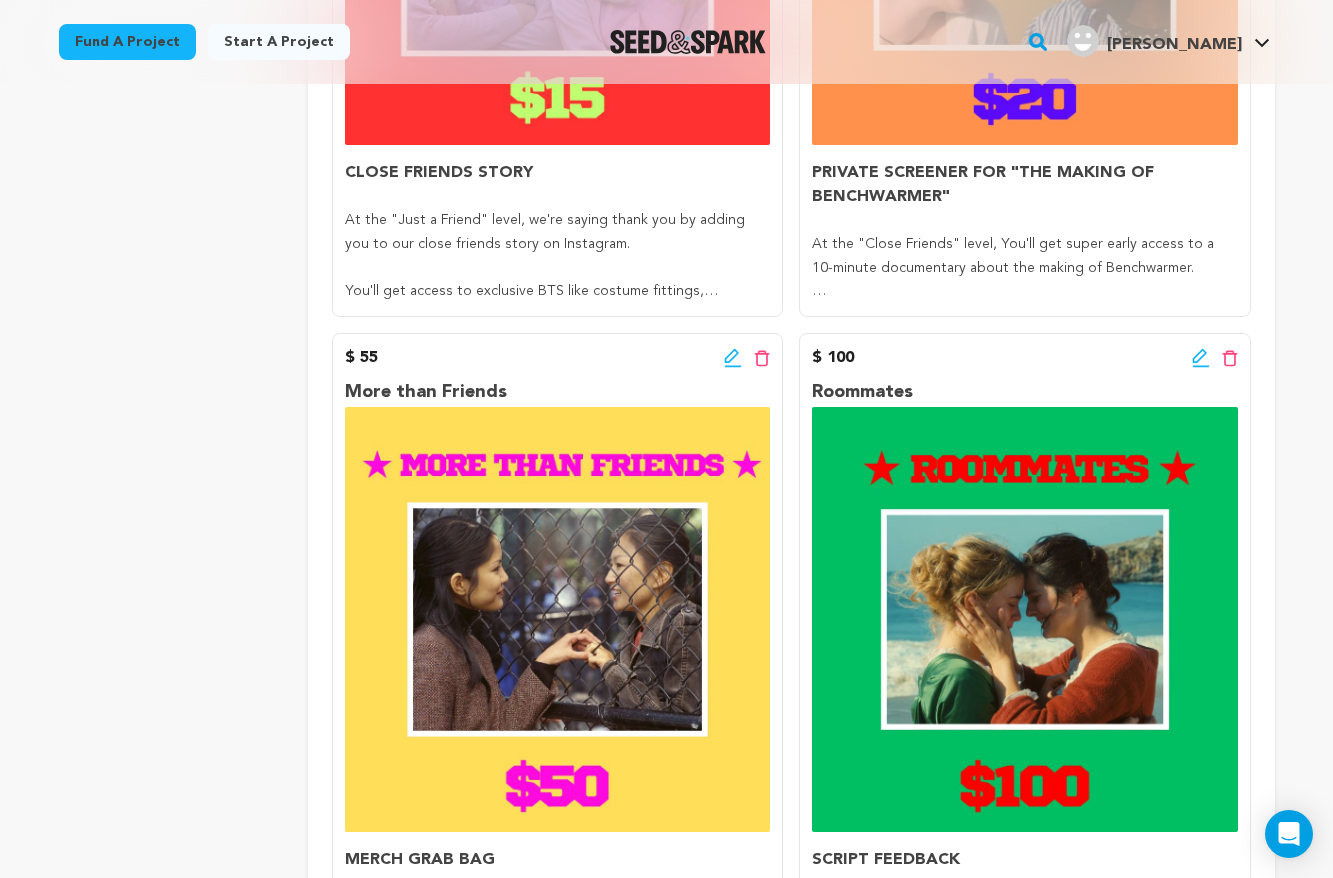 click 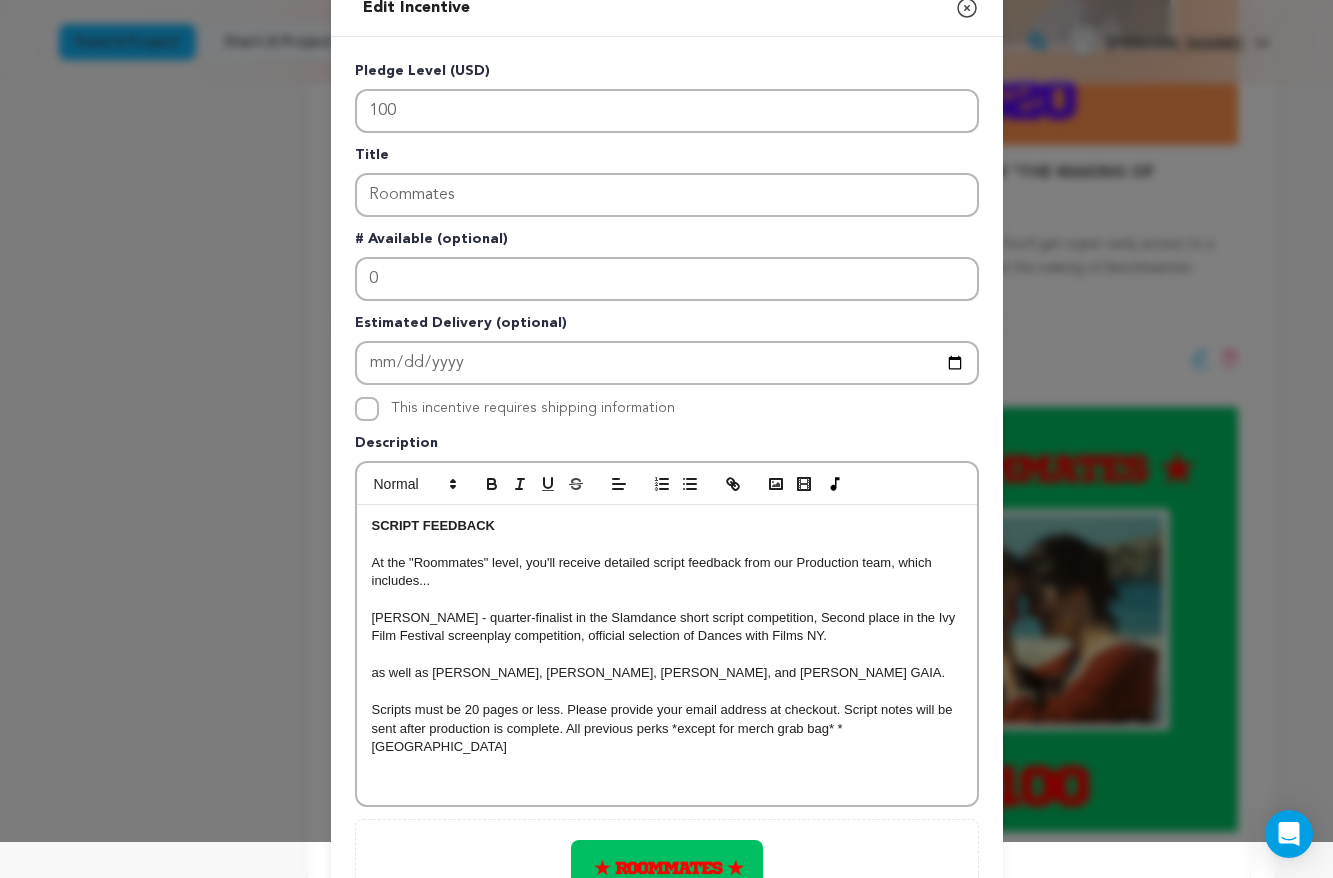 scroll, scrollTop: 36, scrollLeft: 0, axis: vertical 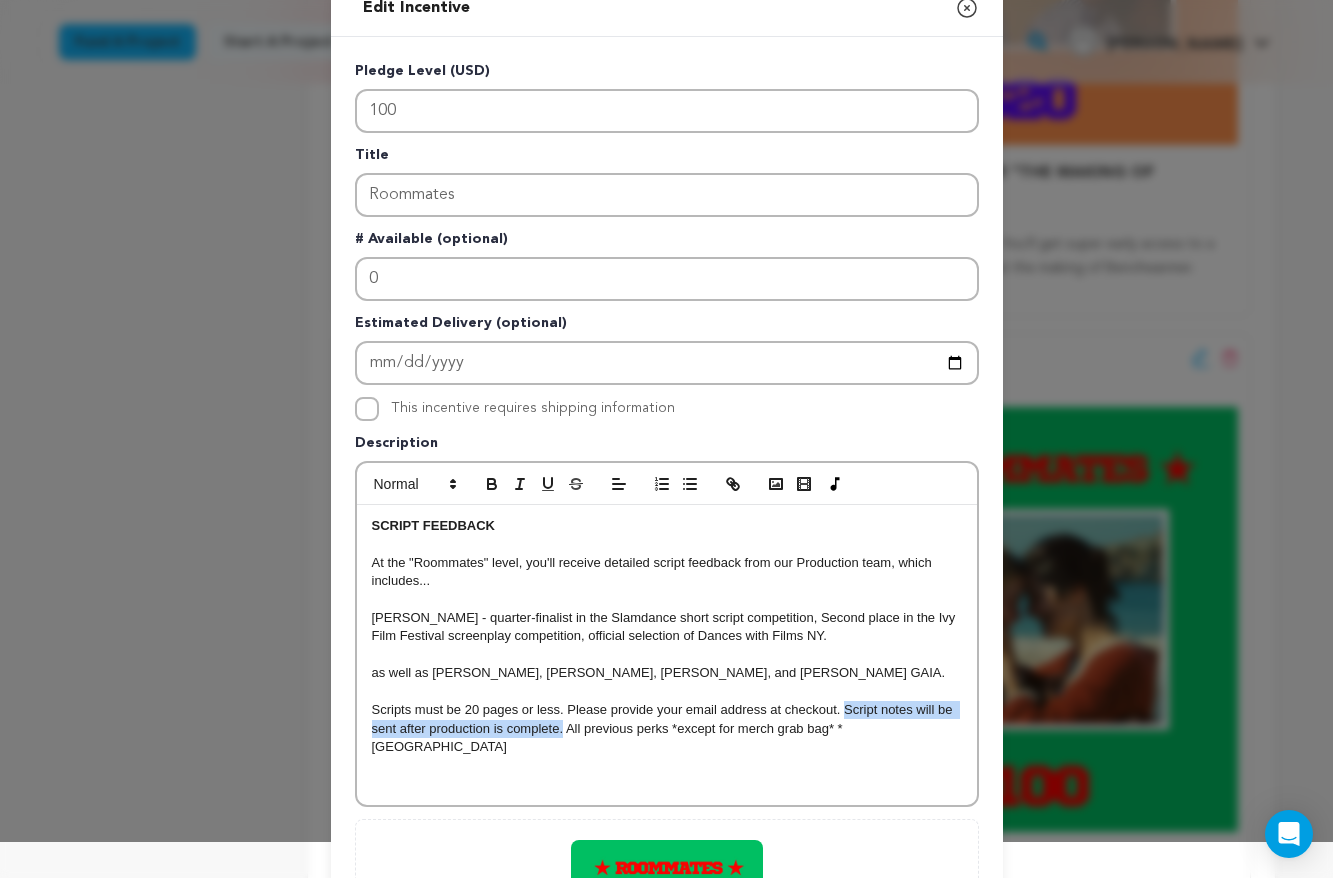 drag, startPoint x: 844, startPoint y: 712, endPoint x: 563, endPoint y: 732, distance: 281.71085 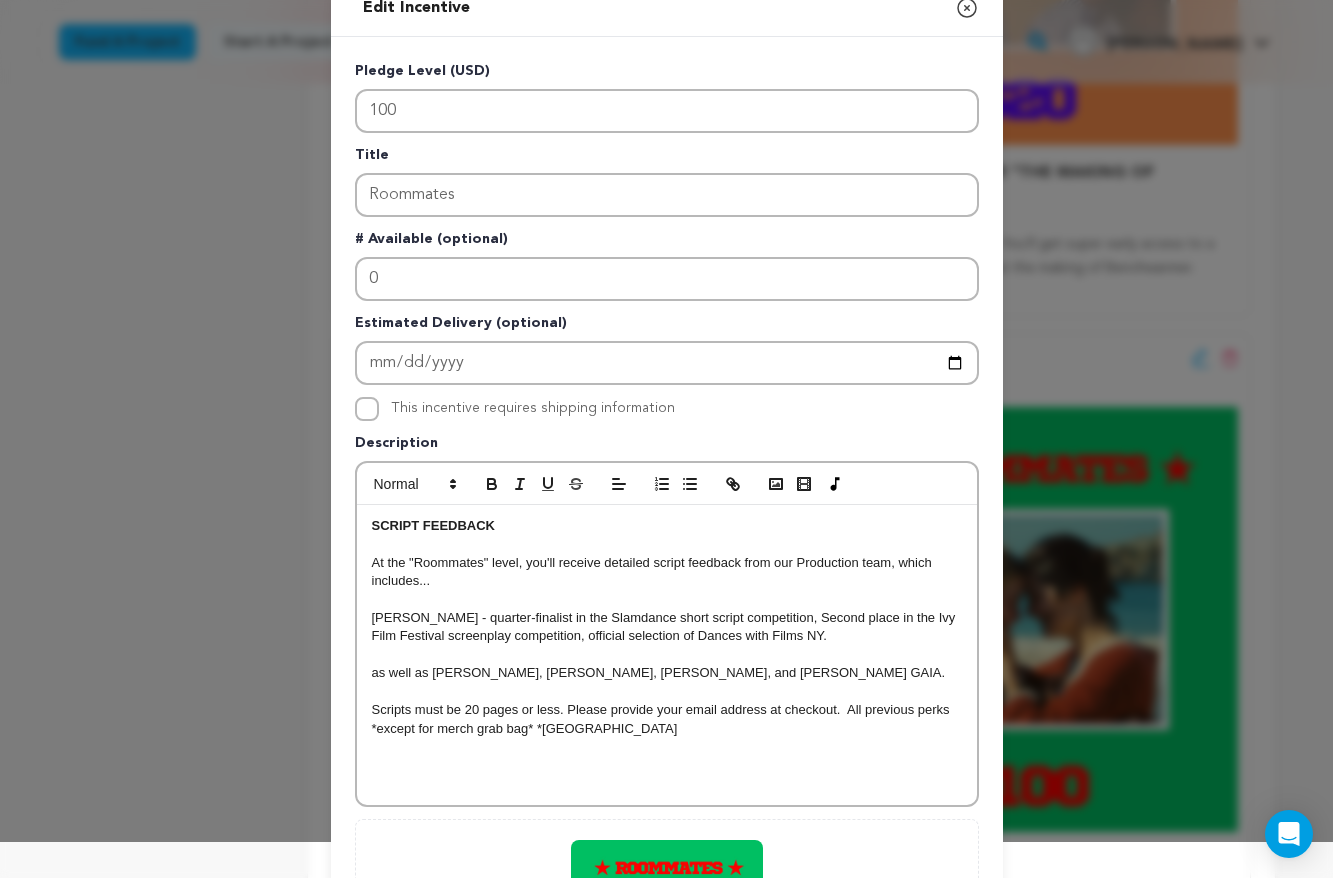 type 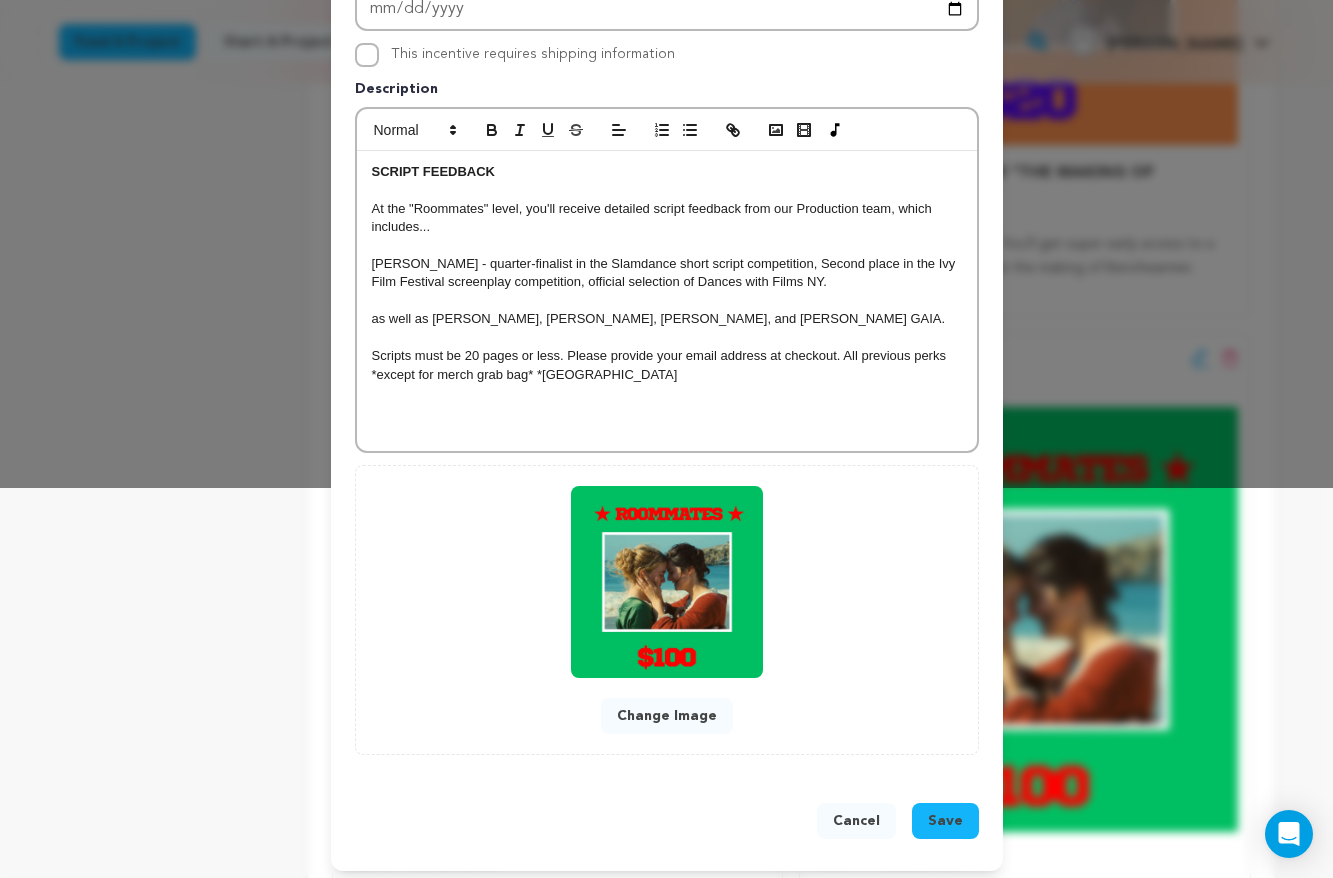 scroll, scrollTop: 399, scrollLeft: 0, axis: vertical 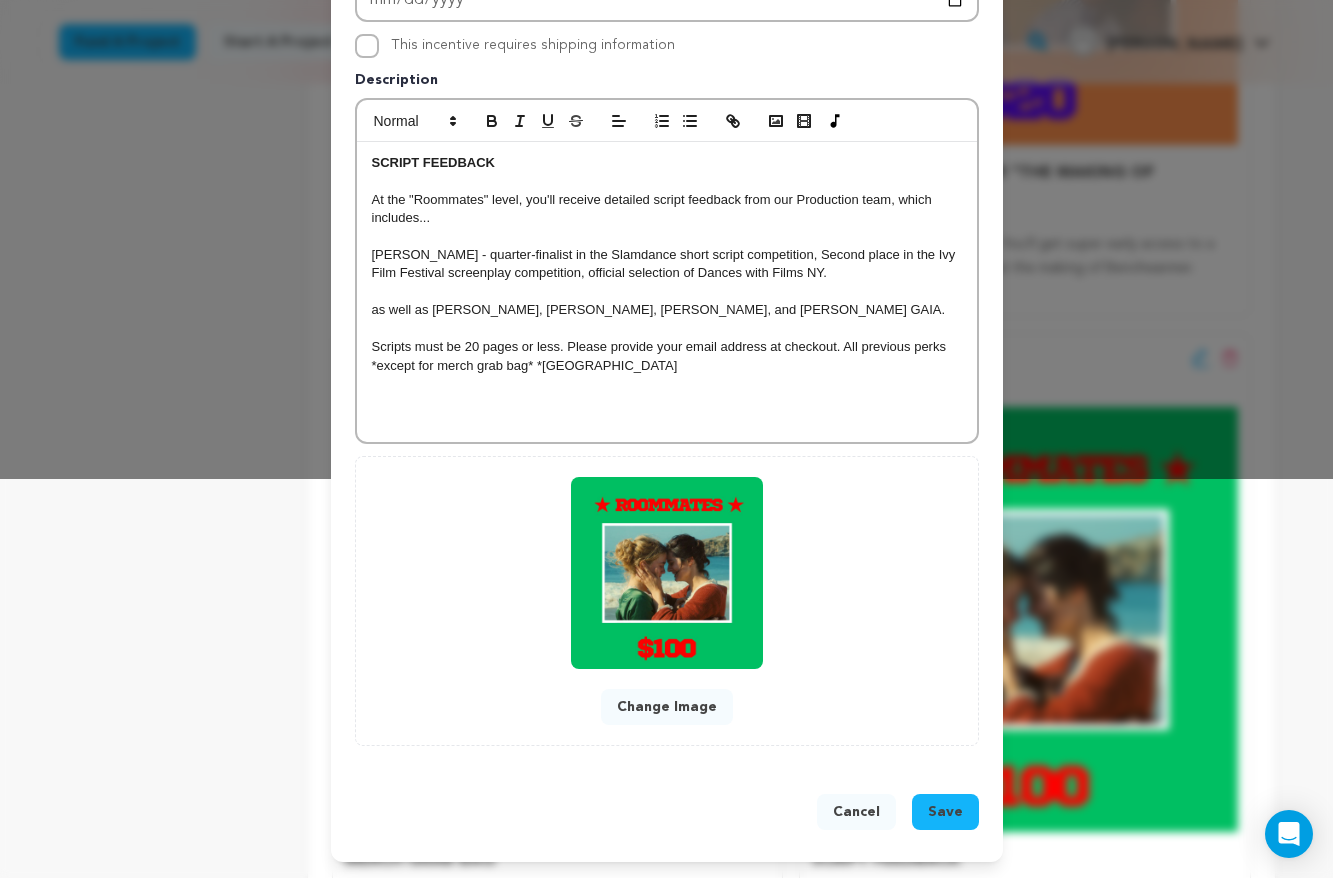 click on "Save" at bounding box center (945, 812) 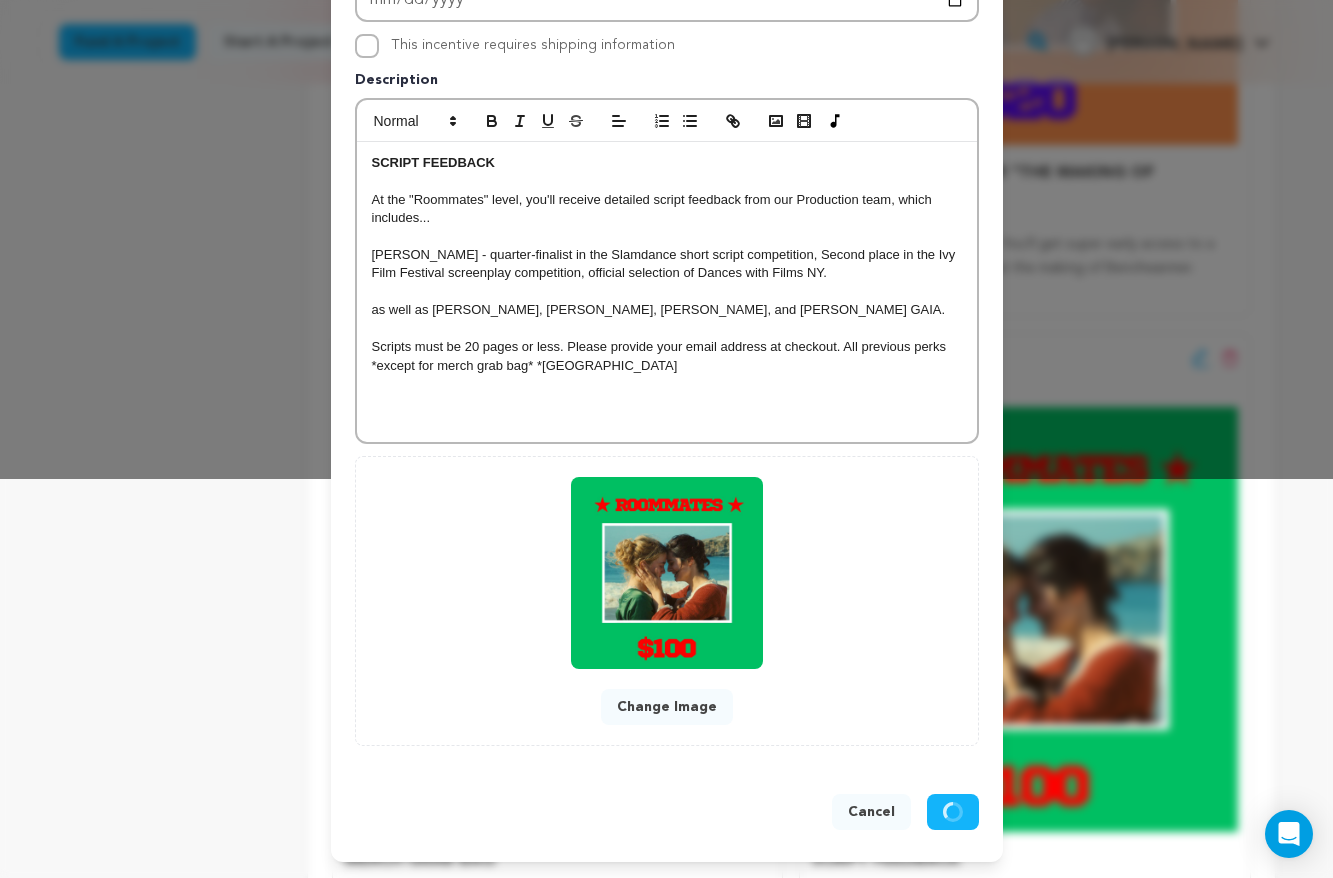 scroll, scrollTop: 357, scrollLeft: 0, axis: vertical 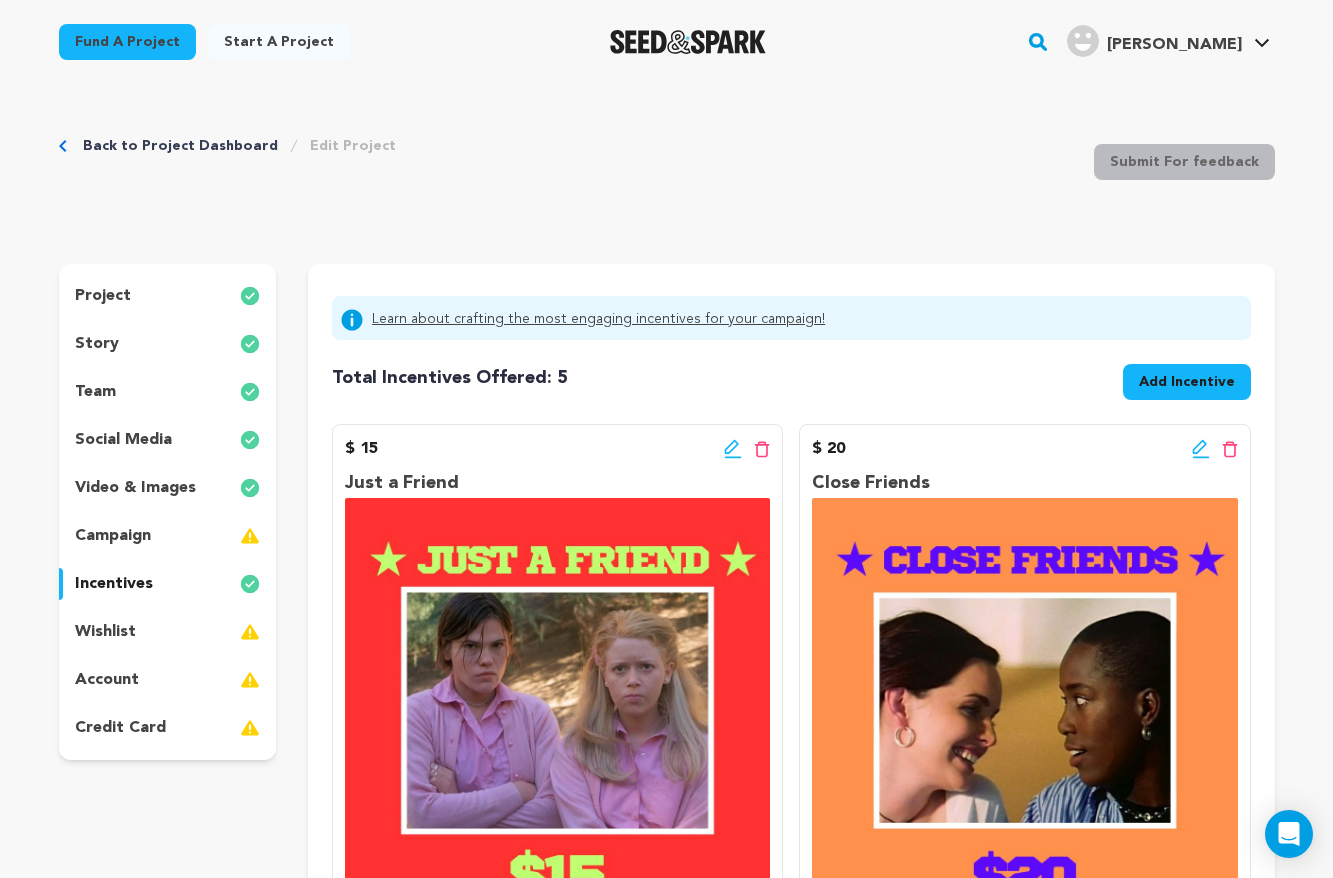 click on "Add Incentive" at bounding box center (1187, 382) 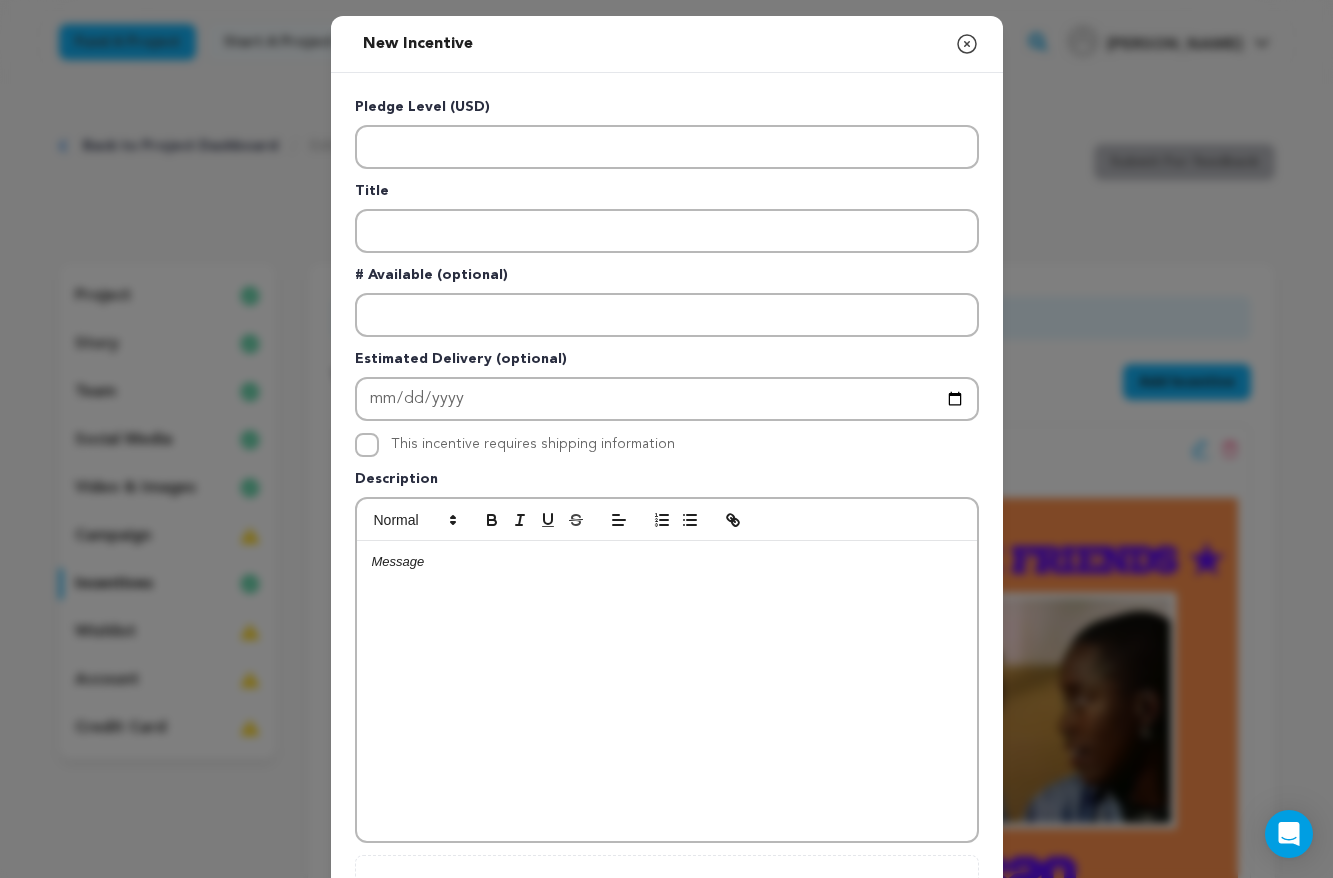 click 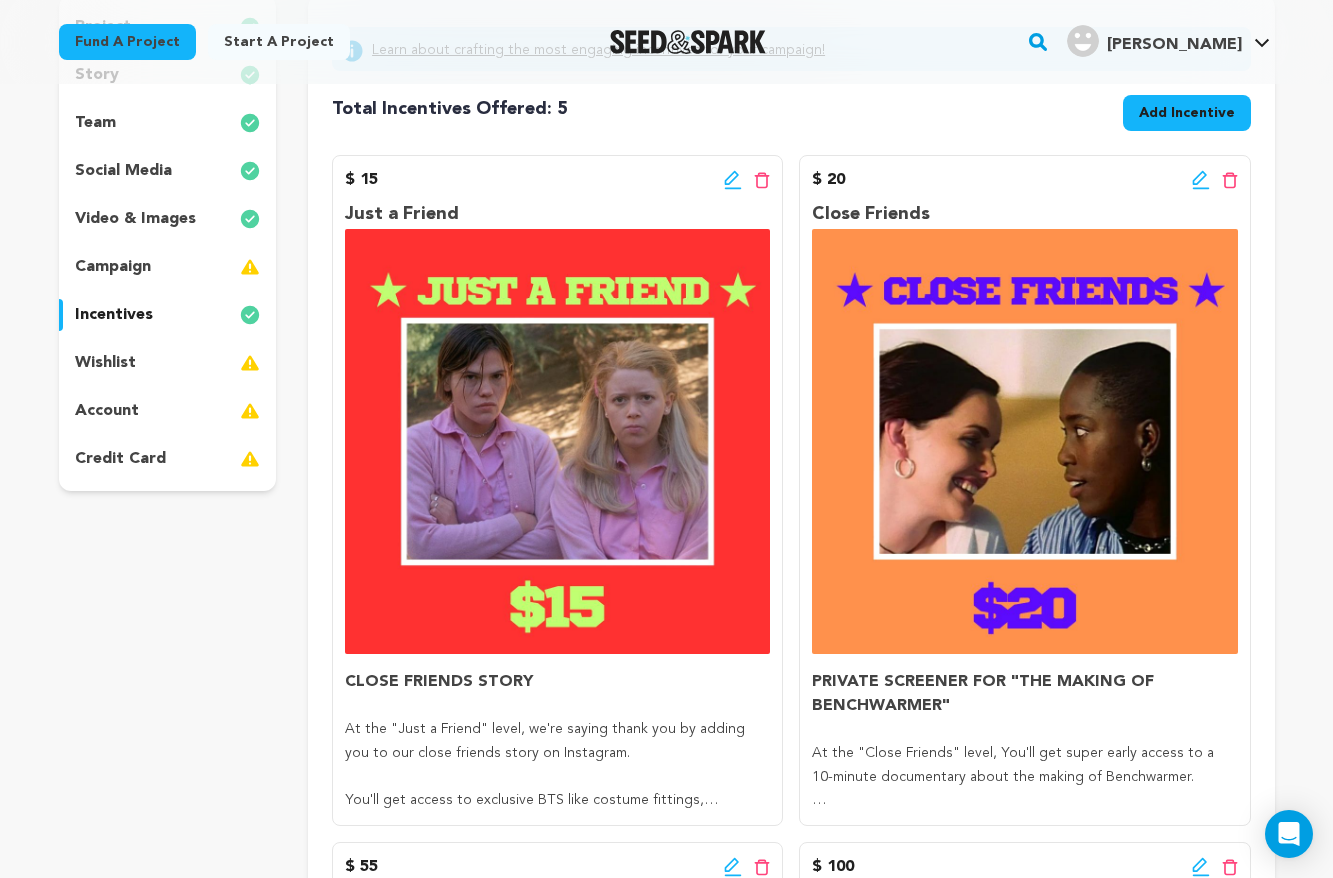 scroll, scrollTop: 0, scrollLeft: 0, axis: both 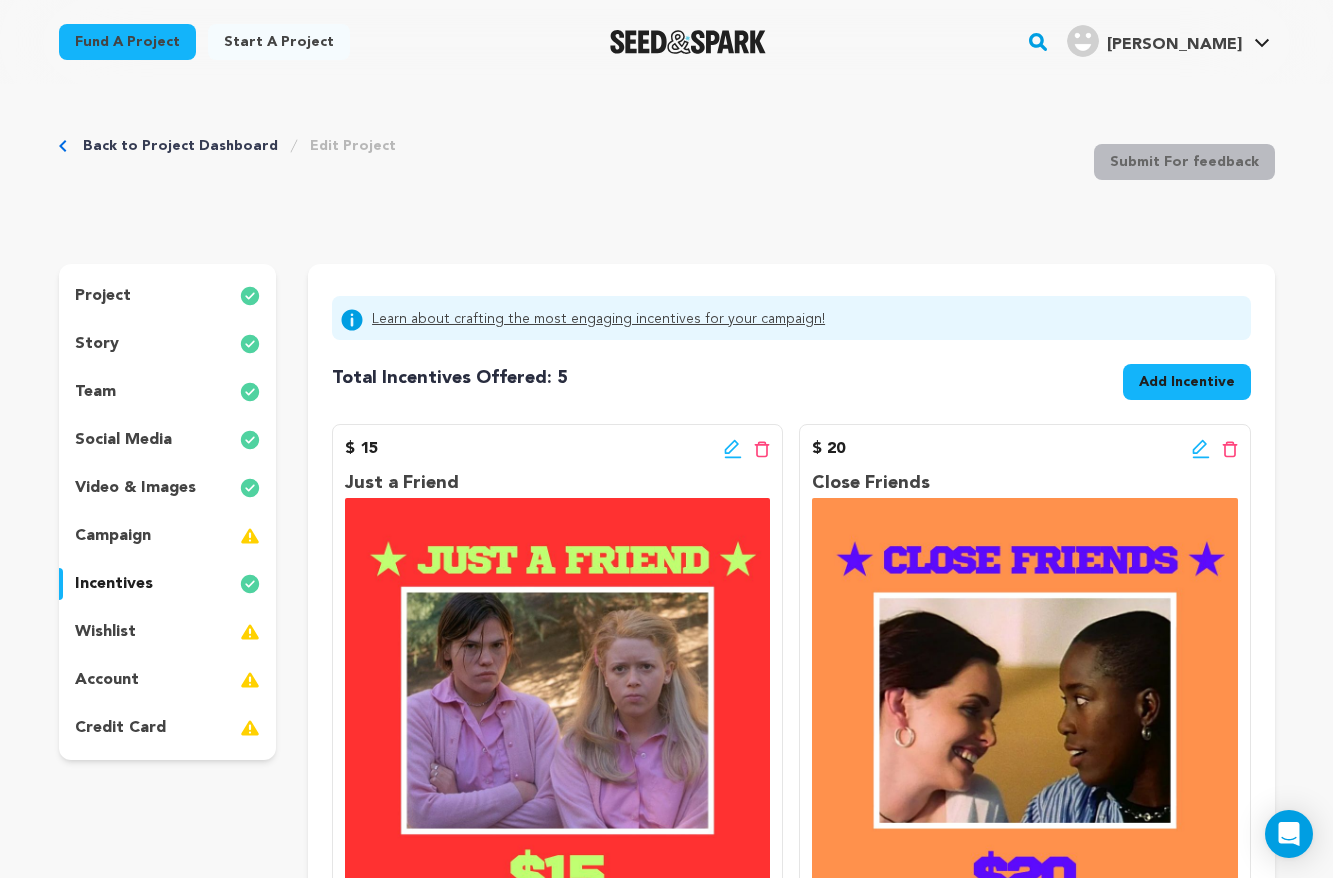 click on "Add Incentive" at bounding box center (1187, 382) 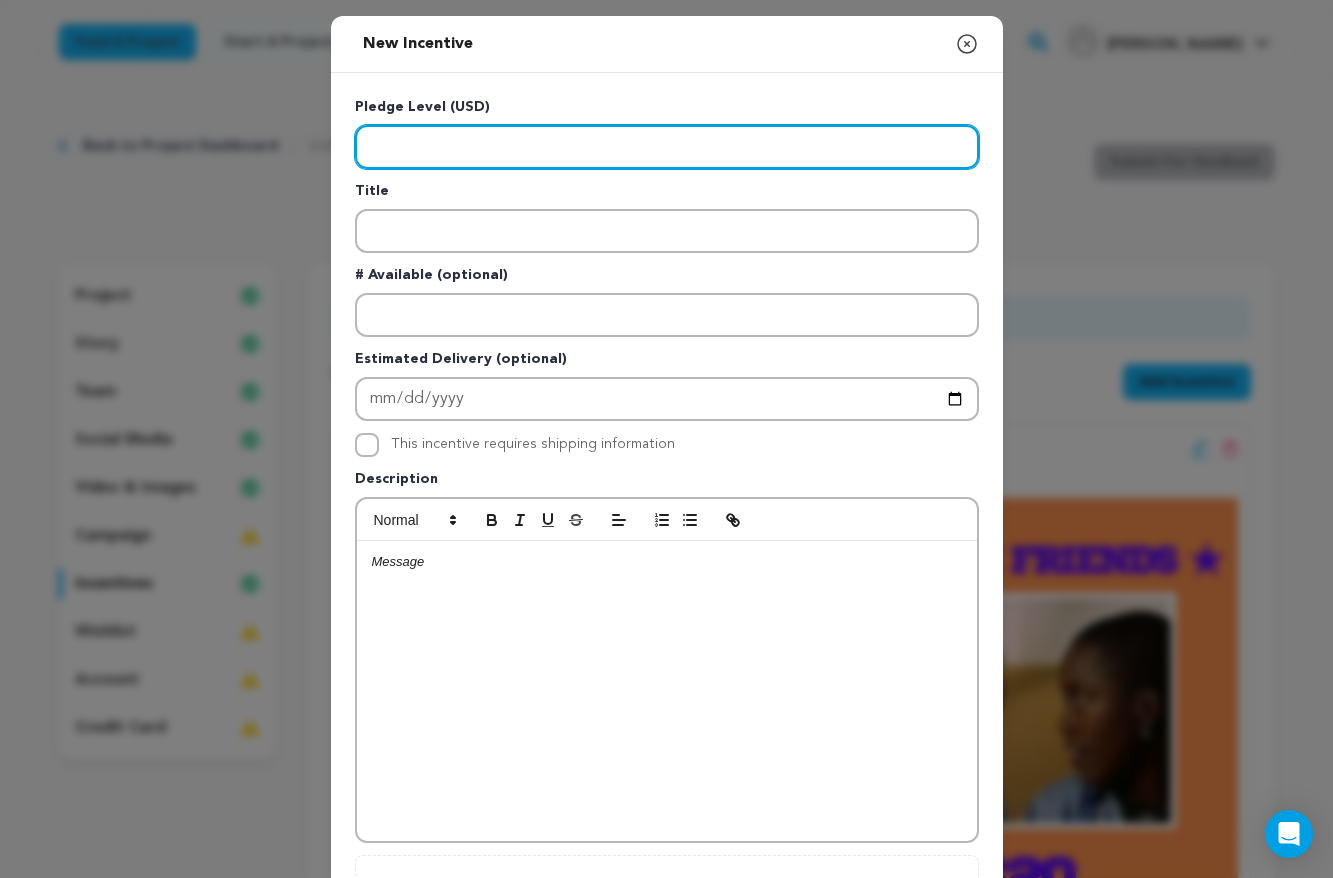 click at bounding box center (667, 147) 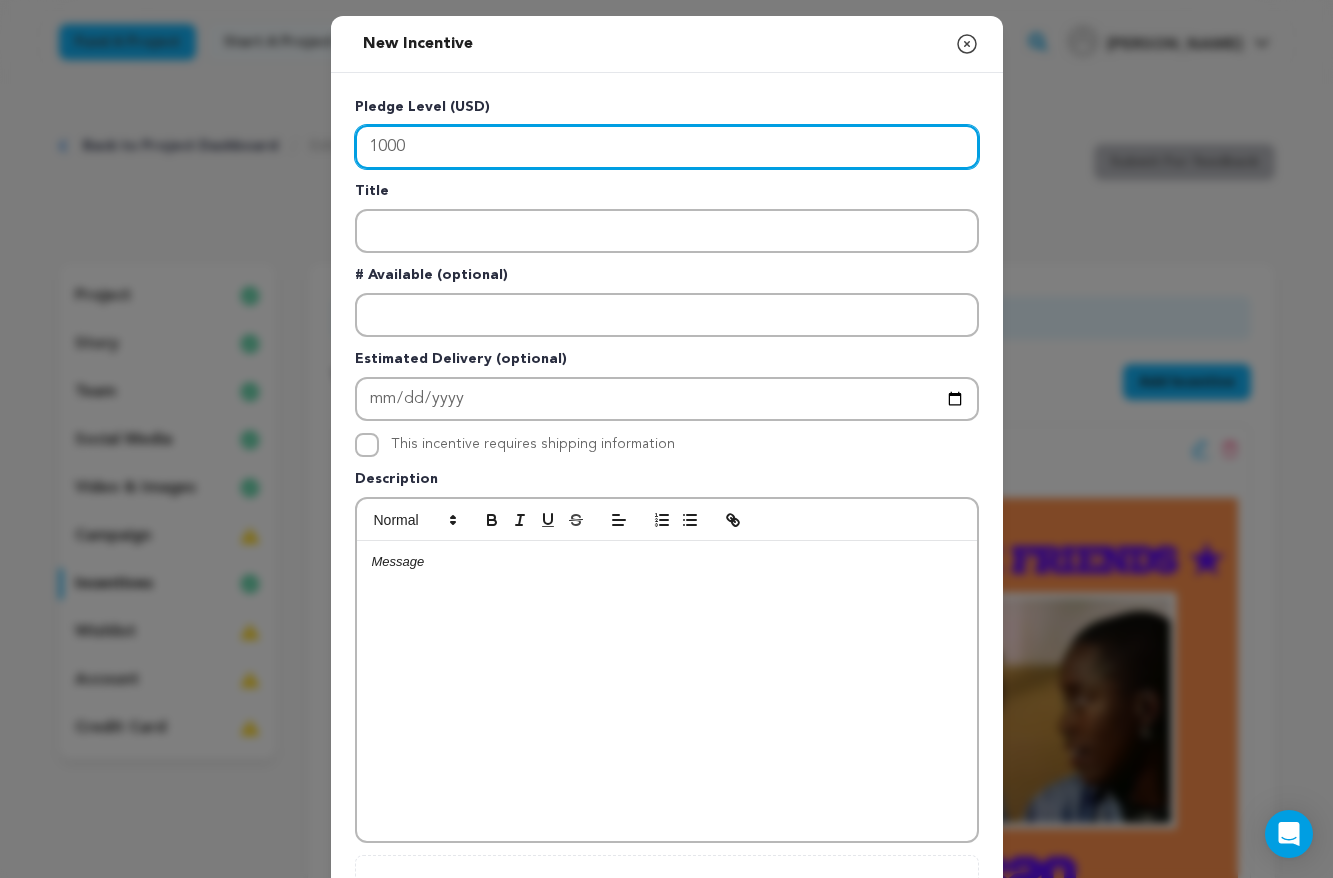 type on "1000" 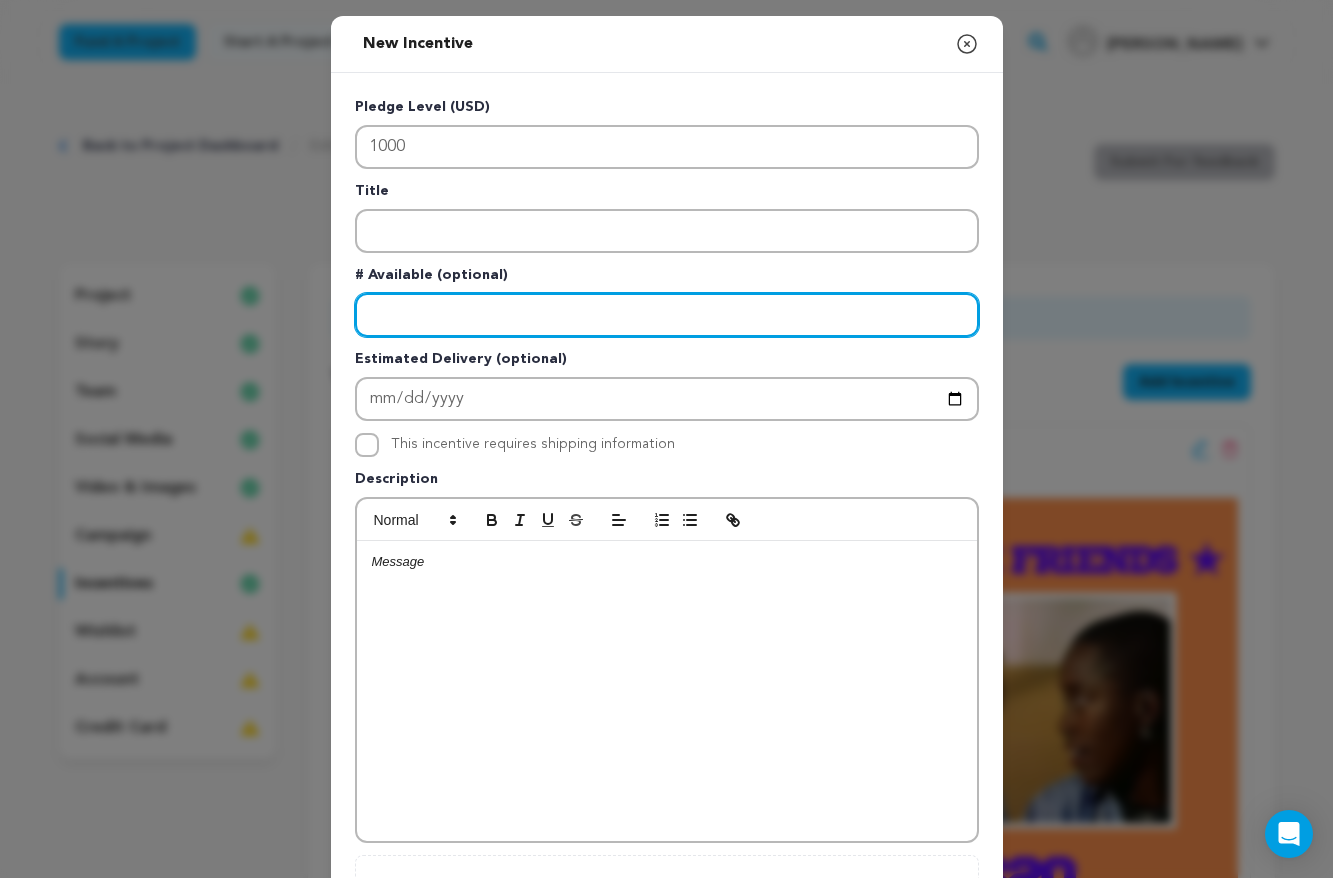 click at bounding box center (667, 315) 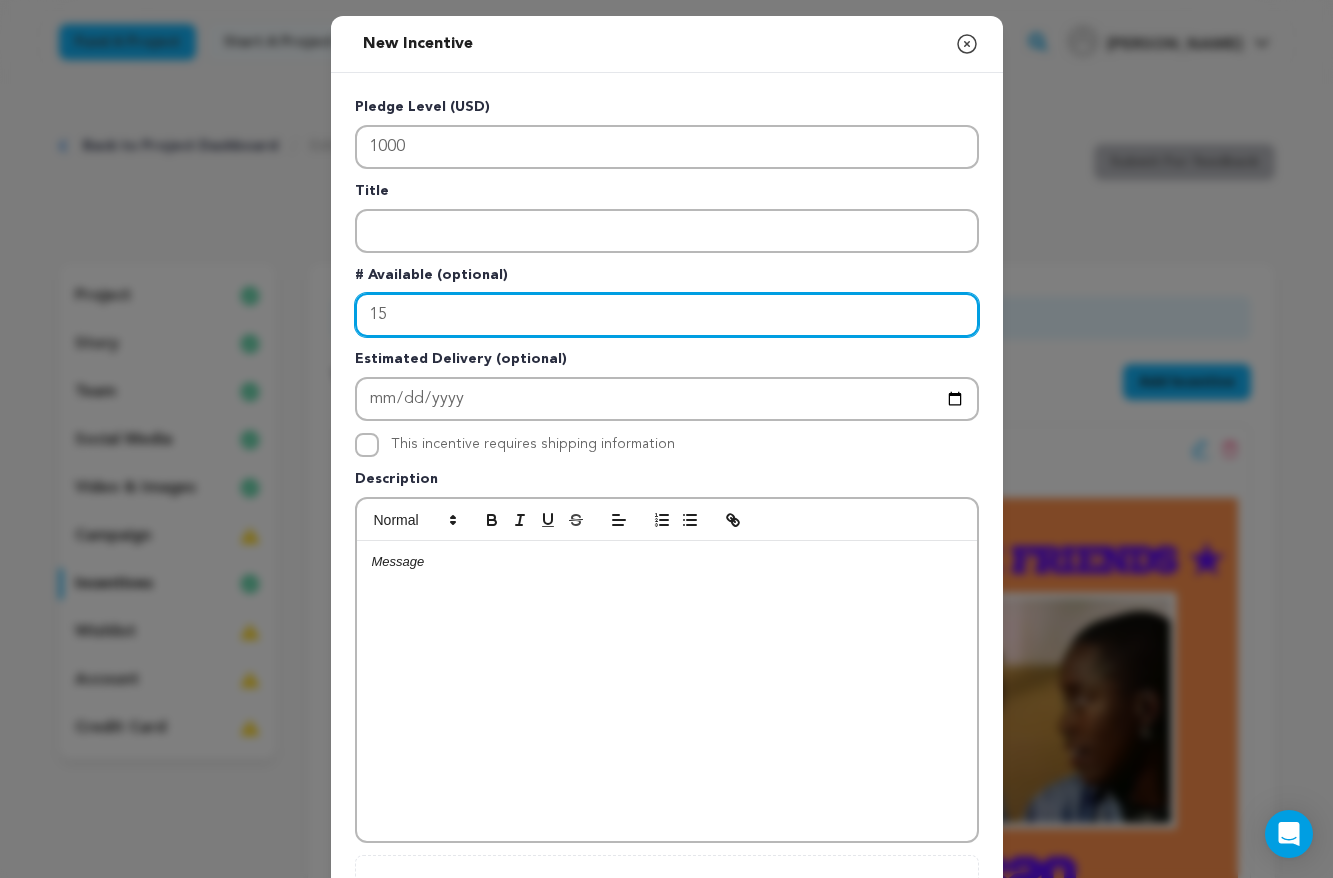 type on "1" 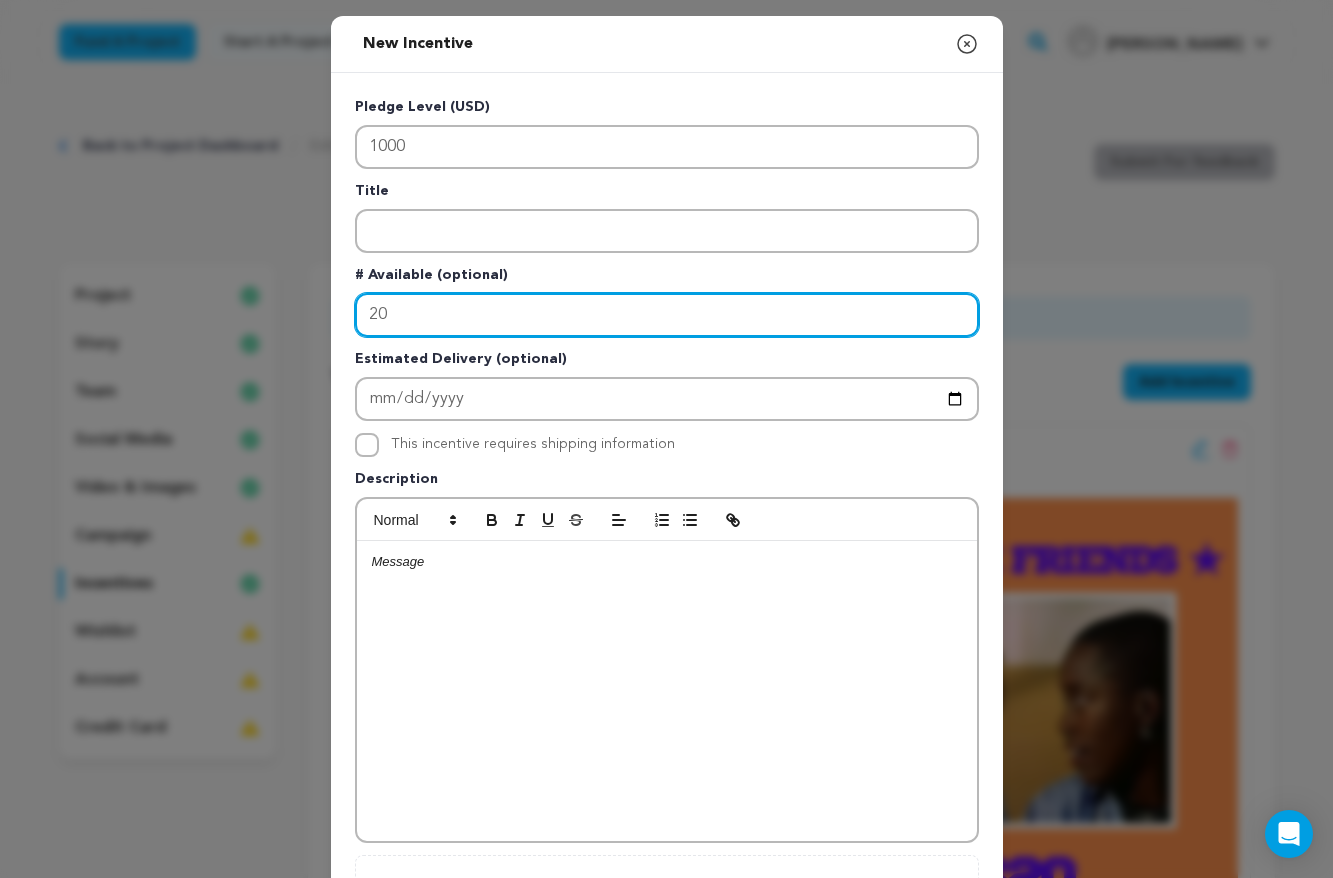 type on "20" 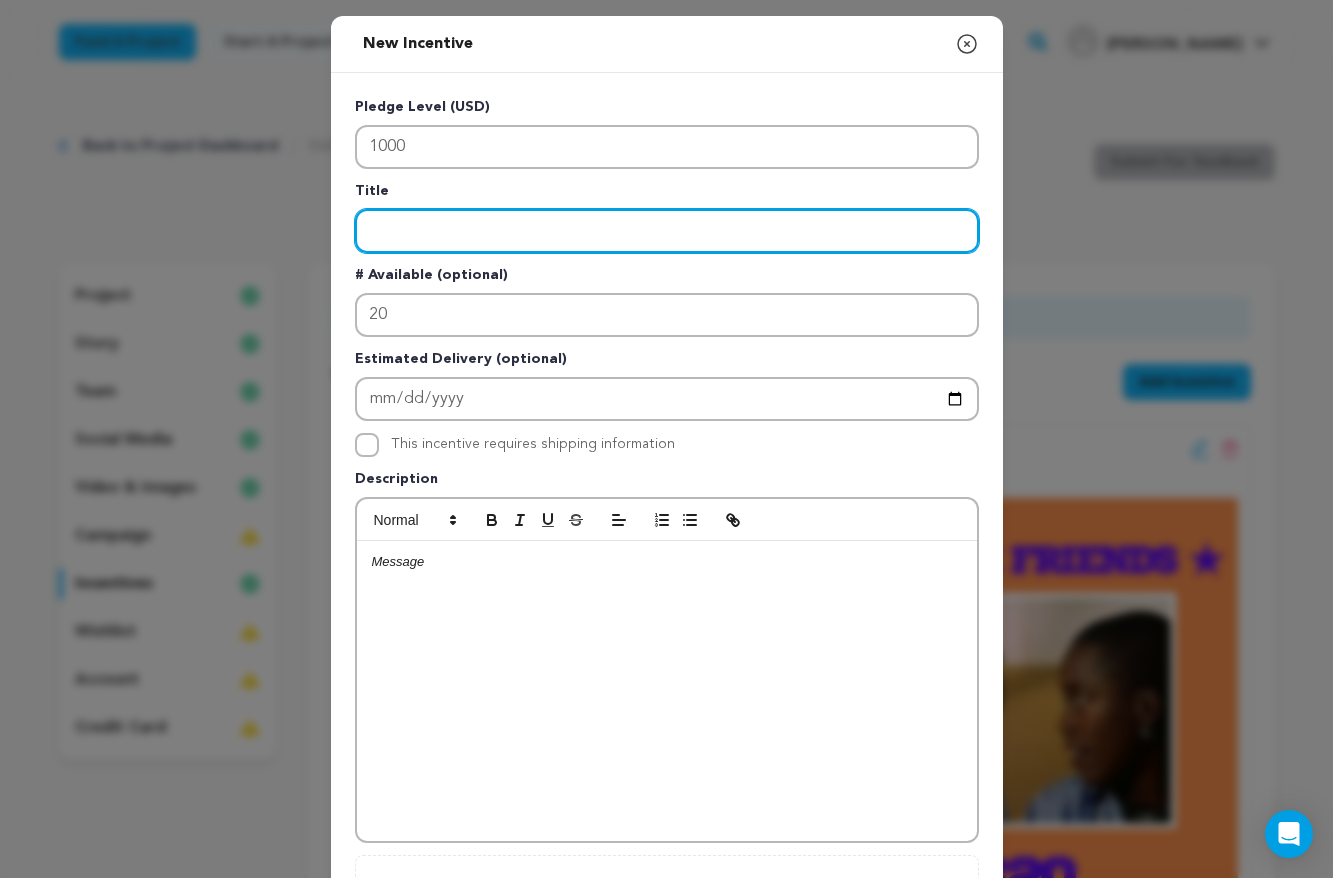 click at bounding box center (667, 231) 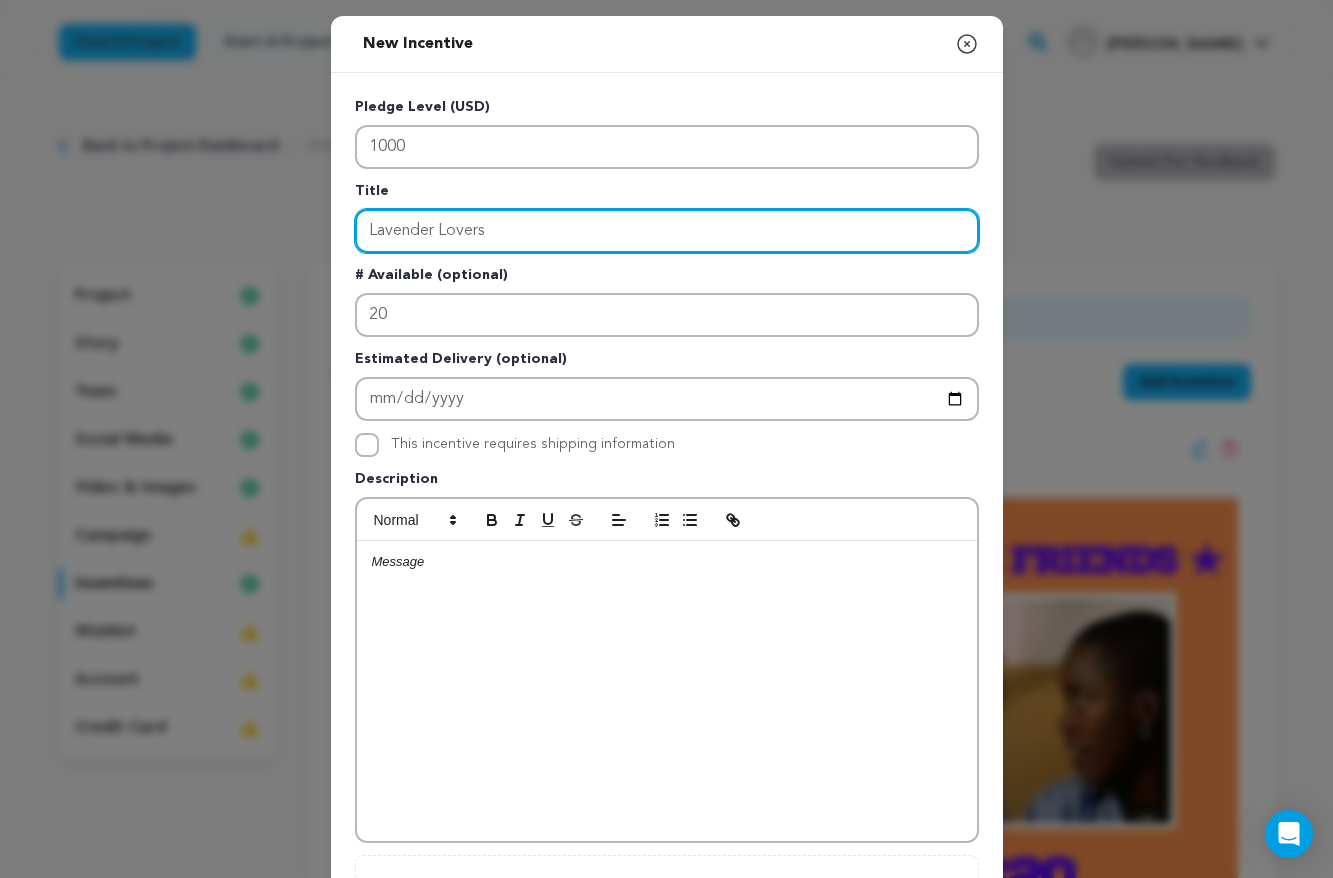 type on "Lavender Lovers" 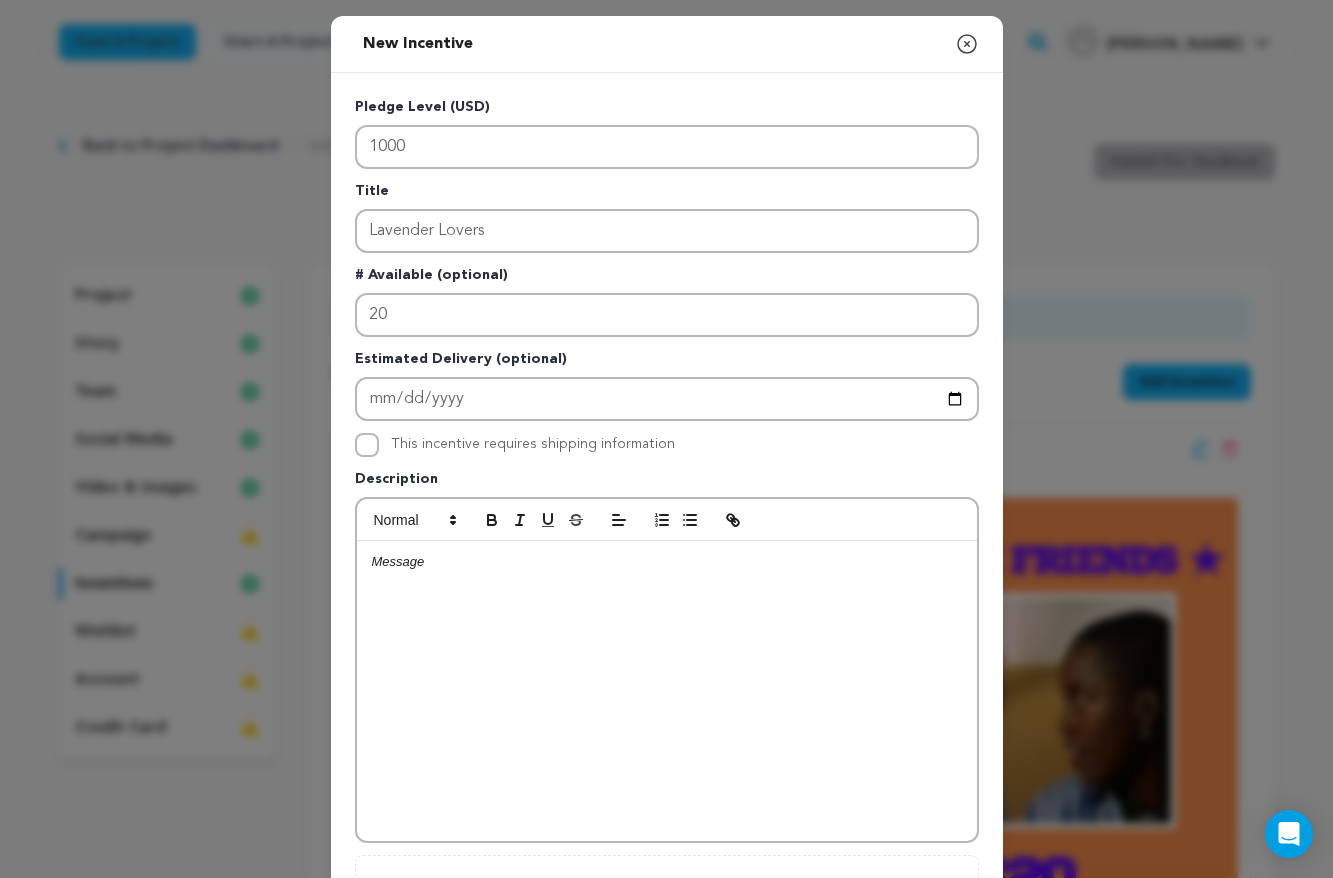 click at bounding box center (667, 562) 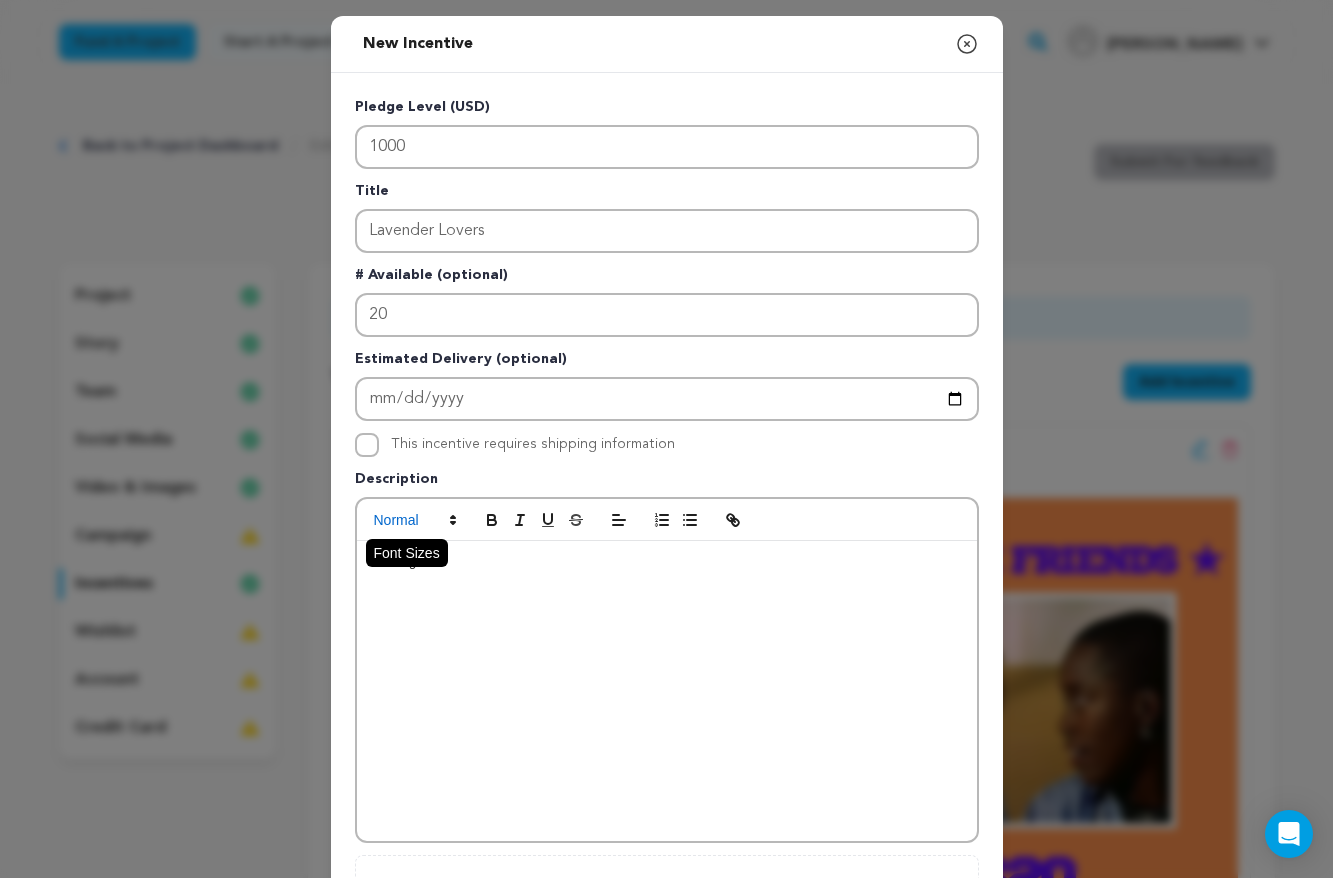 click at bounding box center [414, 520] 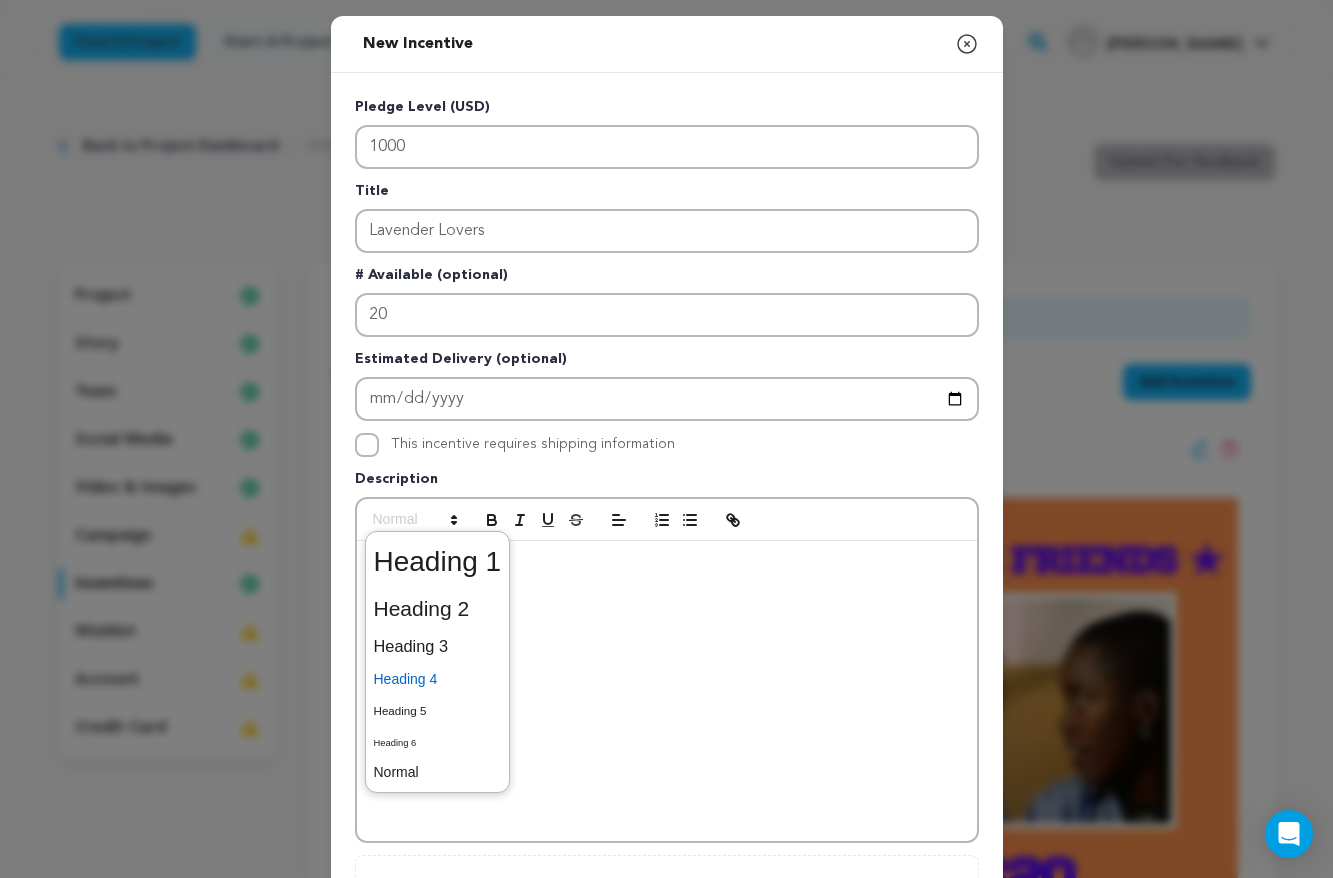 click at bounding box center [438, 679] 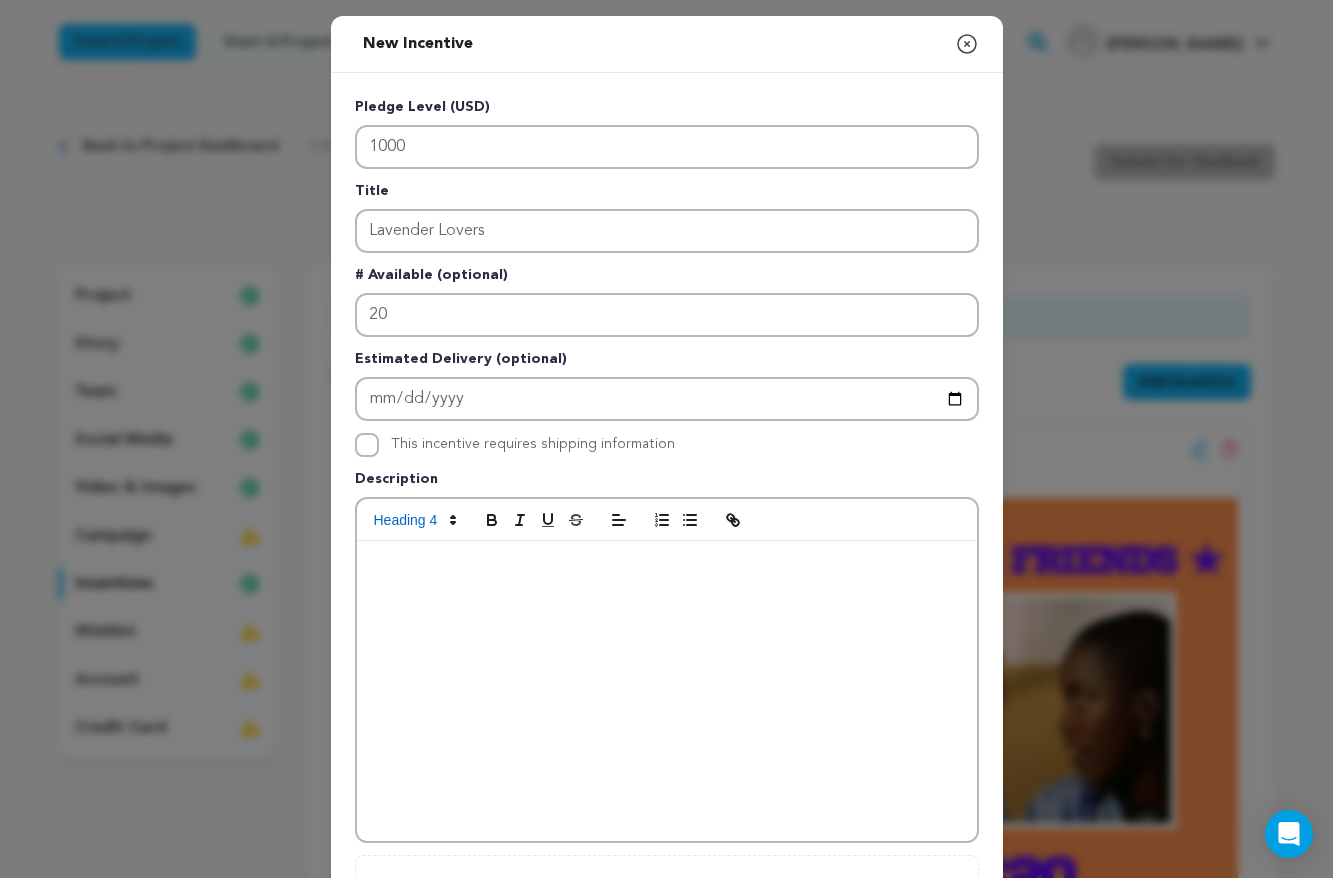 type 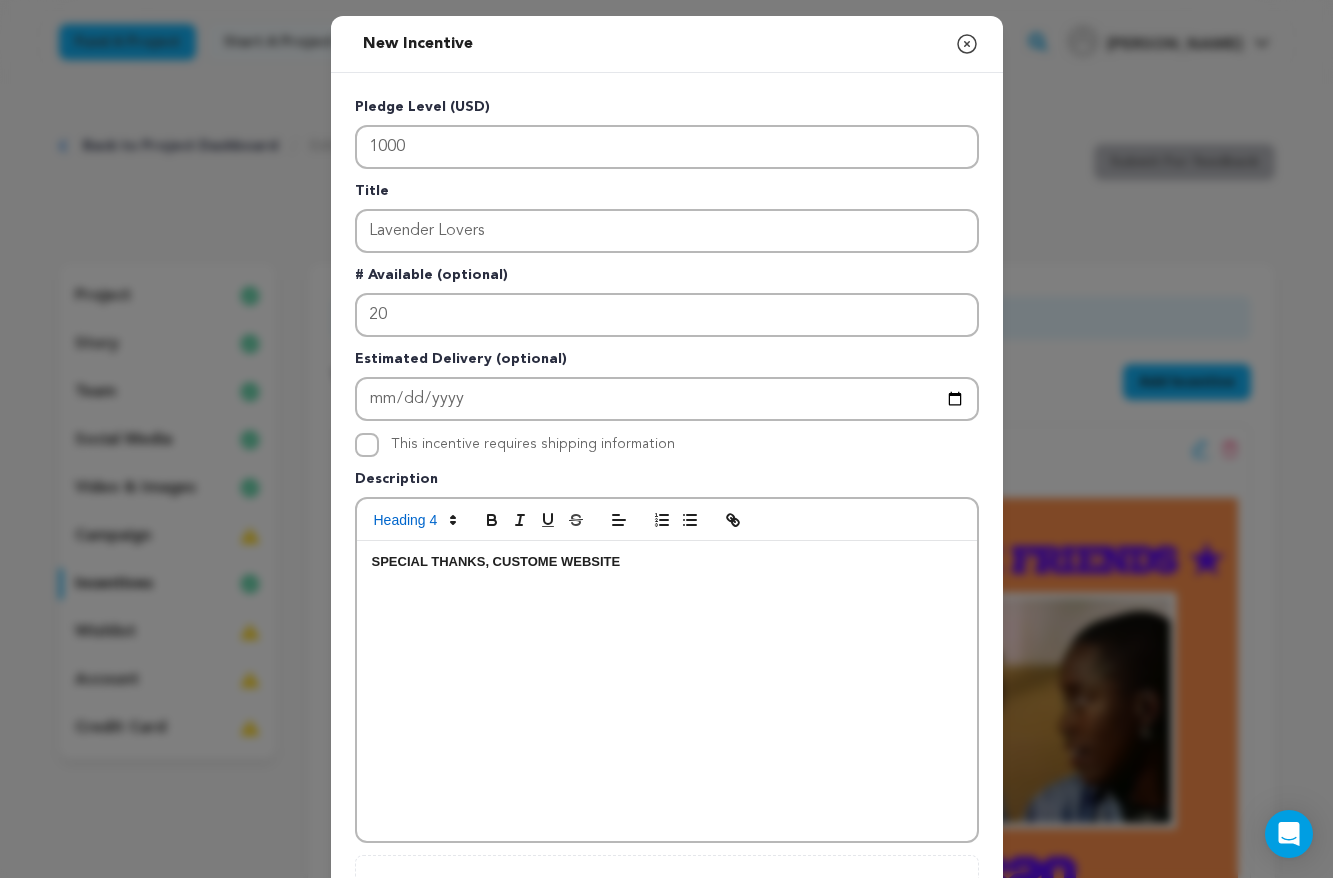 click on "SPECIAL THANKS, CUSTOME WEBSITE" at bounding box center [667, 562] 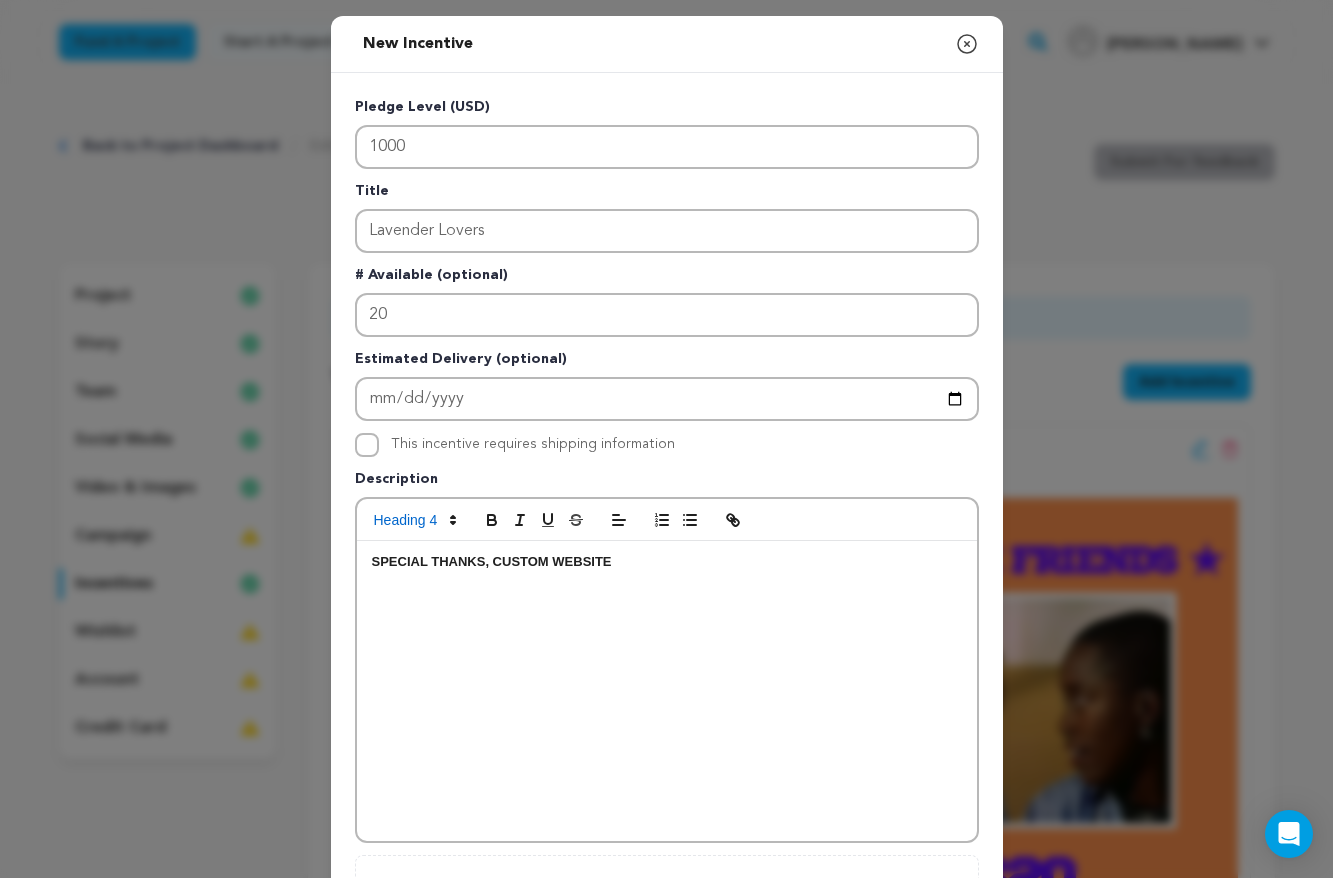 click on "SPECIAL THANKS, CUSTOM WEBSITE" at bounding box center [667, 562] 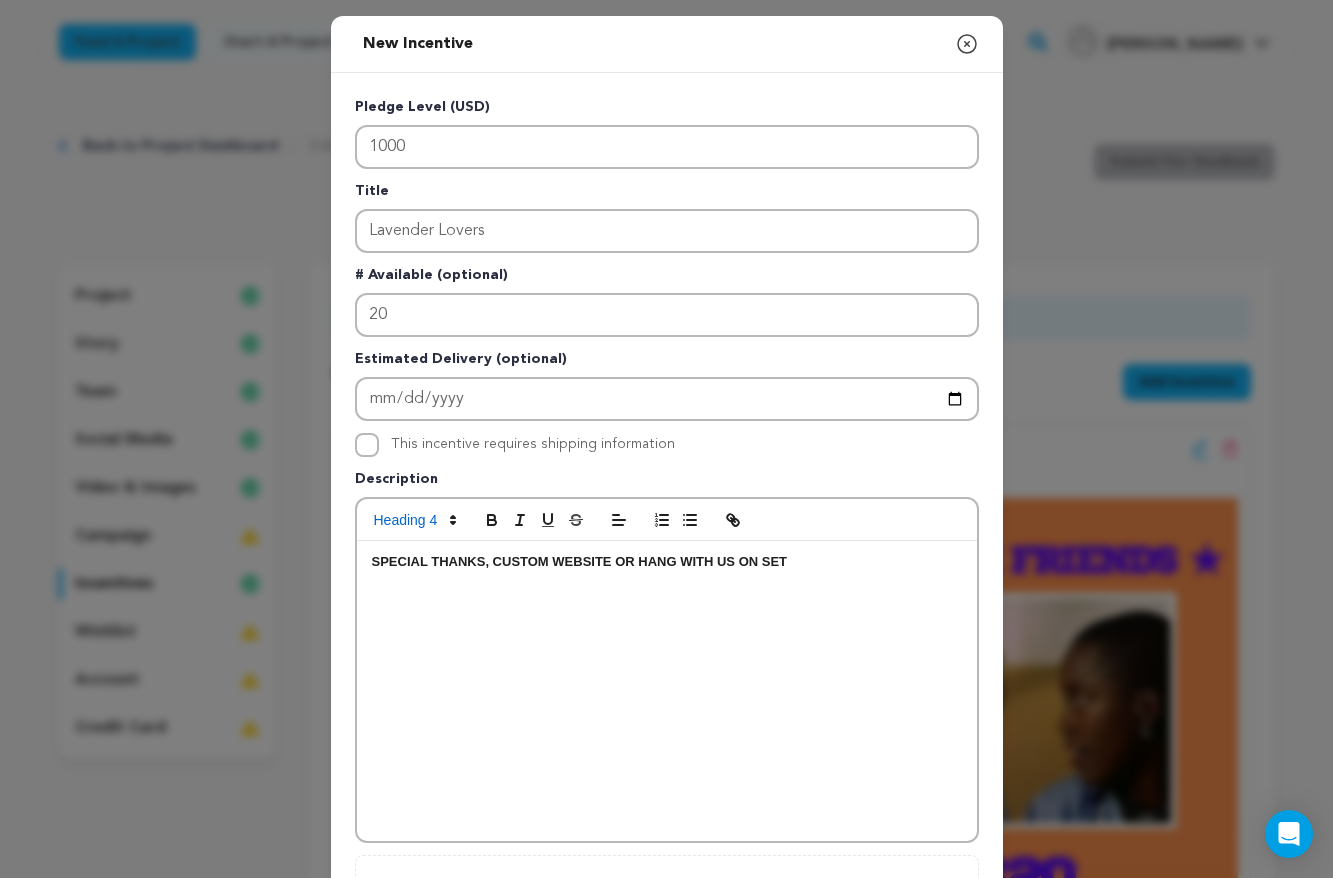 click on "SPECIAL THANKS, CUSTOM WEBSITE OR HANG WITH US ON SET" at bounding box center (667, 562) 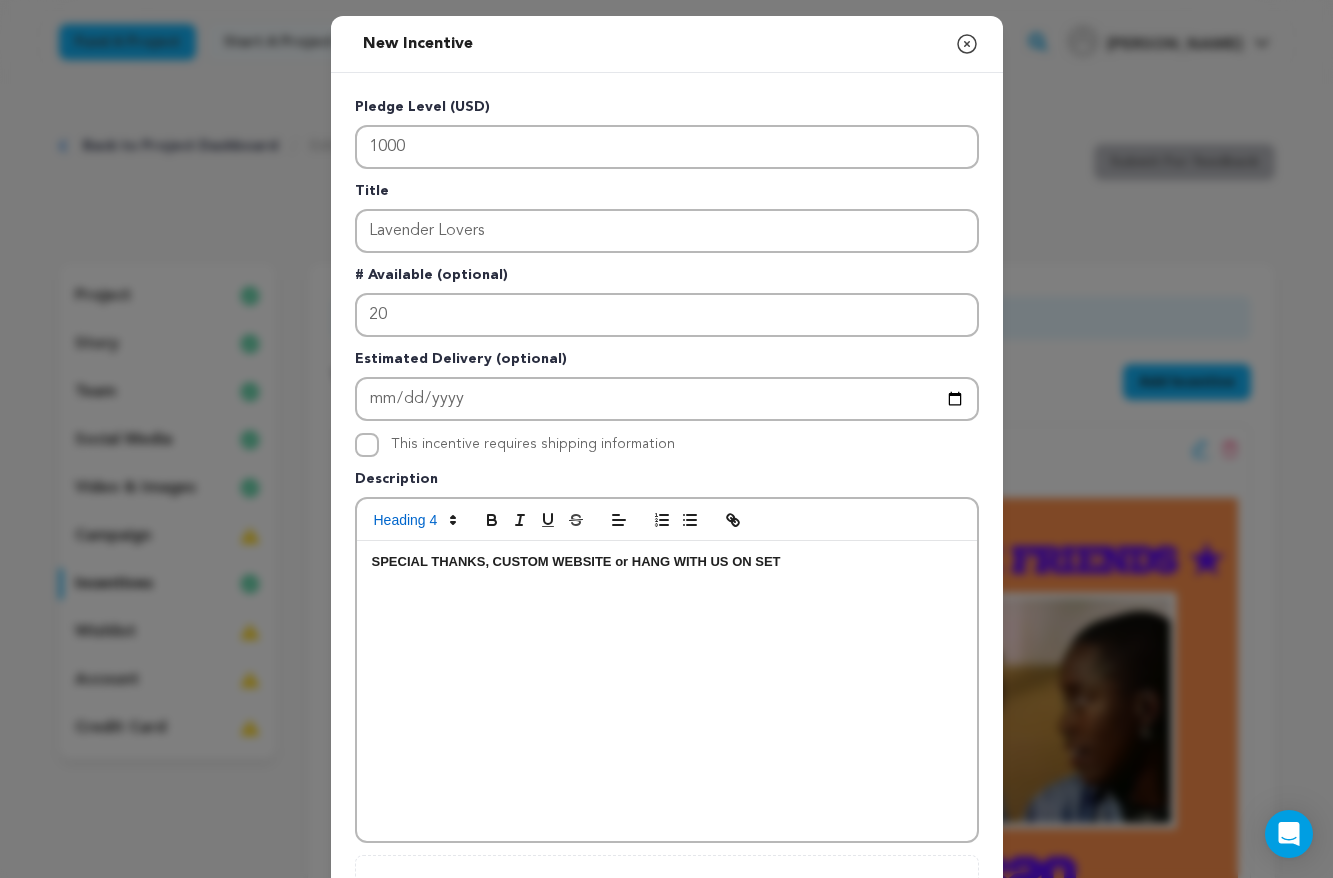 click on "SPECIAL THANKS, CUSTOM WEBSITE or HANG WITH US ON SET" at bounding box center [667, 562] 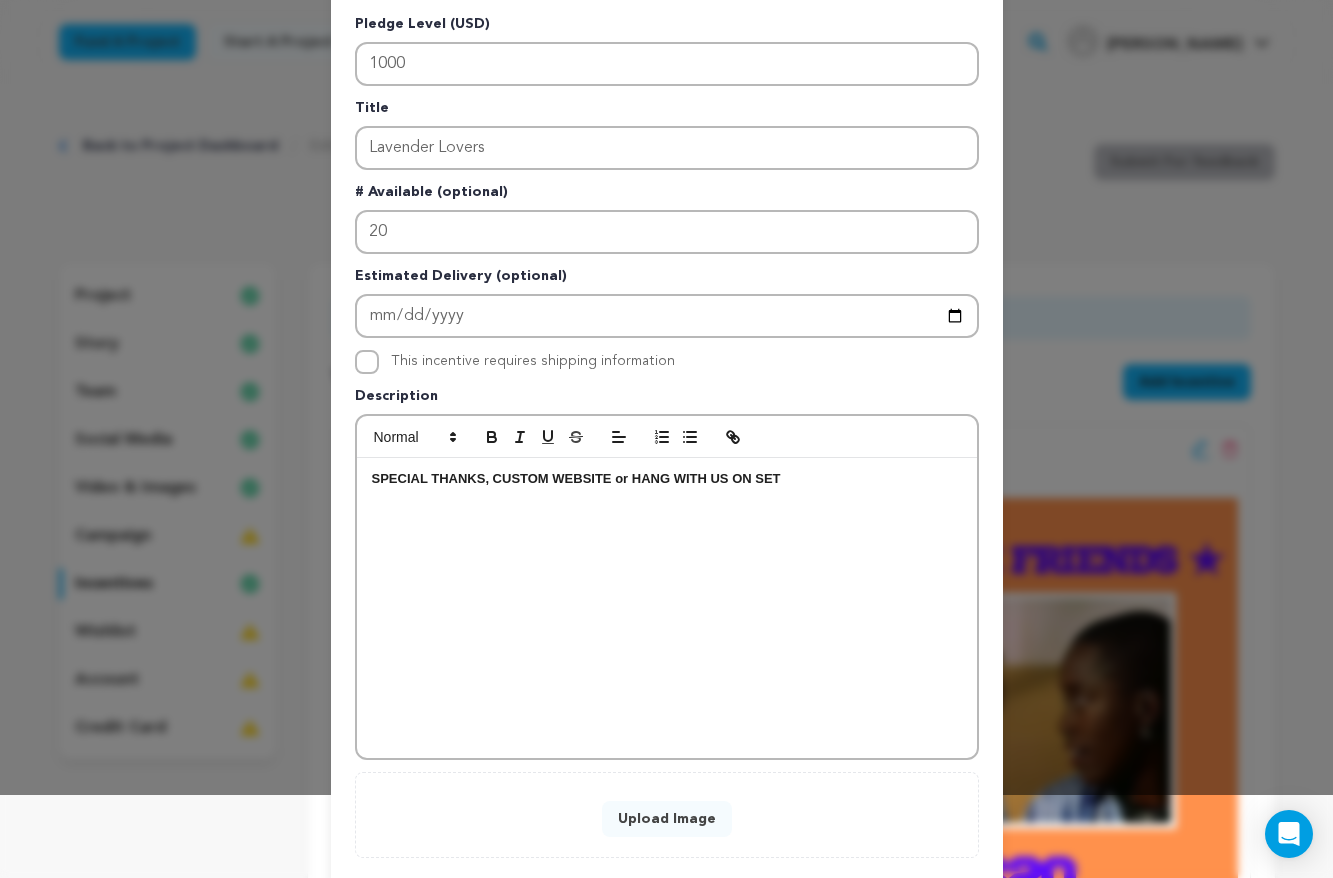 scroll, scrollTop: 97, scrollLeft: 0, axis: vertical 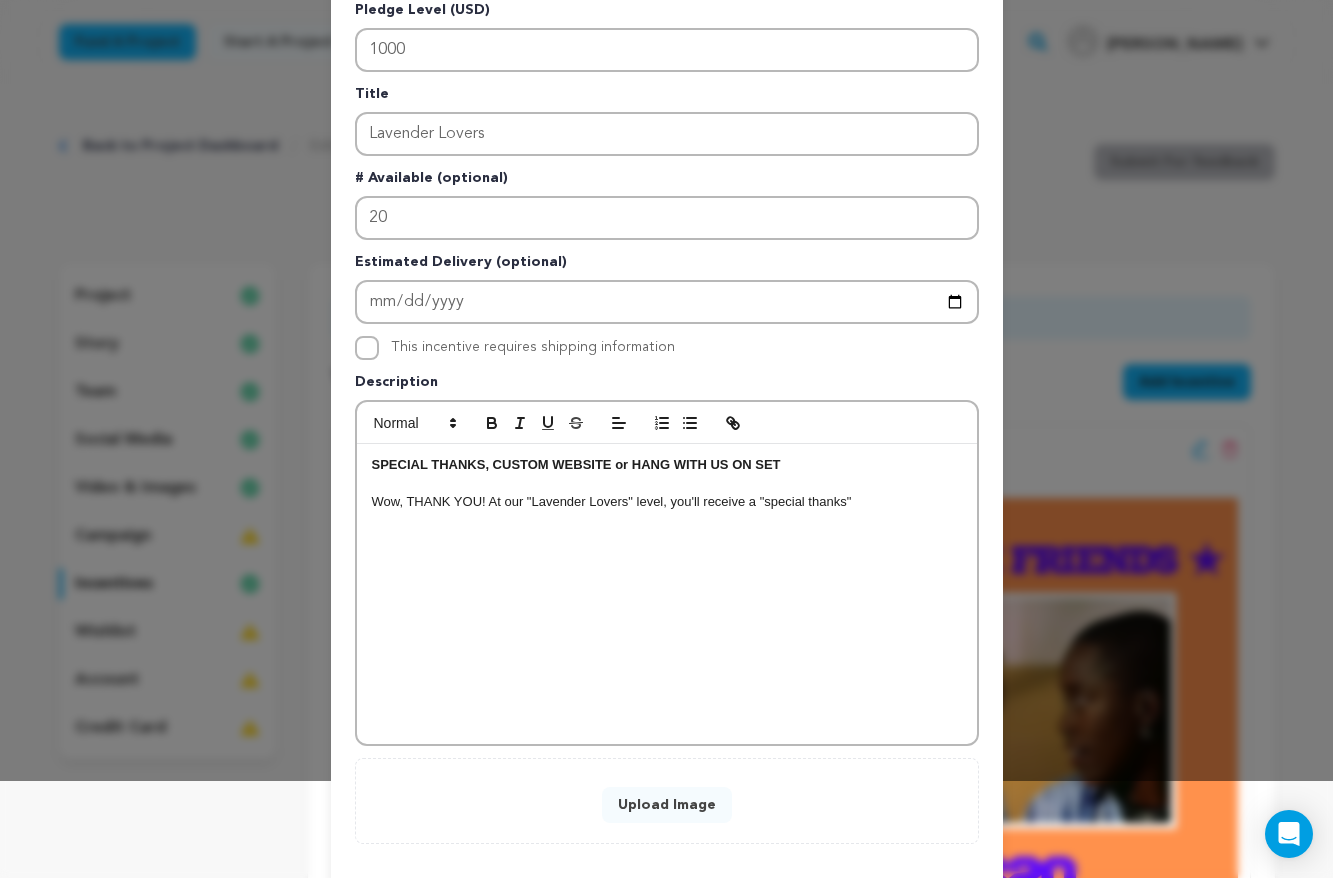 click on "Wow, THANK YOU! At our "Lavender Lovers" level, you'll receive a "special thanks"" at bounding box center (667, 502) 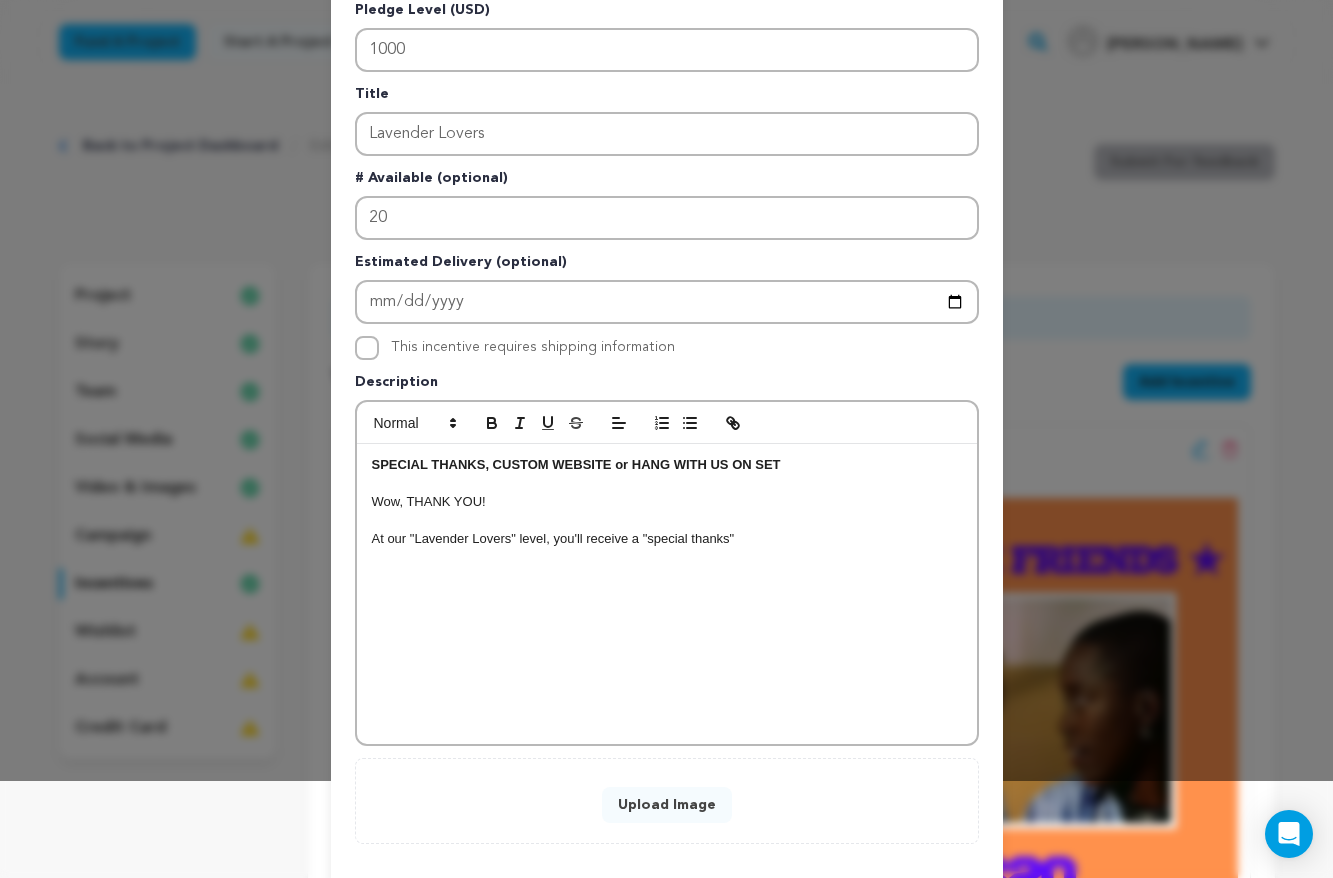 click on "At our "Lavender Lovers" level, you'll receive a "special thanks"" at bounding box center [667, 539] 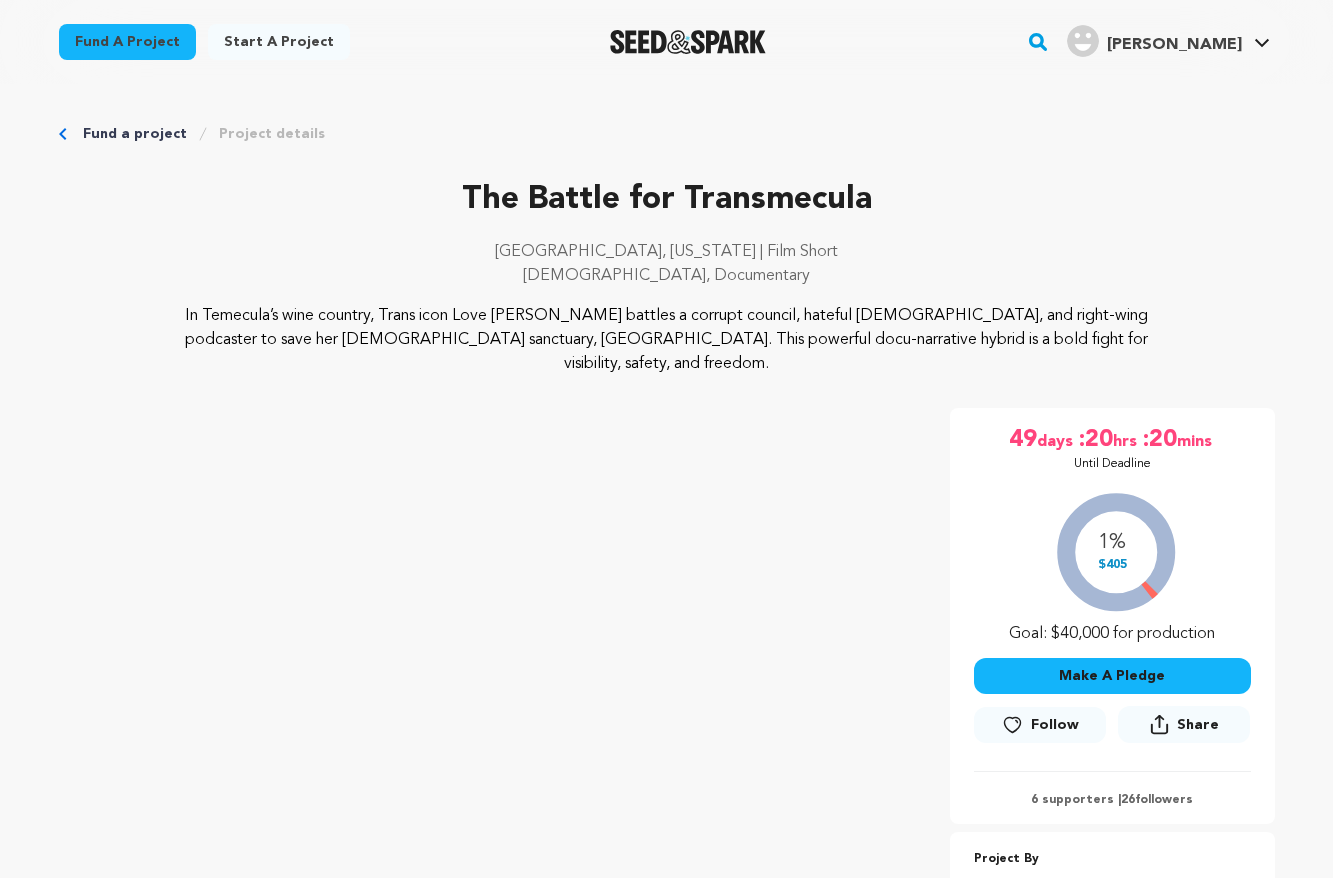 scroll, scrollTop: 233, scrollLeft: 0, axis: vertical 